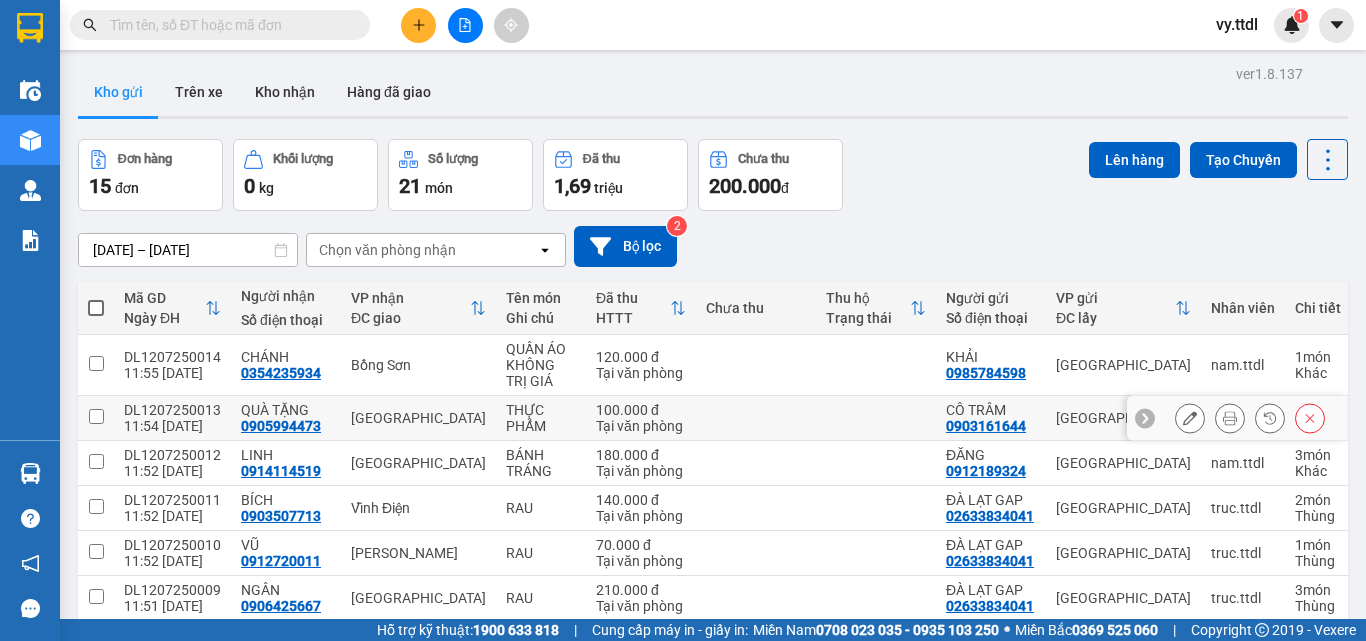 scroll, scrollTop: 0, scrollLeft: 0, axis: both 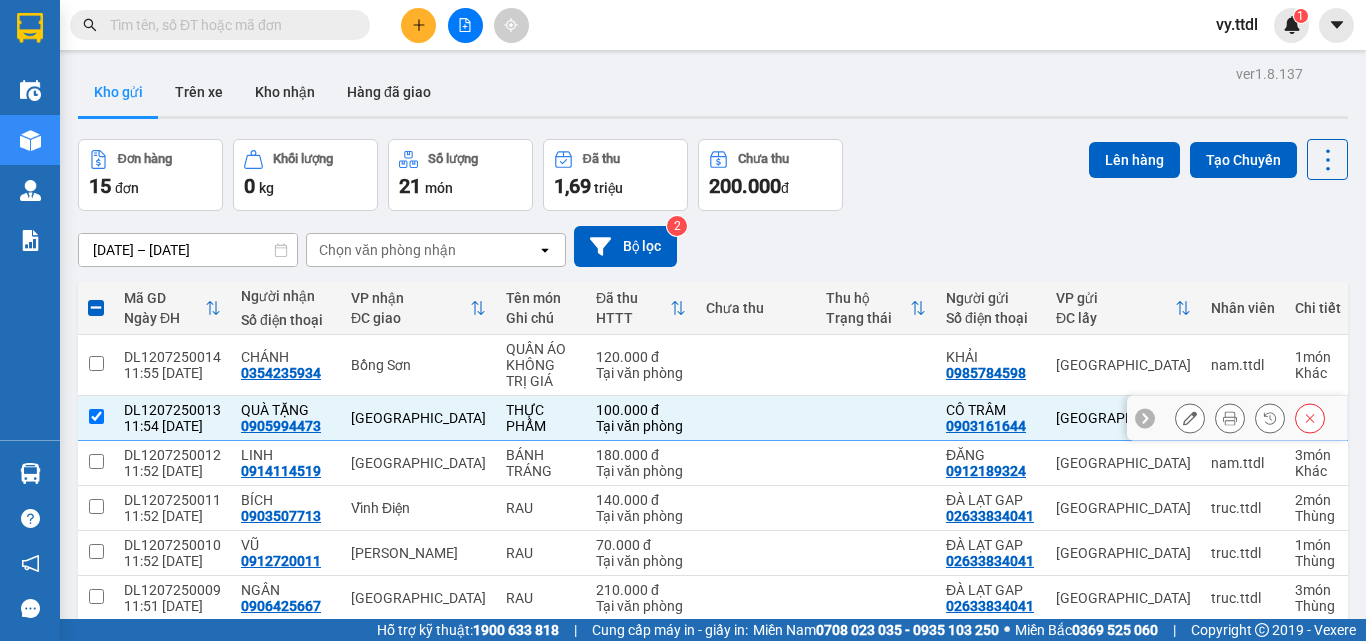 drag, startPoint x: 704, startPoint y: 427, endPoint x: 686, endPoint y: 409, distance: 25.455845 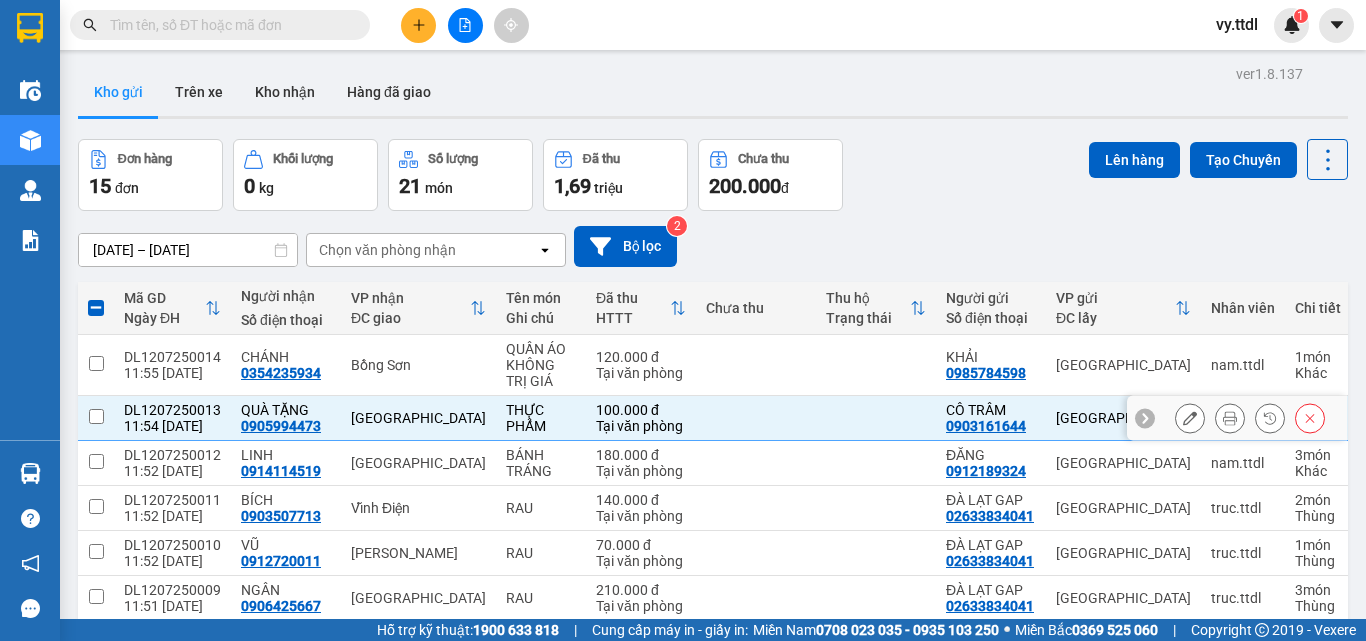 checkbox on "false" 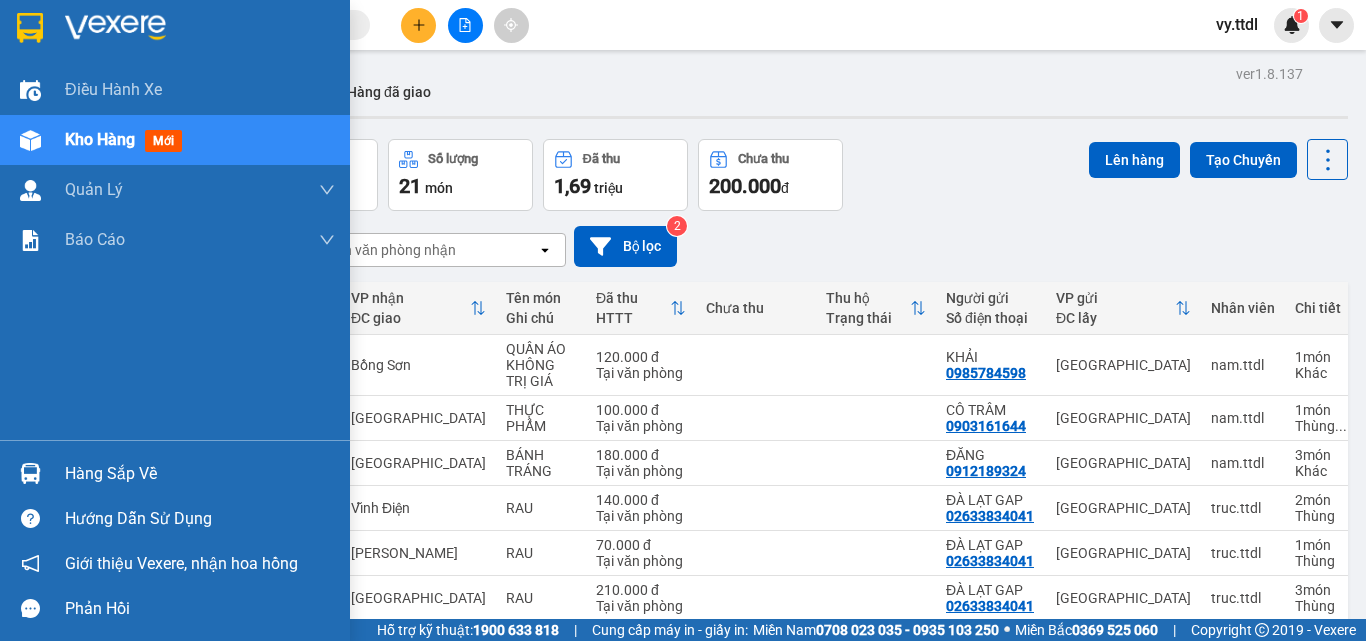 click at bounding box center (30, 28) 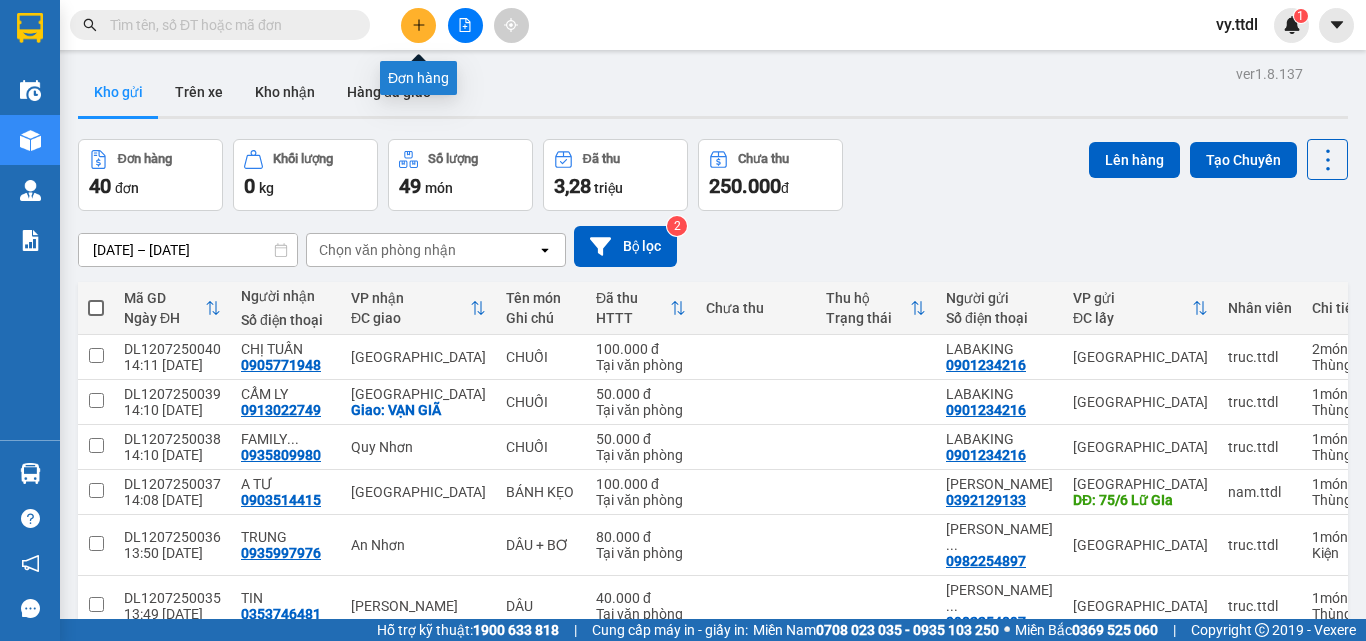 click at bounding box center [418, 25] 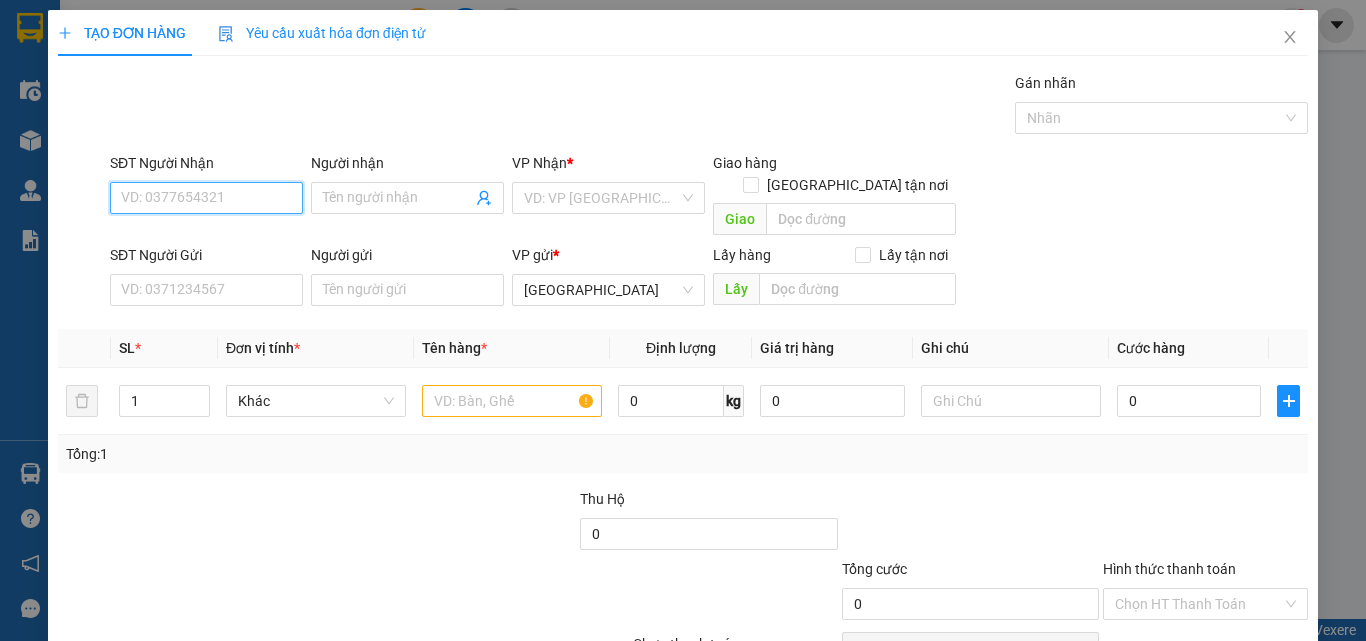 click on "SĐT Người Nhận" at bounding box center [206, 198] 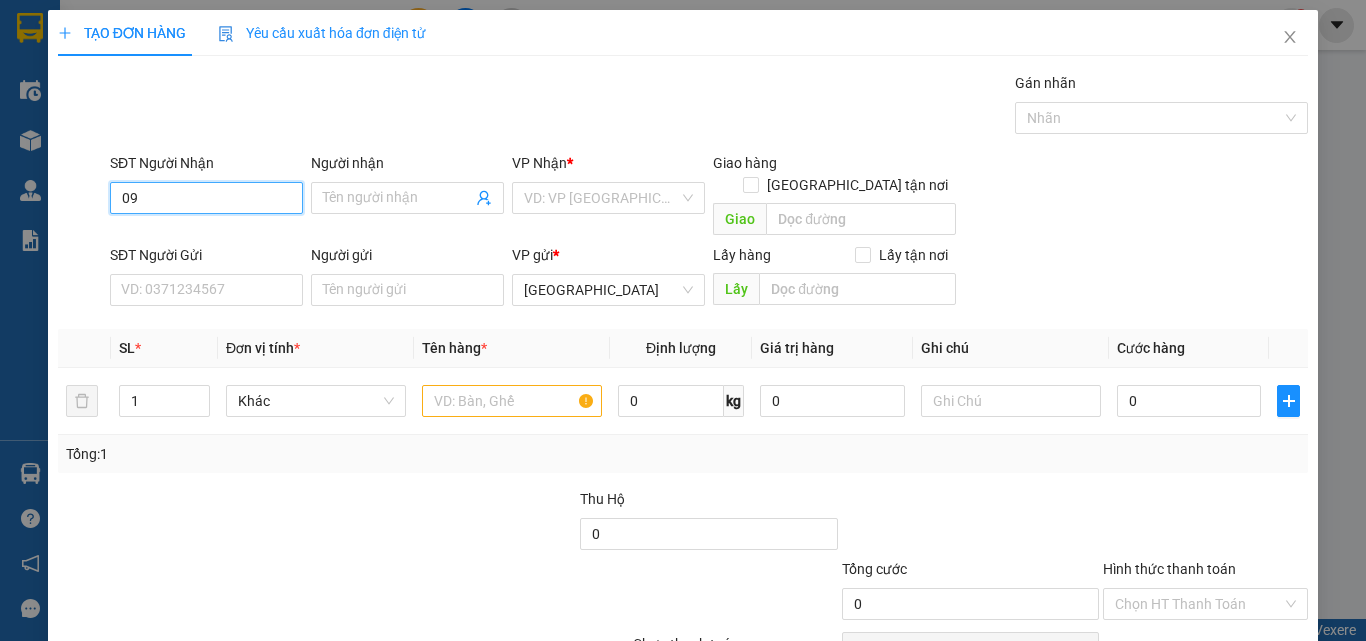 type on "09" 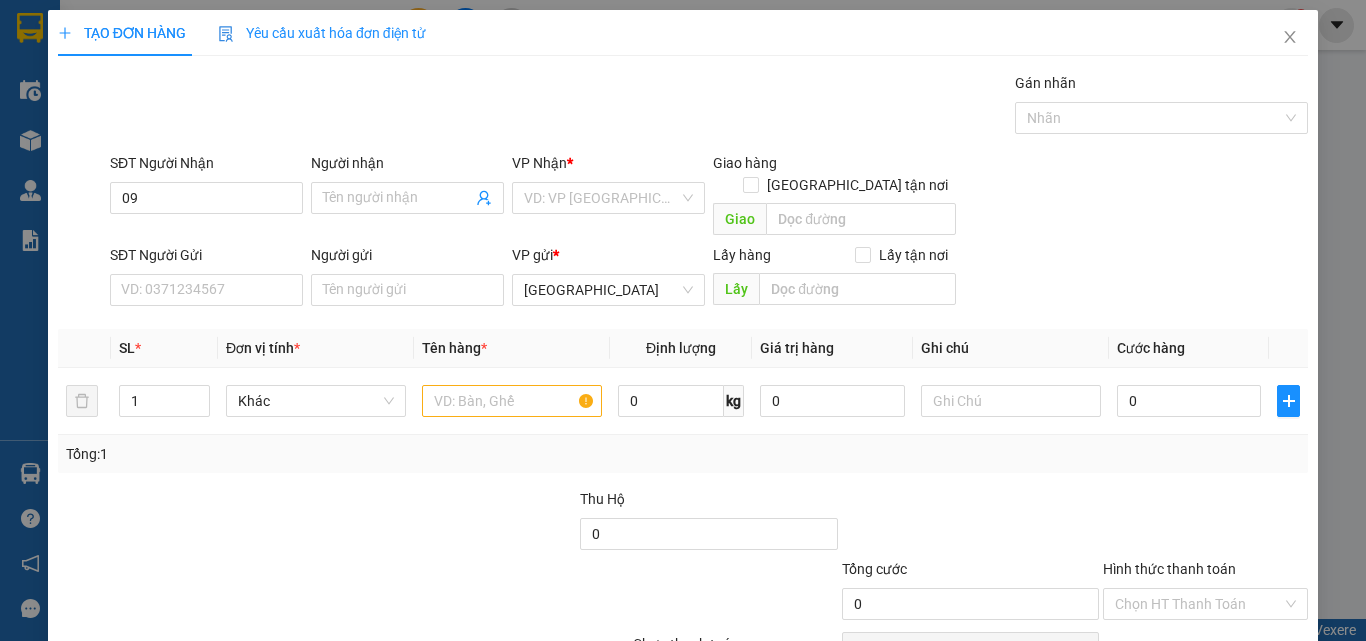 click on "SĐT Người Nhận" at bounding box center [206, 163] 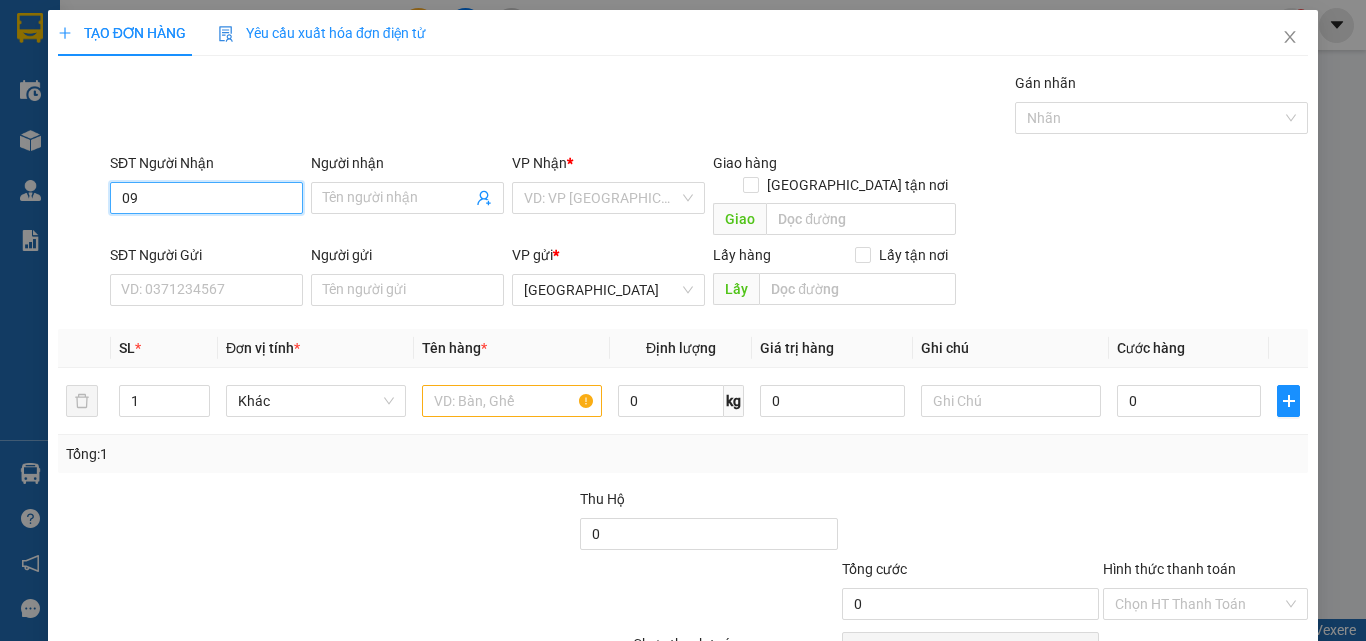 click on "09" at bounding box center [206, 198] 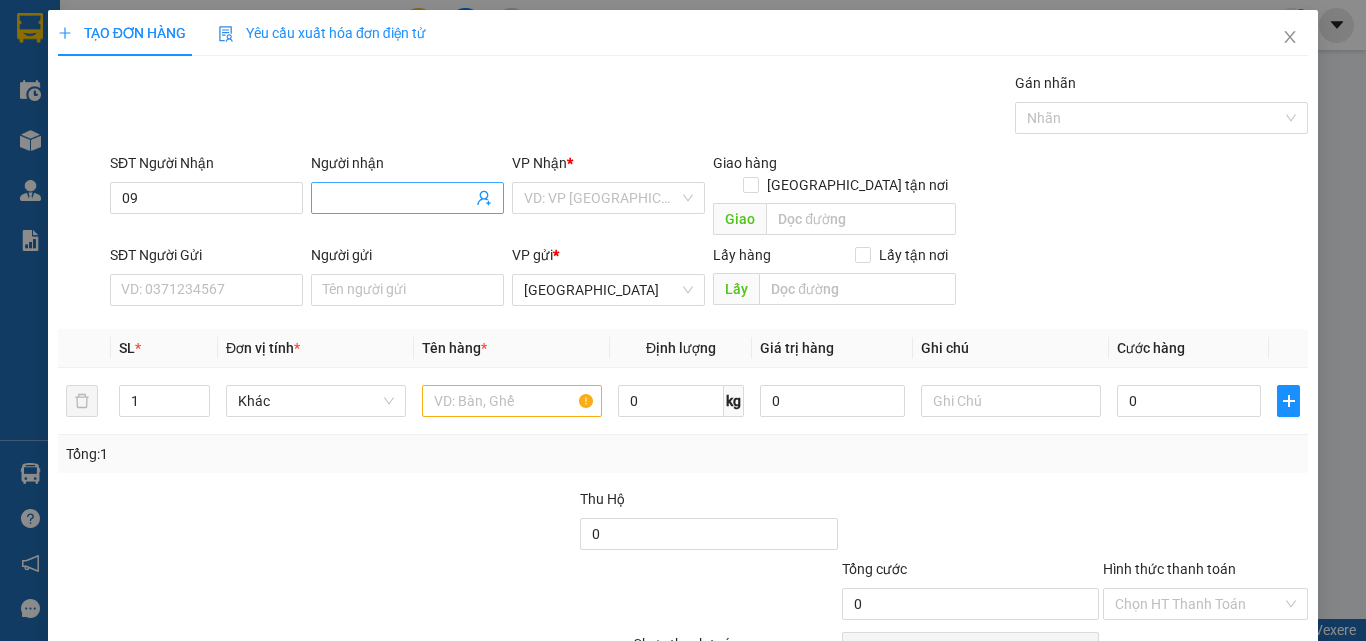 click on "Người nhận" at bounding box center [397, 198] 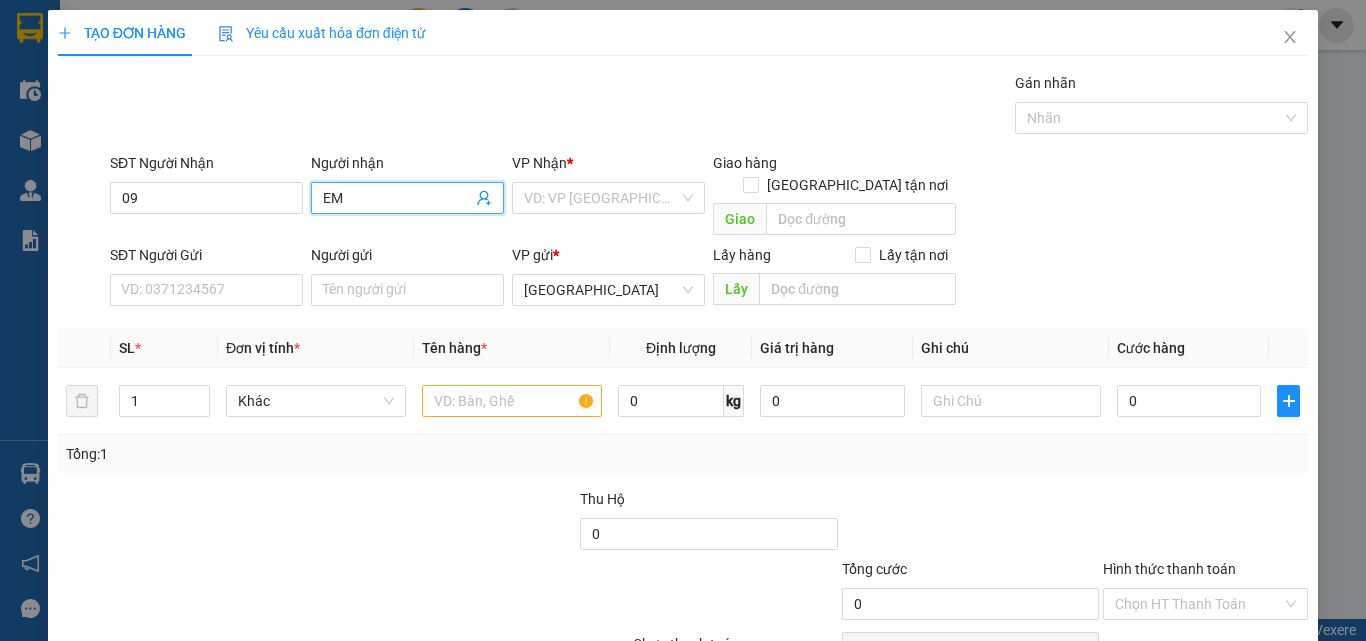 type on "E" 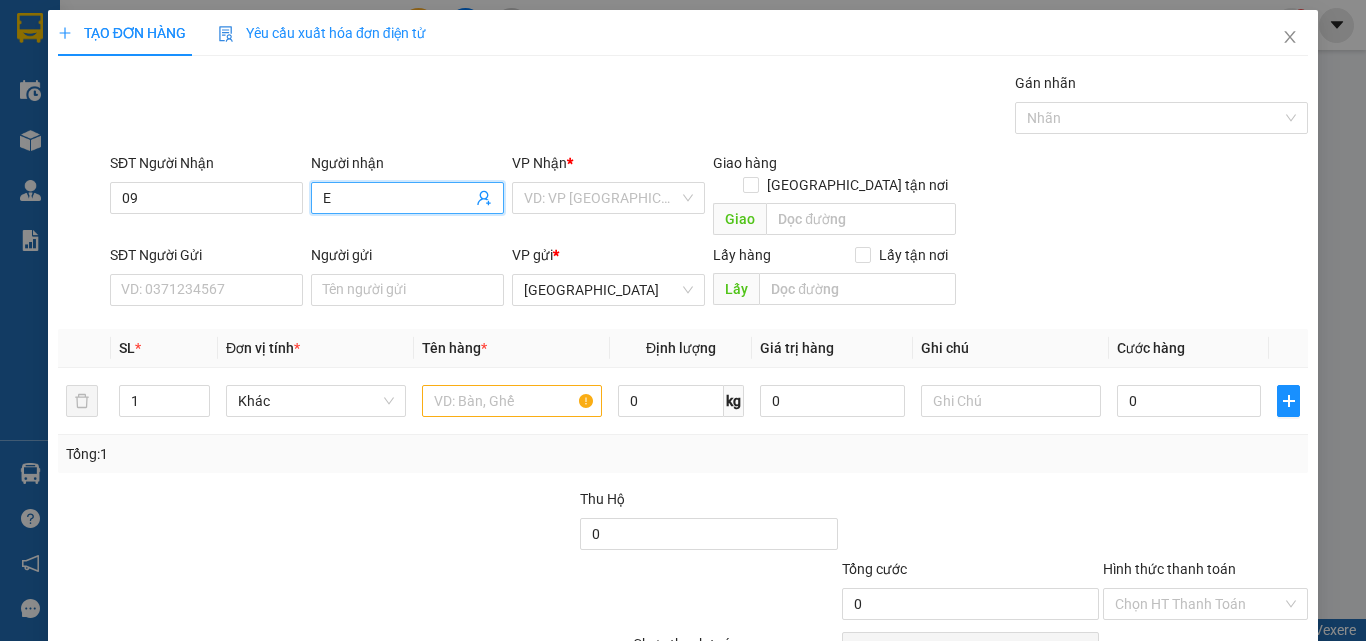 type 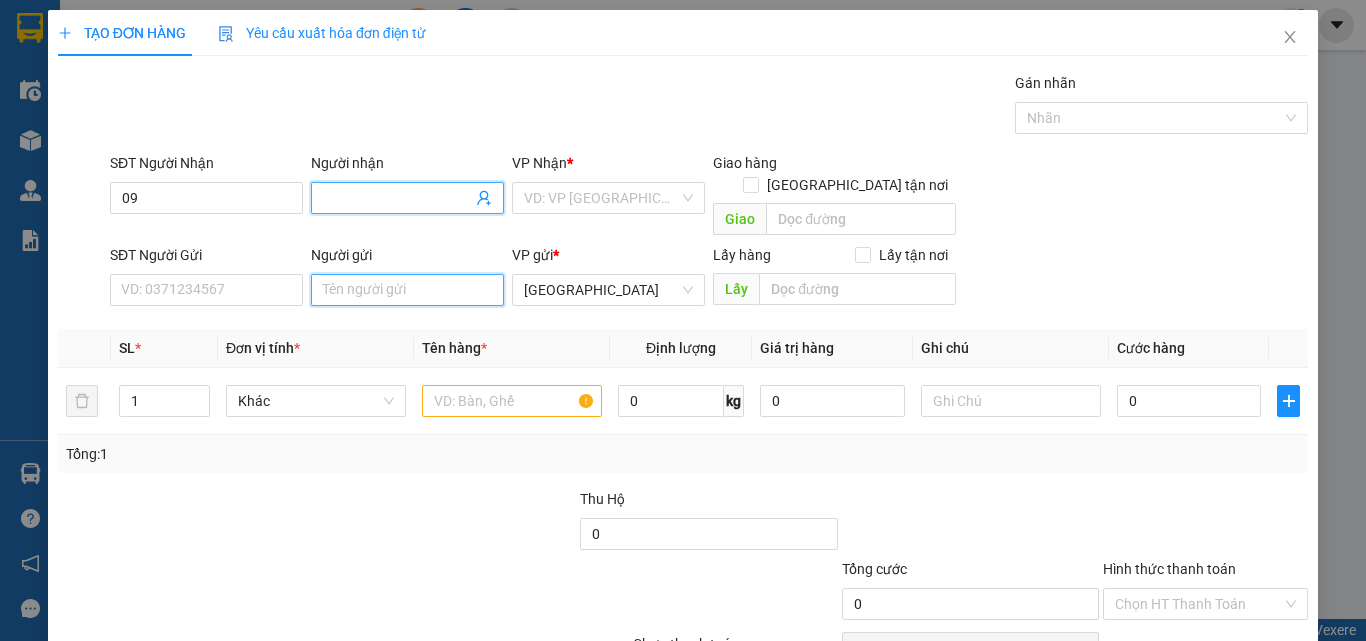 click on "Người gửi" at bounding box center [407, 290] 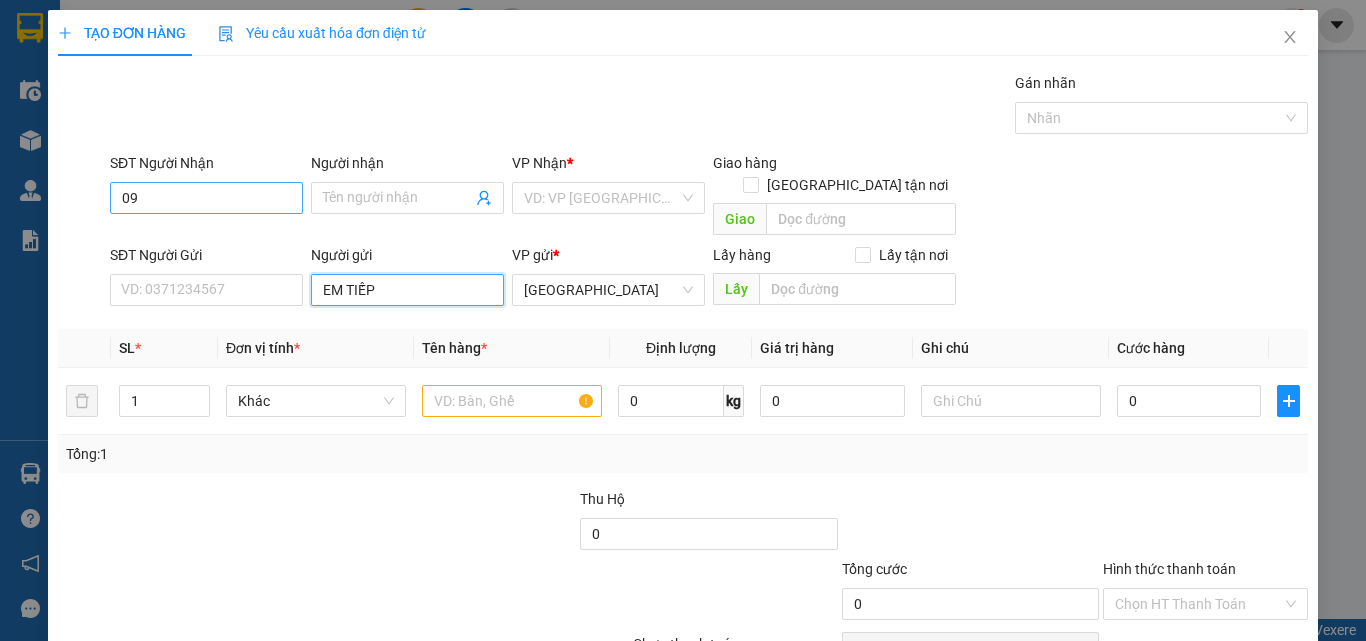 type on "EM TIẾP" 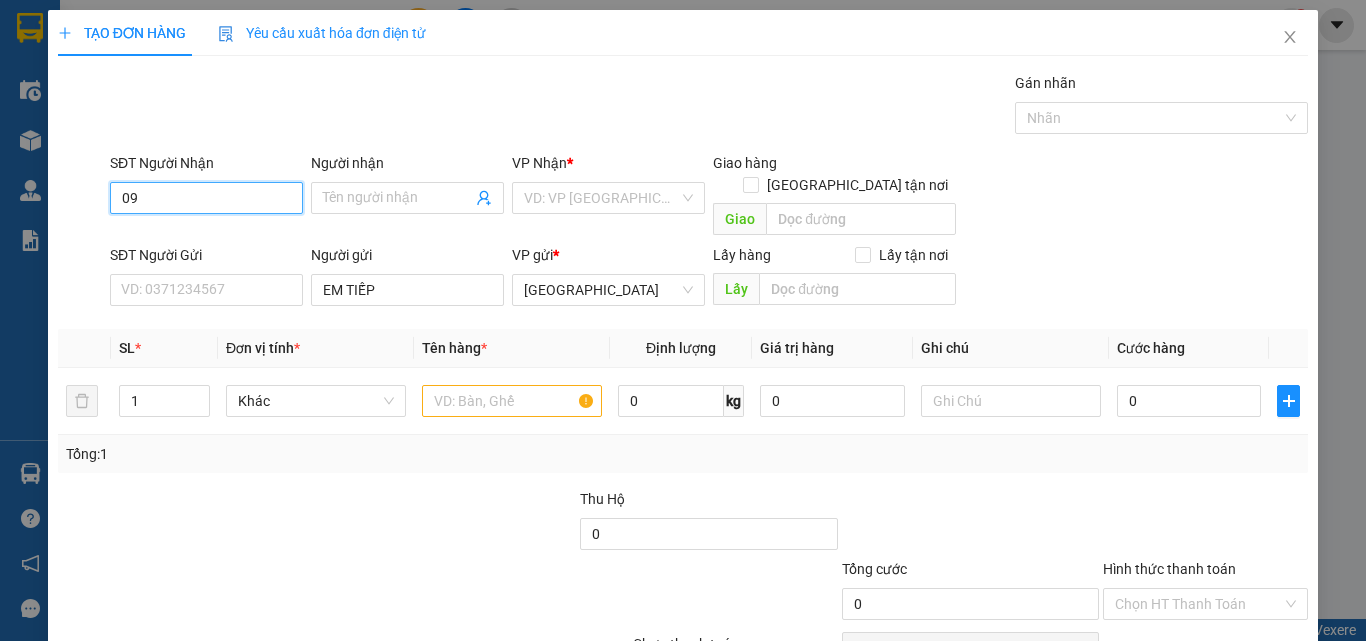 drag, startPoint x: 231, startPoint y: 197, endPoint x: 123, endPoint y: 196, distance: 108.00463 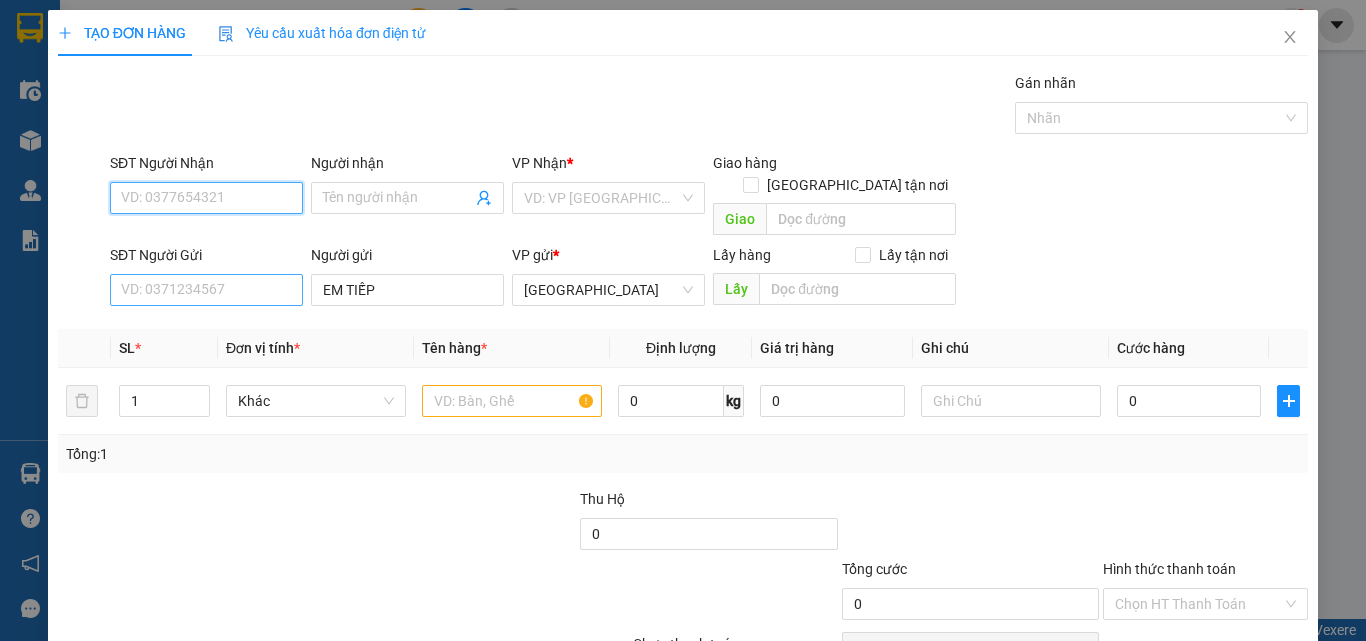 type 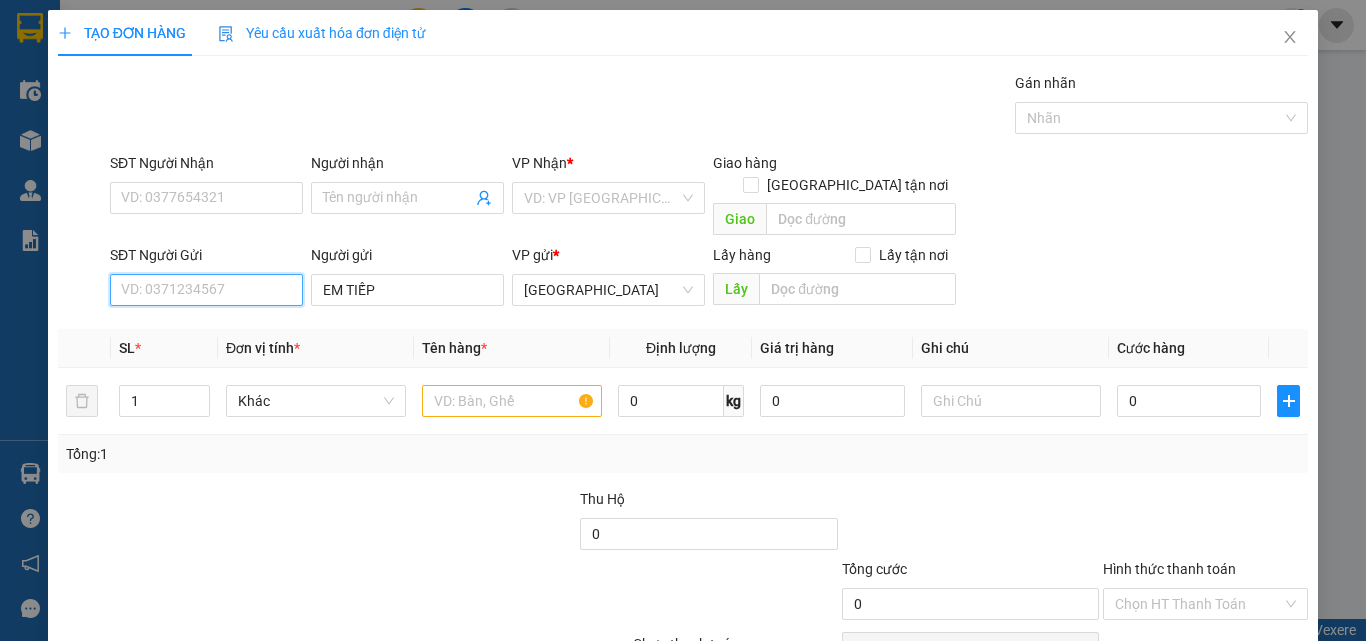 click on "SĐT Người Gửi" at bounding box center [206, 290] 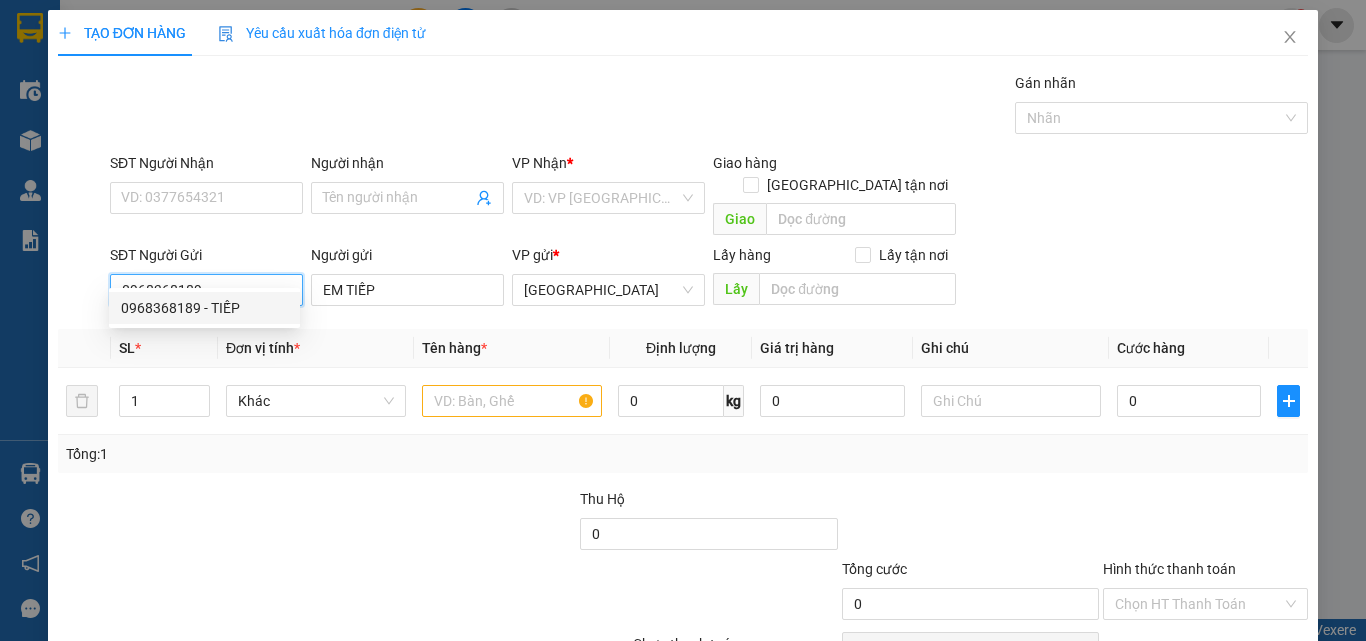 drag, startPoint x: 228, startPoint y: 269, endPoint x: 34, endPoint y: 257, distance: 194.37077 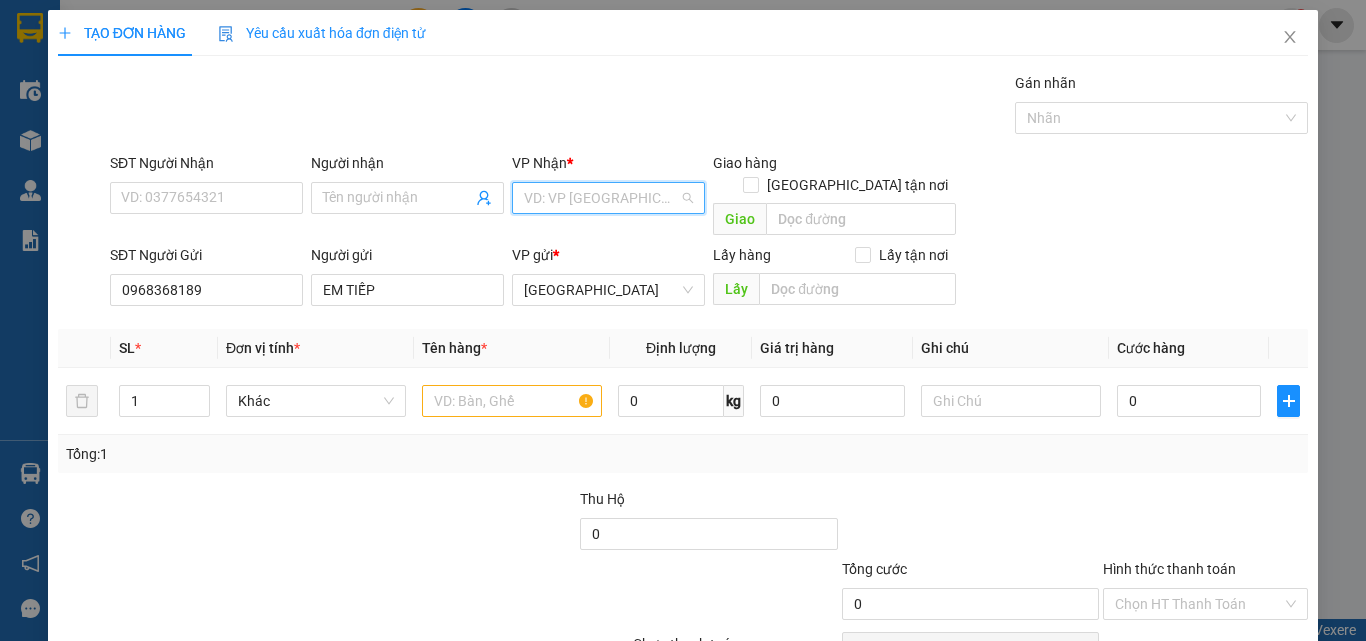 click at bounding box center (601, 198) 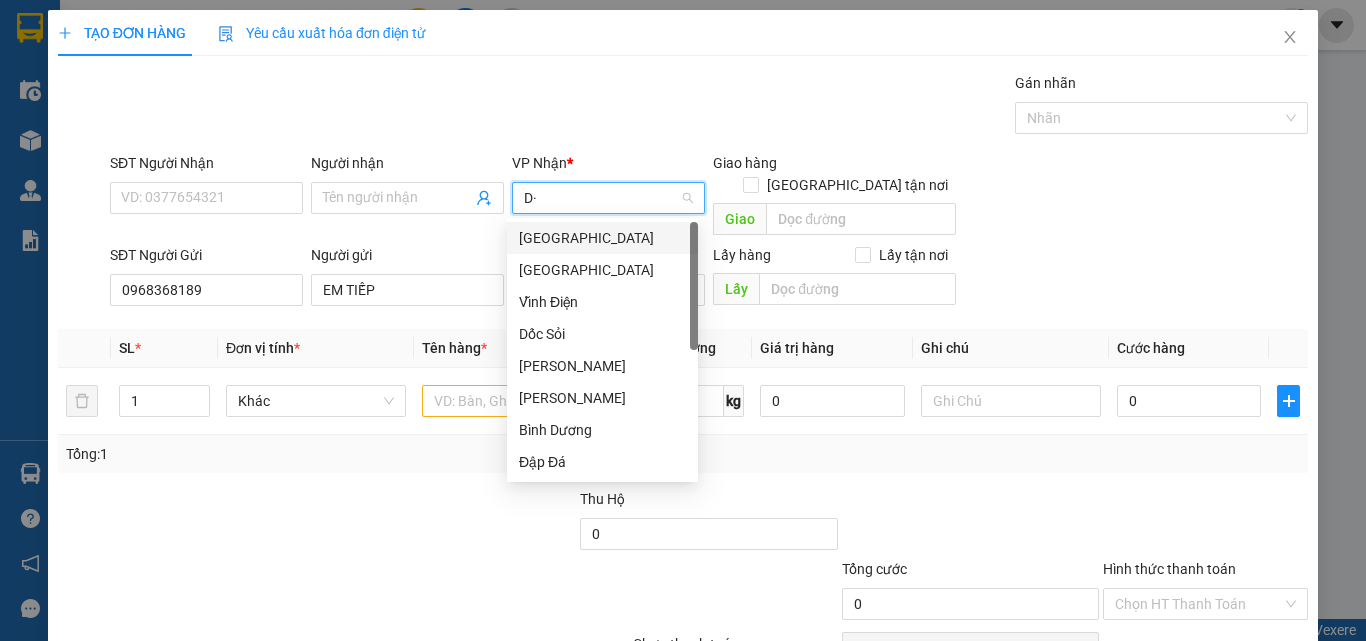 type on "D" 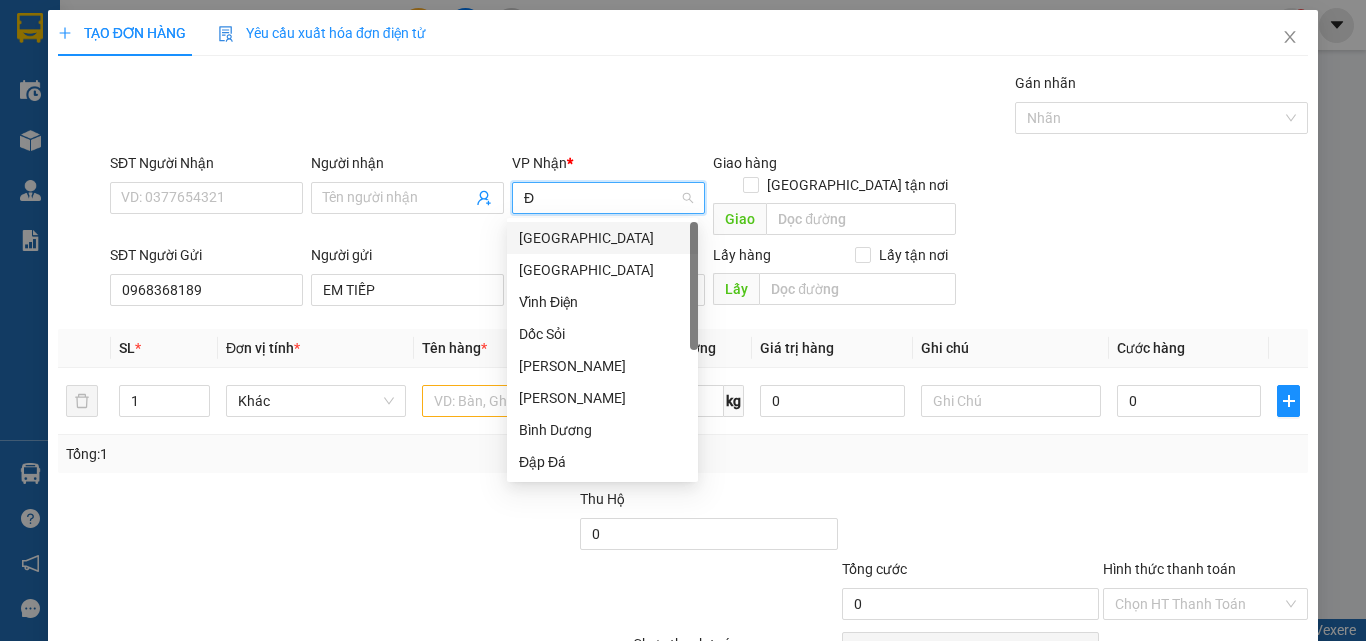 type on "ĐA" 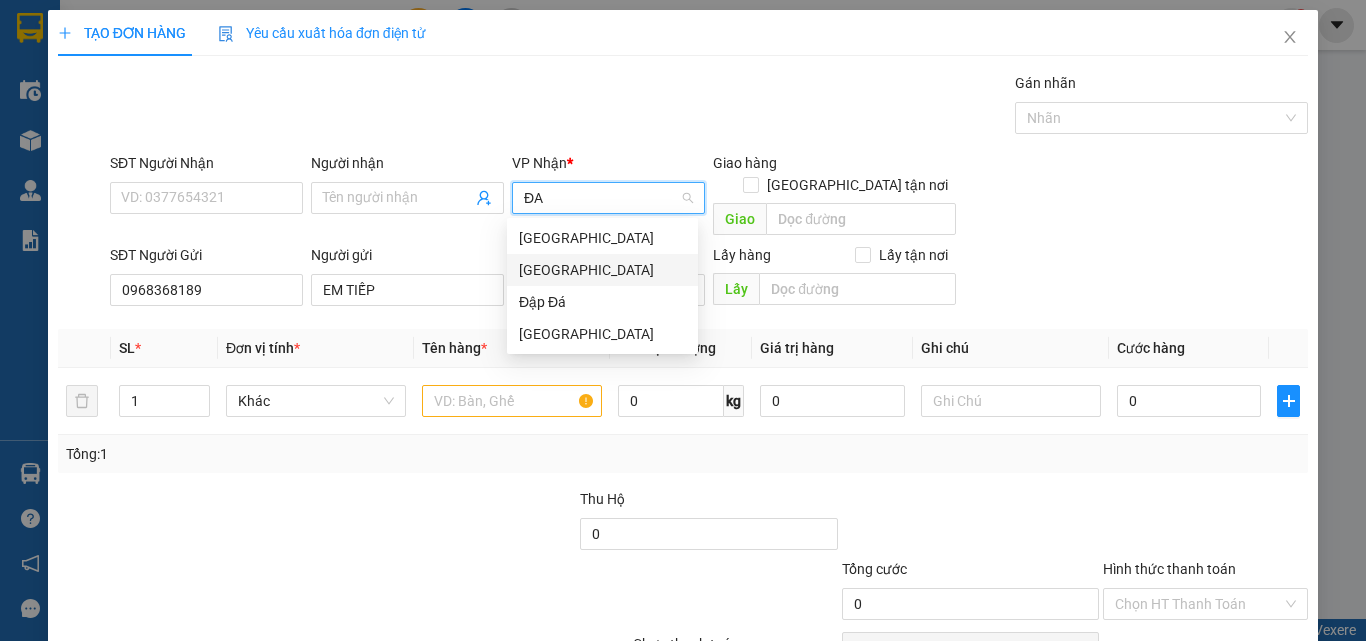 click on "[GEOGRAPHIC_DATA]" at bounding box center [602, 270] 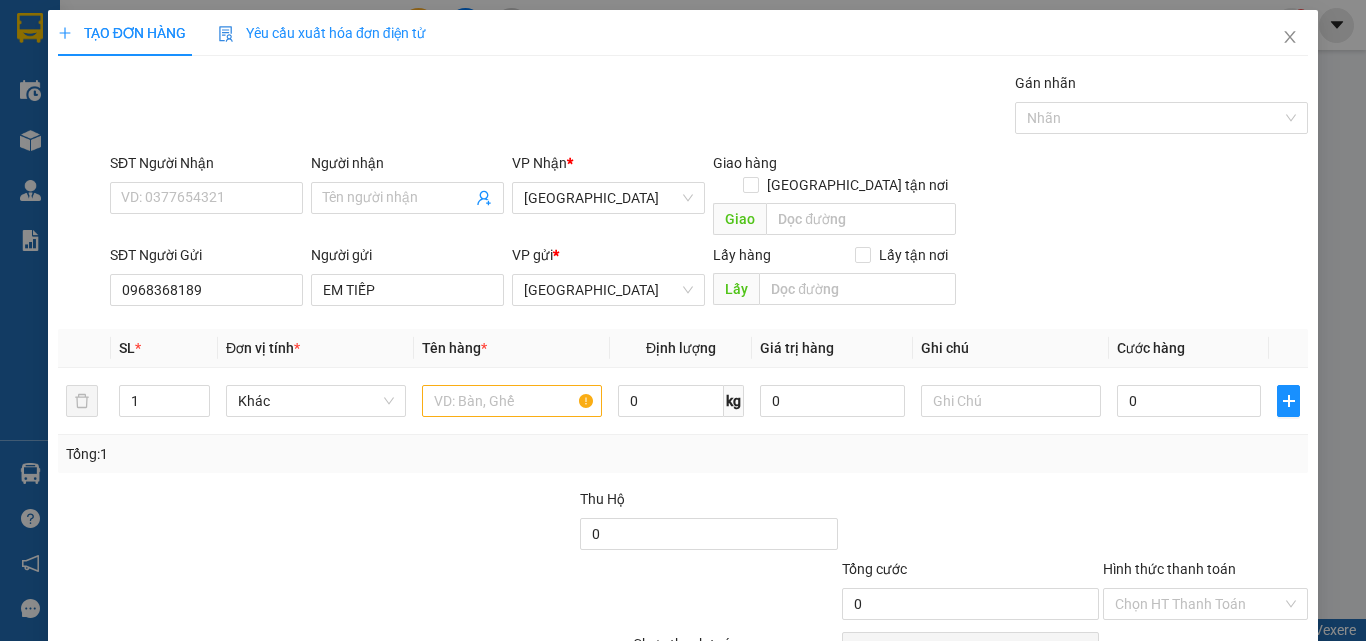 click on "Gói vận chuyển  * Tiêu chuẩn Gán nhãn   Nhãn" at bounding box center (709, 107) 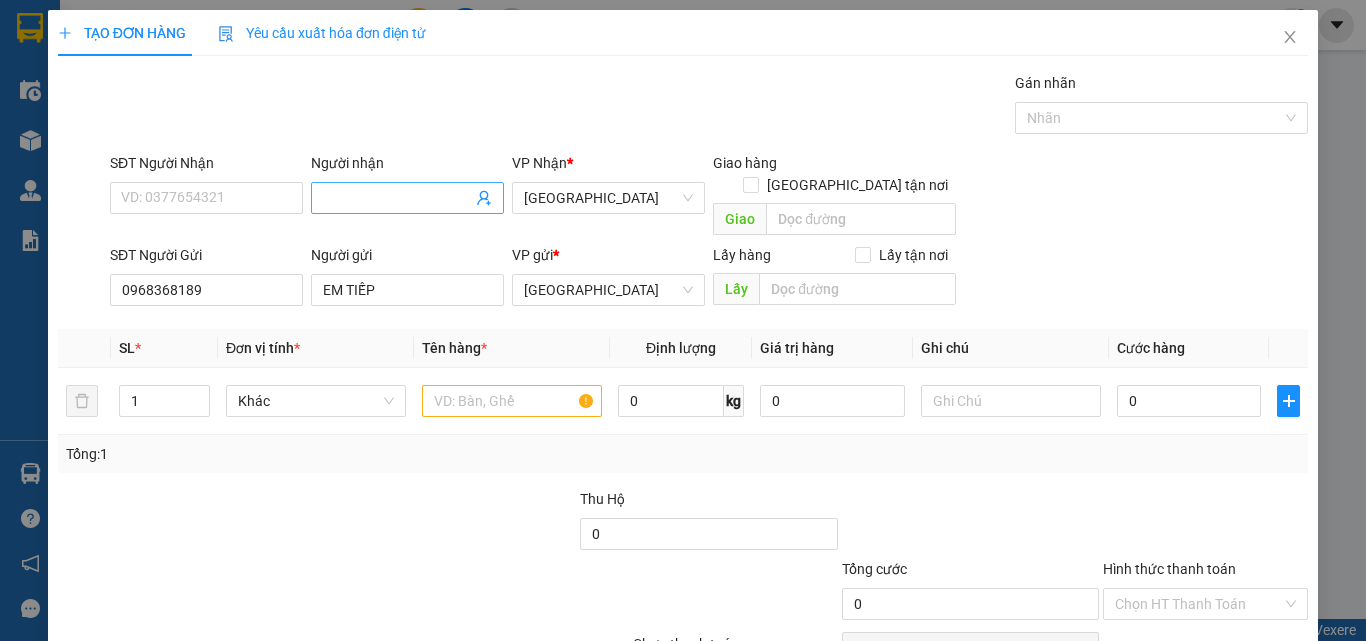 click on "Người nhận" at bounding box center (397, 198) 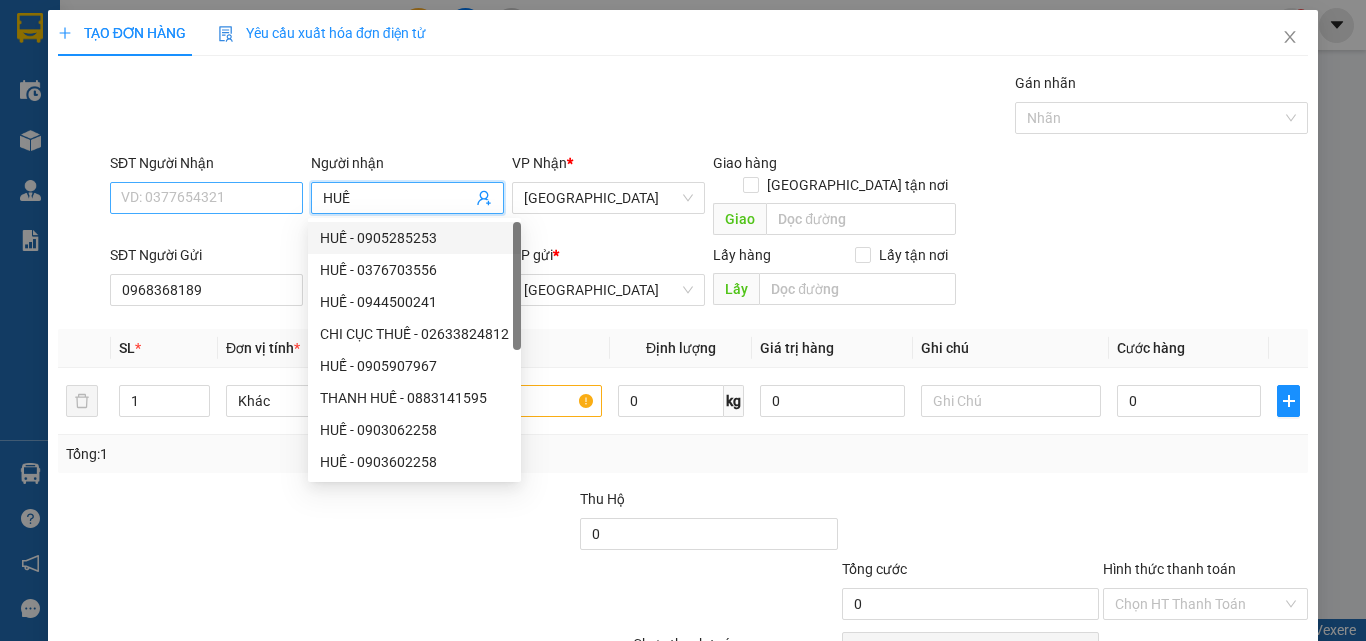 type on "HUẾ" 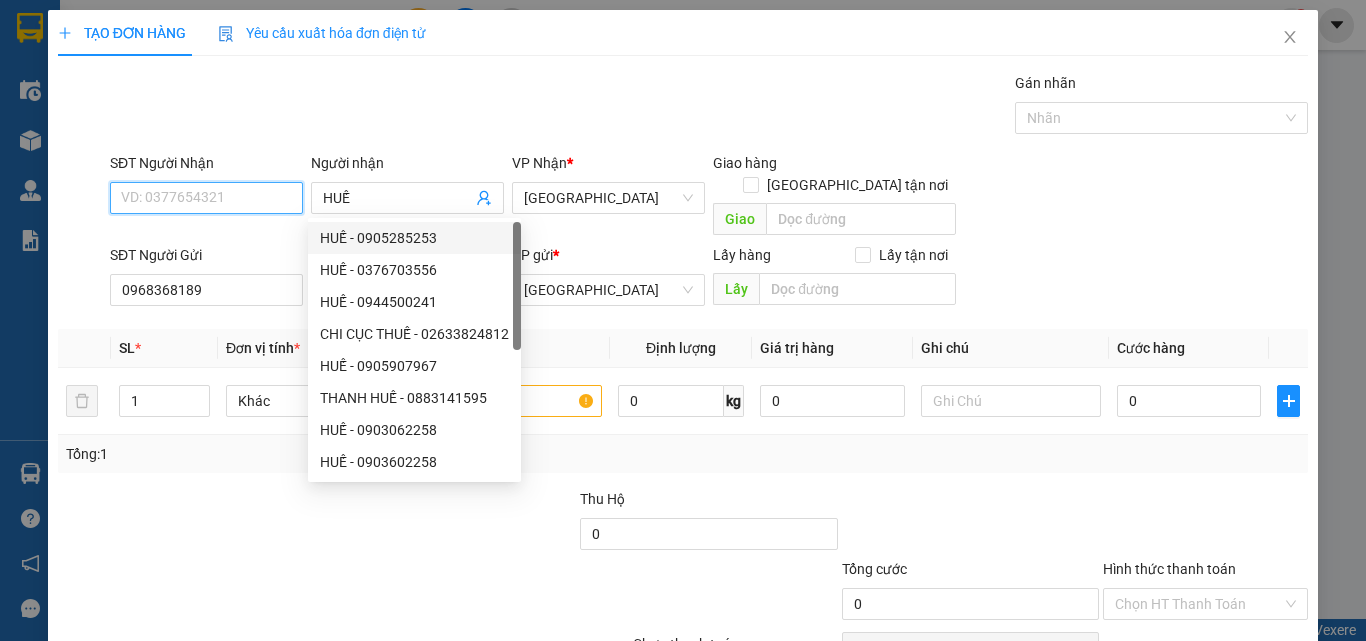 click on "SĐT Người Nhận" at bounding box center (206, 198) 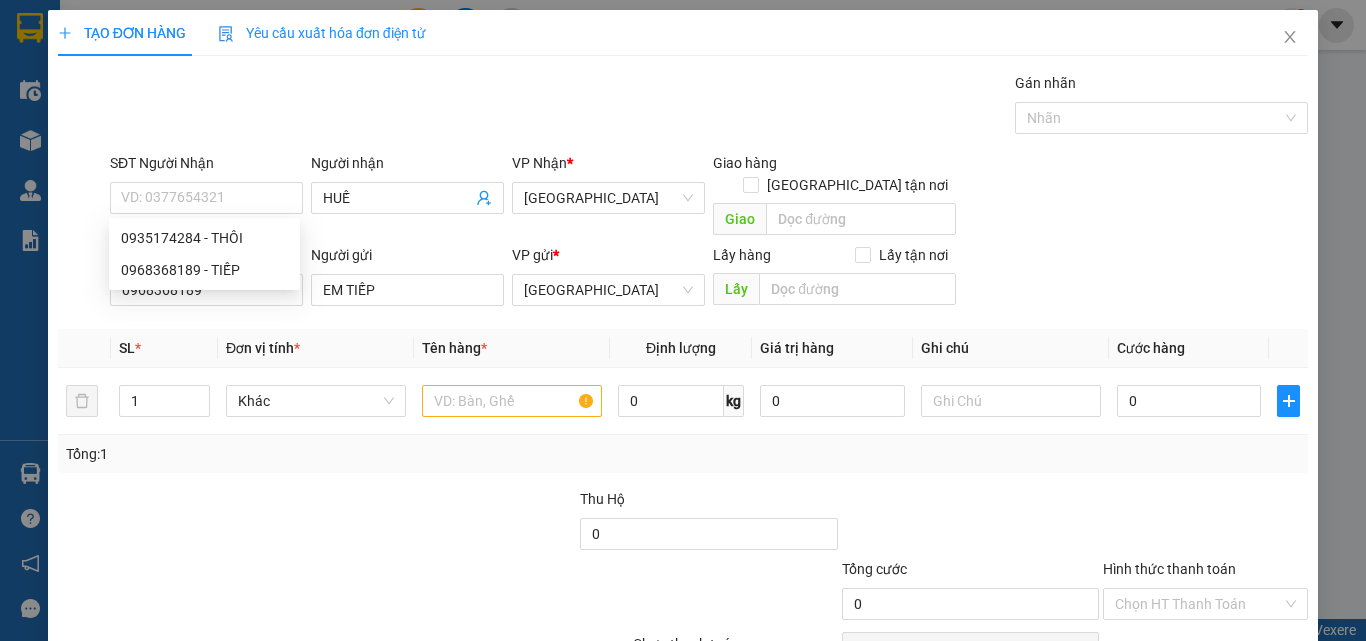 click on "Gói vận chuyển  * Tiêu chuẩn Gán nhãn   Nhãn" at bounding box center (709, 107) 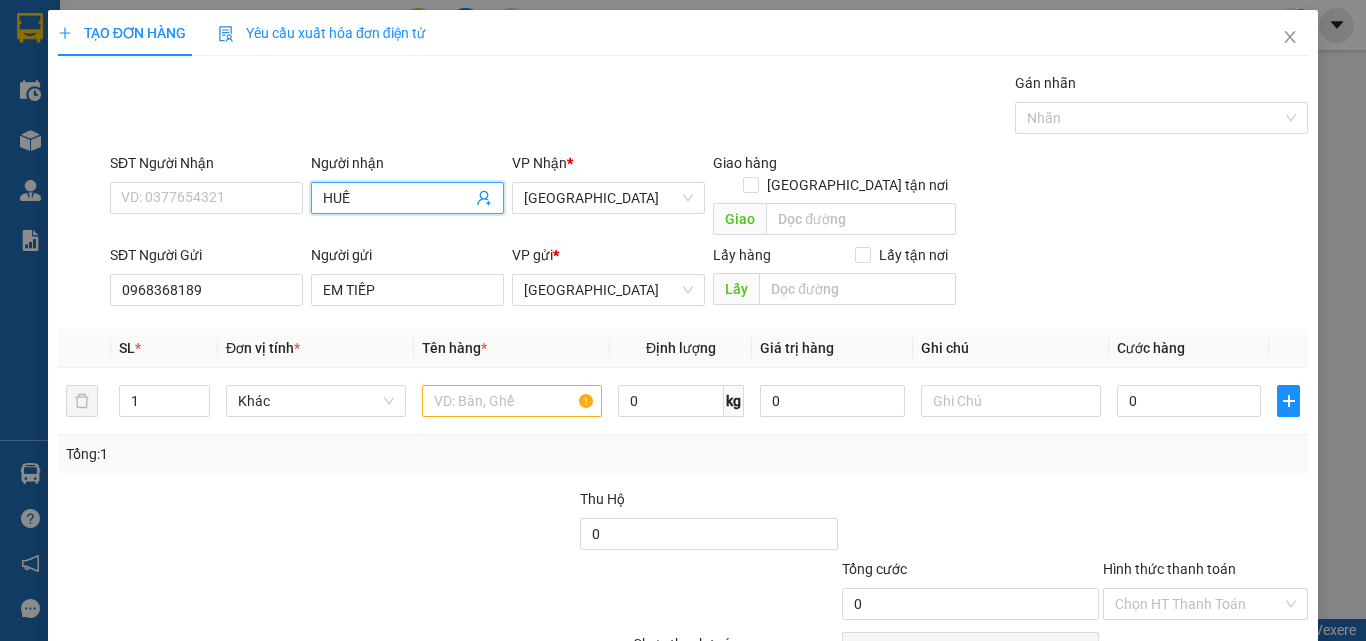 drag, startPoint x: 400, startPoint y: 194, endPoint x: 94, endPoint y: 173, distance: 306.71973 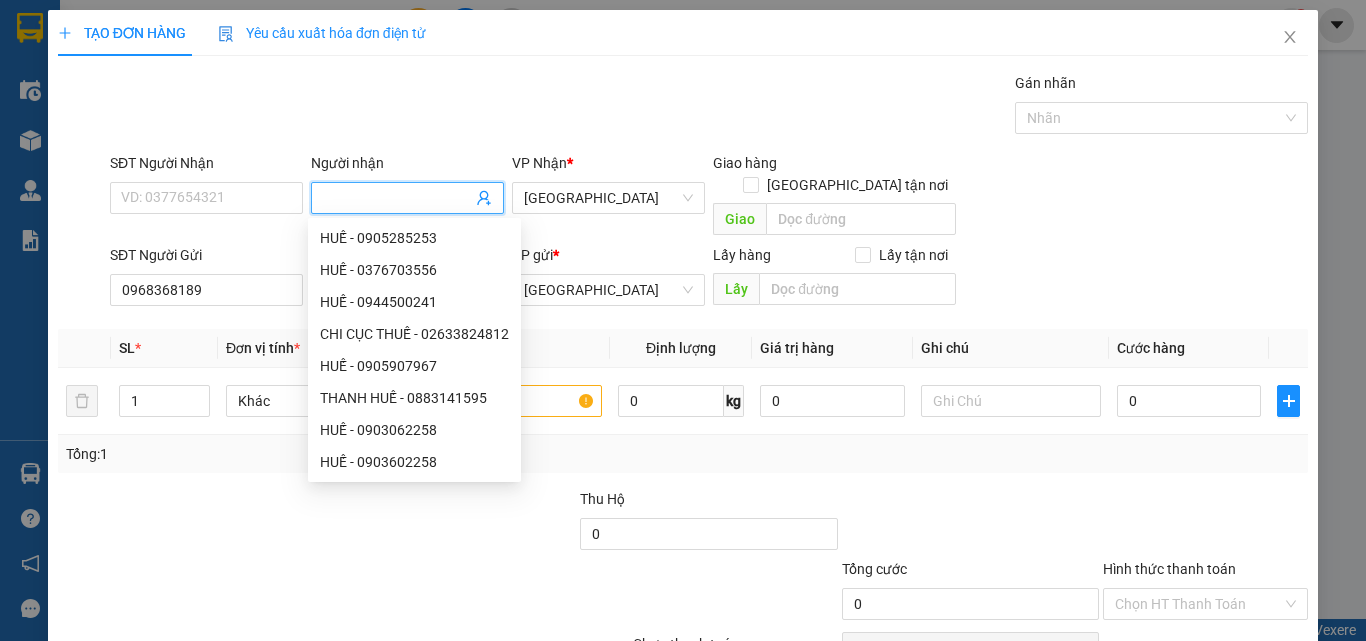 click at bounding box center (526, 593) 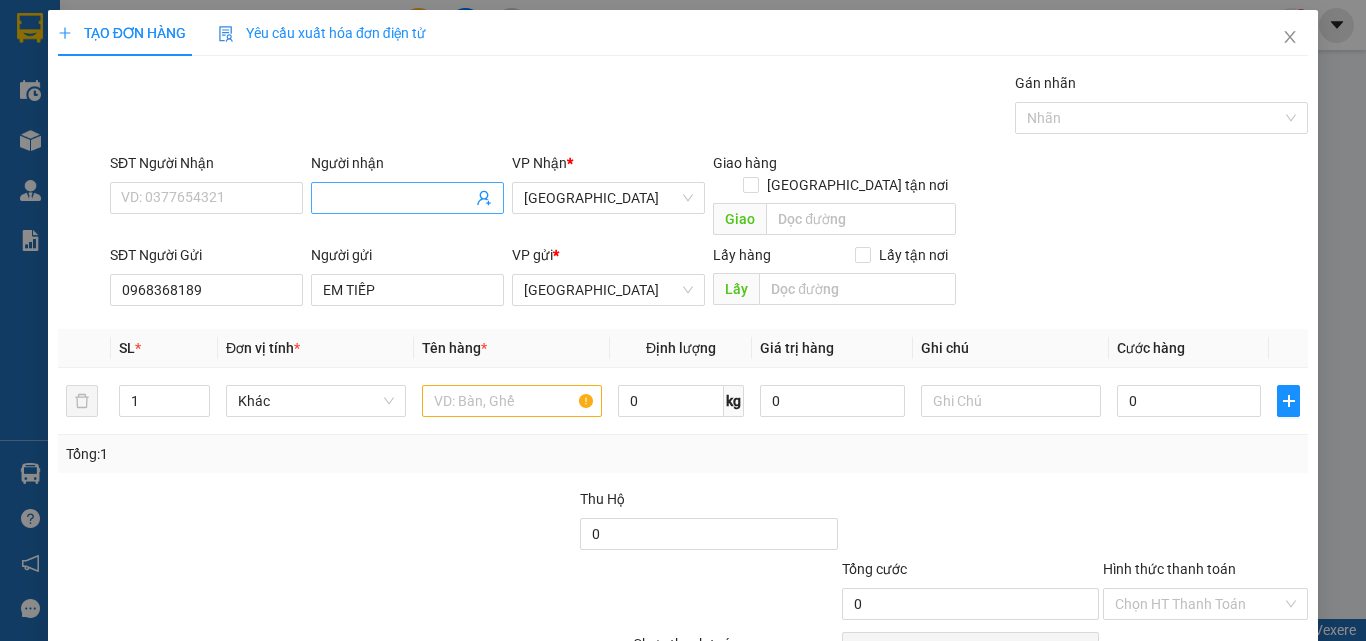 click on "Người nhận" at bounding box center (397, 198) 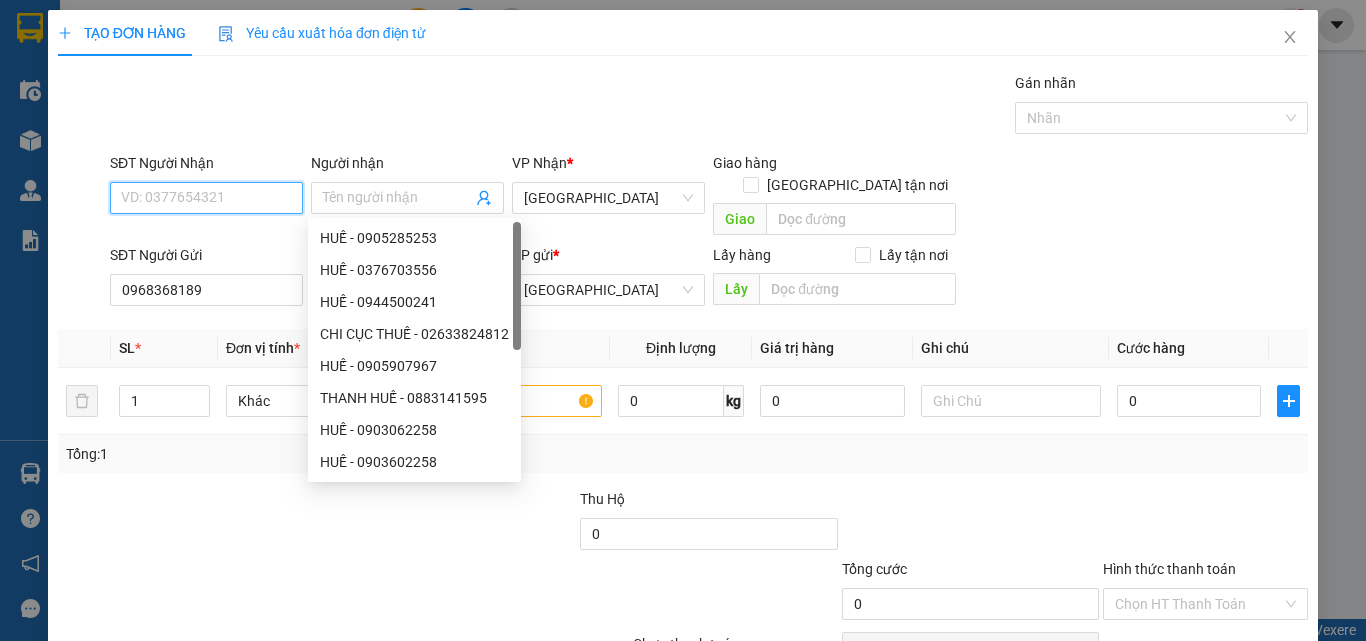 click on "SĐT Người Nhận" at bounding box center (206, 198) 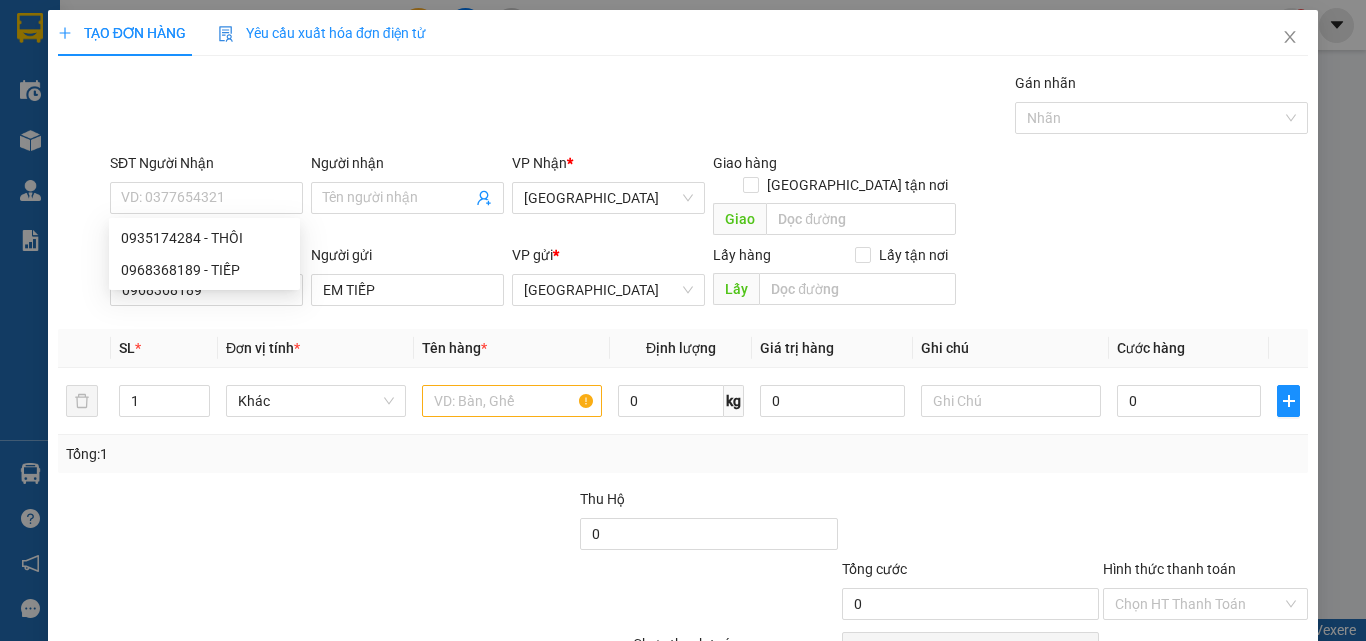 click on "Gói vận chuyển  * Tiêu chuẩn Gán nhãn   Nhãn" at bounding box center (709, 107) 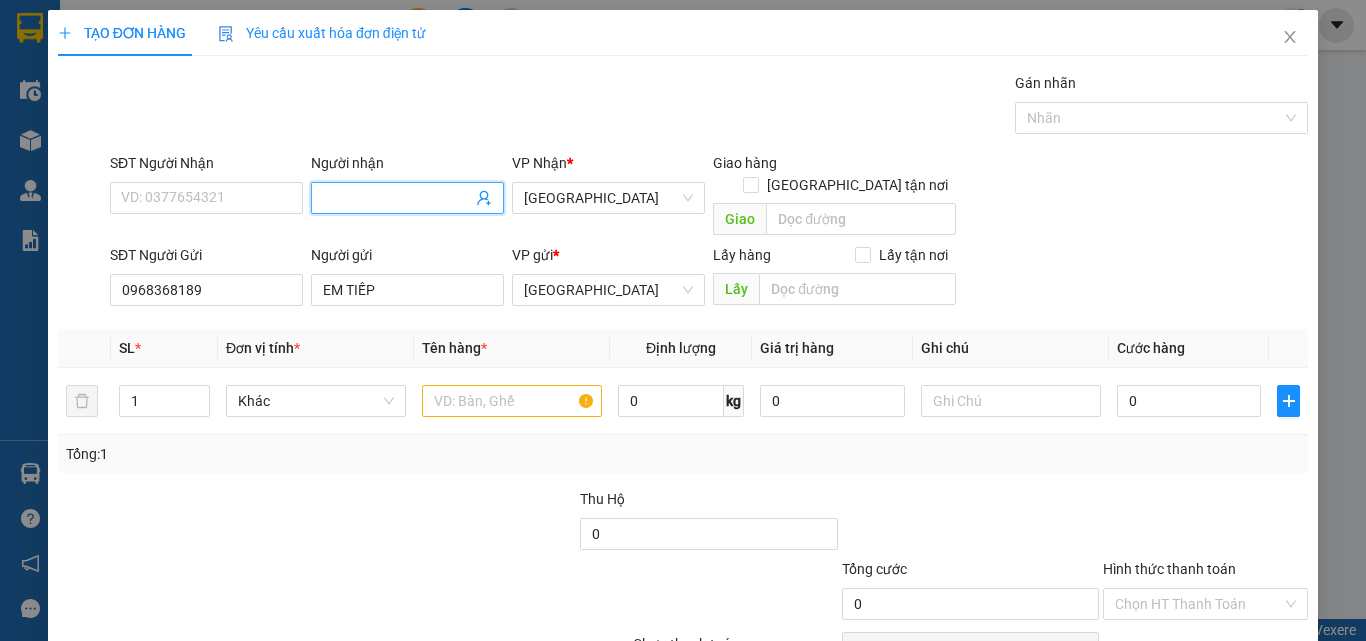 click at bounding box center (407, 198) 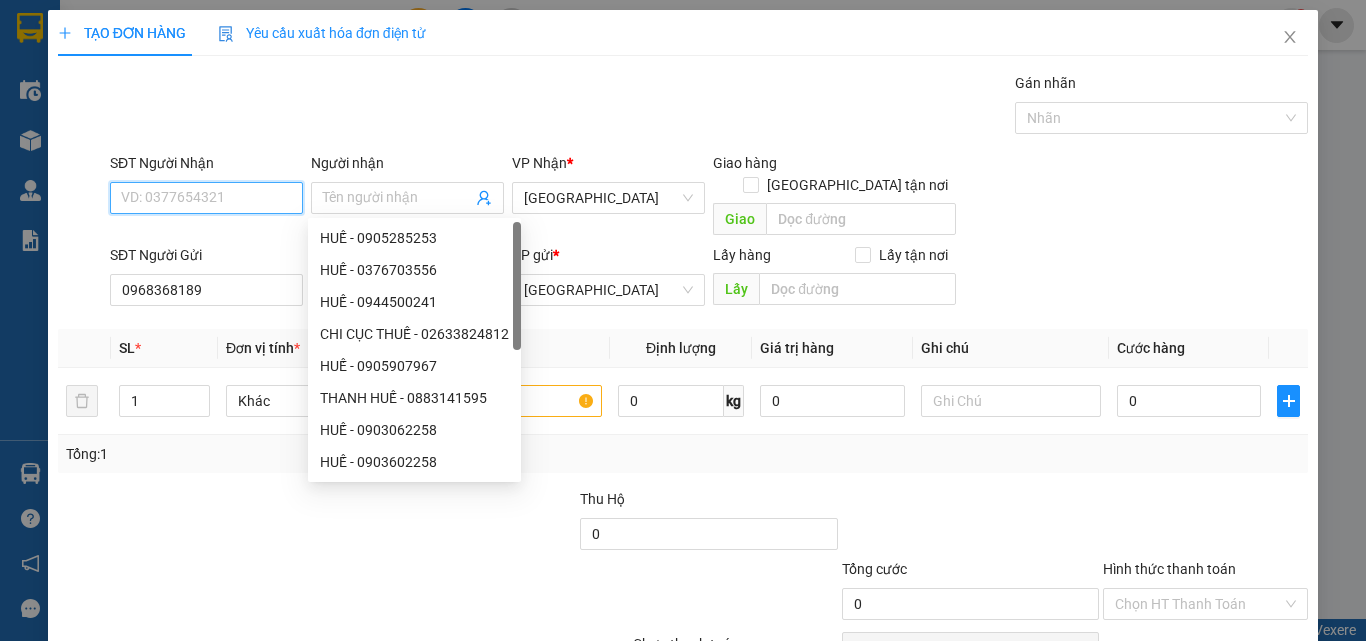 click on "SĐT Người Nhận" at bounding box center (206, 198) 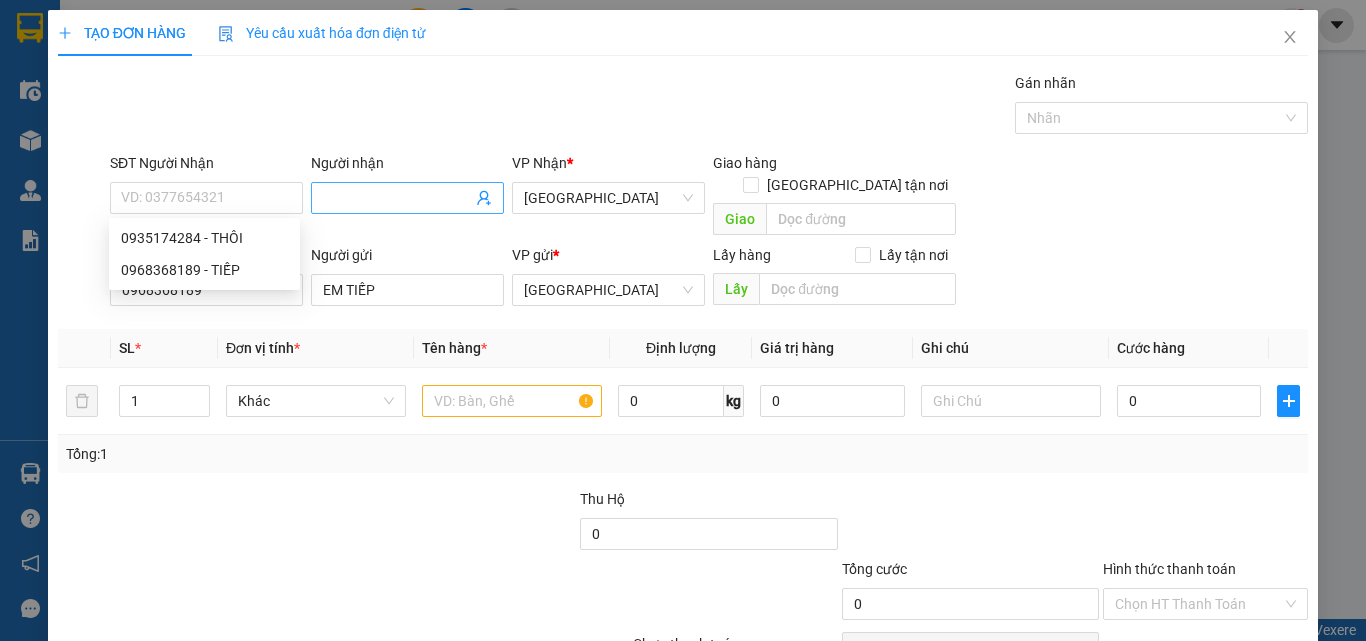 click on "Người nhận" at bounding box center [397, 198] 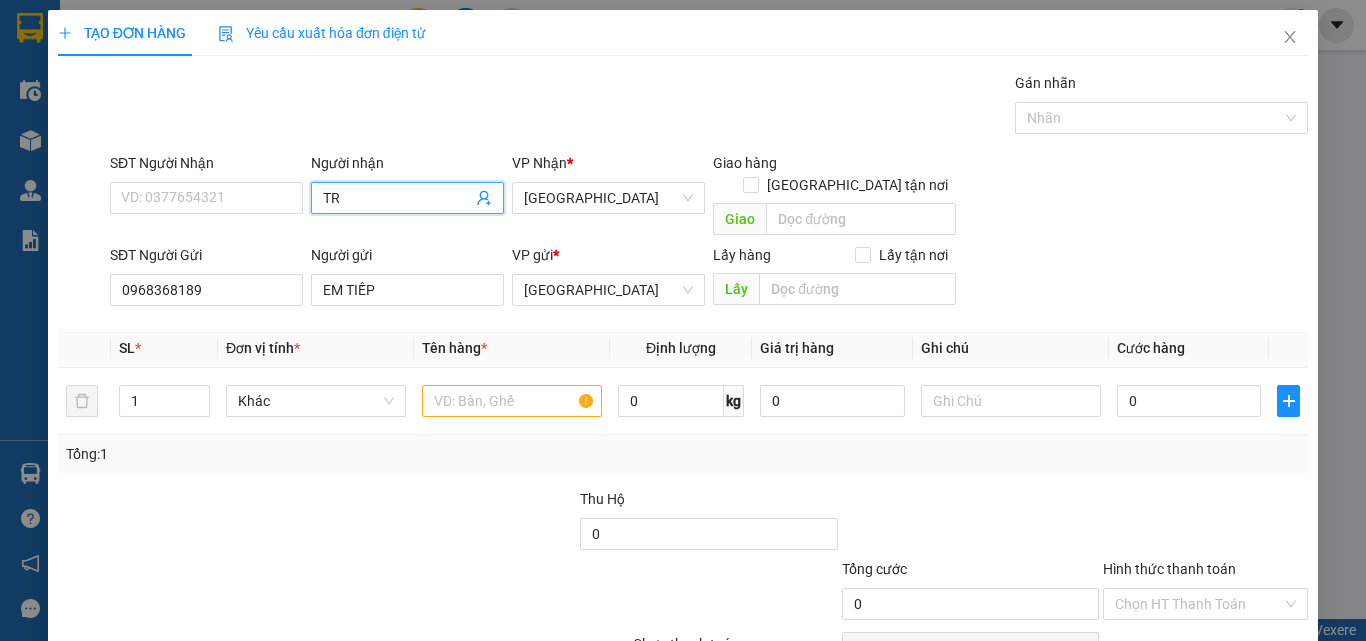 type on "T" 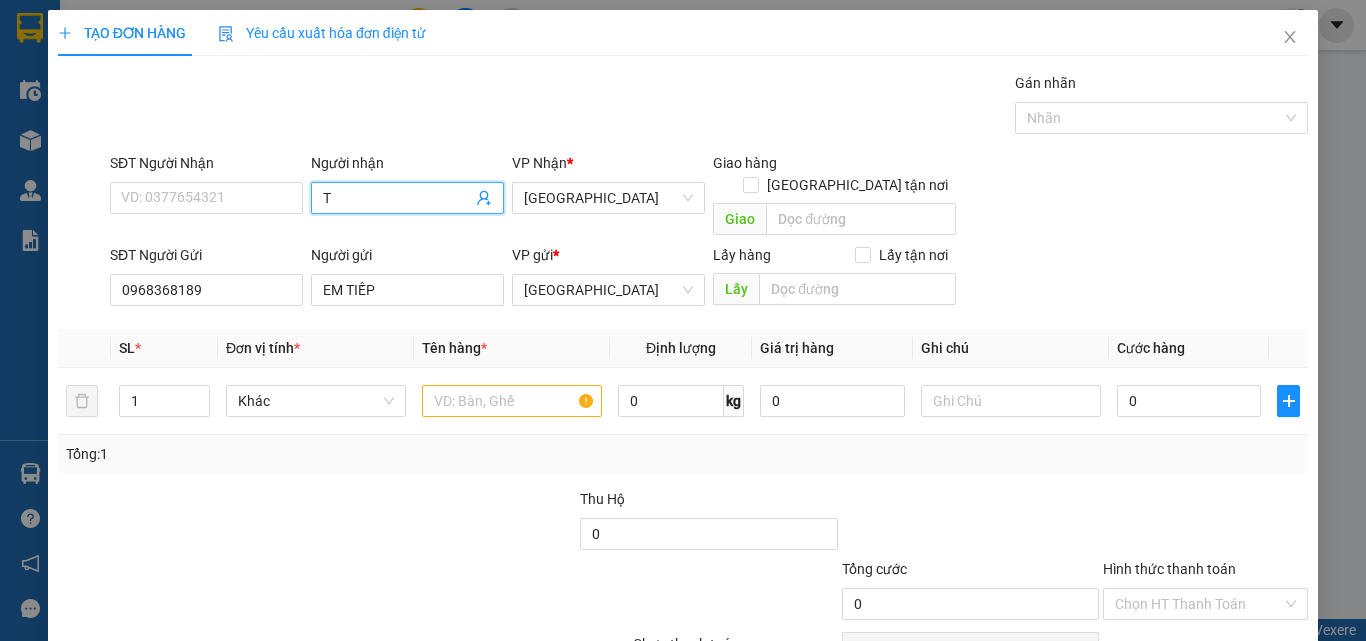 type 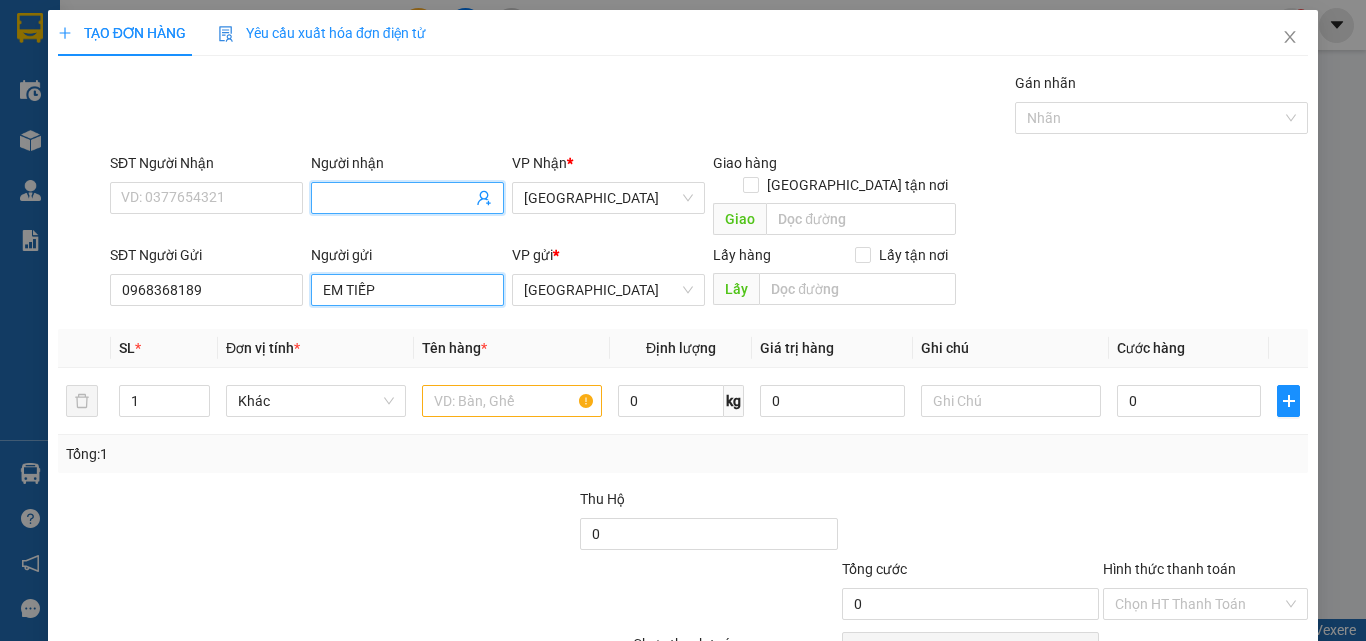click on "EM TIẾP" at bounding box center [407, 290] 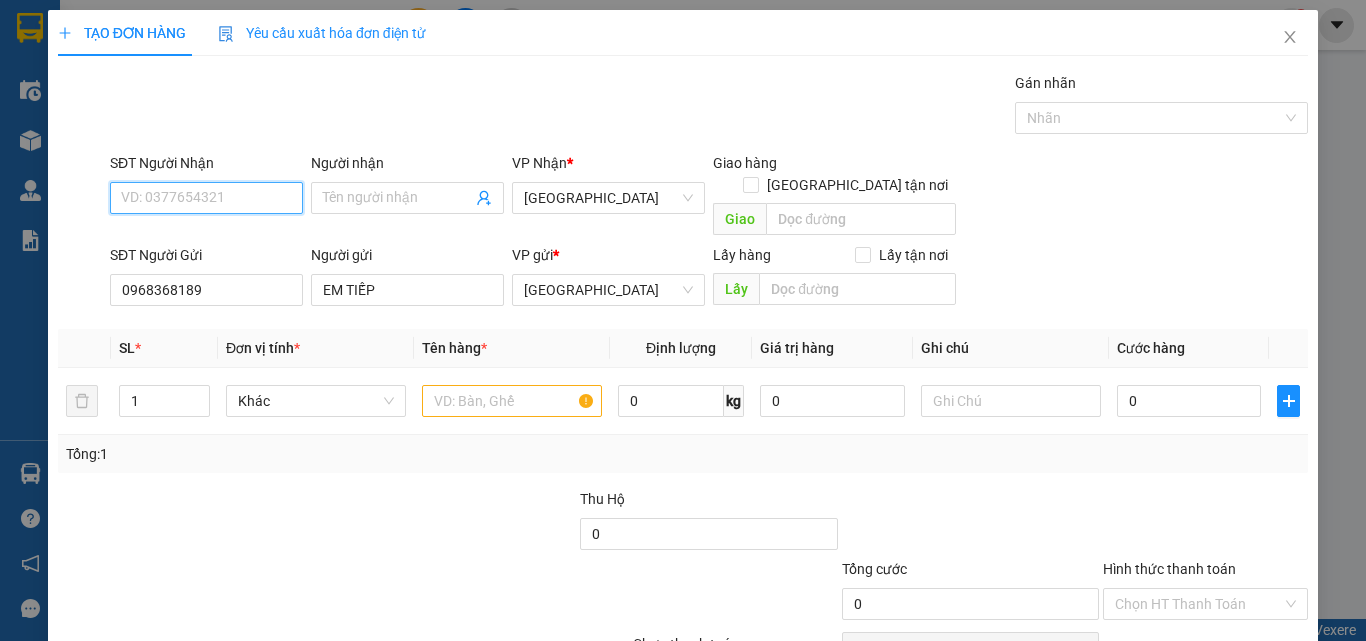 click on "SĐT Người Nhận" at bounding box center [206, 198] 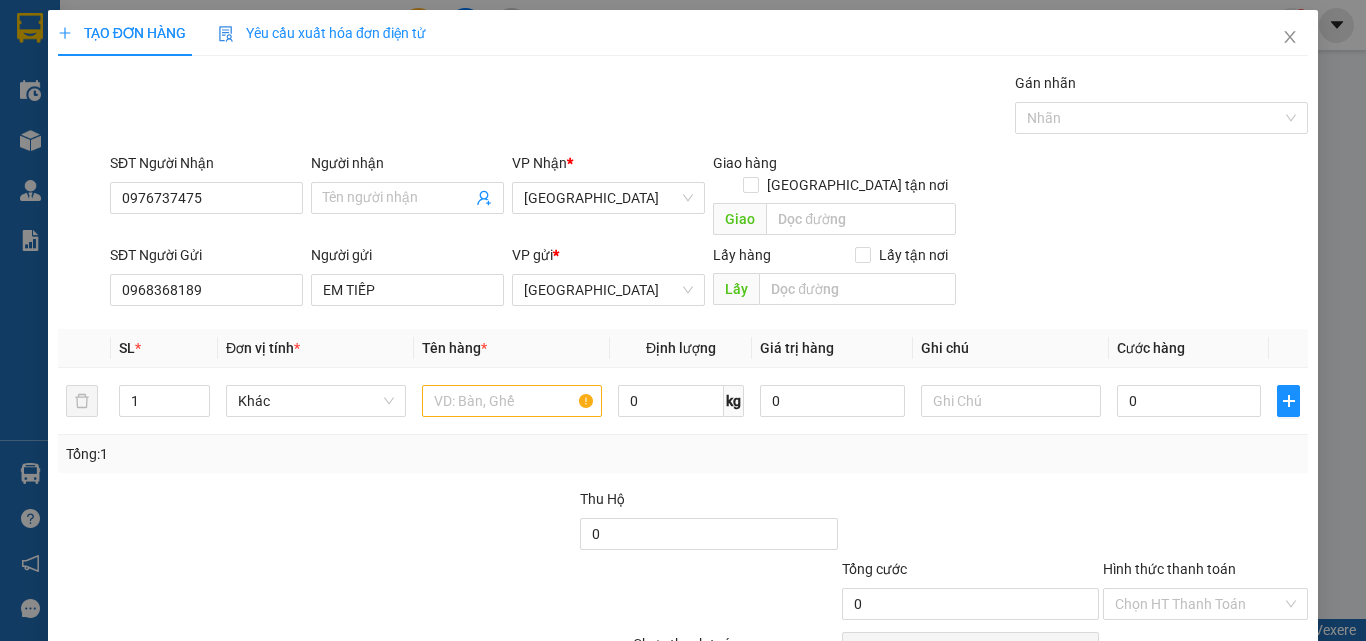 click on "TẠO ĐƠN HÀNG Yêu cầu xuất hóa đơn điện tử" at bounding box center (683, 33) 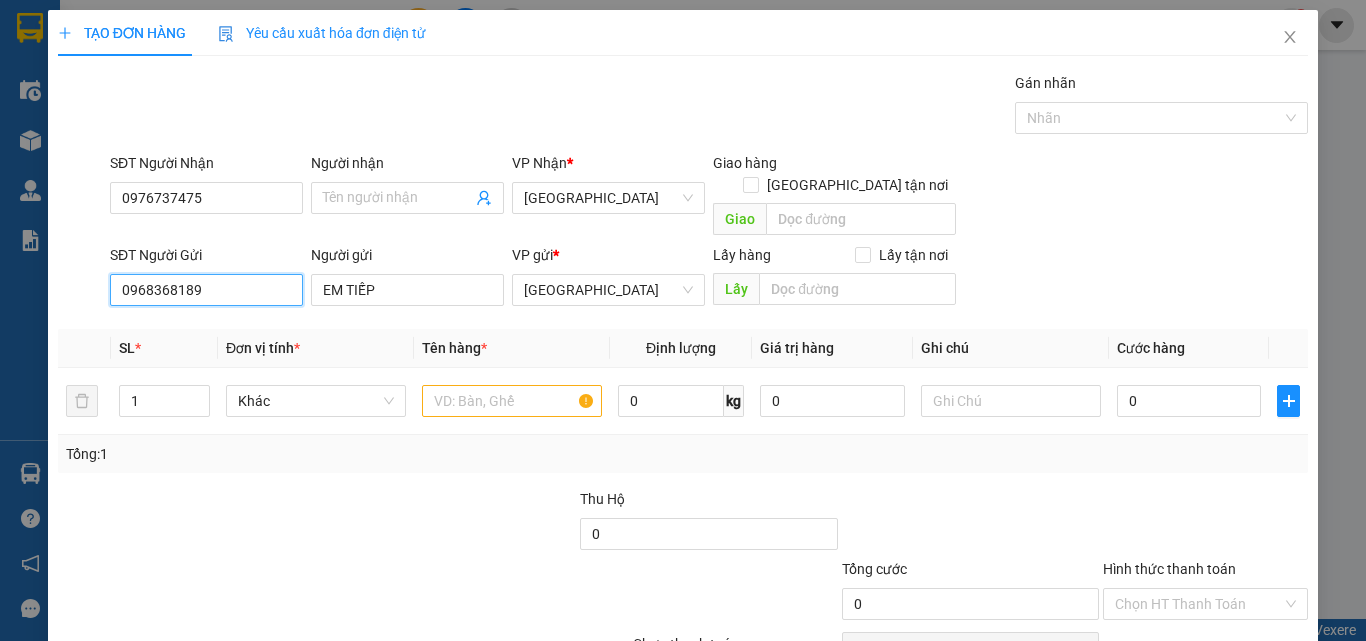 drag, startPoint x: 220, startPoint y: 268, endPoint x: 0, endPoint y: 273, distance: 220.05681 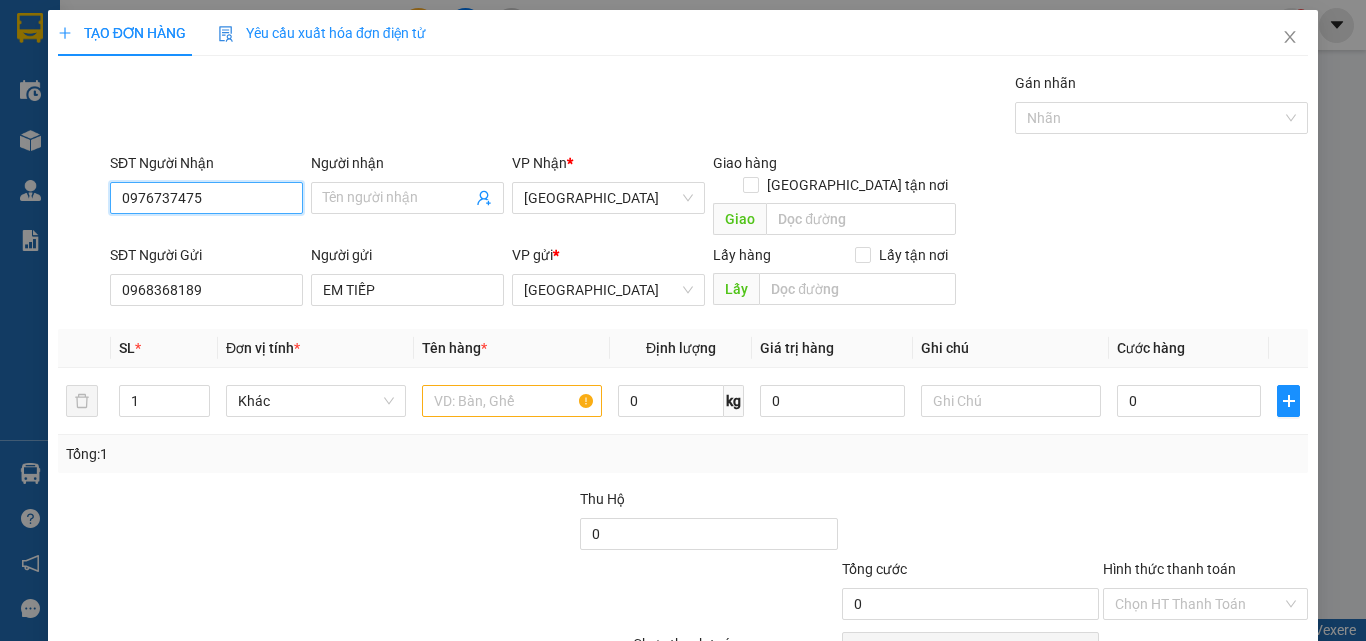drag, startPoint x: 236, startPoint y: 196, endPoint x: 51, endPoint y: 305, distance: 214.72308 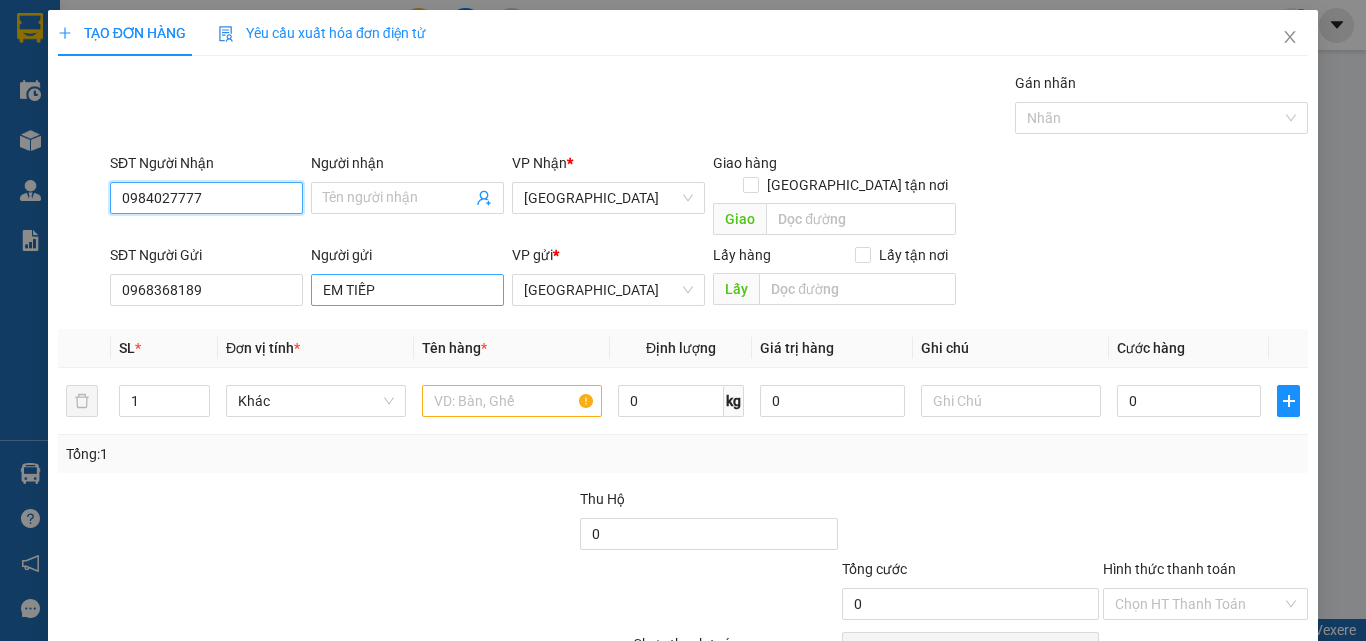 type on "0984027777" 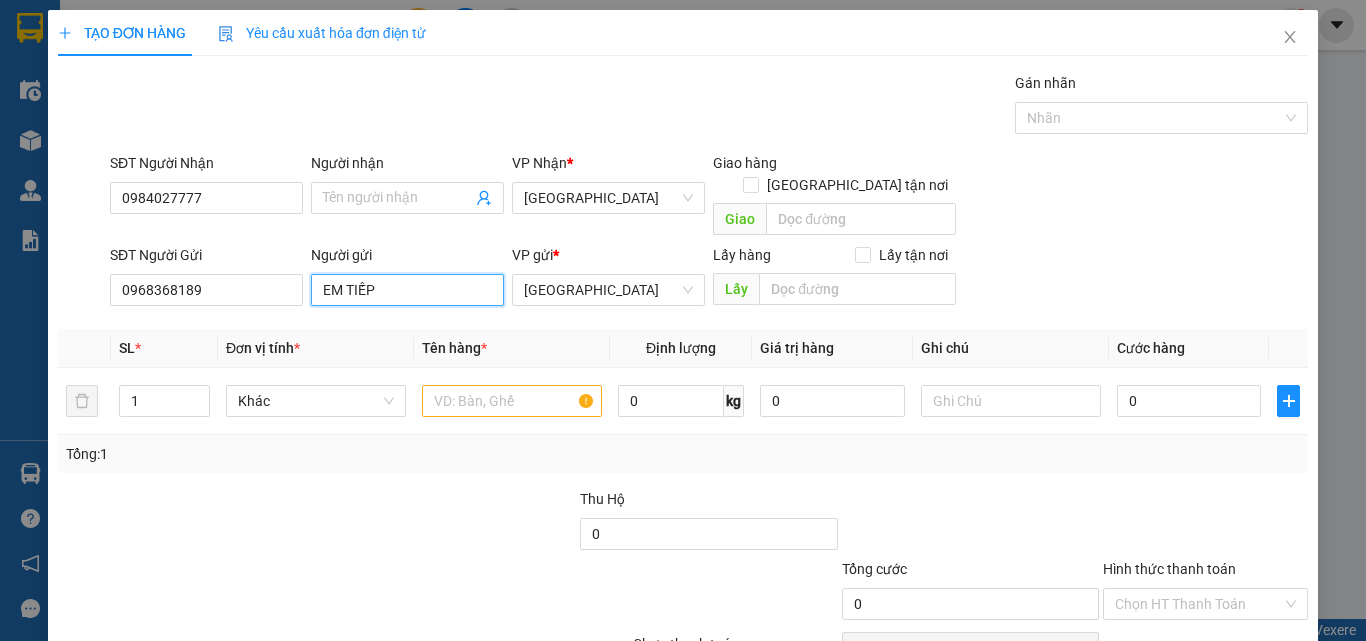 drag, startPoint x: 431, startPoint y: 267, endPoint x: 228, endPoint y: 289, distance: 204.18864 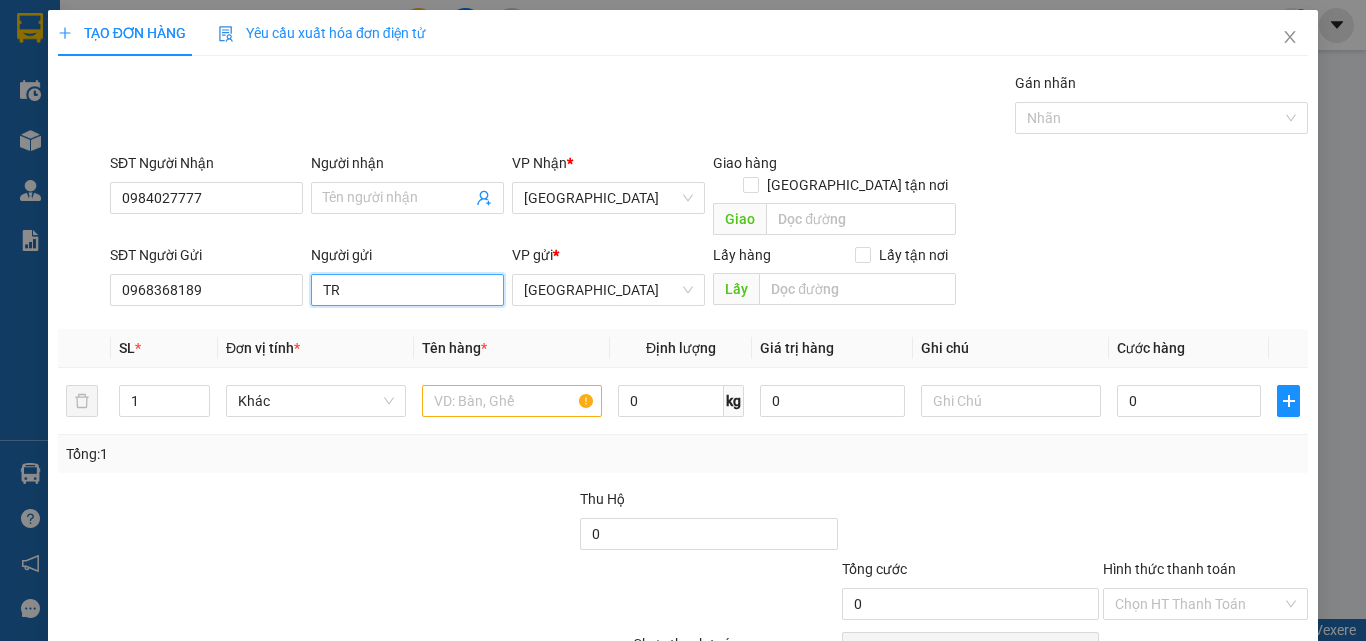type on "T" 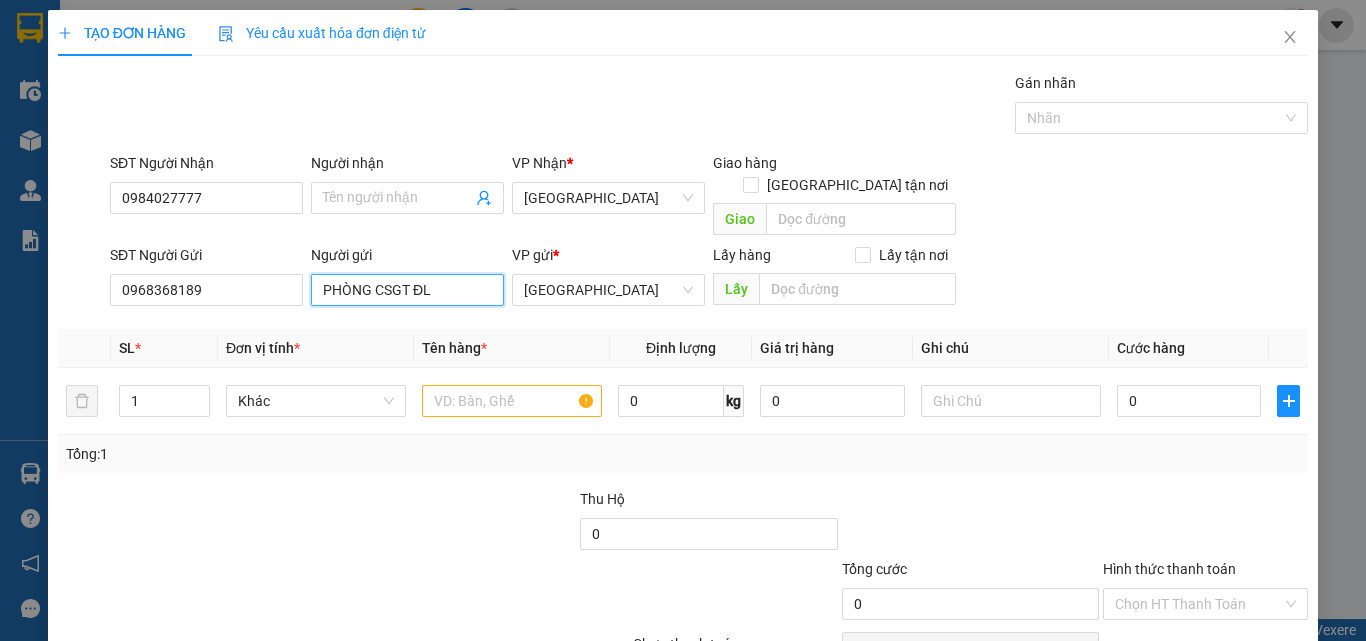 type on "PHÒNG CSGT ĐL" 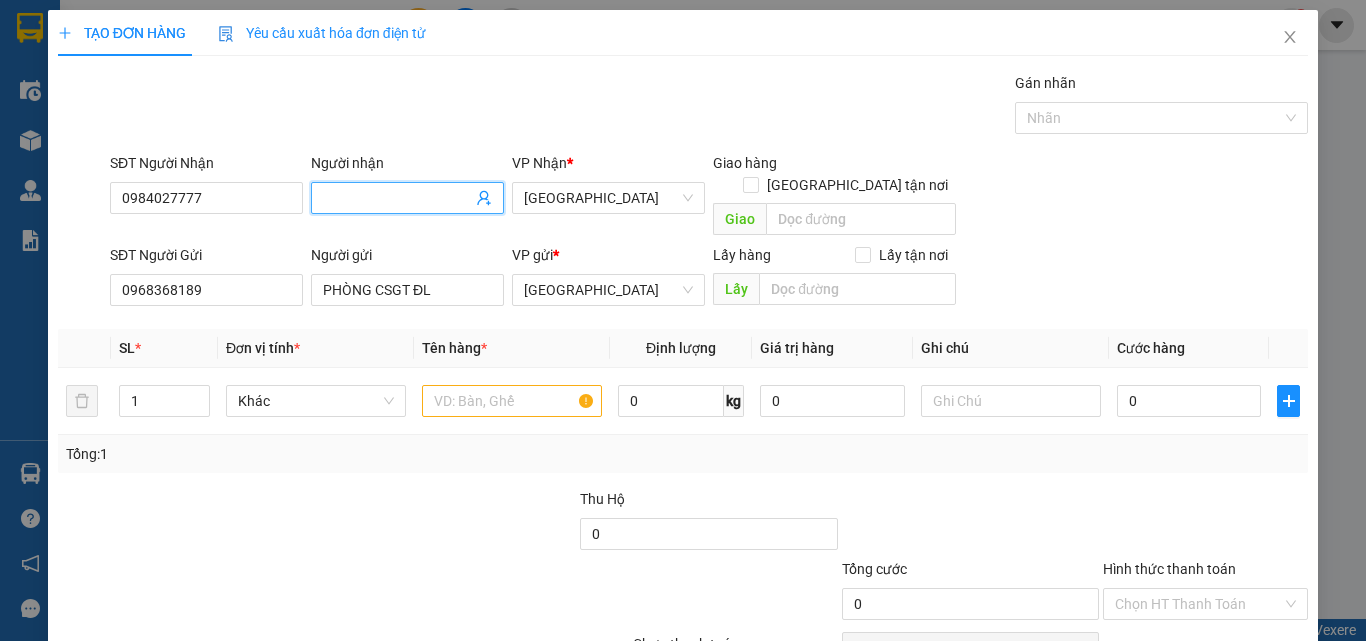 click on "Người nhận" at bounding box center [397, 198] 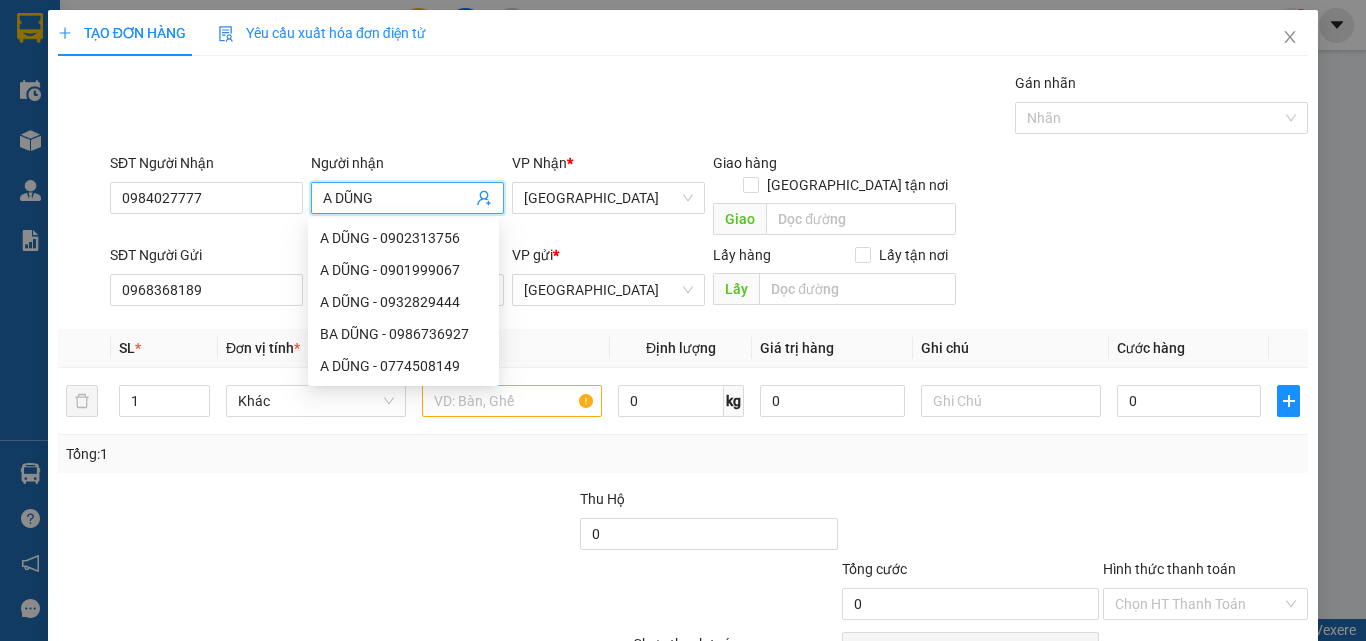type on "A DŨNG" 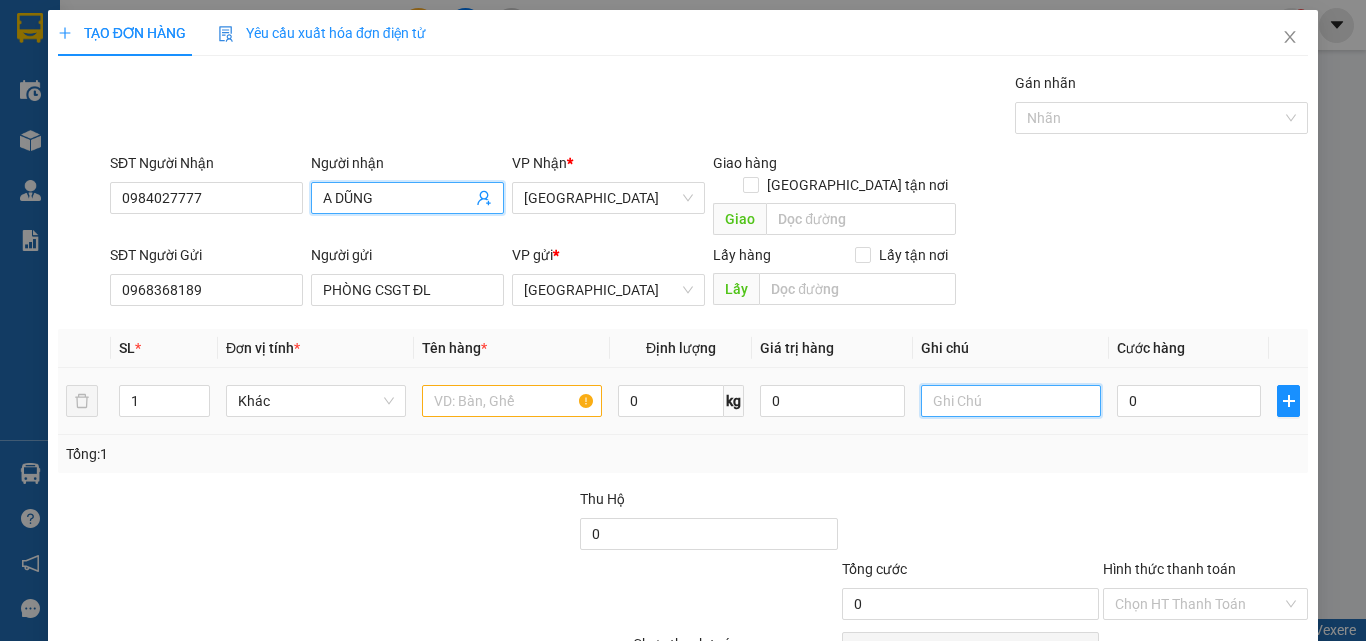 click at bounding box center (1011, 401) 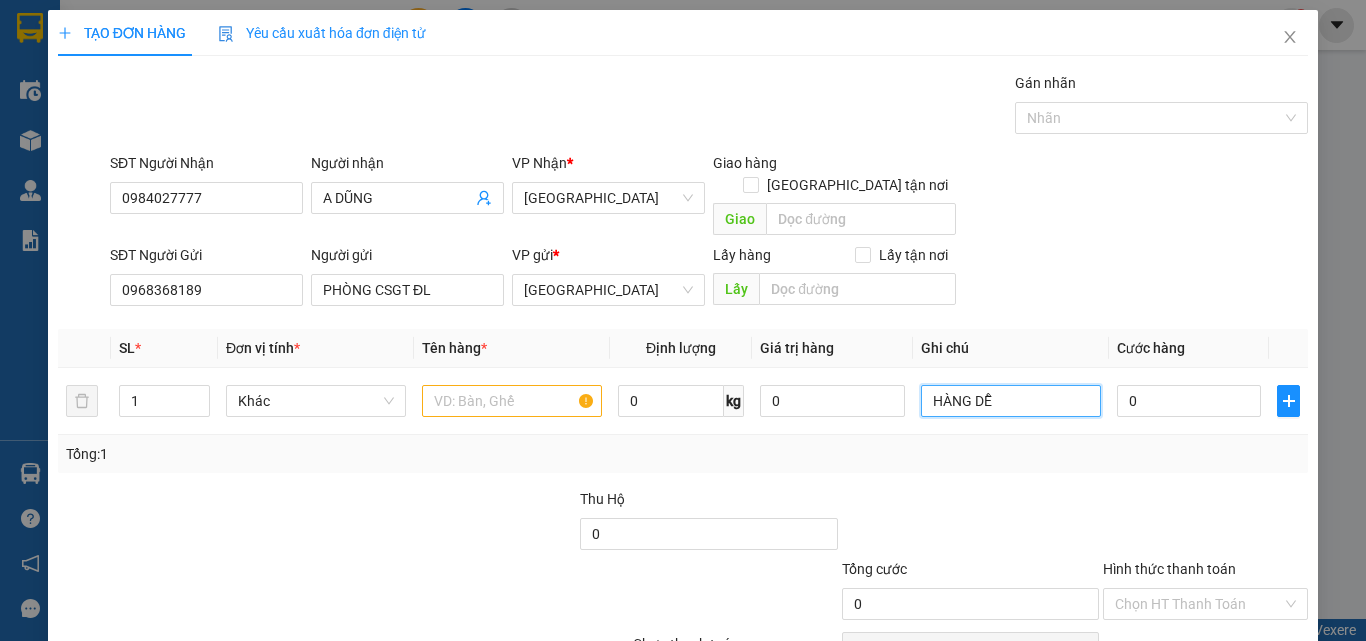 type on "HÀNG DỄ" 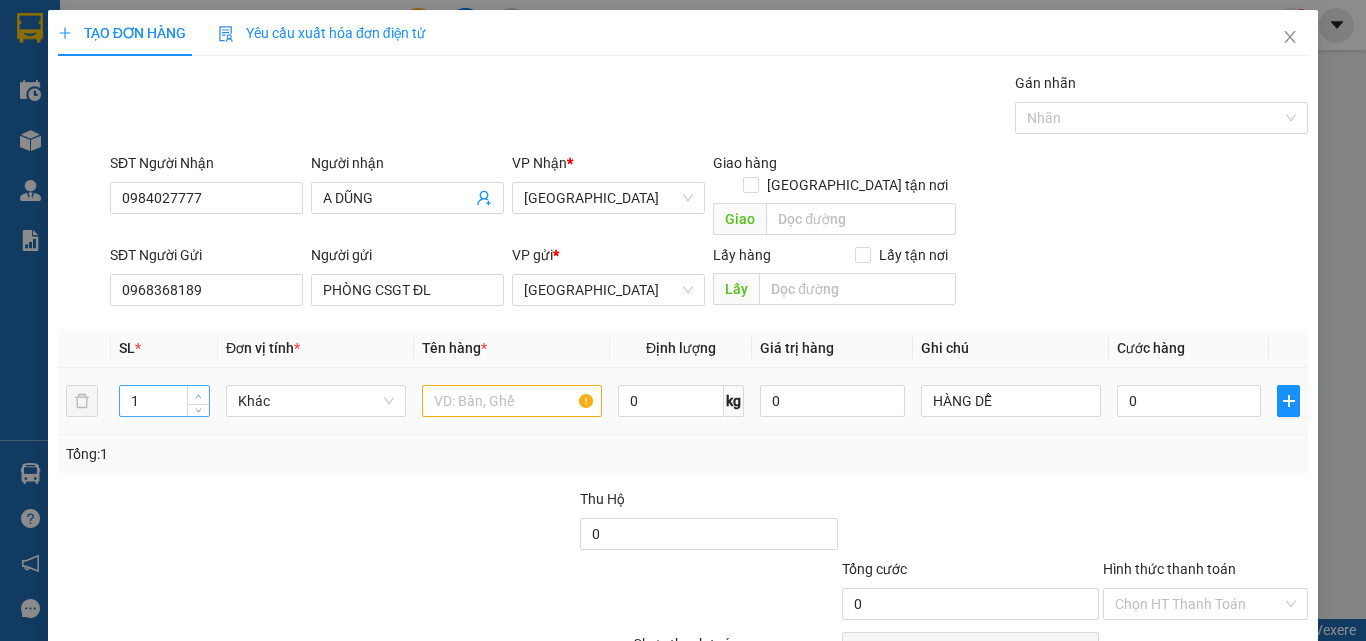type on "2" 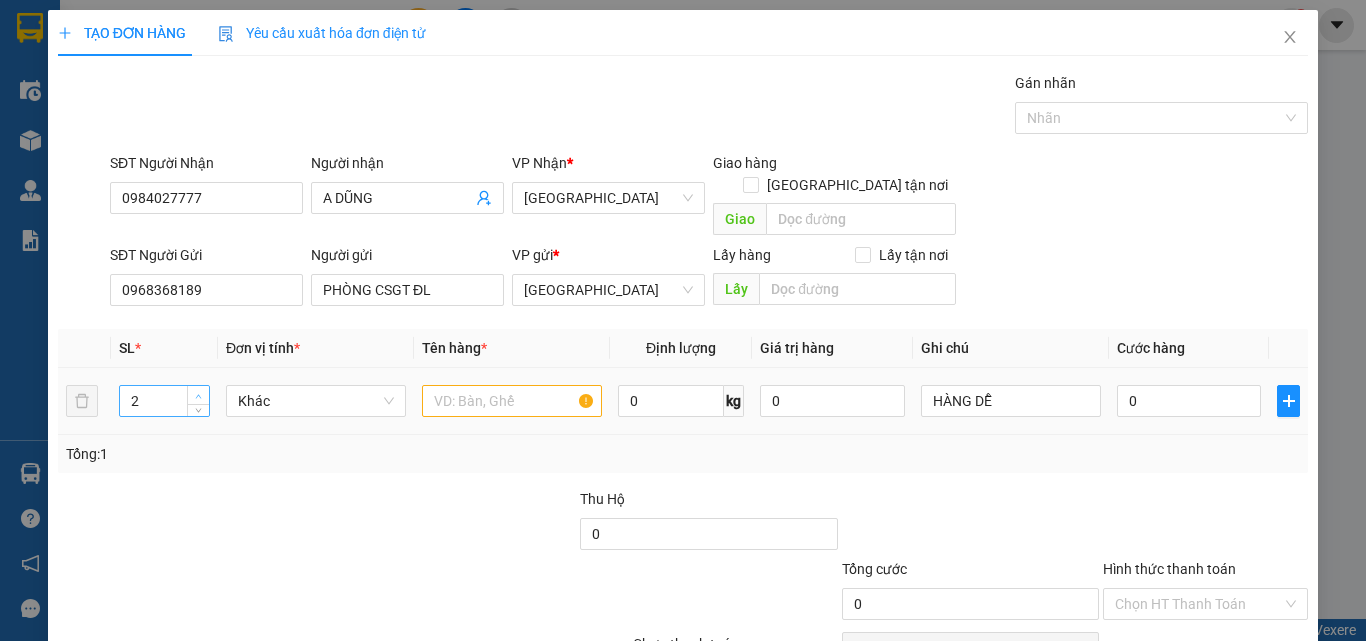 click at bounding box center [199, 396] 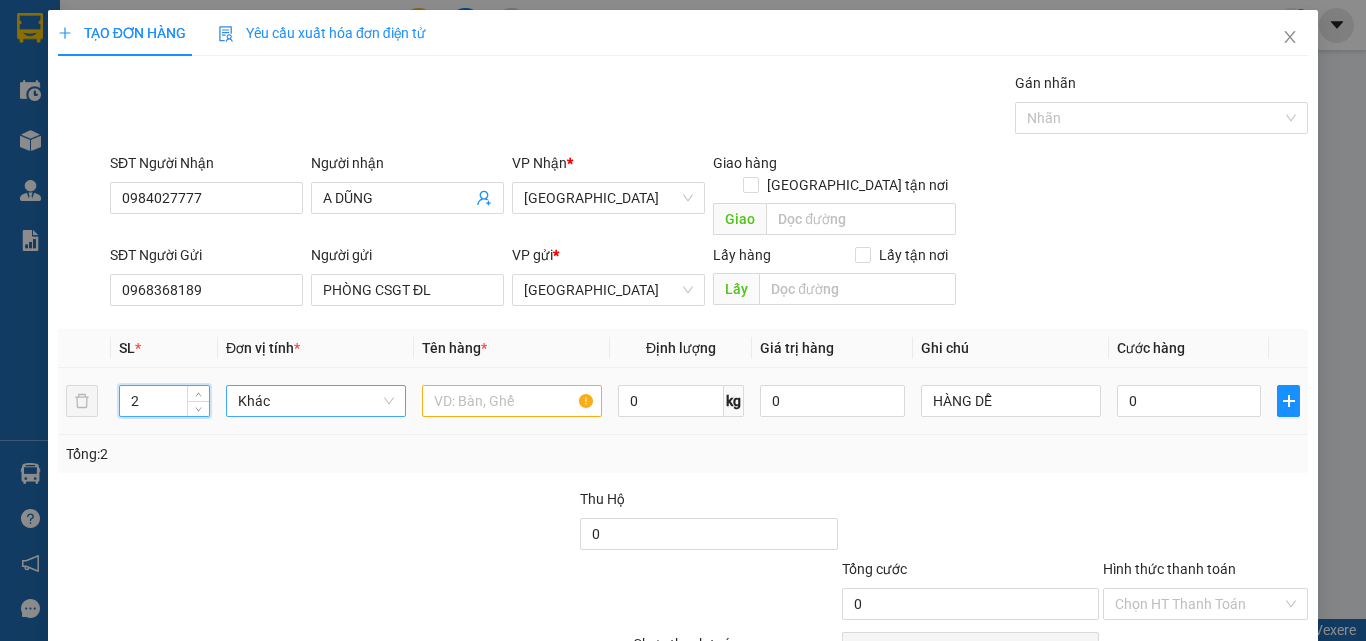 click on "Khác" at bounding box center (316, 401) 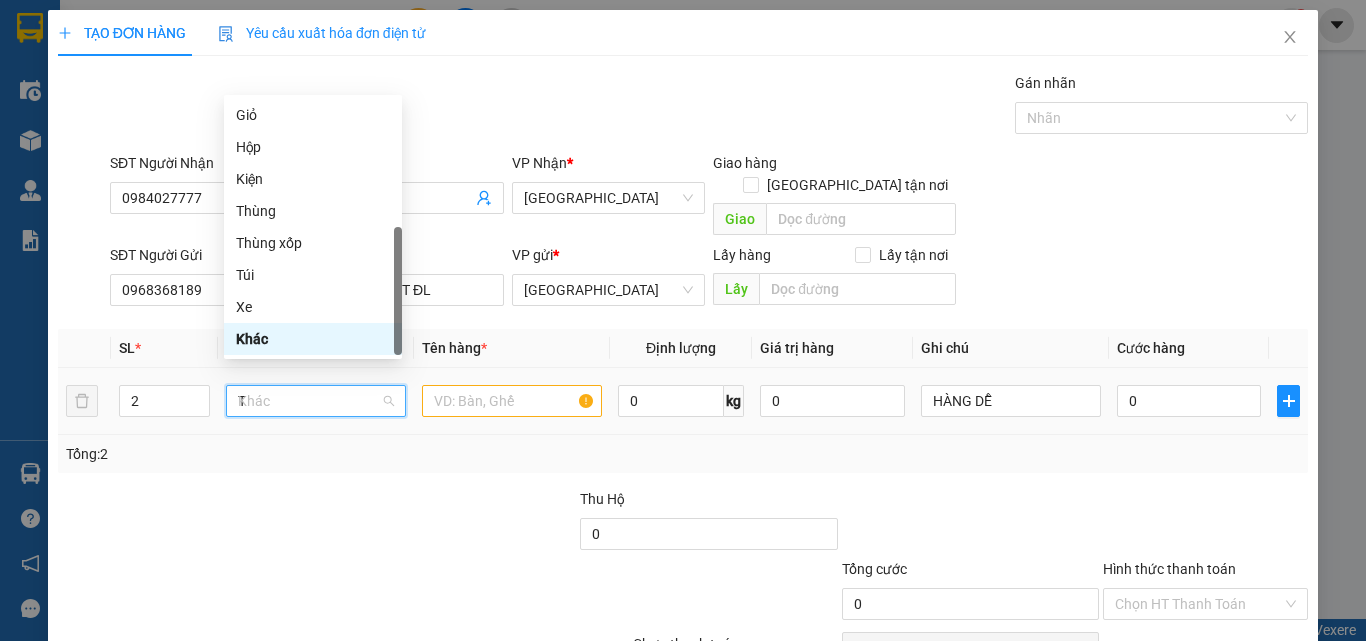 scroll, scrollTop: 0, scrollLeft: 0, axis: both 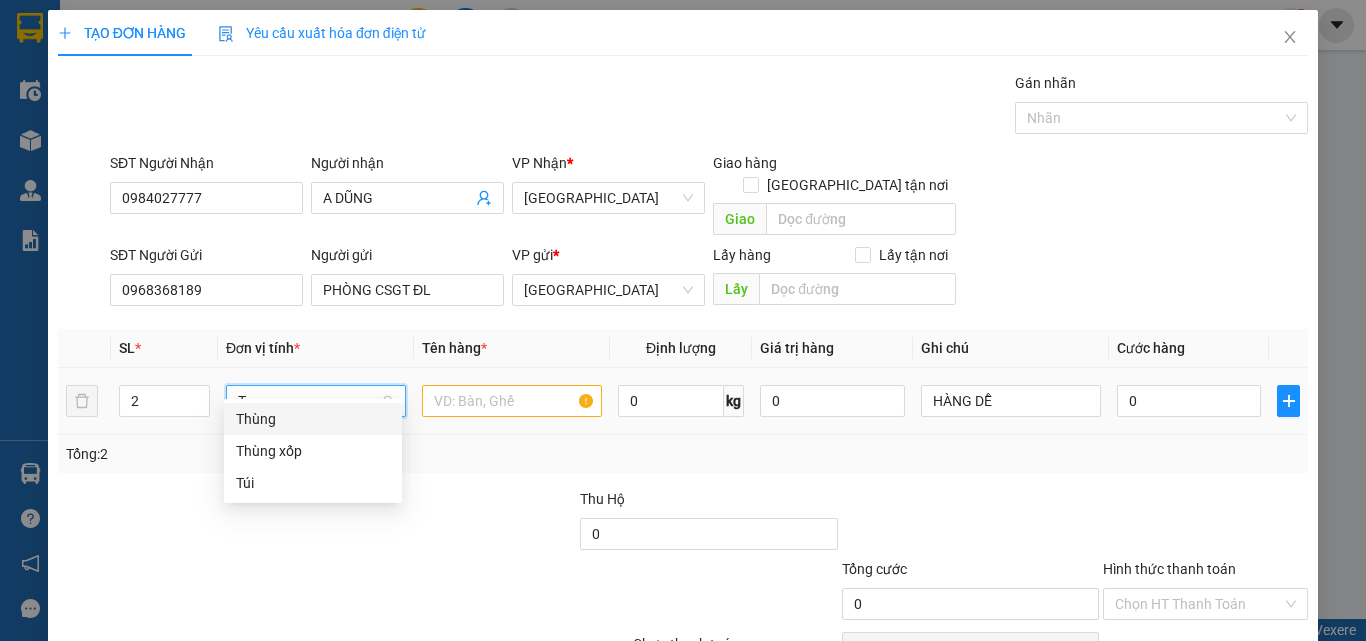 type on "TX" 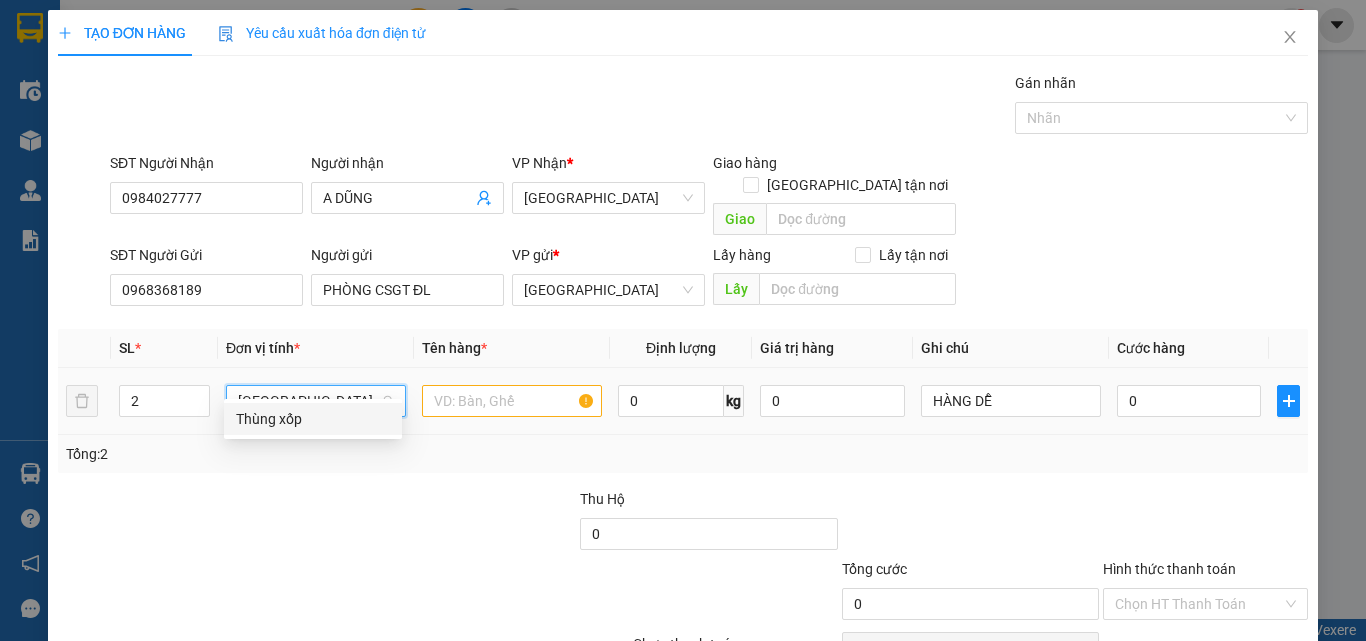 drag, startPoint x: 320, startPoint y: 423, endPoint x: 429, endPoint y: 388, distance: 114.48144 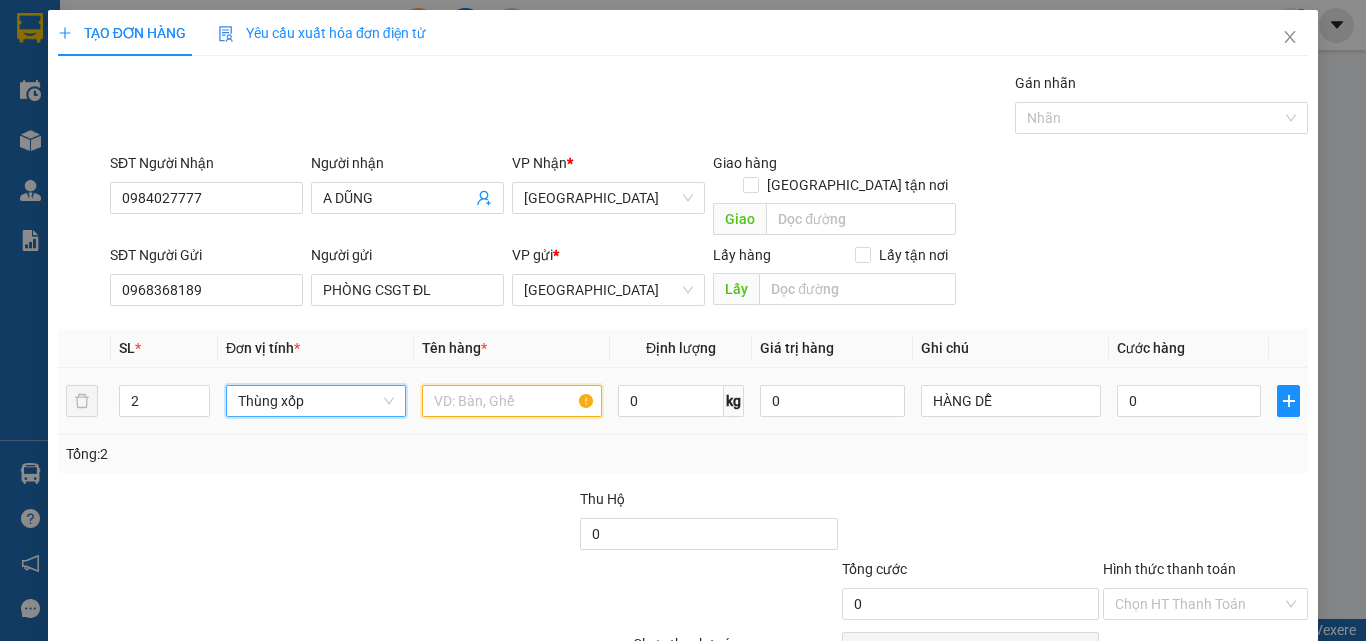 click at bounding box center (512, 401) 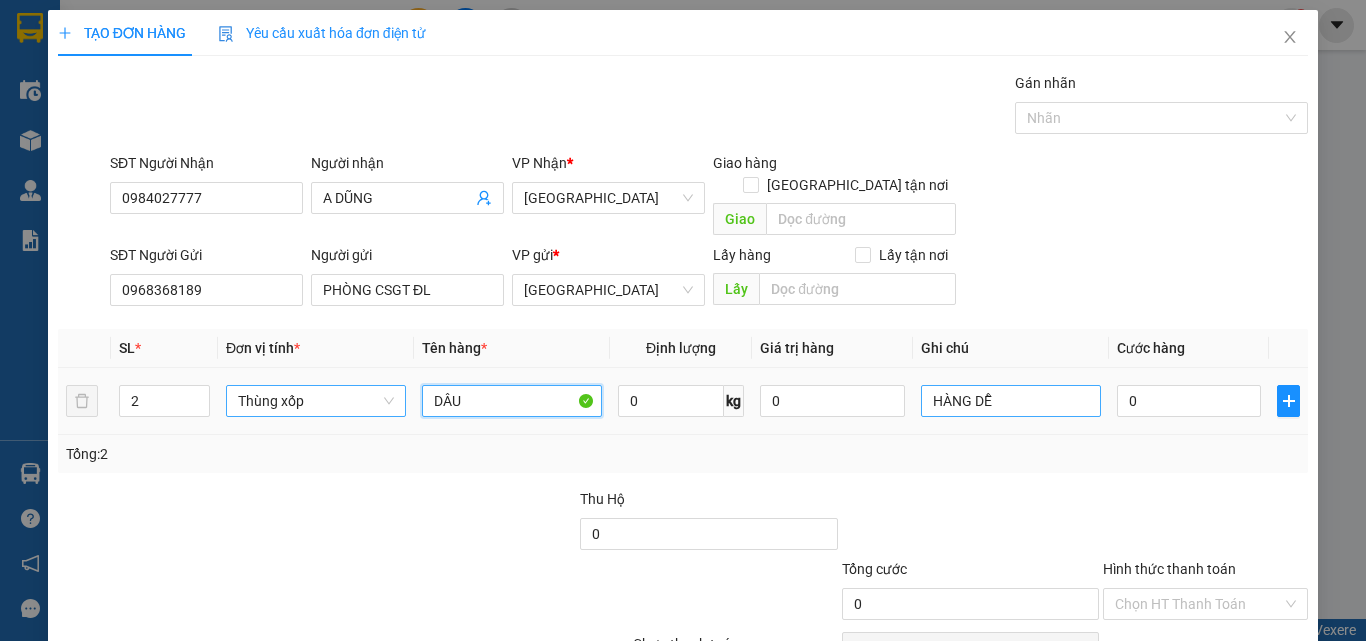 type on "DÂU" 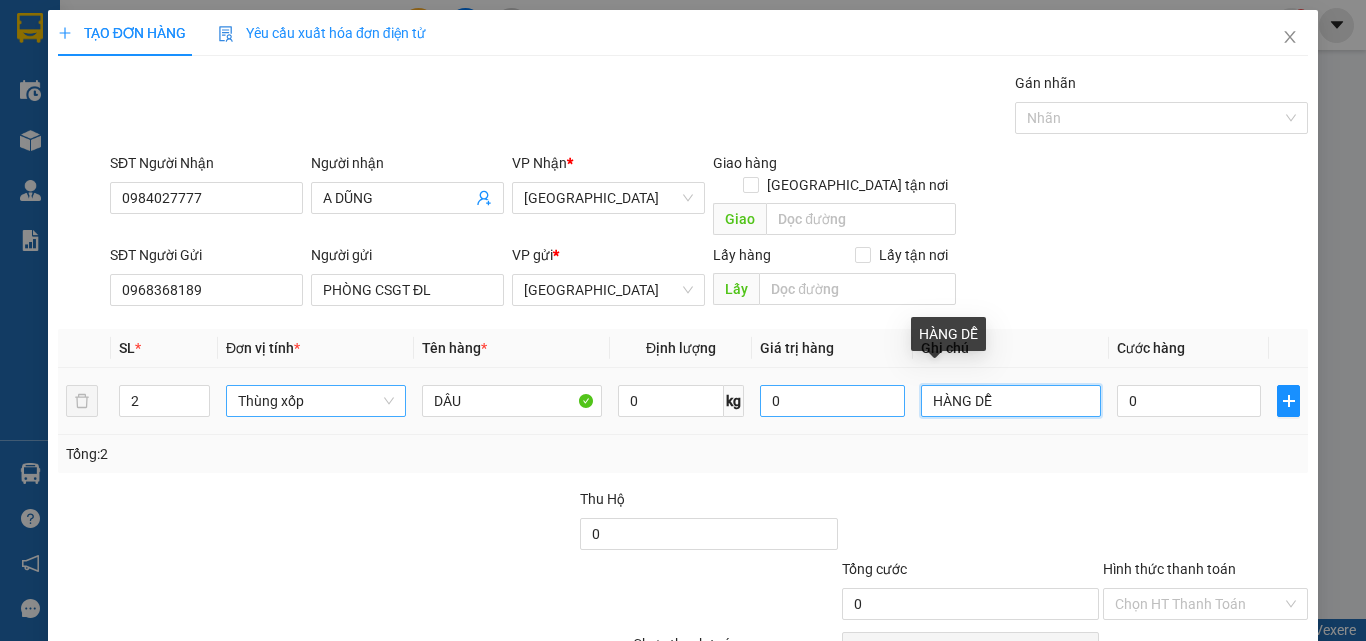 drag, startPoint x: 1051, startPoint y: 372, endPoint x: 772, endPoint y: 375, distance: 279.01614 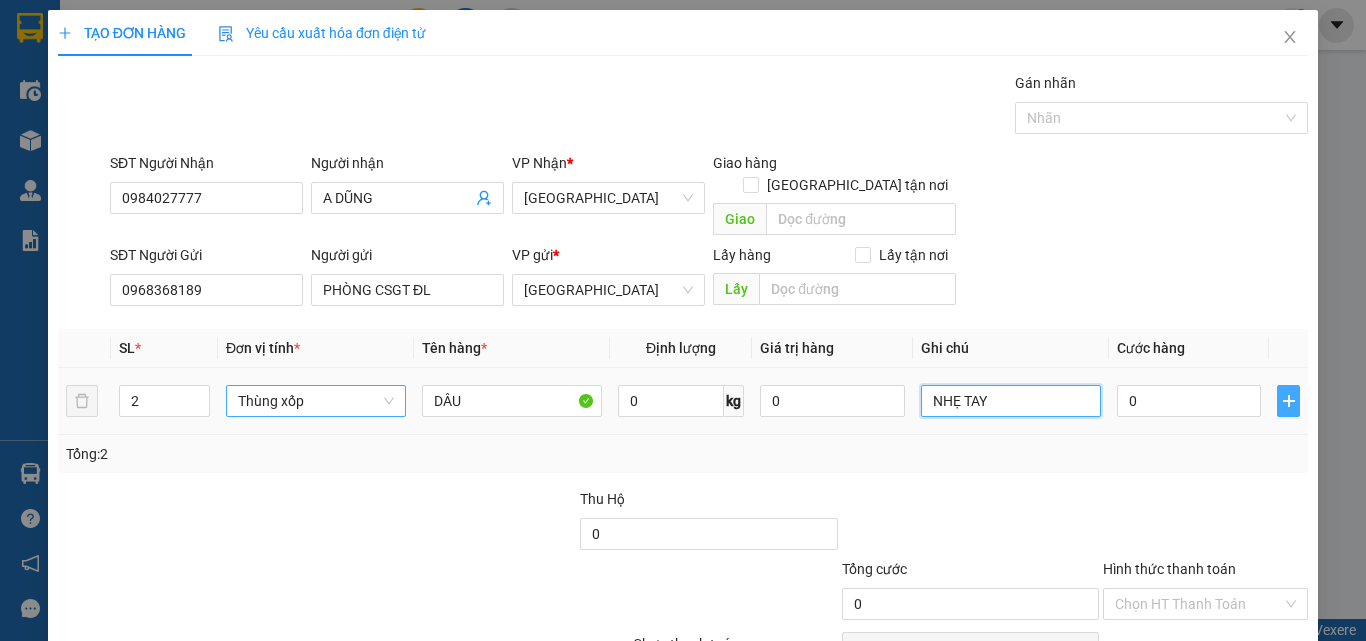 type on "NHẸ TAY" 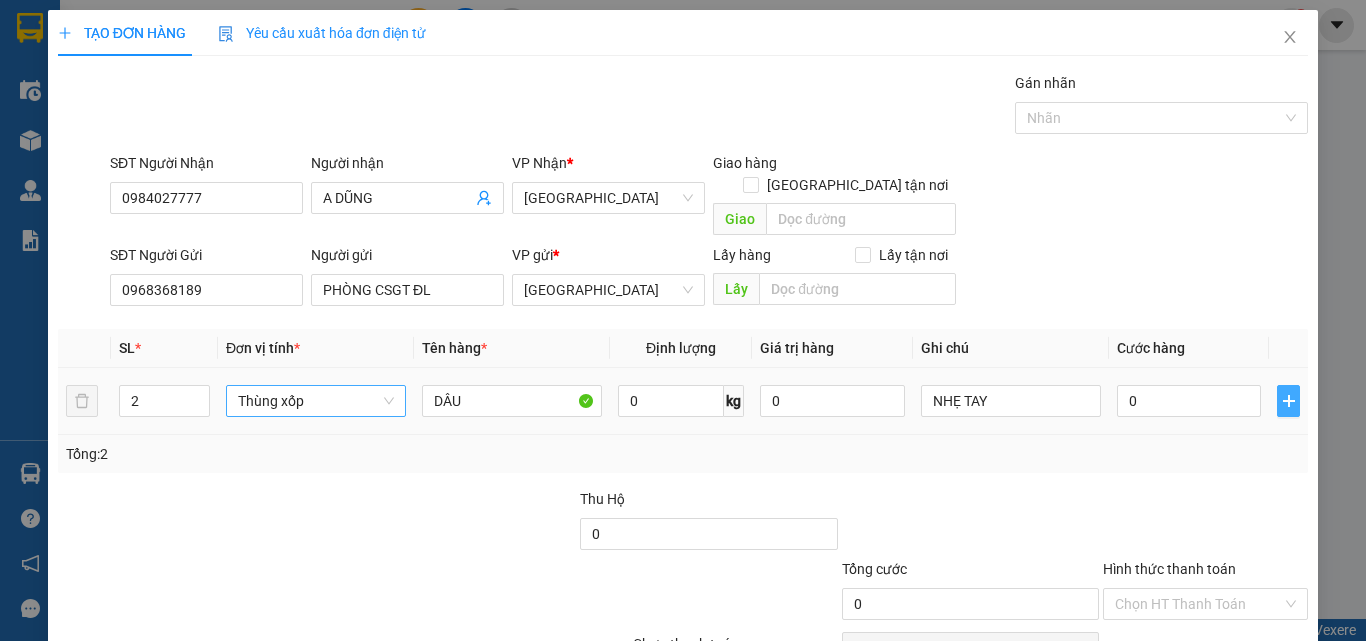 click at bounding box center (1288, 401) 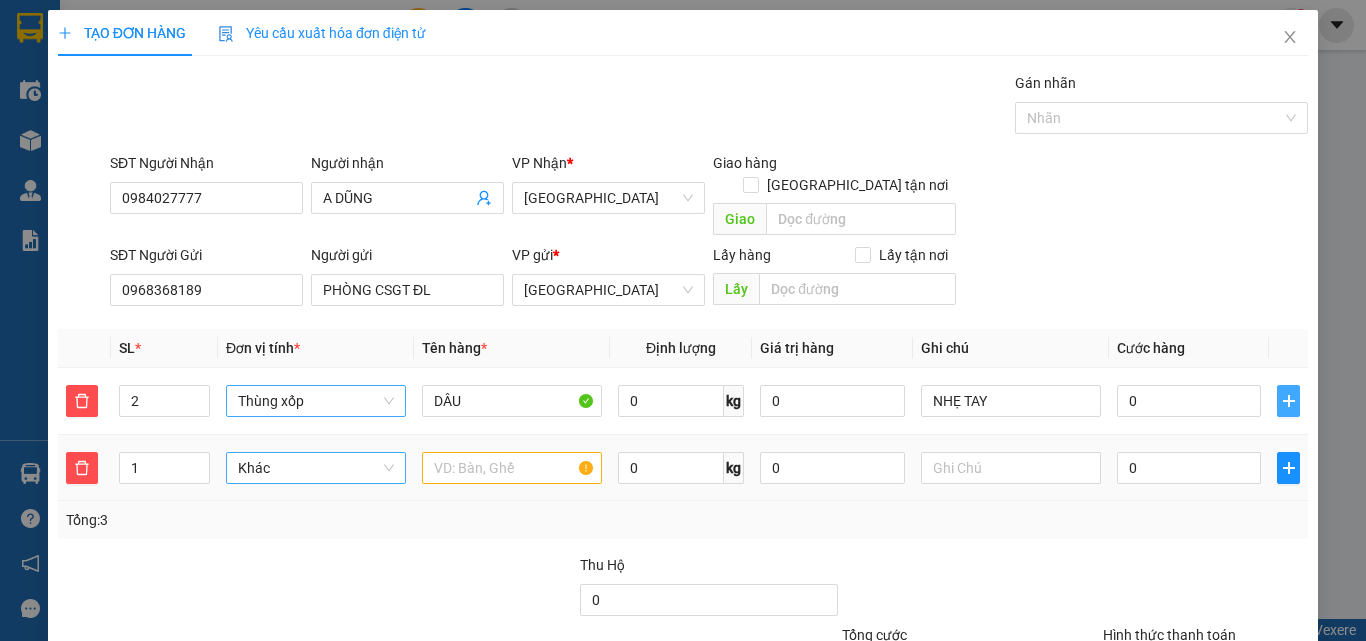 click on "Khác" at bounding box center (316, 468) 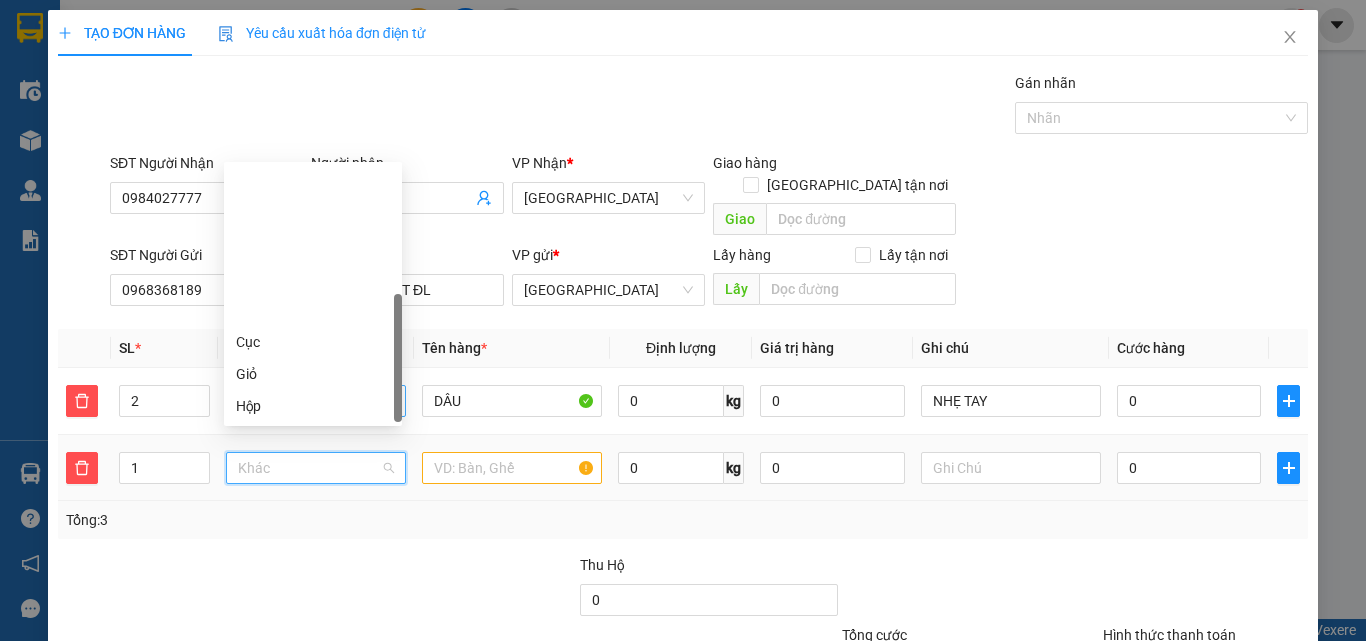 scroll, scrollTop: 192, scrollLeft: 0, axis: vertical 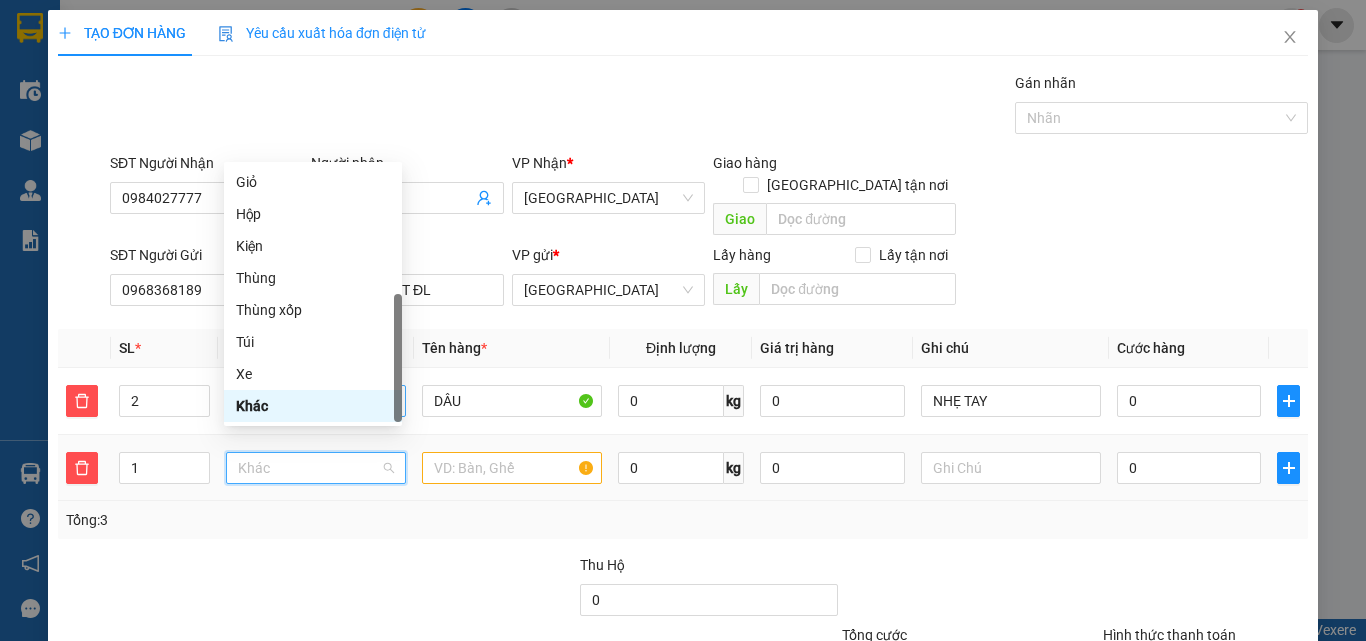 type on "T" 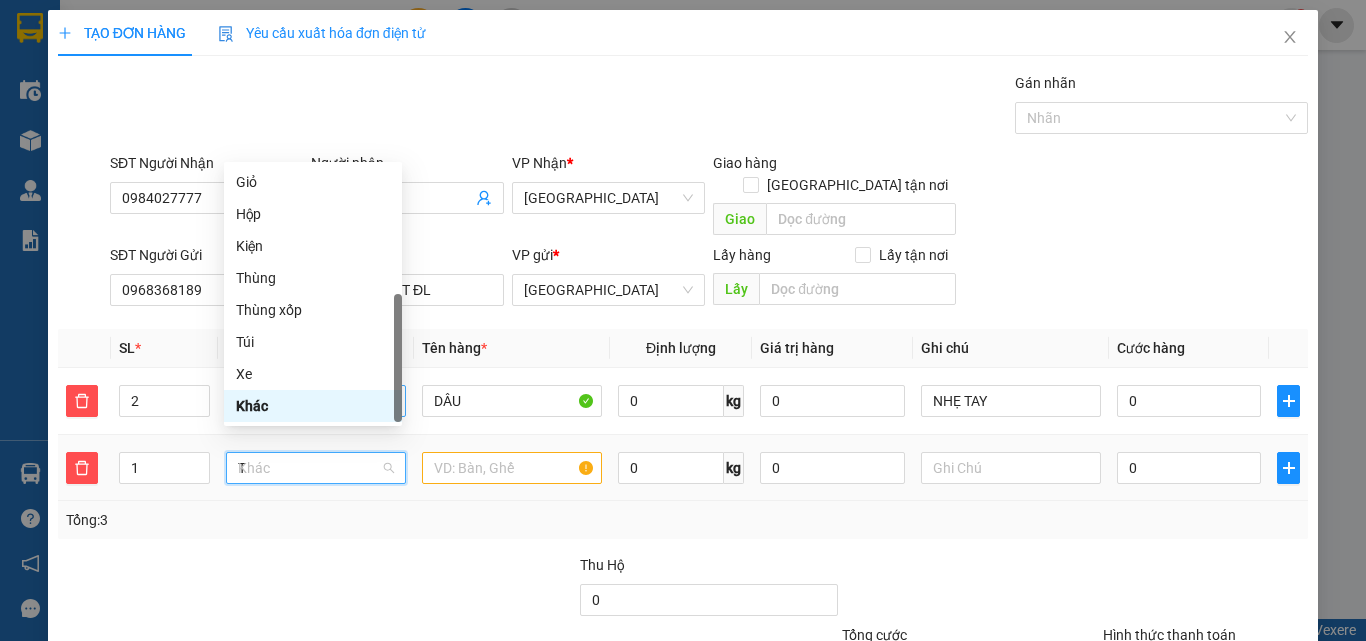 scroll, scrollTop: 0, scrollLeft: 0, axis: both 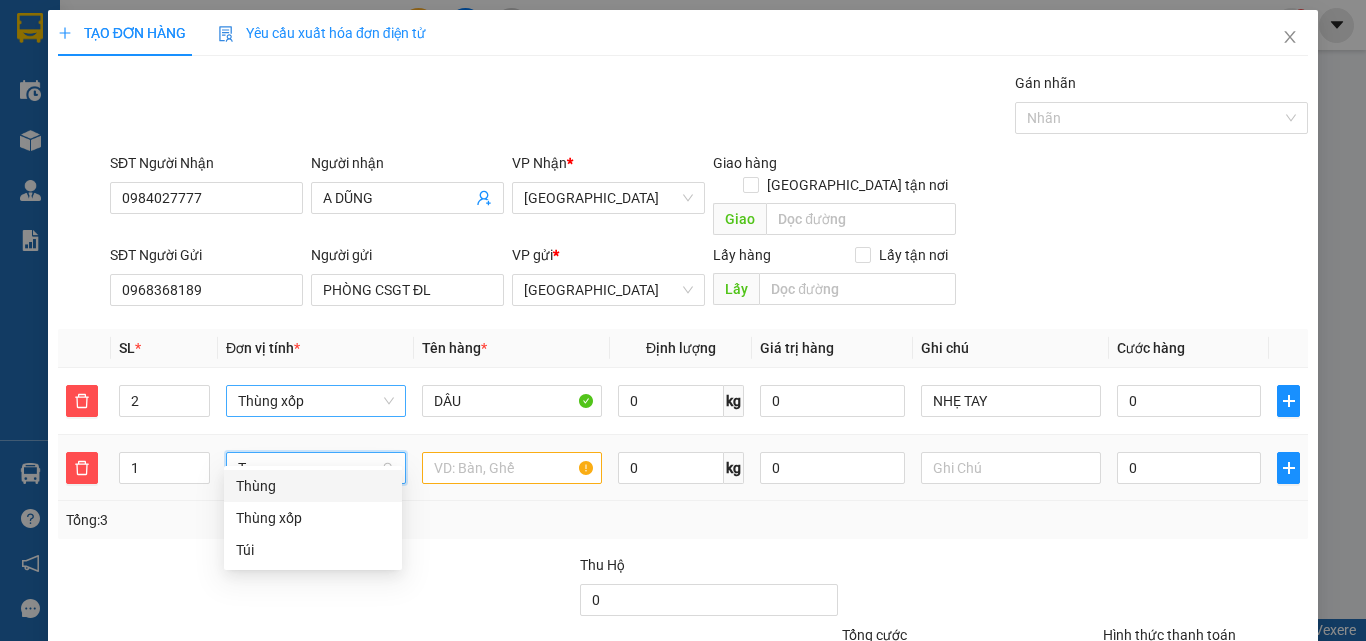 click on "Thùng" at bounding box center [313, 486] 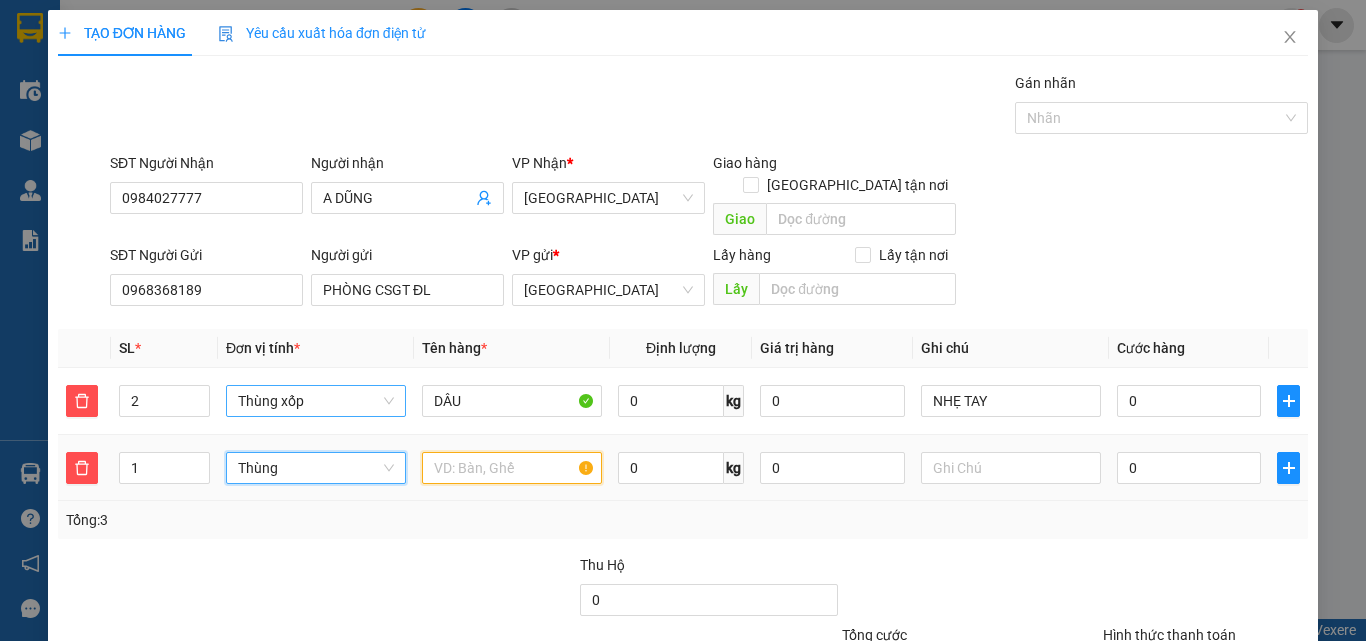 click at bounding box center (512, 468) 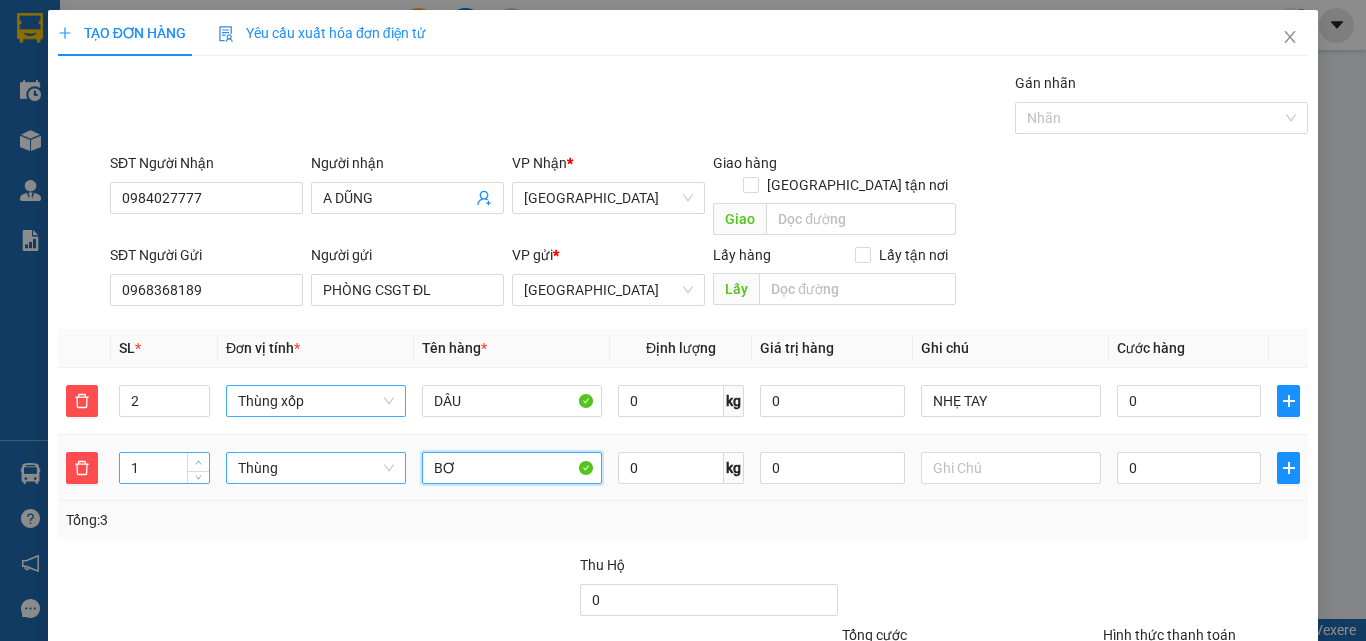 type on "BƠ" 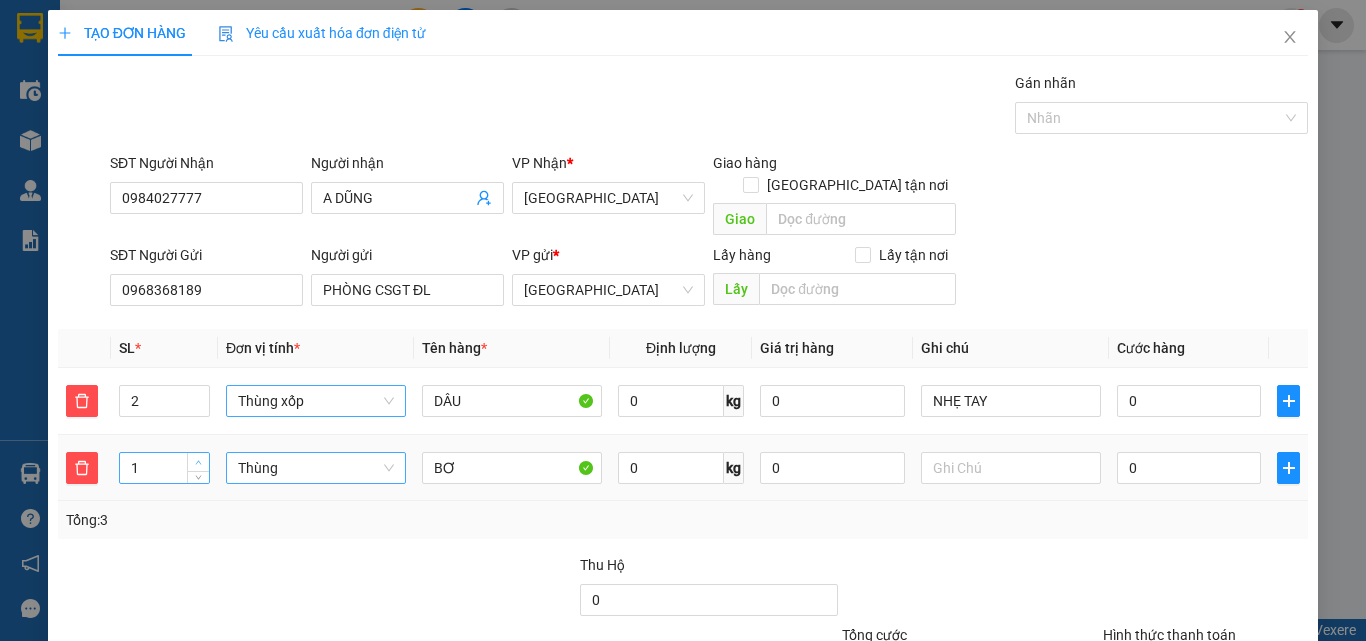 type on "2" 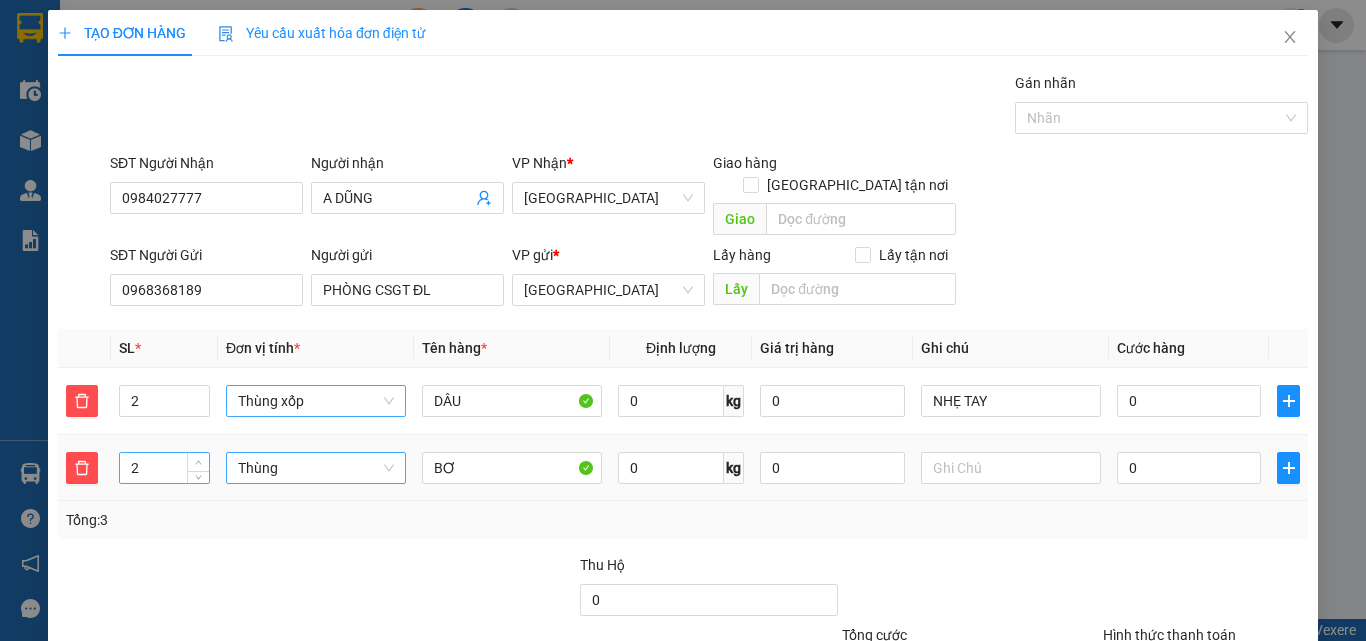 click at bounding box center [198, 462] 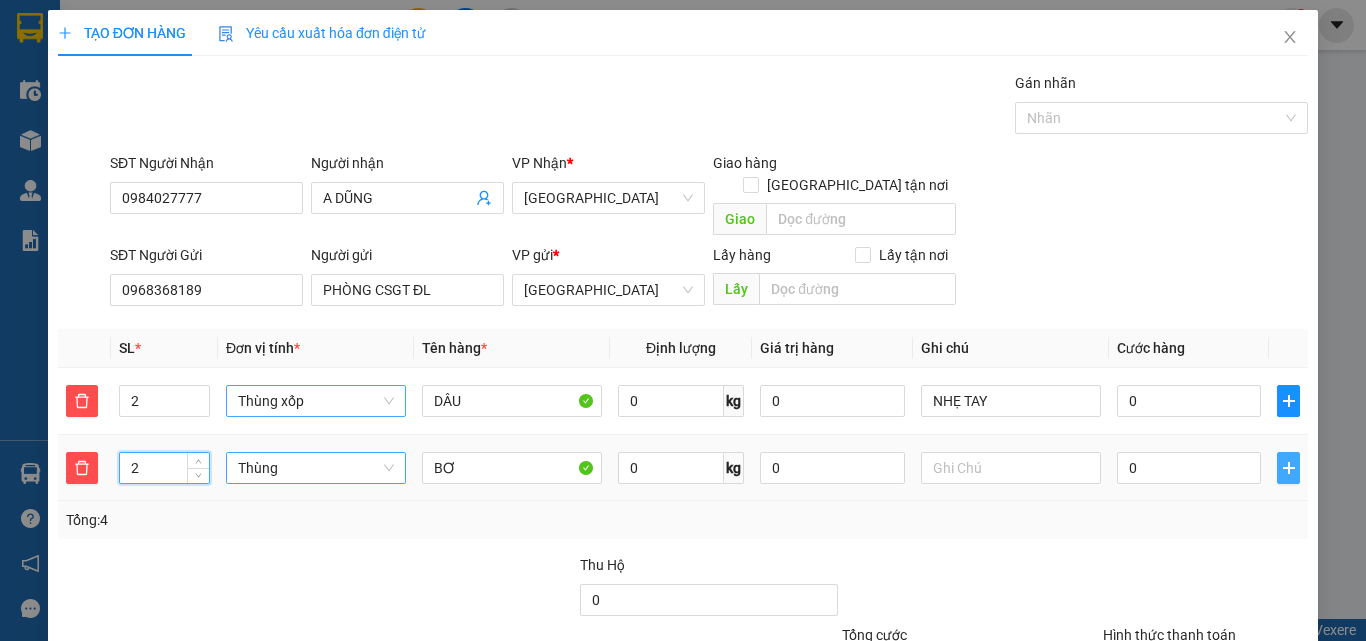 click 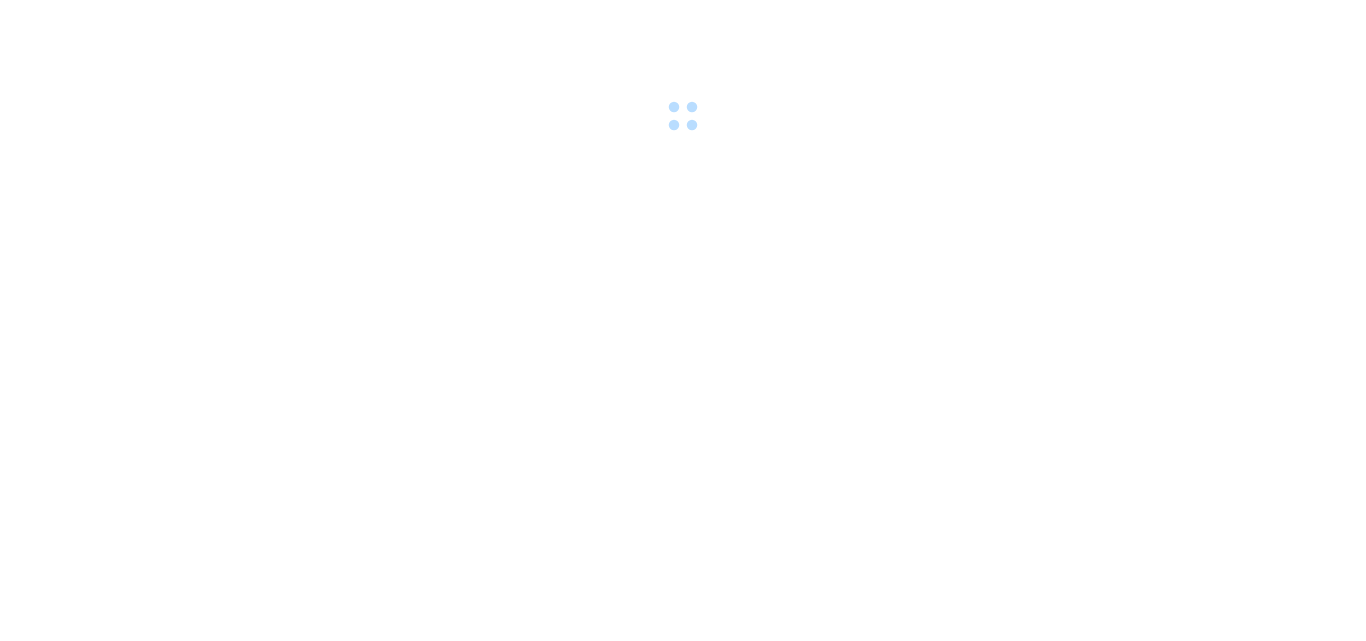 scroll, scrollTop: 0, scrollLeft: 0, axis: both 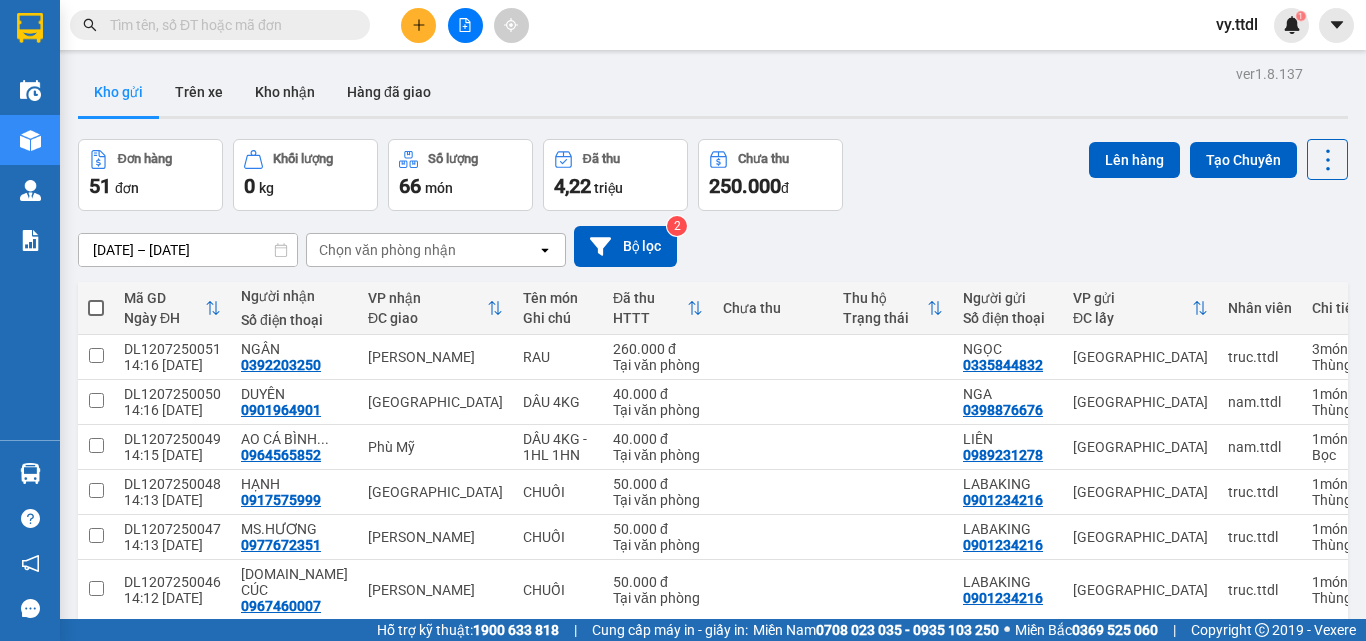 click at bounding box center (228, 25) 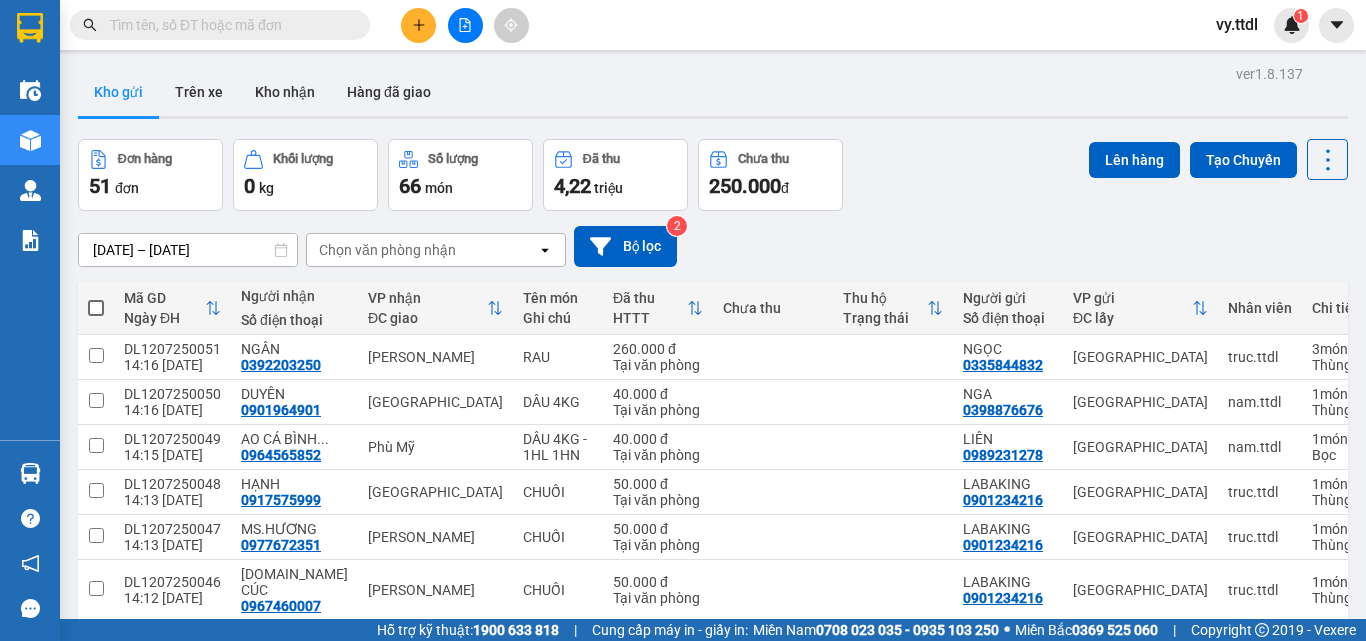 paste on "0968368189" 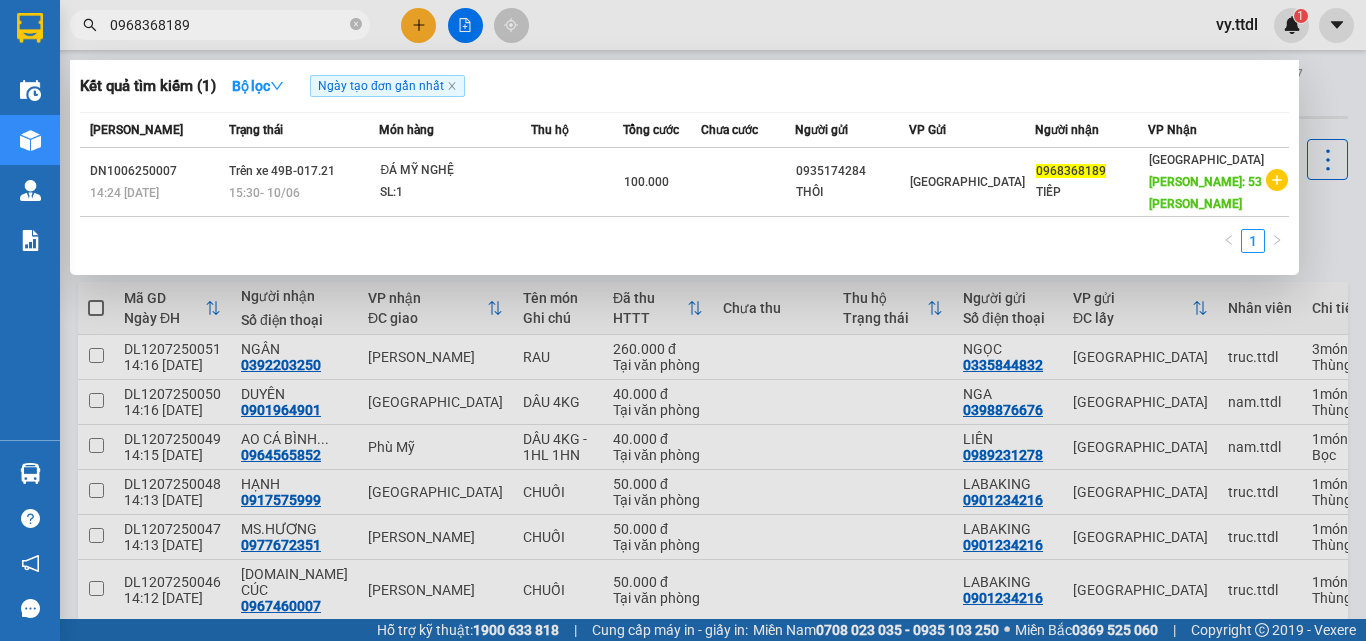 type on "0968368189" 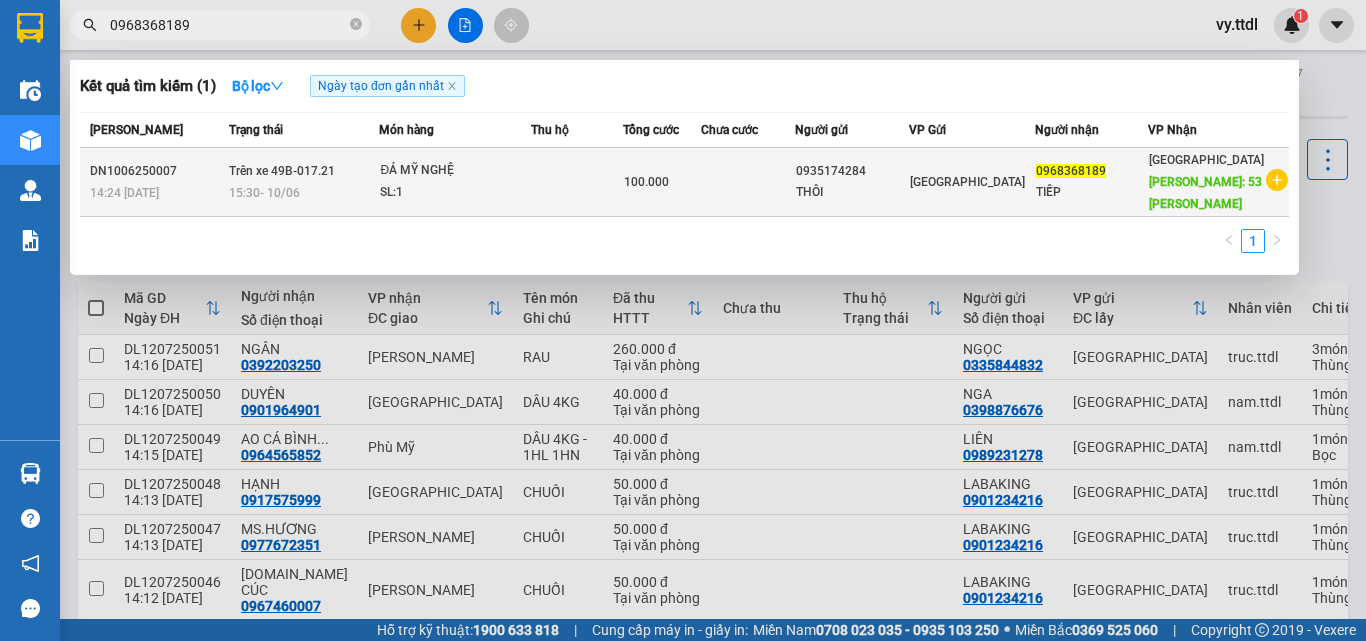 click on "SL:  1" at bounding box center (455, 193) 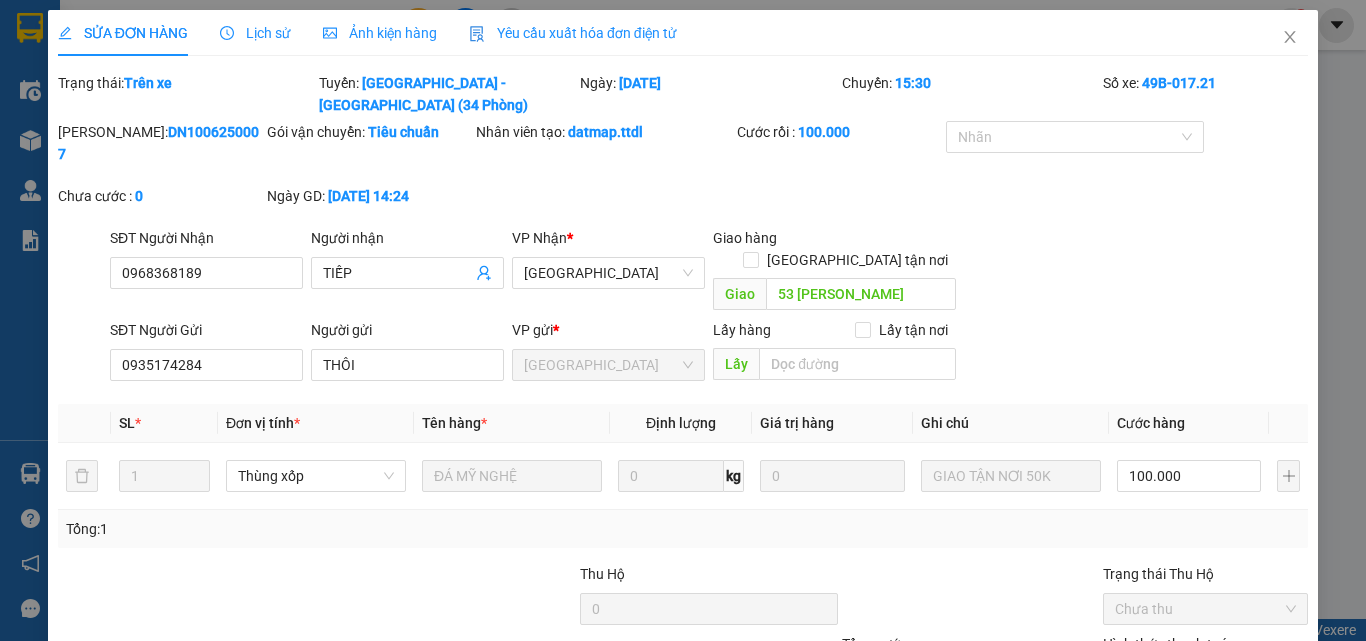 type on "0968368189" 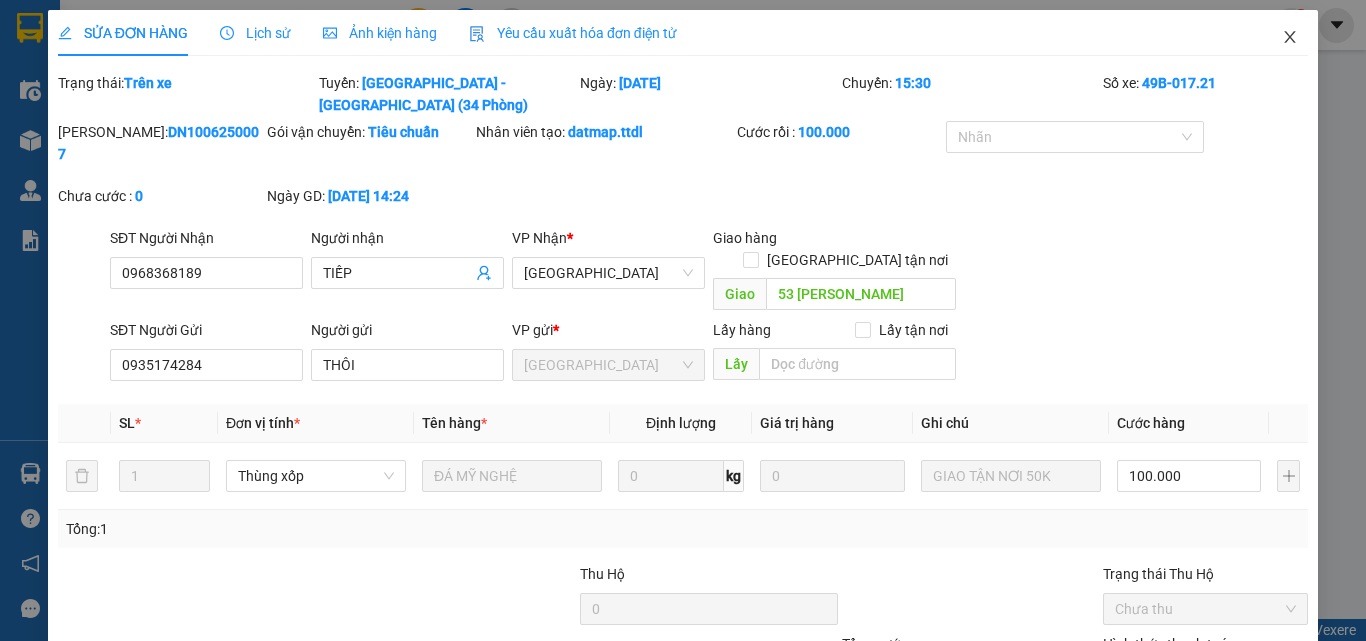 click 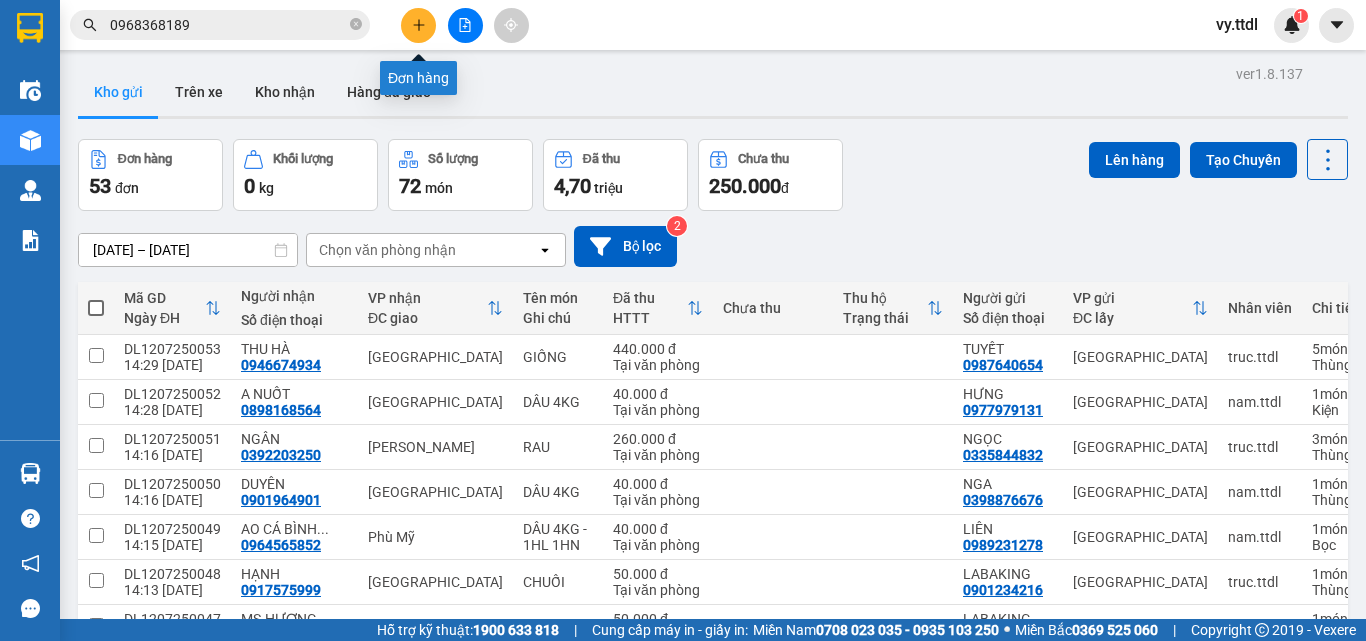 click at bounding box center (418, 25) 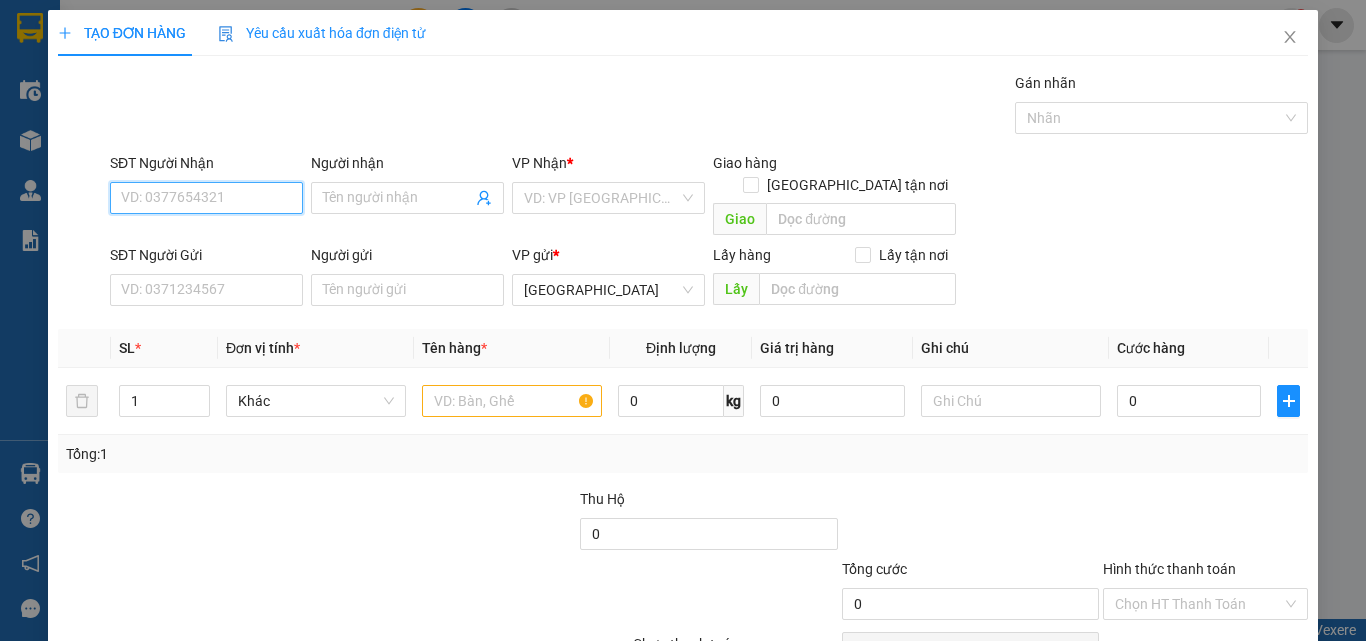 click on "SĐT Người Nhận" at bounding box center [206, 198] 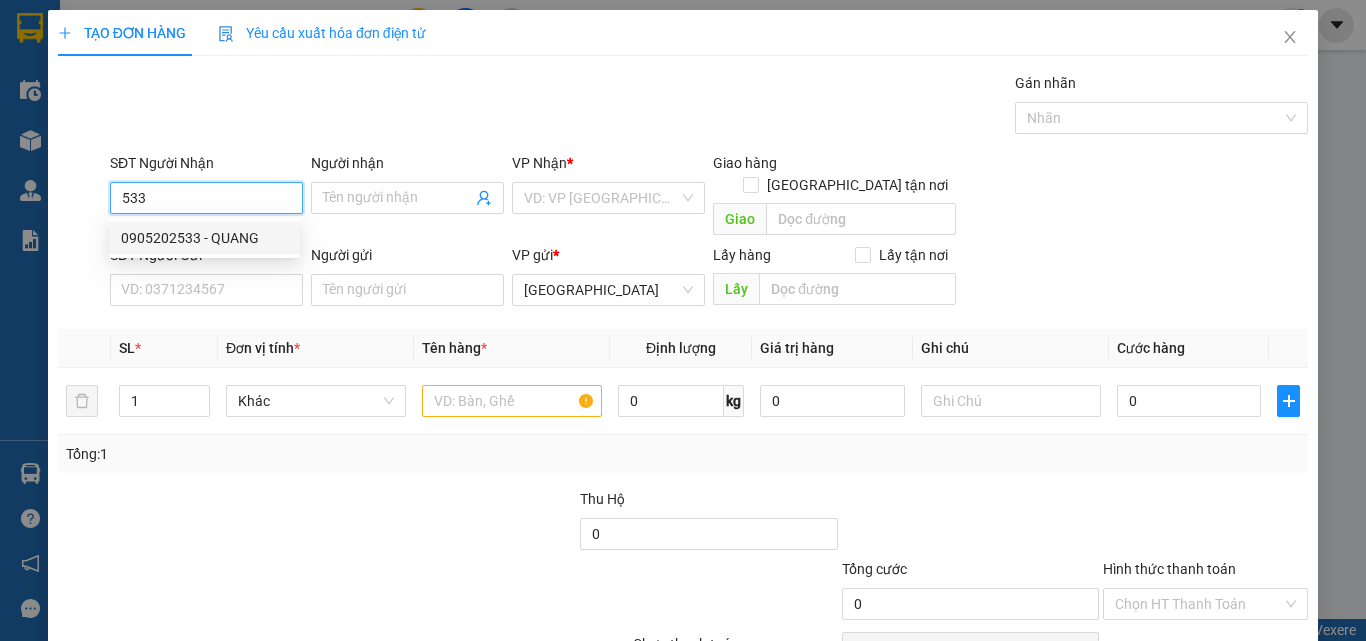 click on "0905202533 - QUANG" at bounding box center (204, 238) 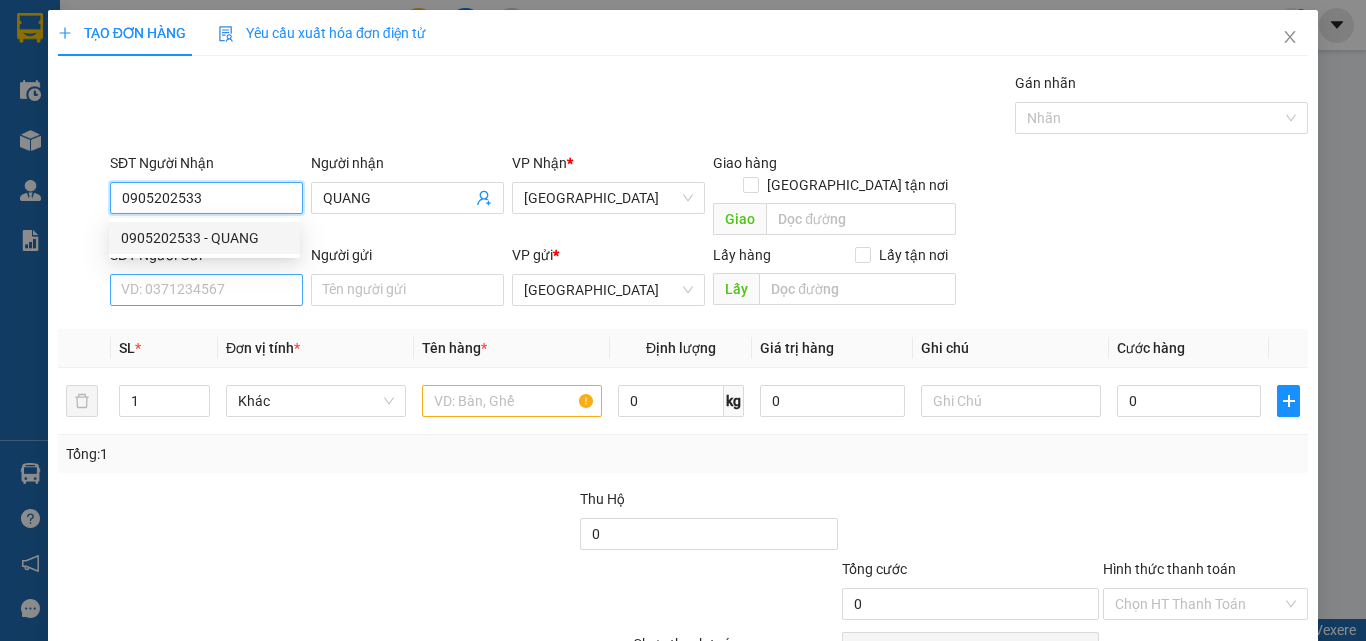 type on "0905202533" 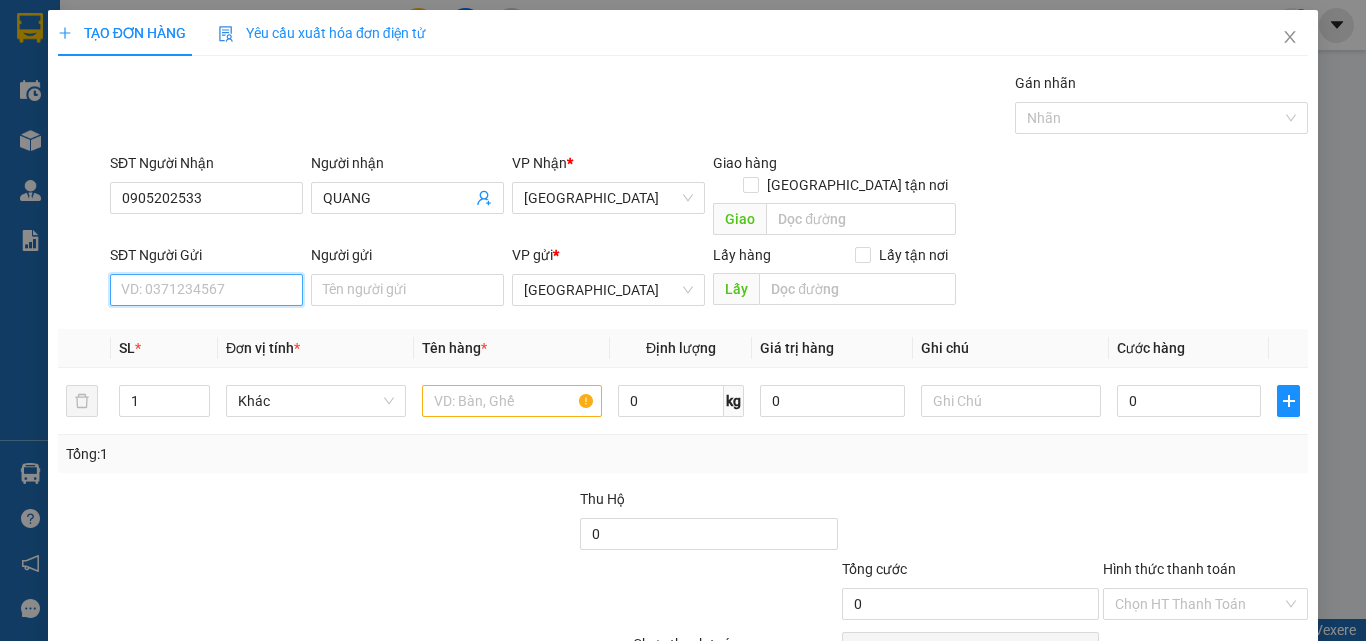 click on "SĐT Người Gửi" at bounding box center [206, 290] 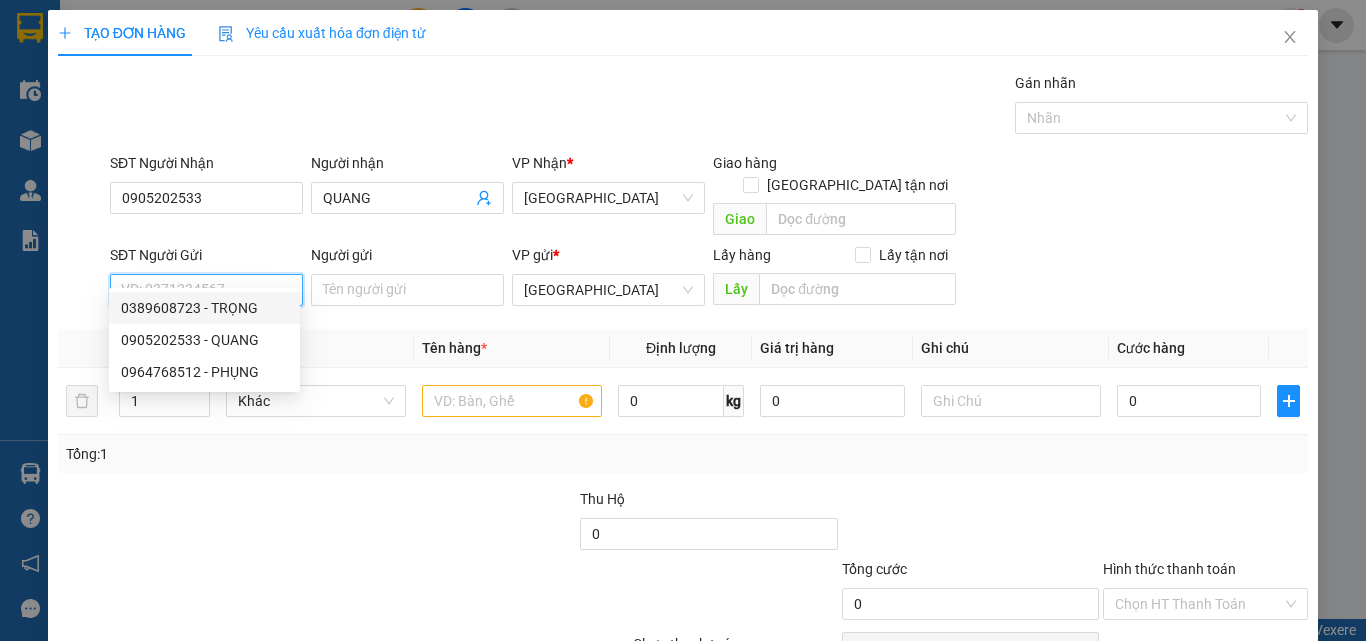 click on "0389608723 - TRỌNG" at bounding box center (204, 308) 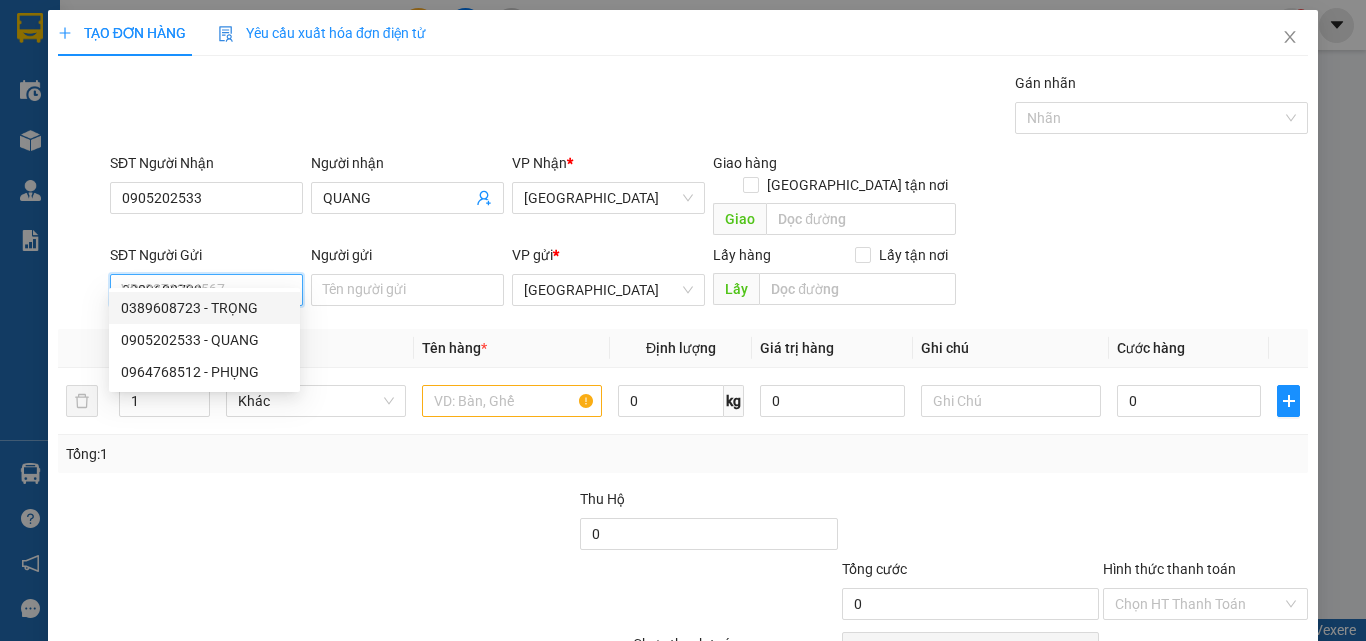 type on "TRỌNG" 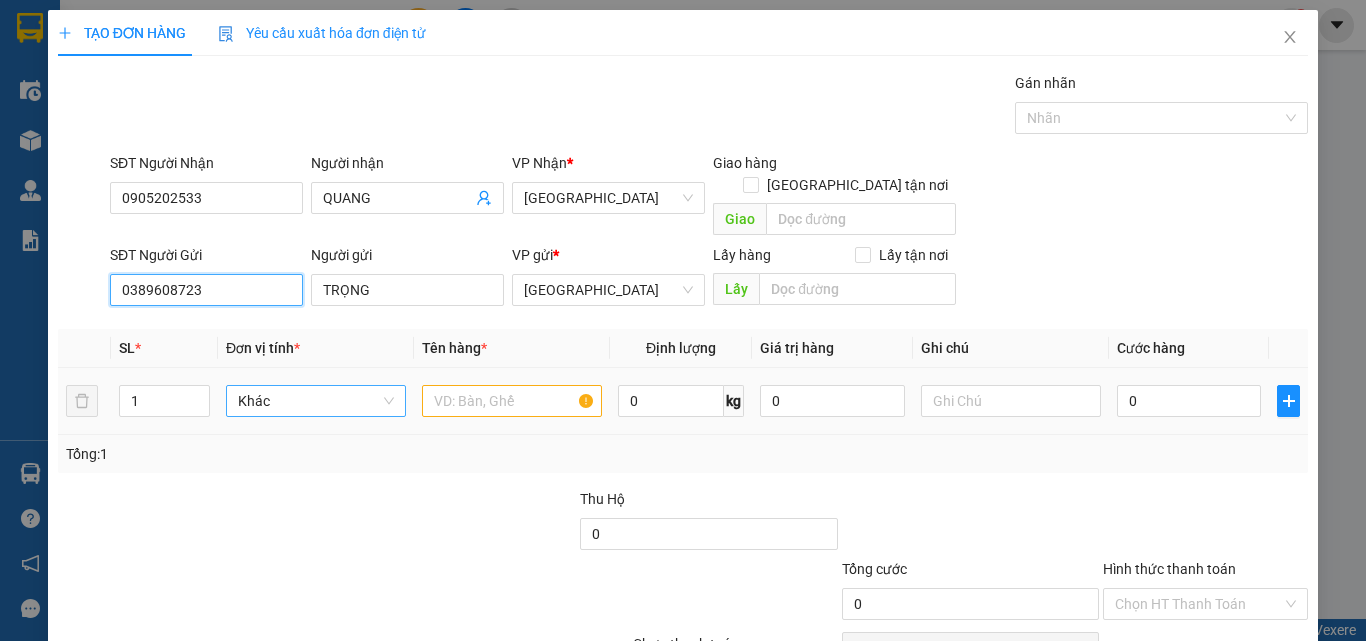 click on "Khác" at bounding box center [316, 401] 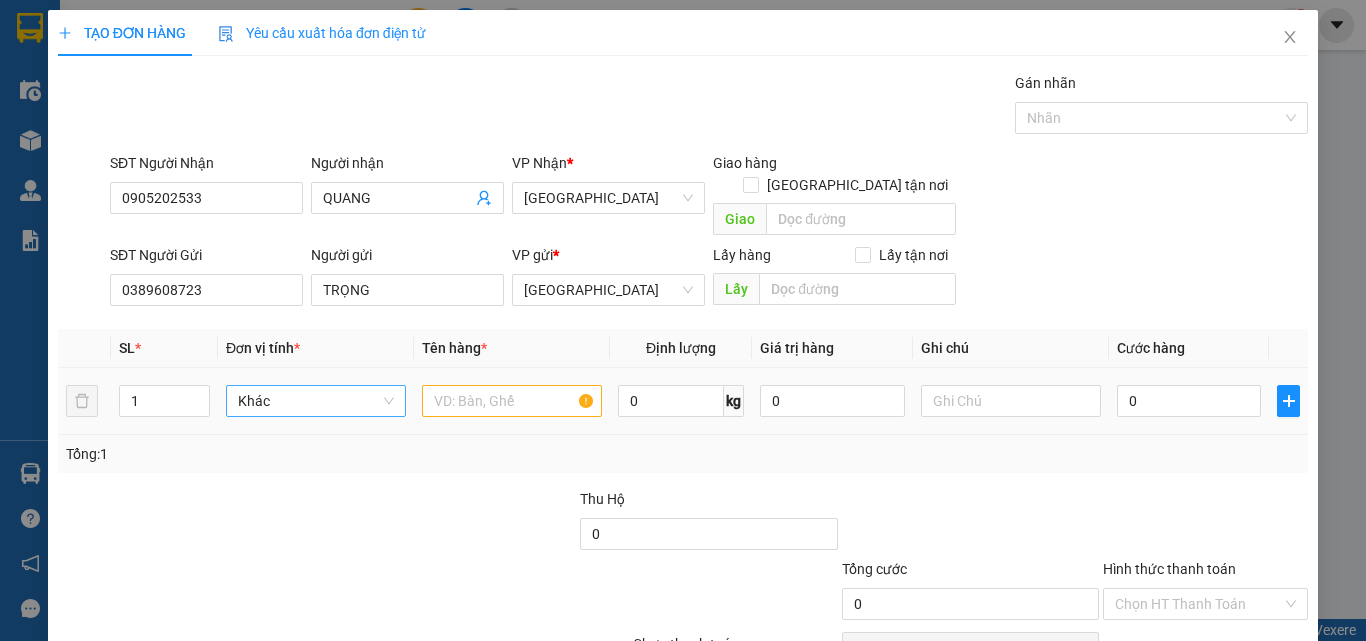 type on "T" 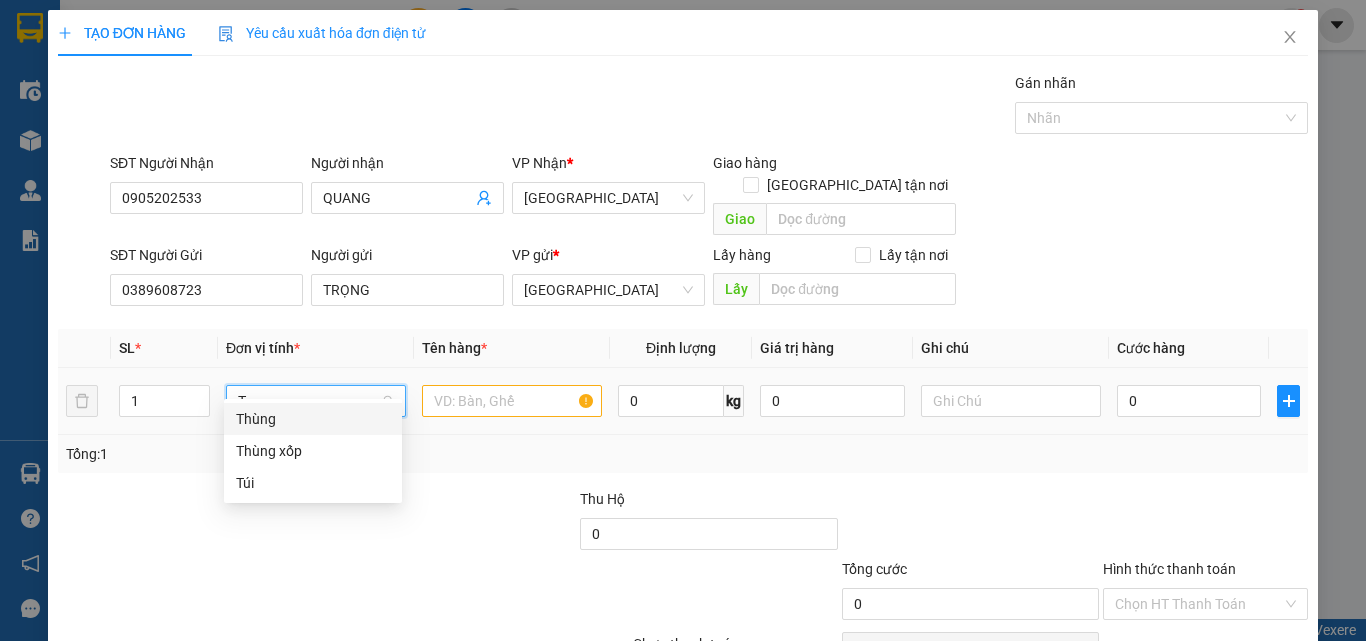 drag, startPoint x: 307, startPoint y: 413, endPoint x: 483, endPoint y: 391, distance: 177.36967 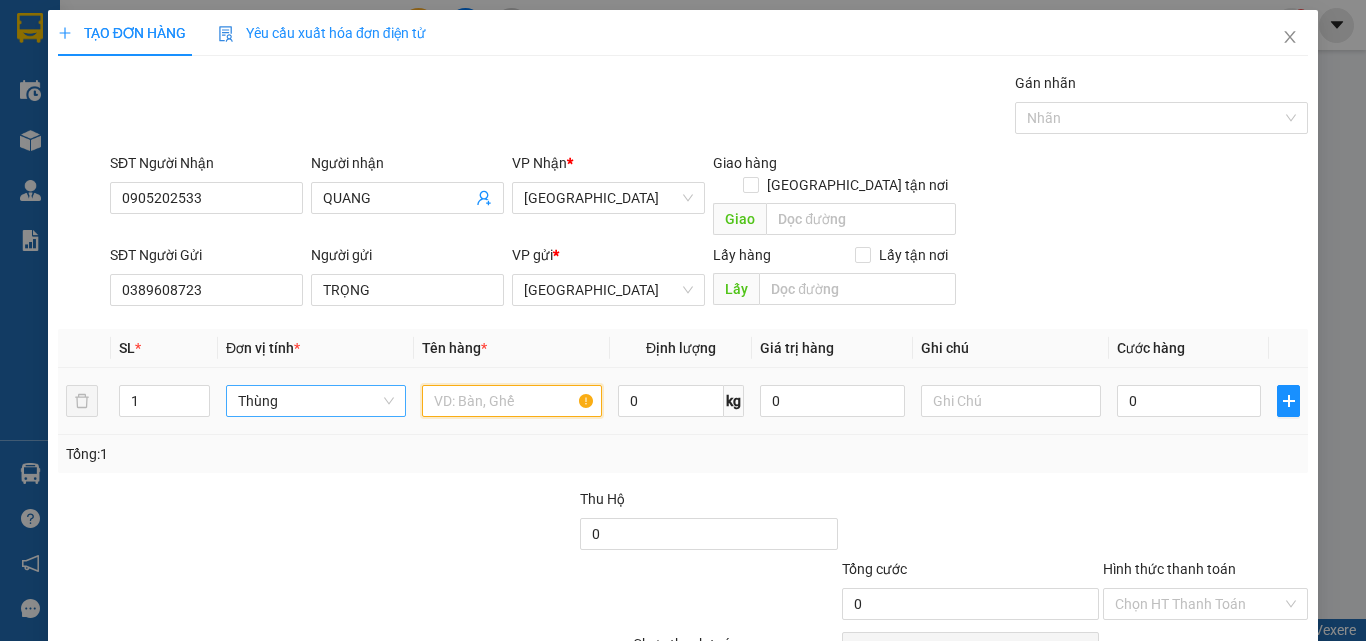 click at bounding box center (512, 401) 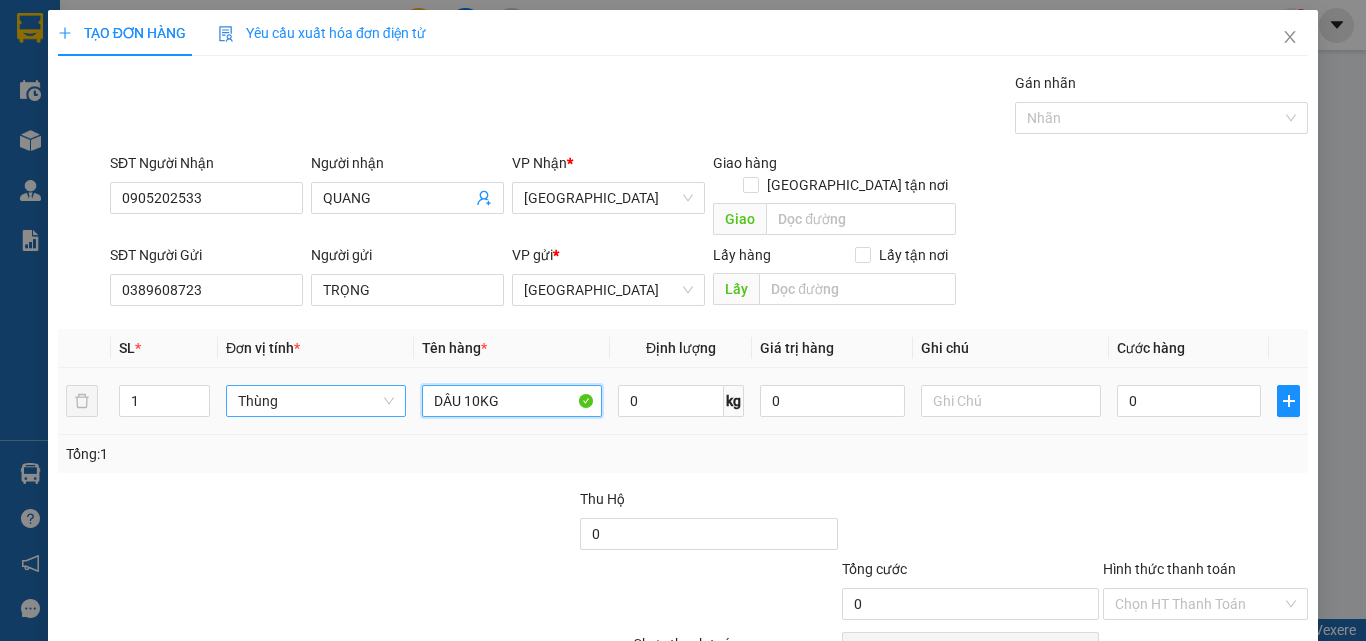 type on "DÂU 10KG" 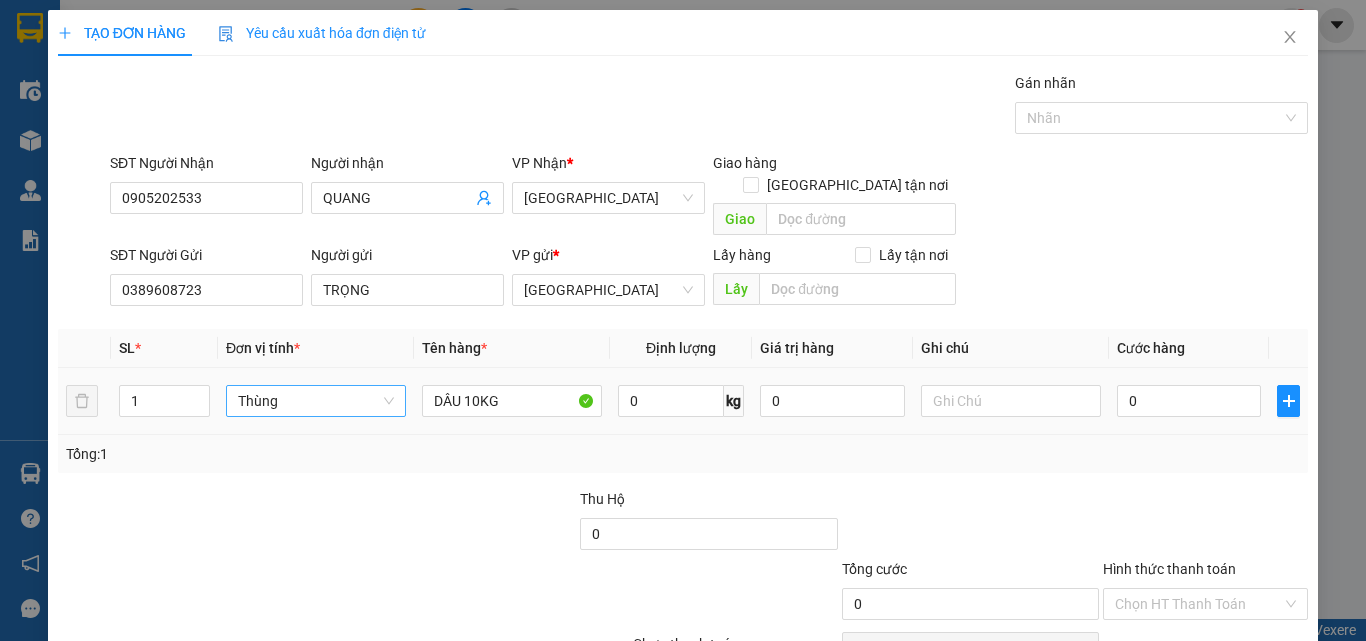 drag, startPoint x: 1253, startPoint y: 377, endPoint x: 1165, endPoint y: 342, distance: 94.7048 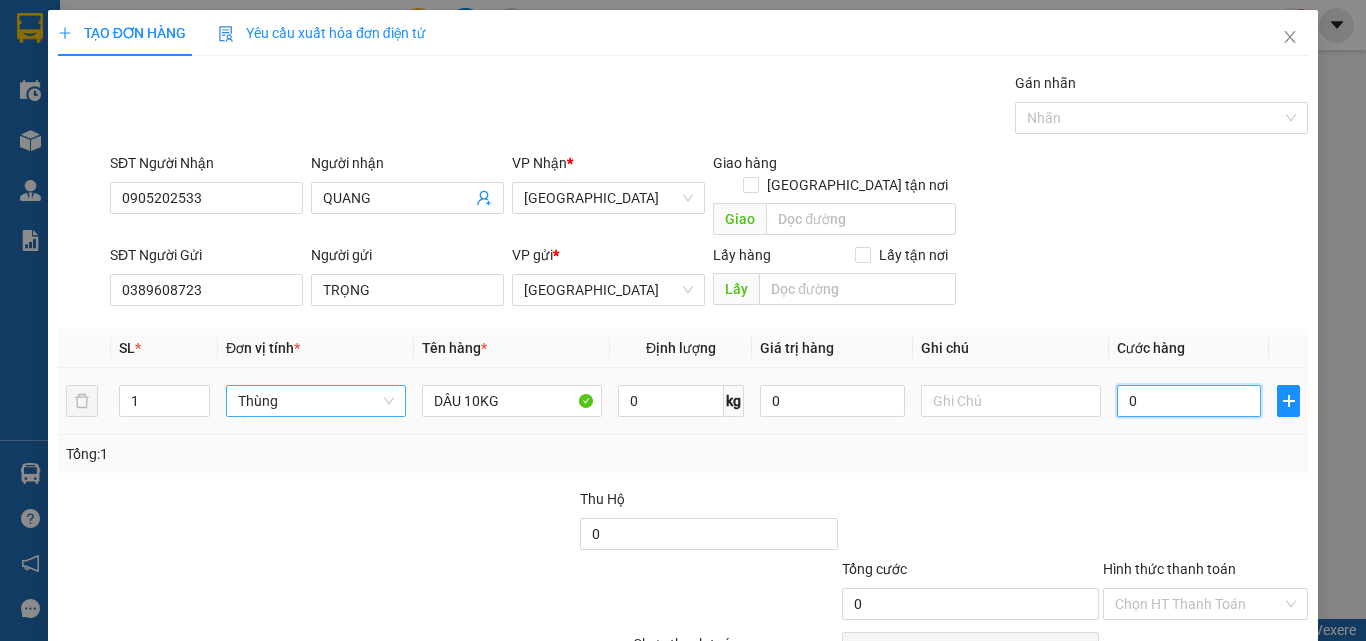 click on "0" at bounding box center [1189, 401] 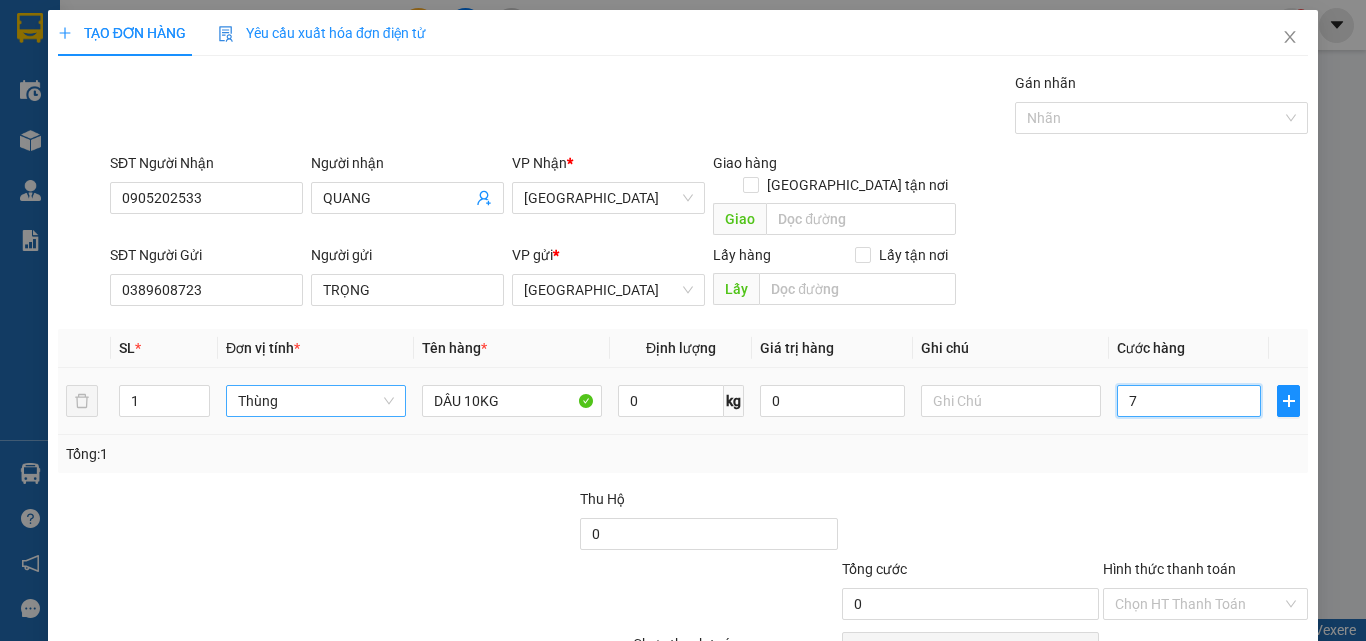 type on "70" 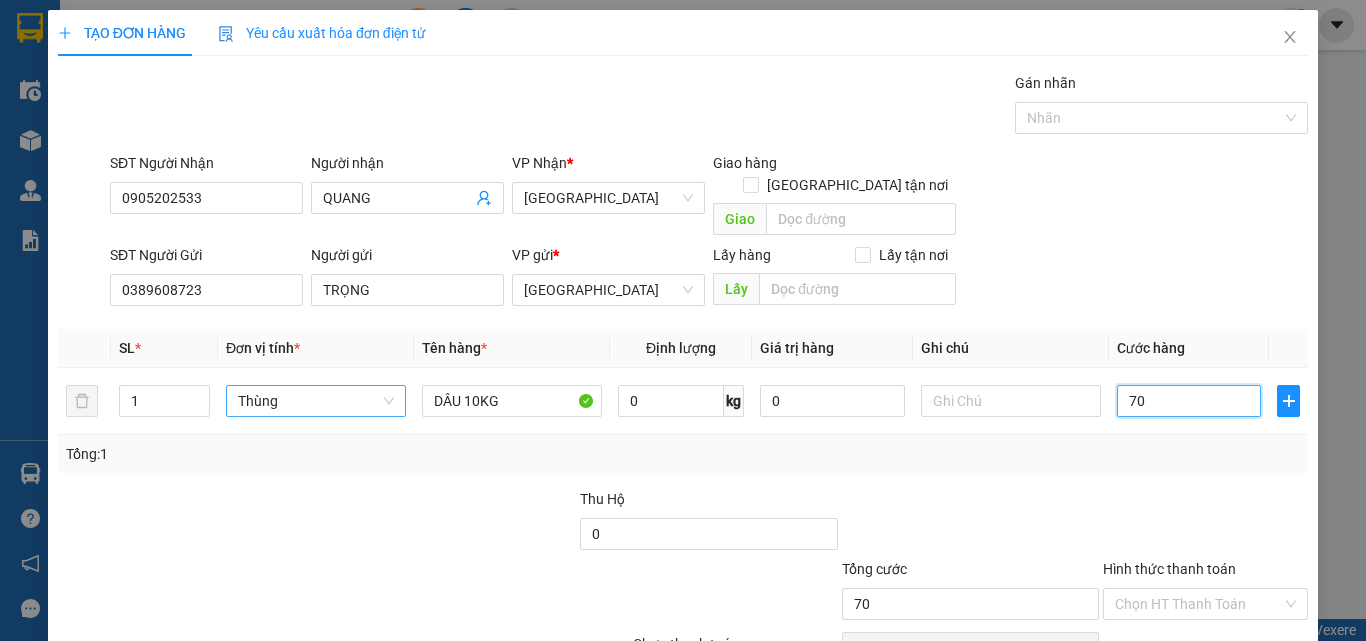scroll, scrollTop: 91, scrollLeft: 0, axis: vertical 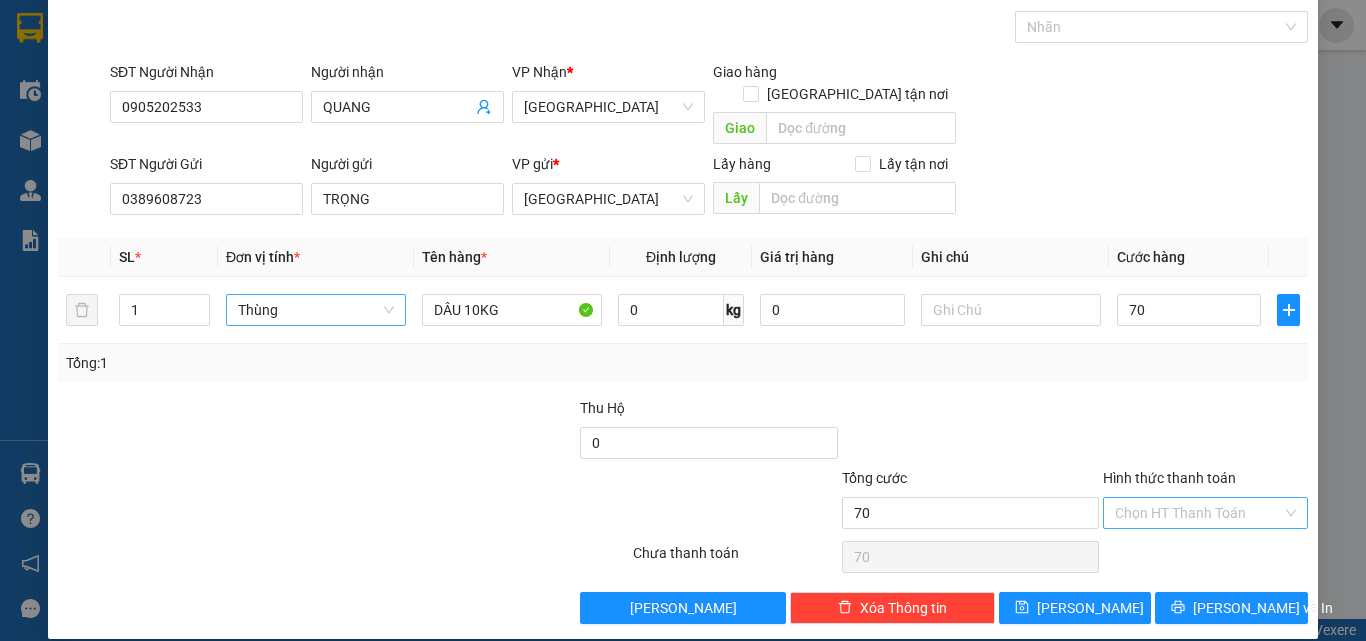 type on "70.000" 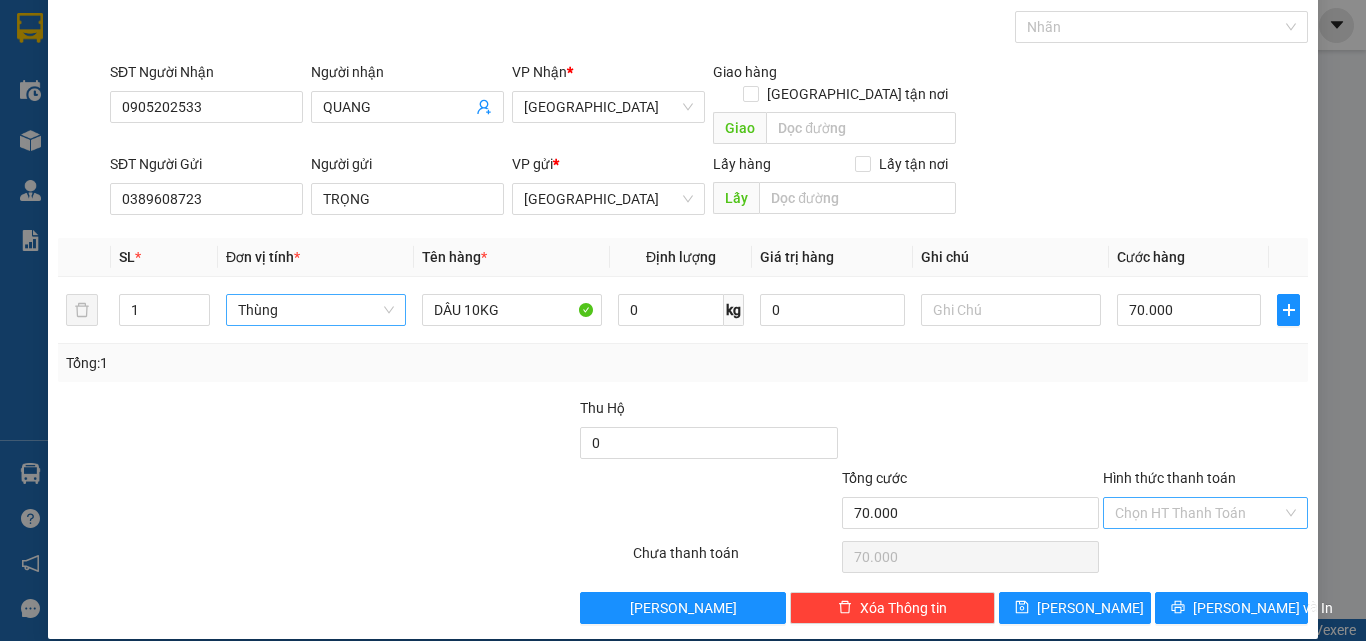 click on "Hình thức thanh toán" at bounding box center (1198, 513) 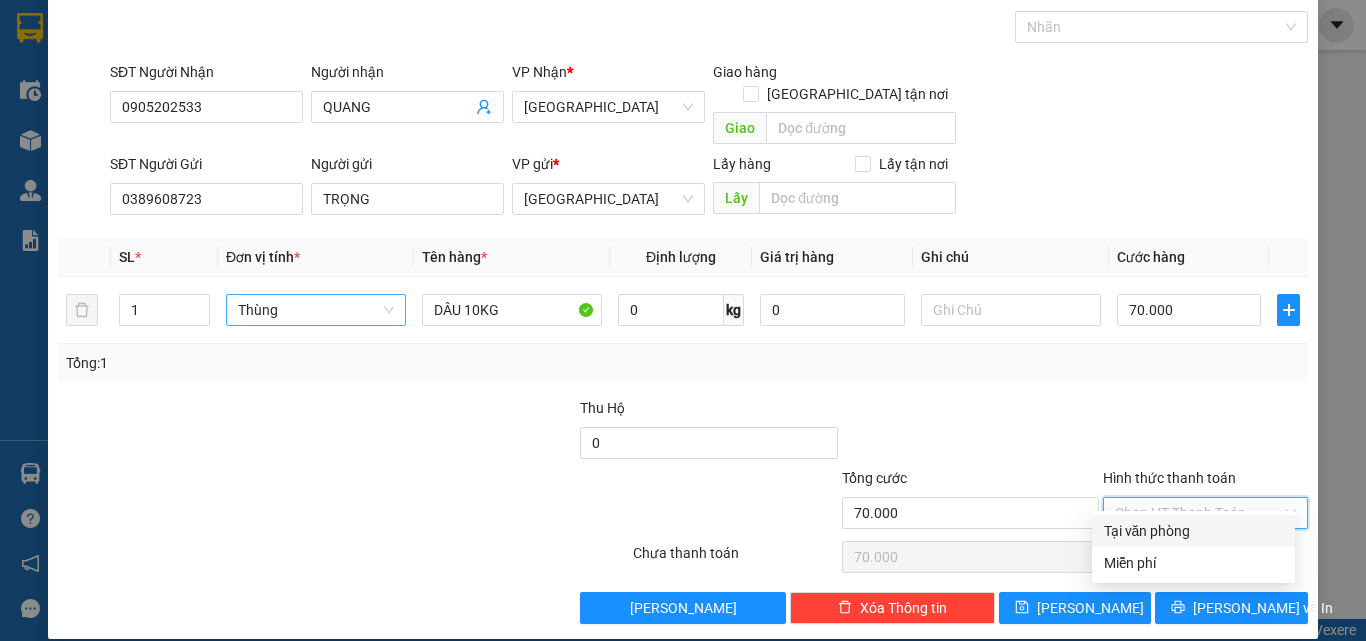 click on "Tại văn phòng" at bounding box center [1193, 531] 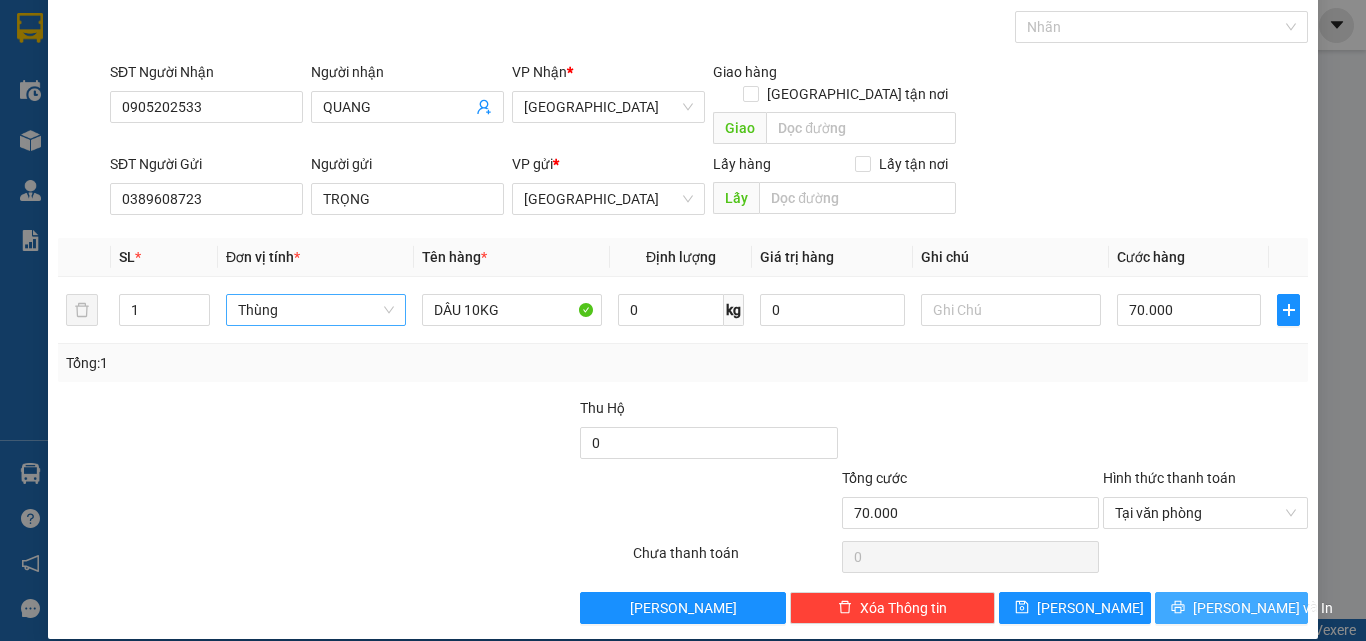 click on "[PERSON_NAME] và In" at bounding box center [1231, 608] 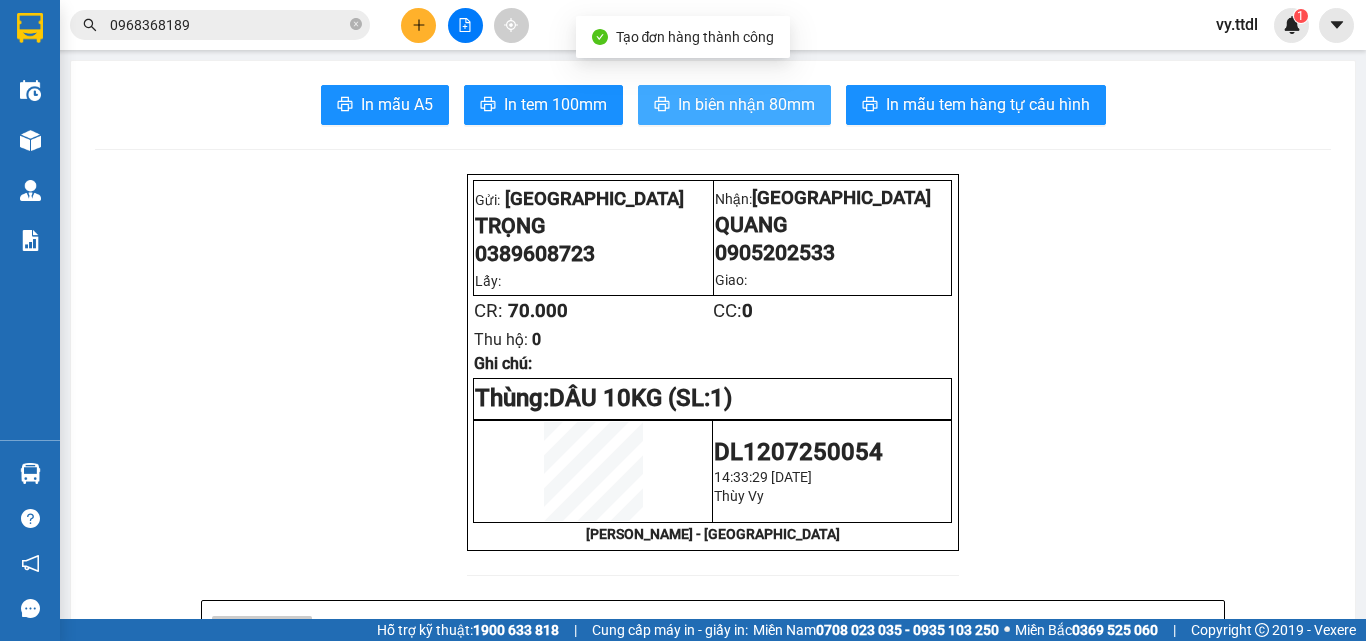 drag, startPoint x: 732, startPoint y: 118, endPoint x: 688, endPoint y: 127, distance: 44.911022 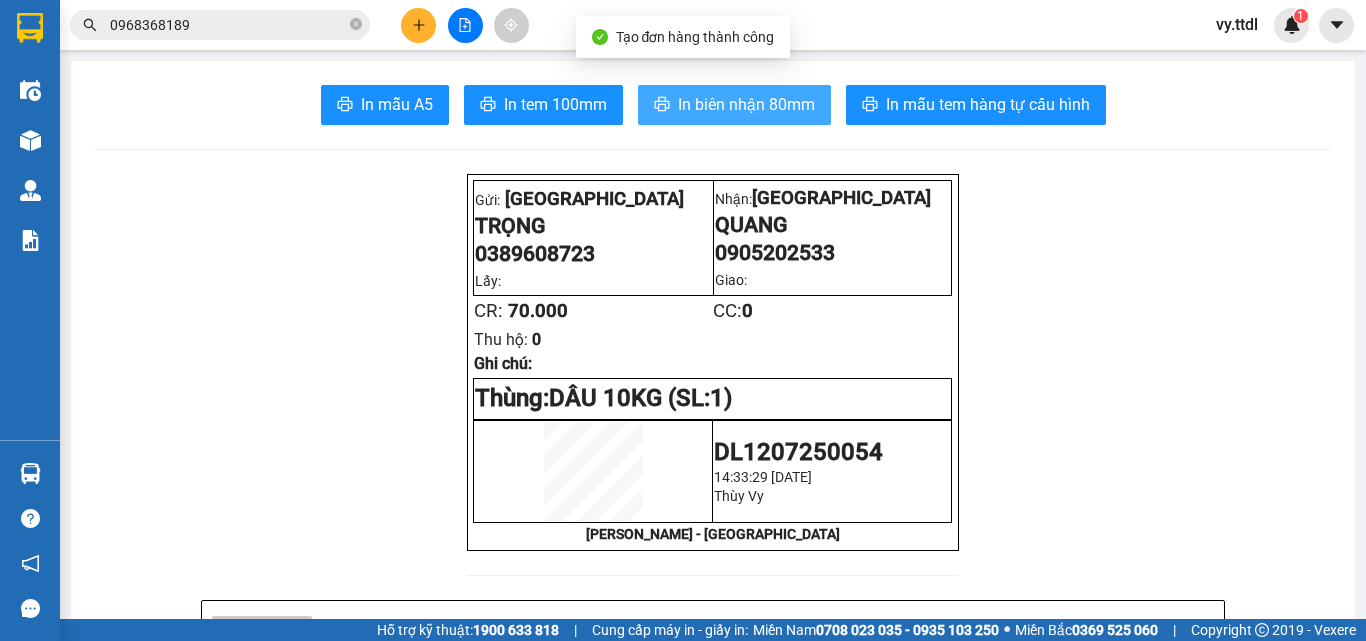scroll, scrollTop: 0, scrollLeft: 0, axis: both 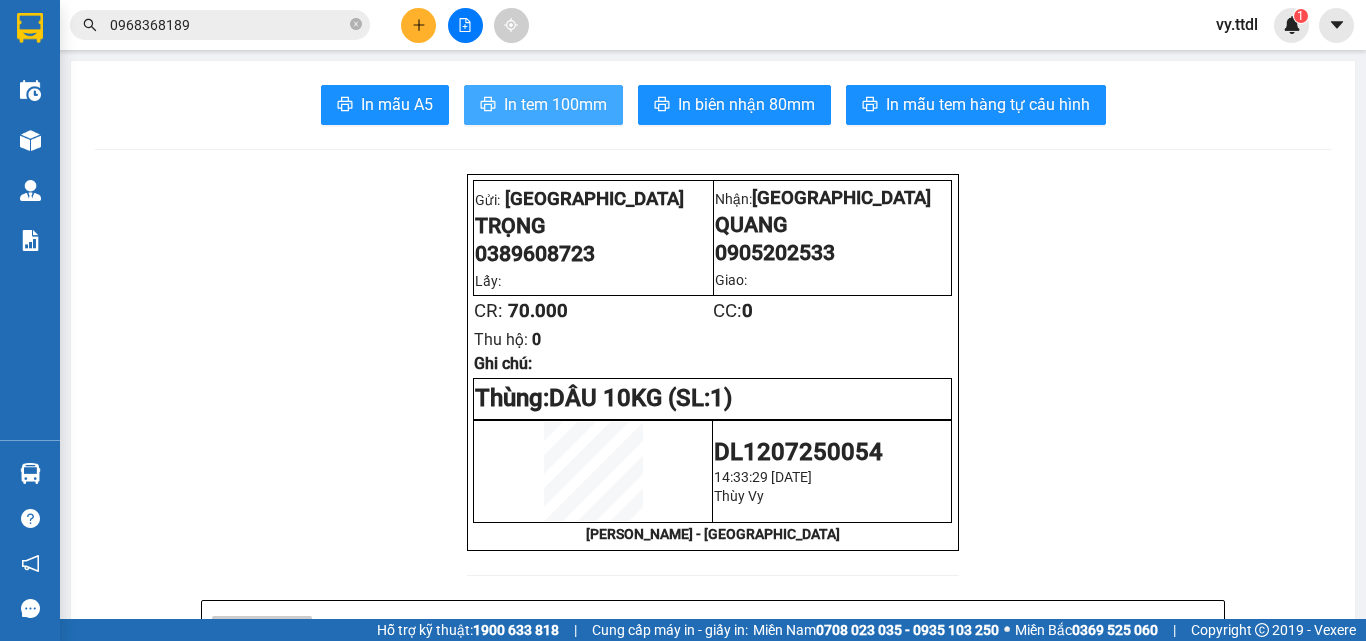click on "In tem 100mm" at bounding box center (555, 104) 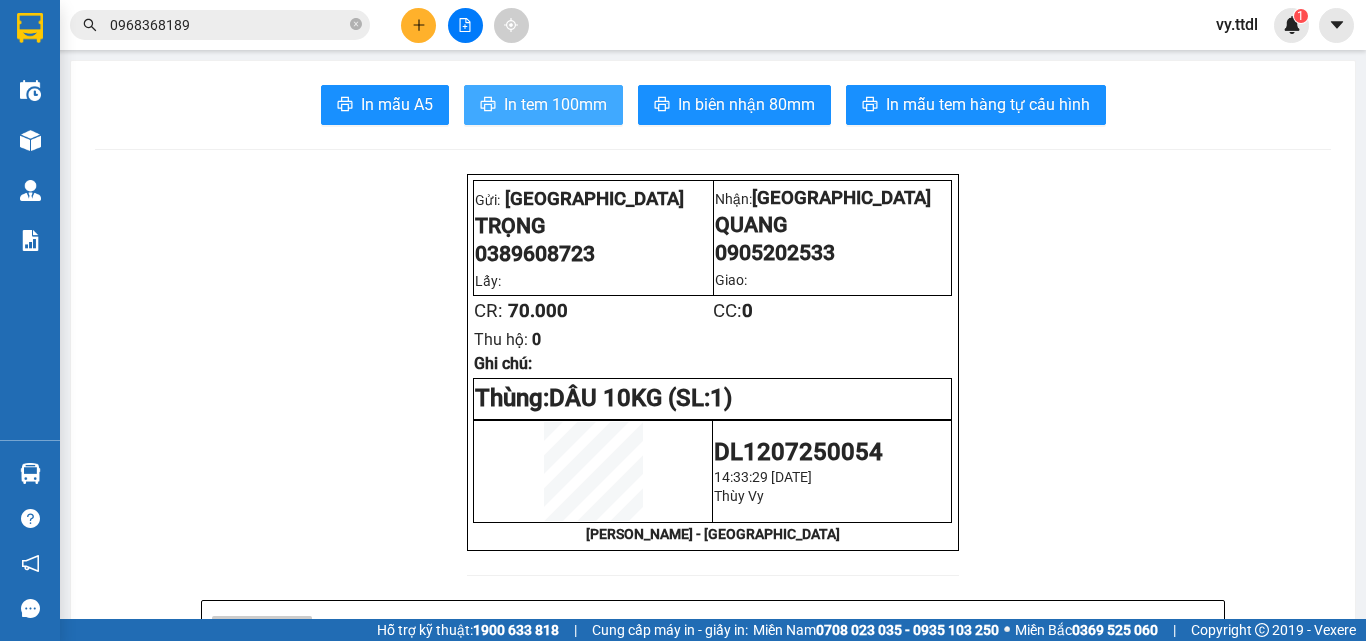 scroll, scrollTop: 0, scrollLeft: 0, axis: both 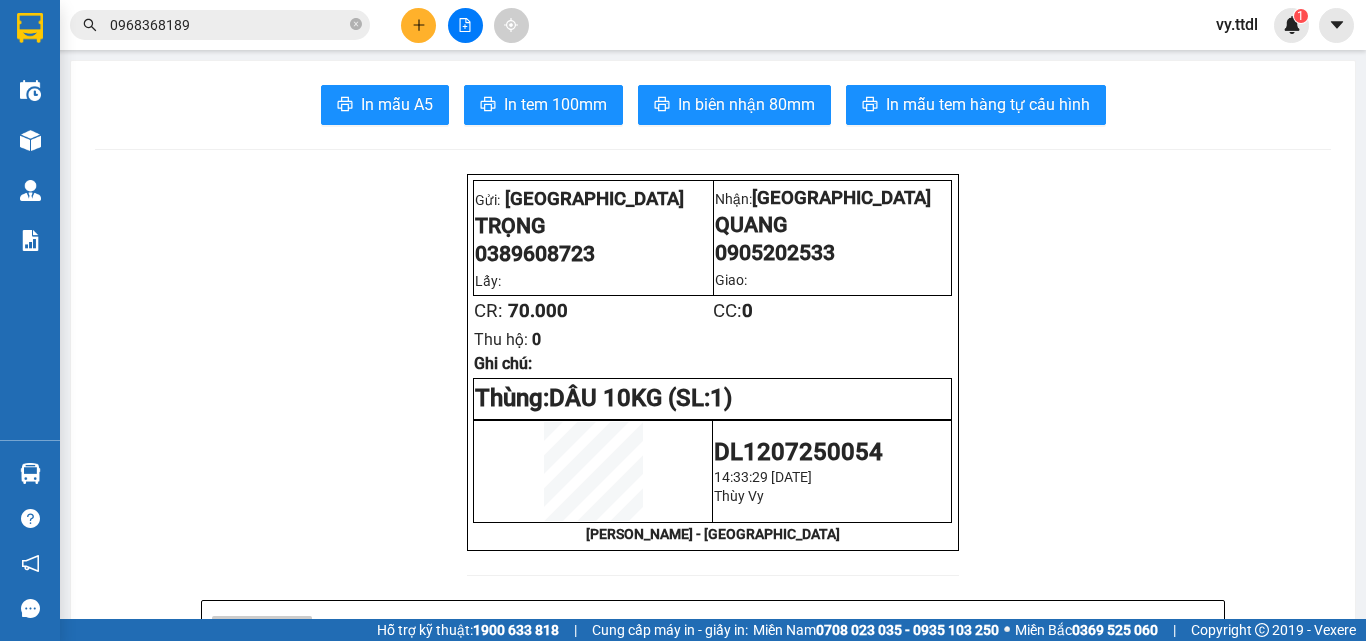 click at bounding box center (465, 25) 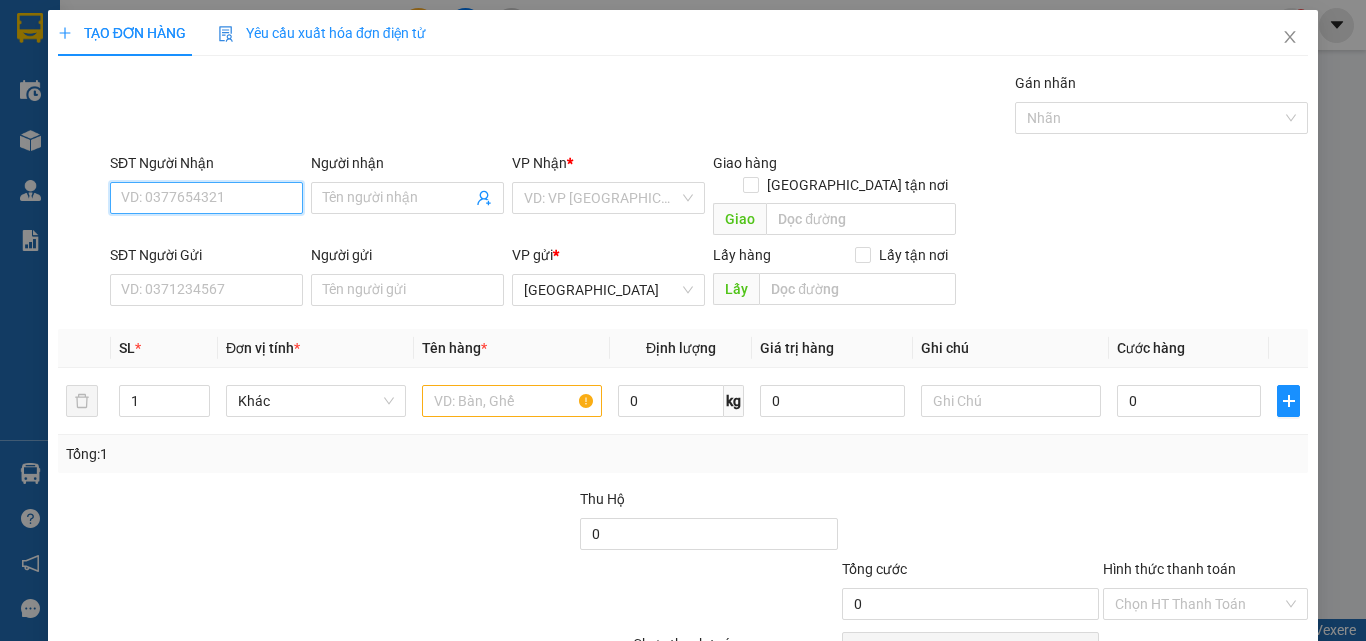 click on "SĐT Người Nhận" at bounding box center [206, 198] 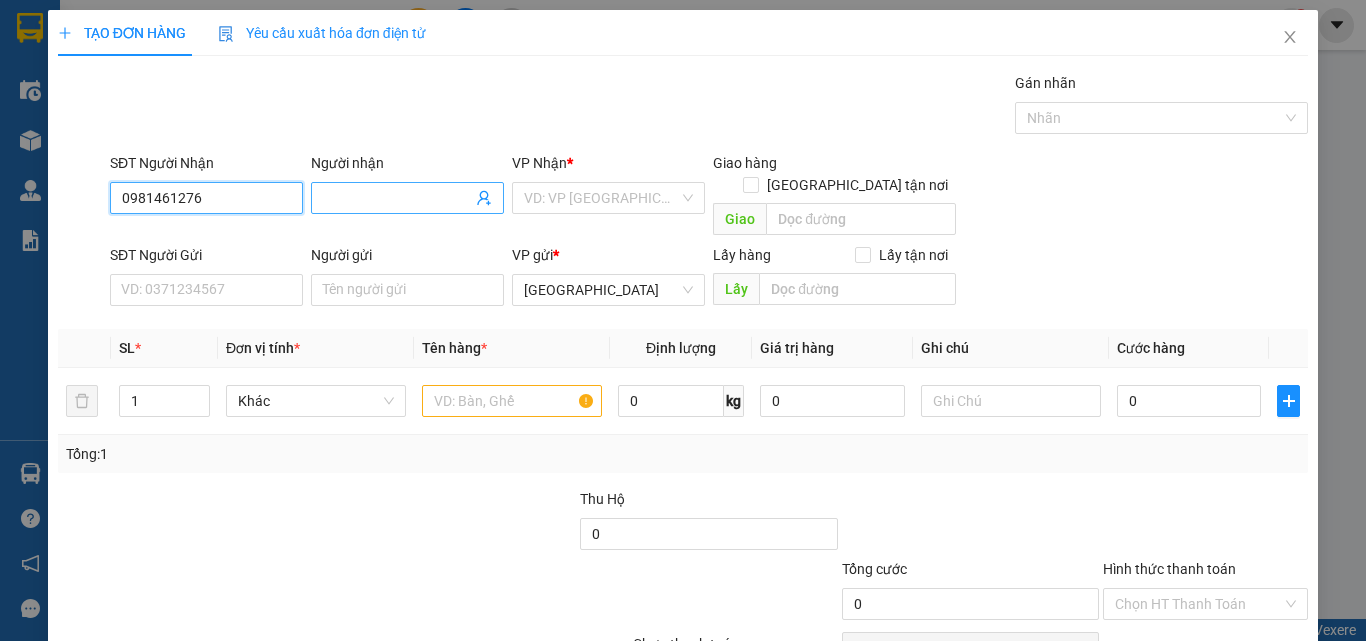type on "0981461276" 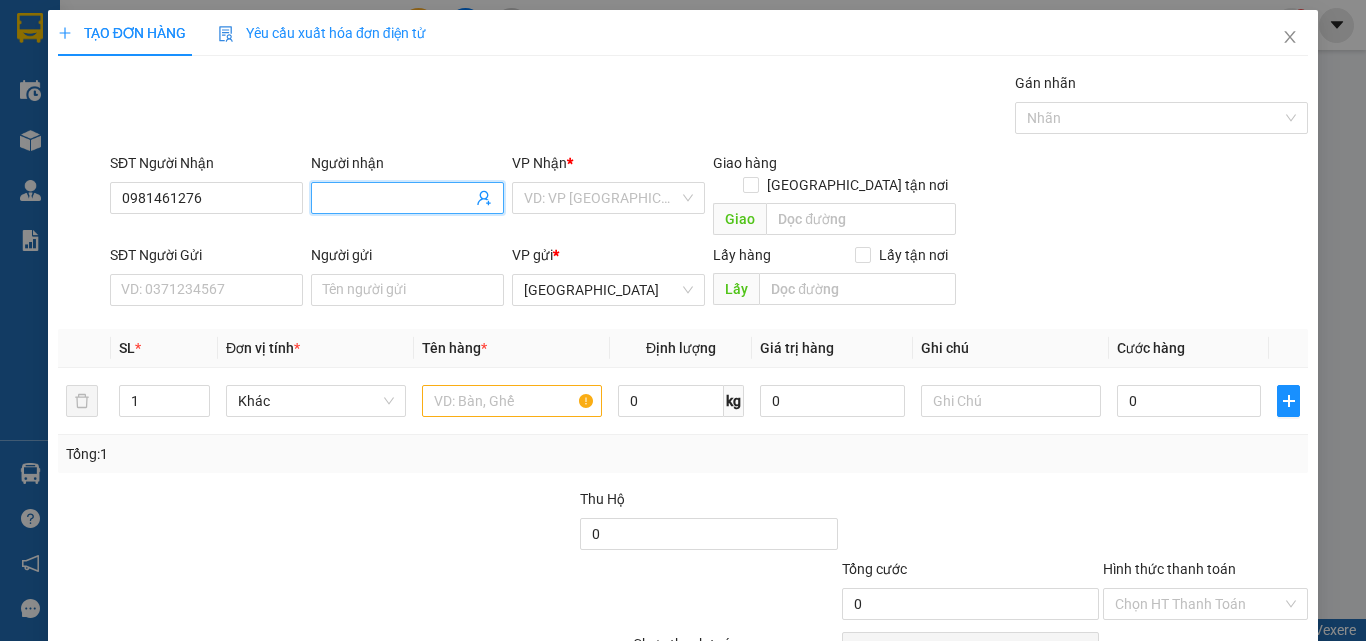 click on "Người nhận" at bounding box center (397, 198) 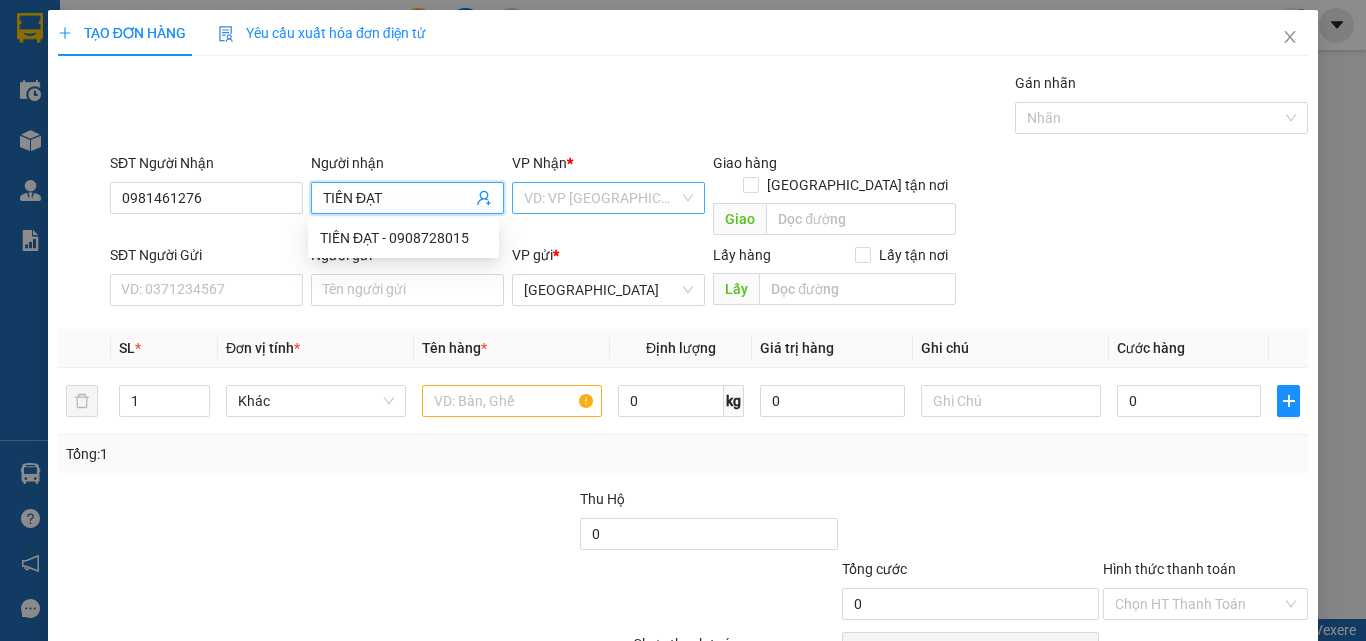 type on "TIẾN ĐẠT" 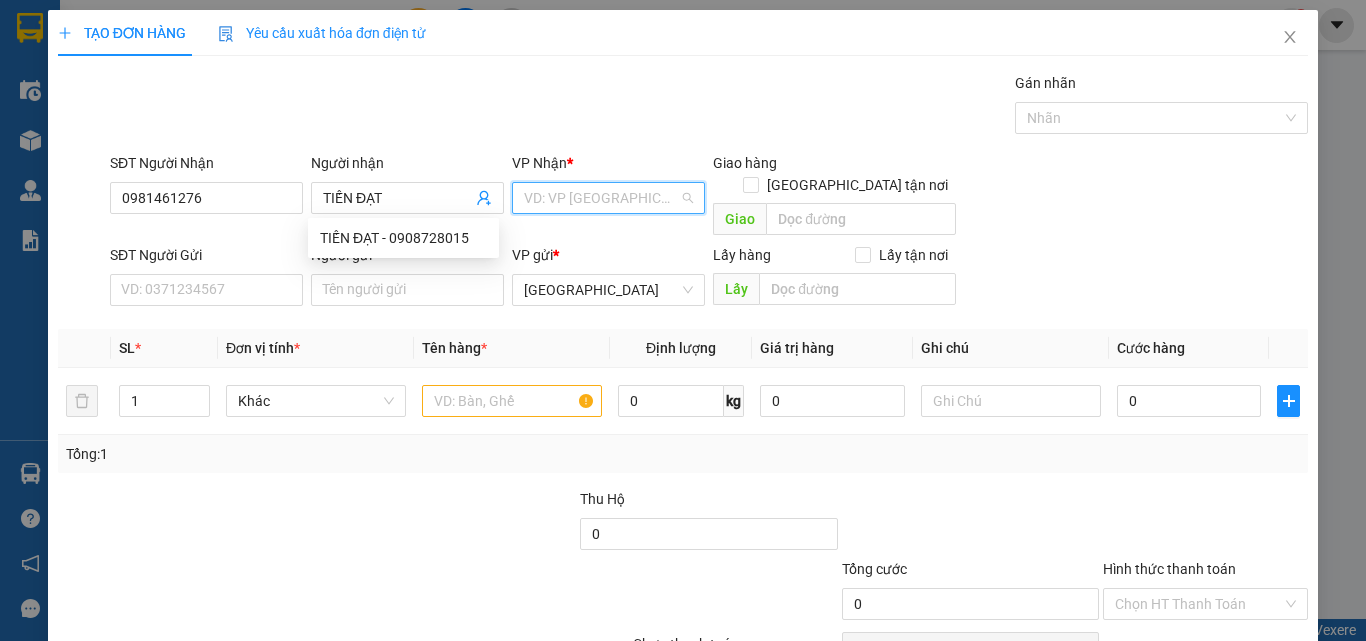 click at bounding box center (601, 198) 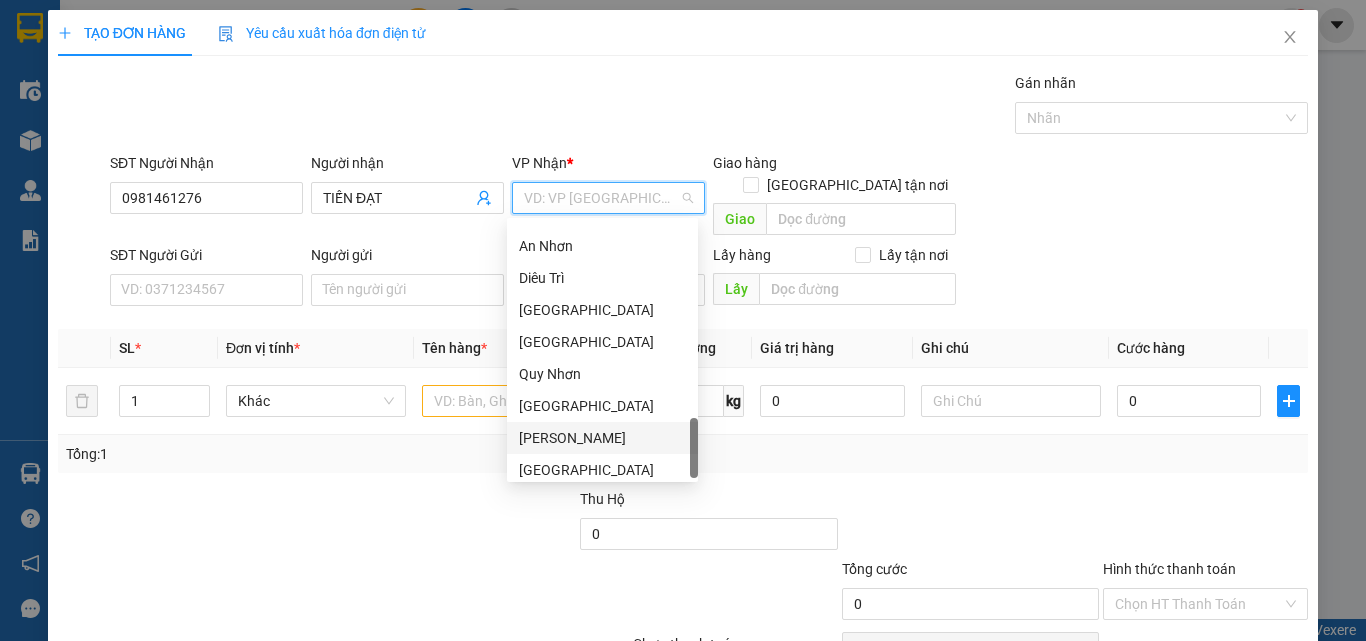 scroll, scrollTop: 1088, scrollLeft: 0, axis: vertical 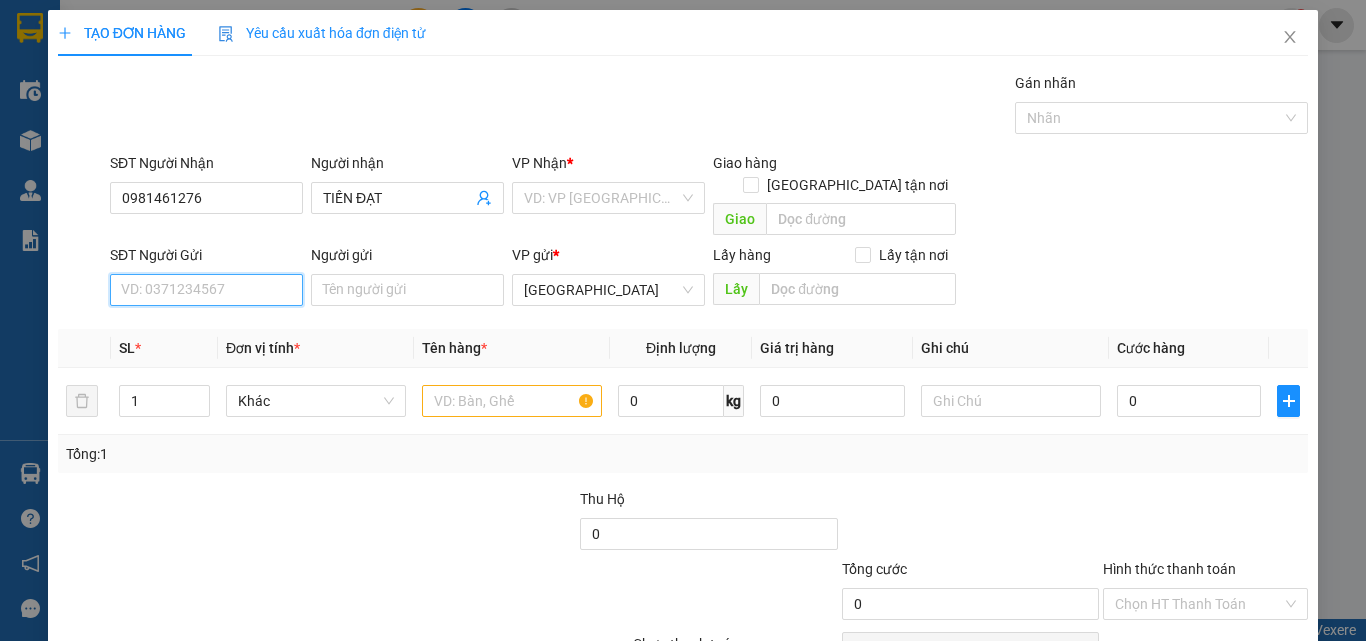 click on "SĐT Người Gửi" at bounding box center (206, 290) 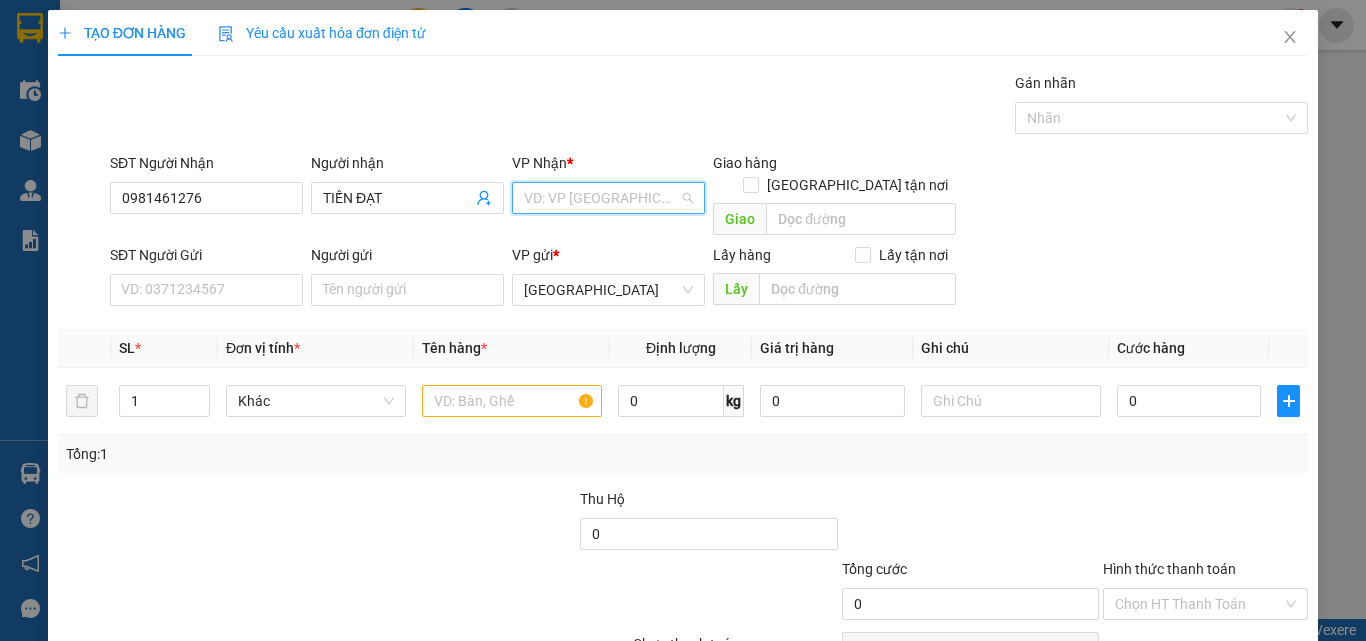 click at bounding box center (601, 198) 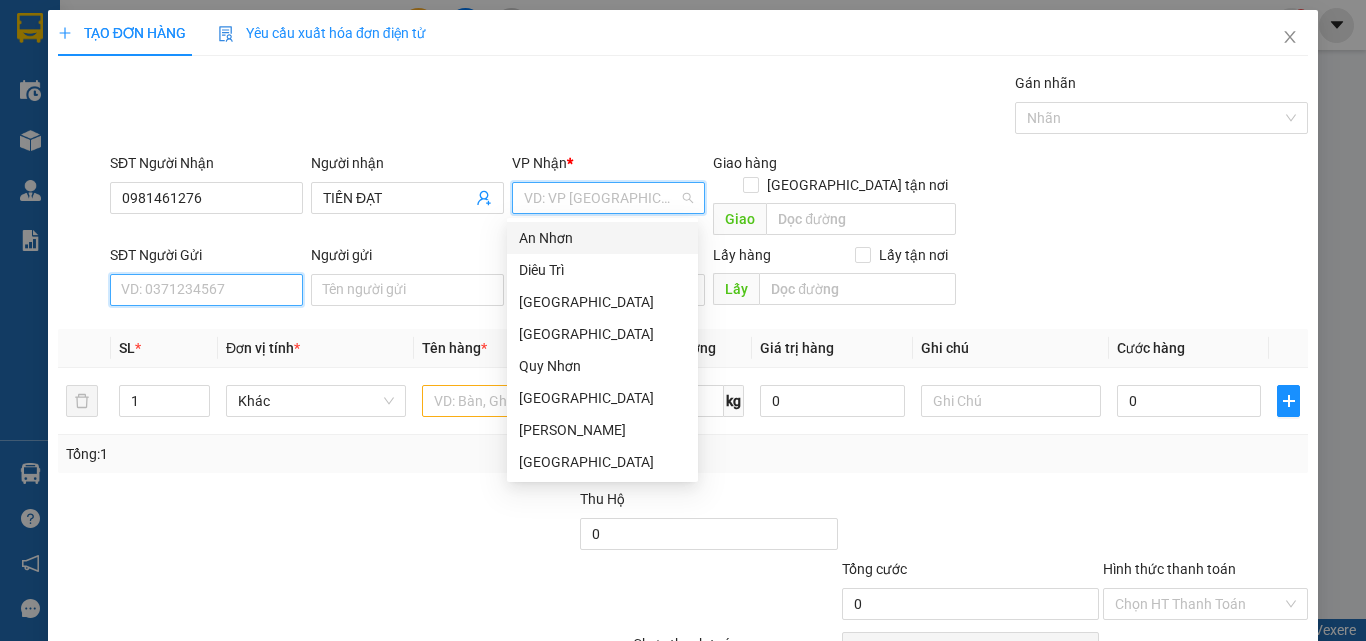 click on "SĐT Người Gửi" at bounding box center [206, 290] 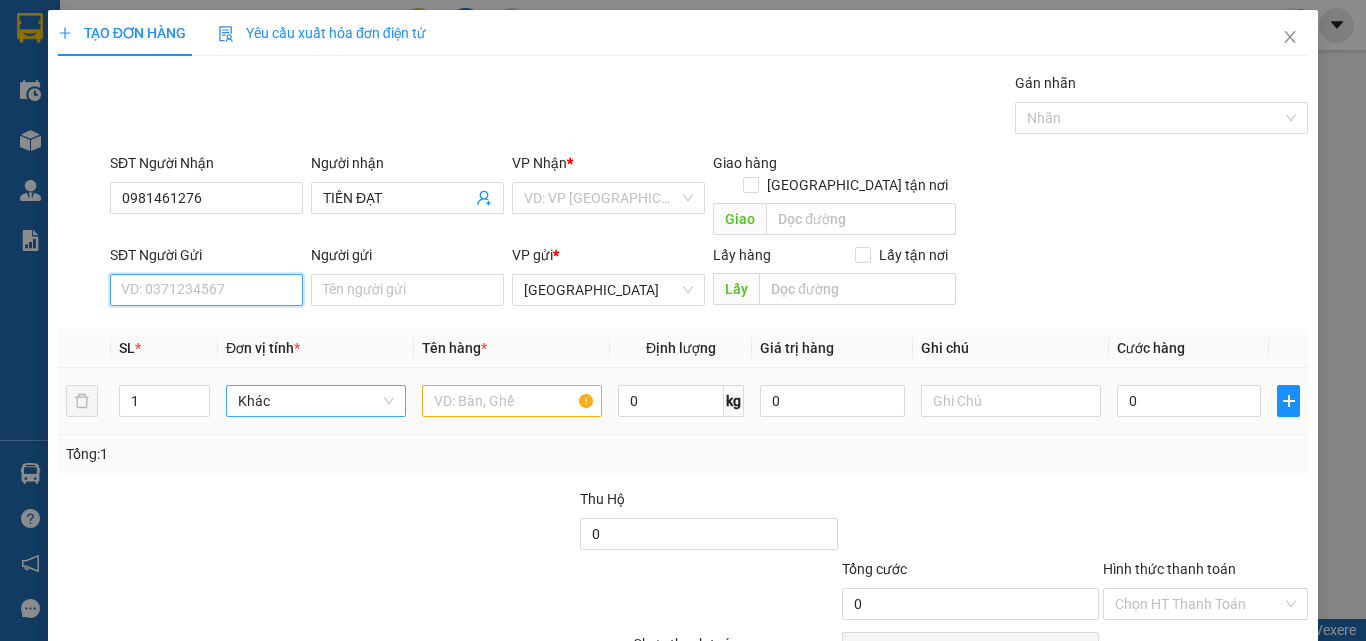 click on "Khác" at bounding box center [316, 401] 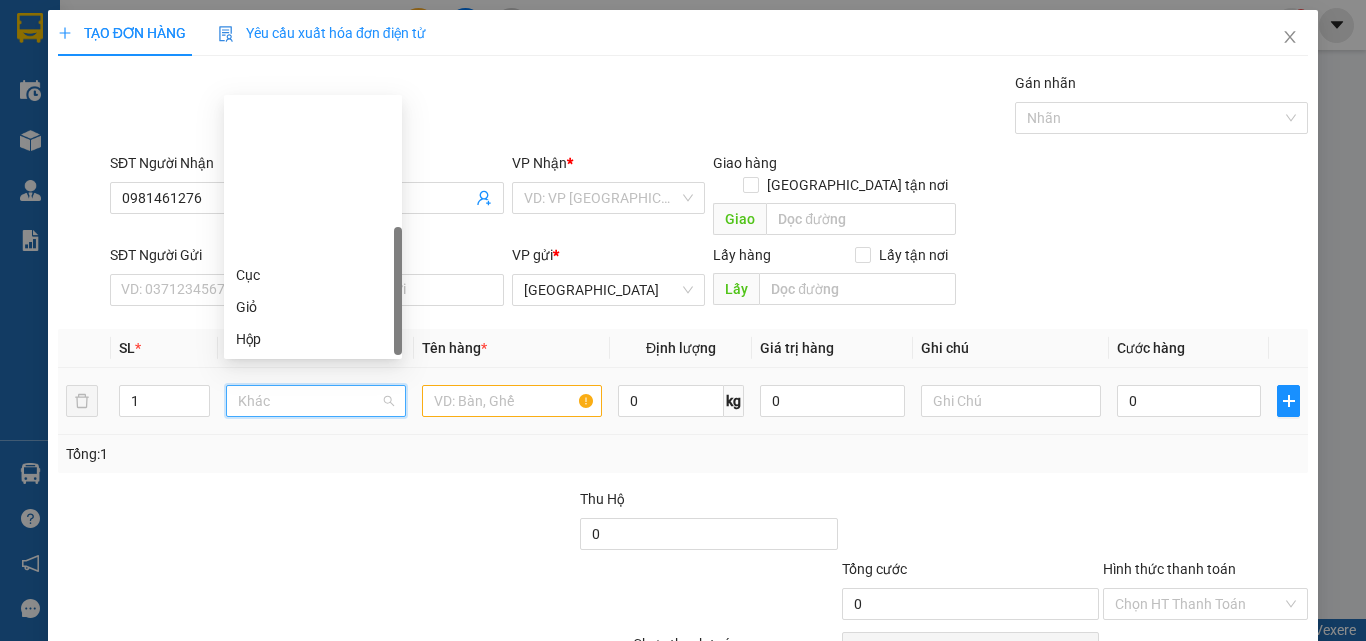 scroll, scrollTop: 192, scrollLeft: 0, axis: vertical 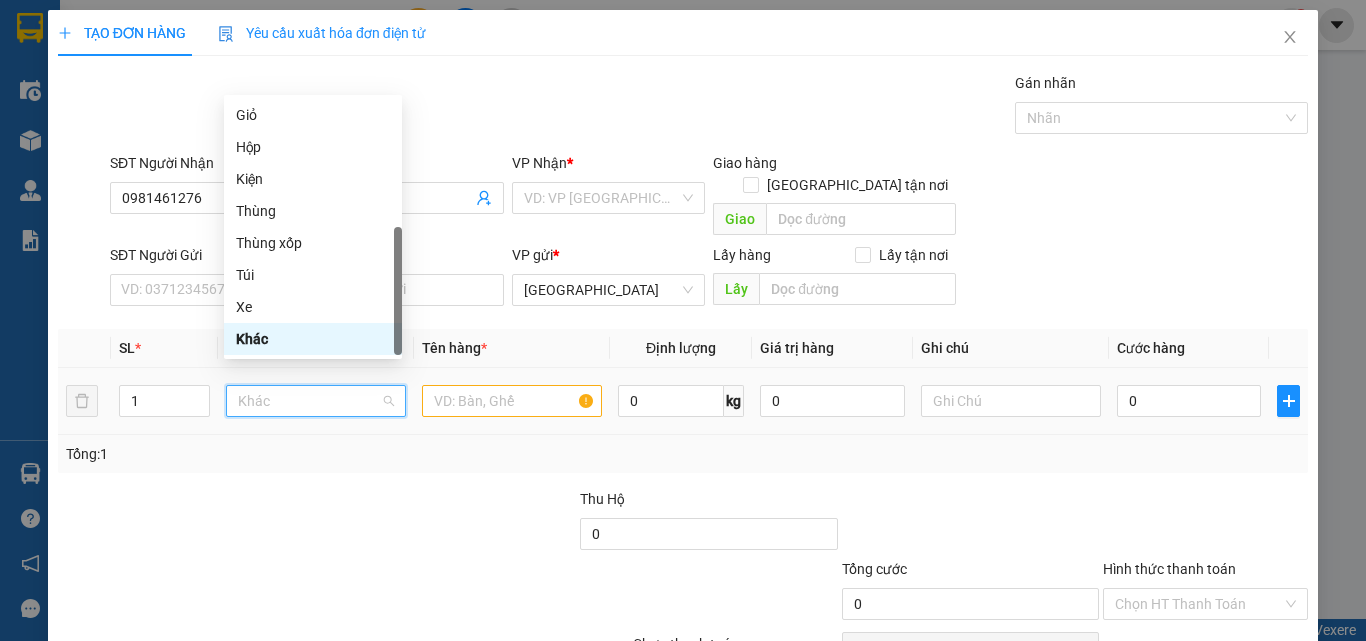 type on "H" 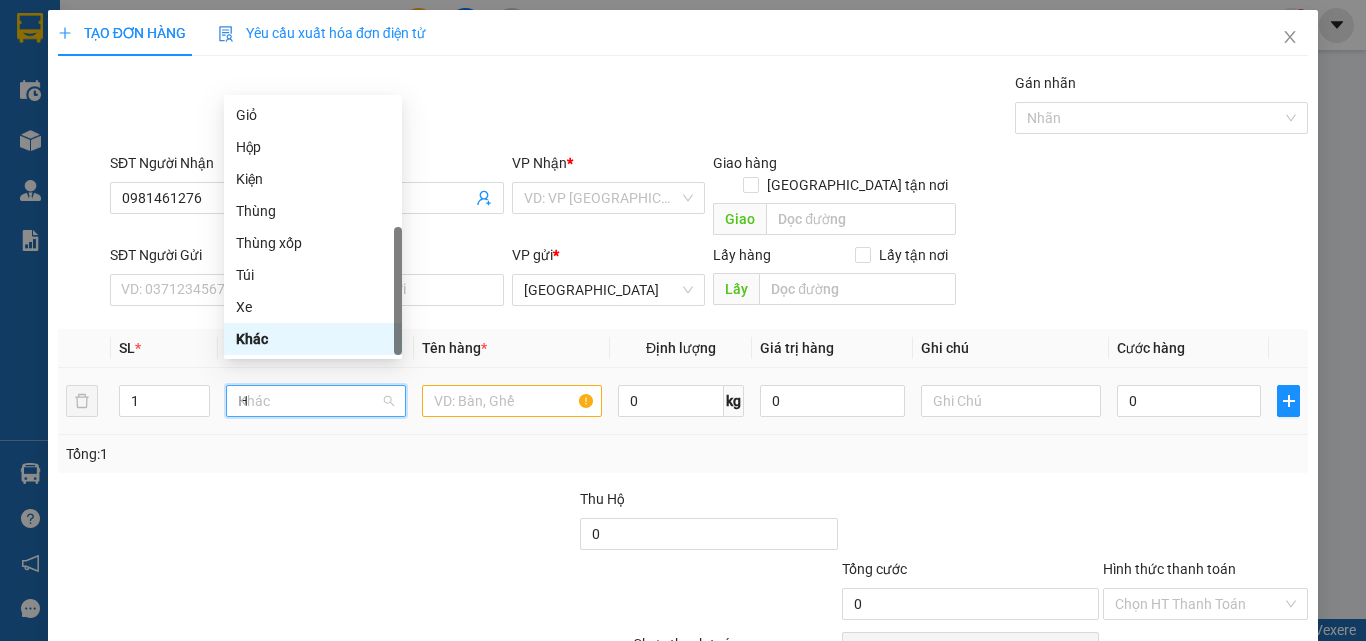 scroll, scrollTop: 0, scrollLeft: 0, axis: both 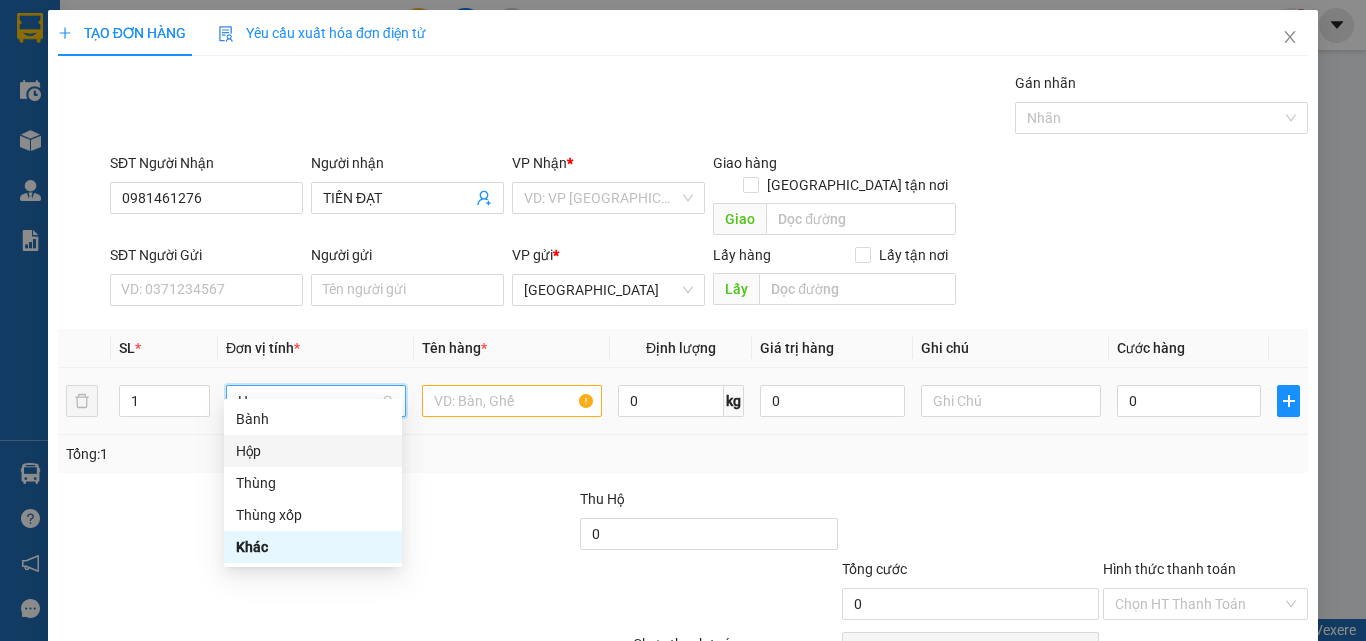 click on "Hộp" at bounding box center (313, 451) 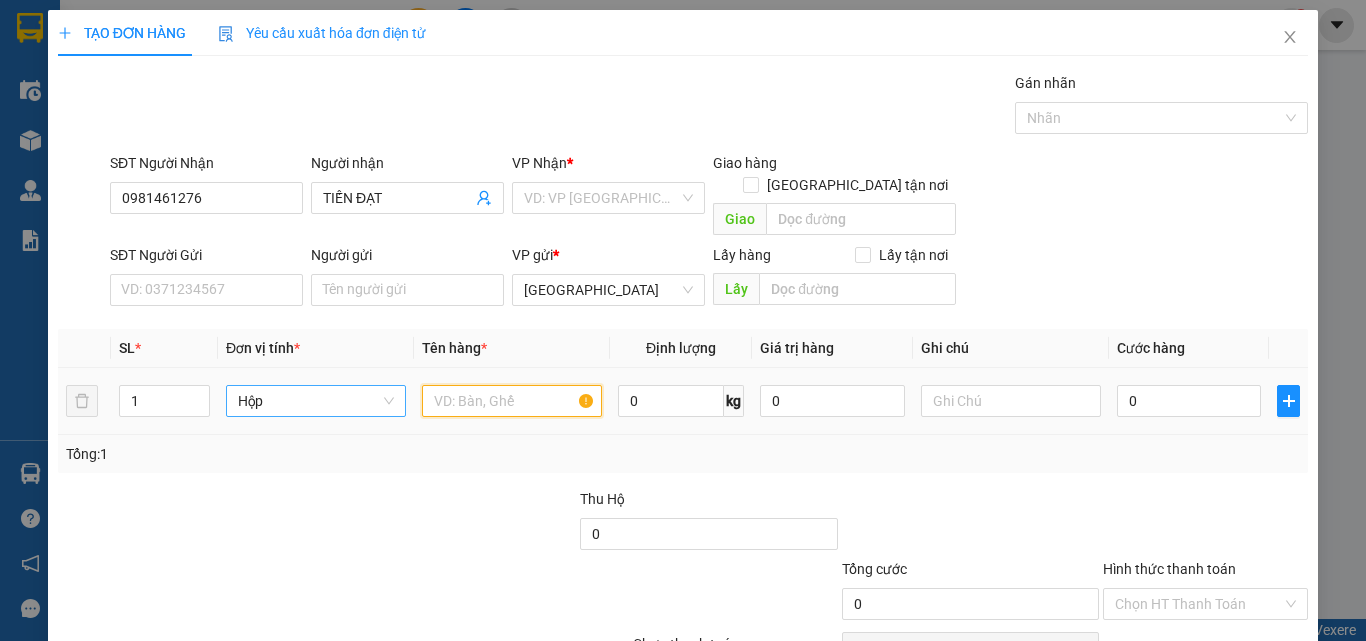 click at bounding box center (512, 401) 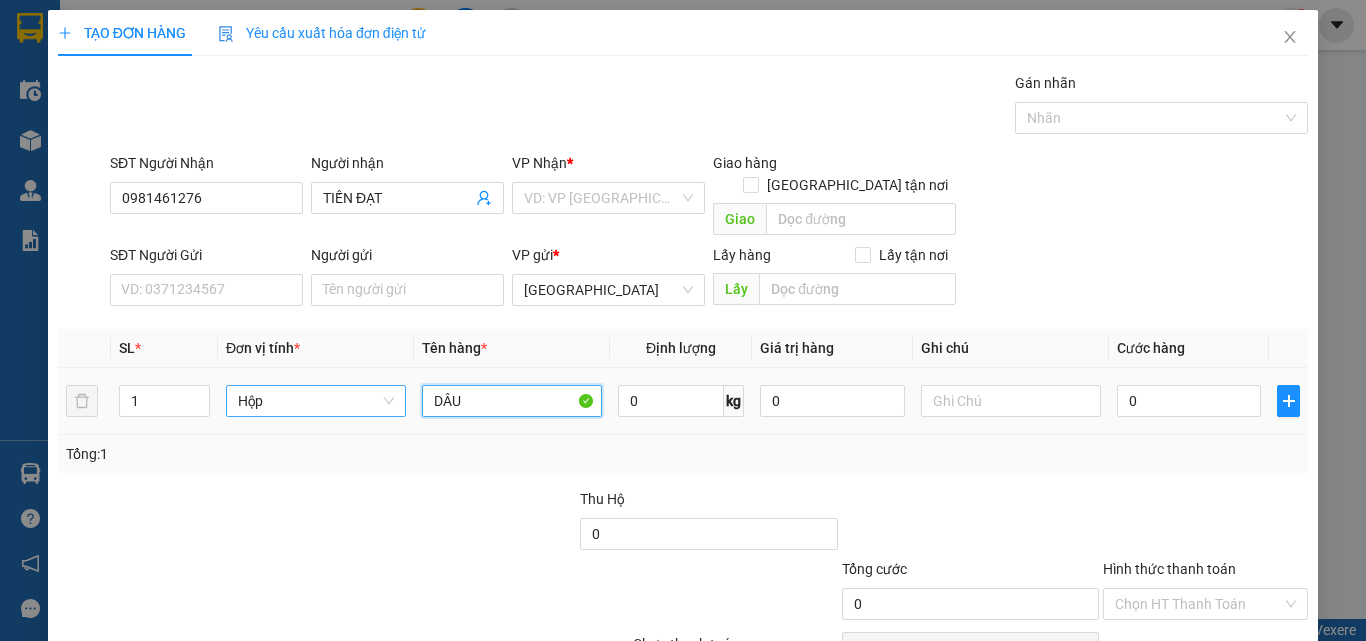 type on "DÂU" 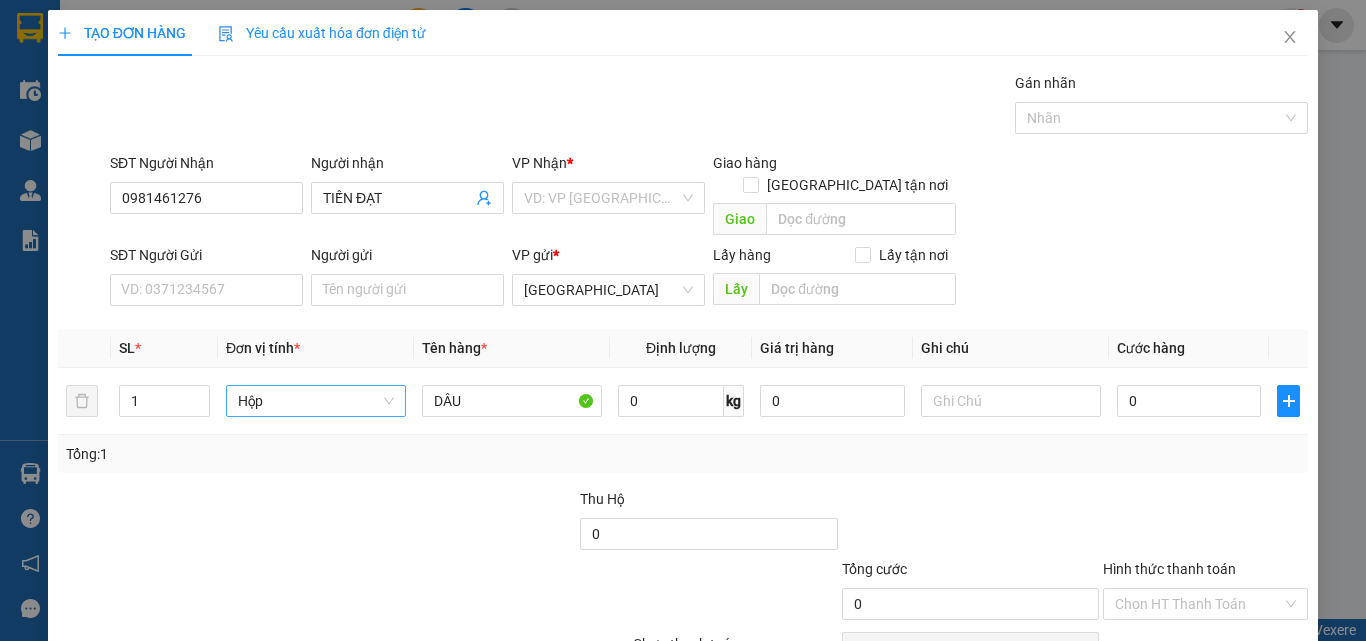 click on "Tổng:  1" at bounding box center [297, 454] 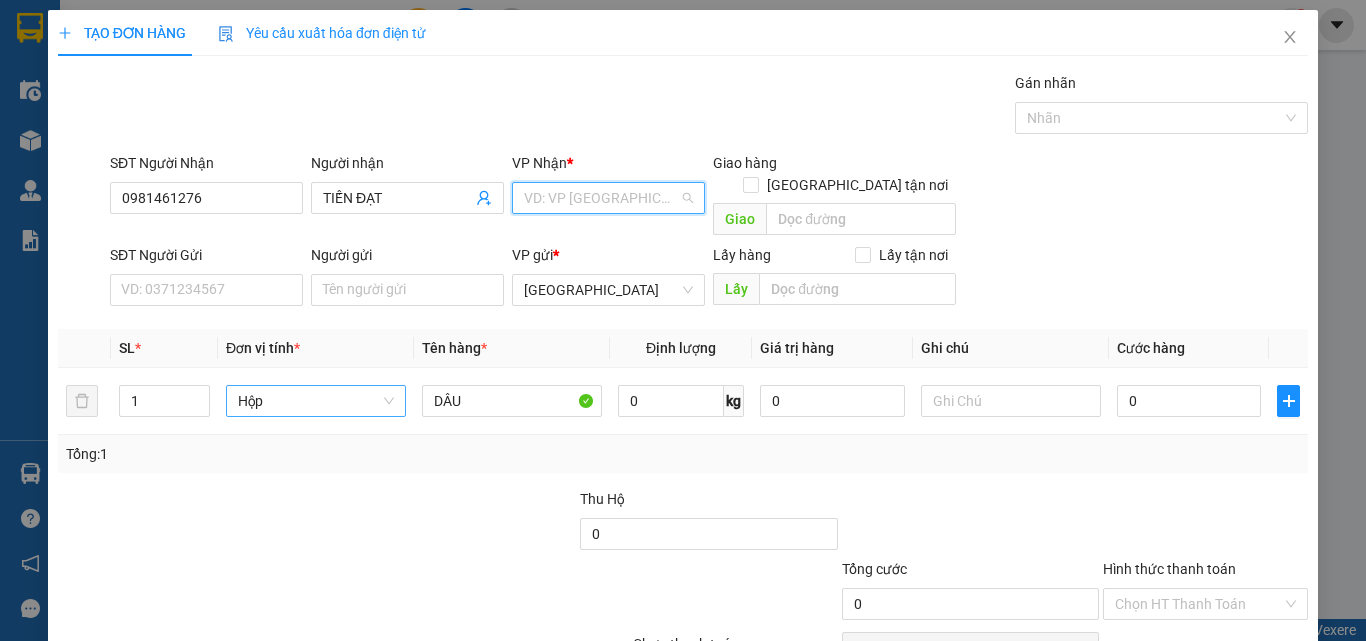 click at bounding box center (601, 198) 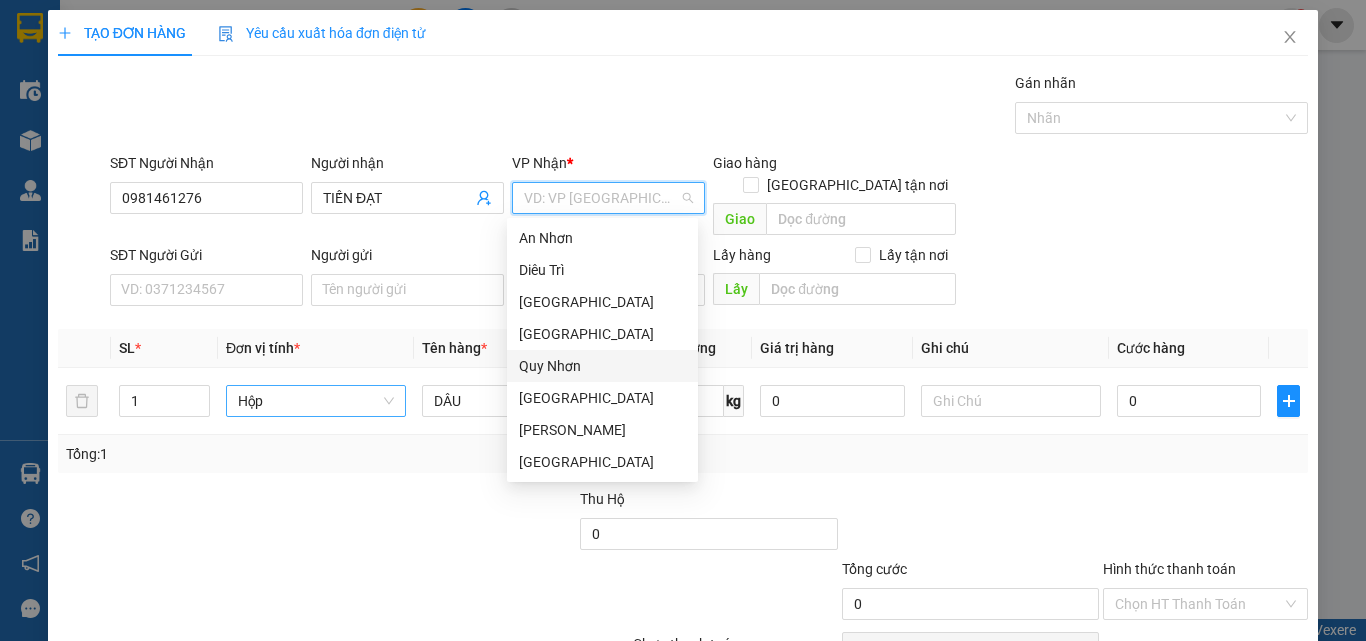 scroll, scrollTop: 988, scrollLeft: 0, axis: vertical 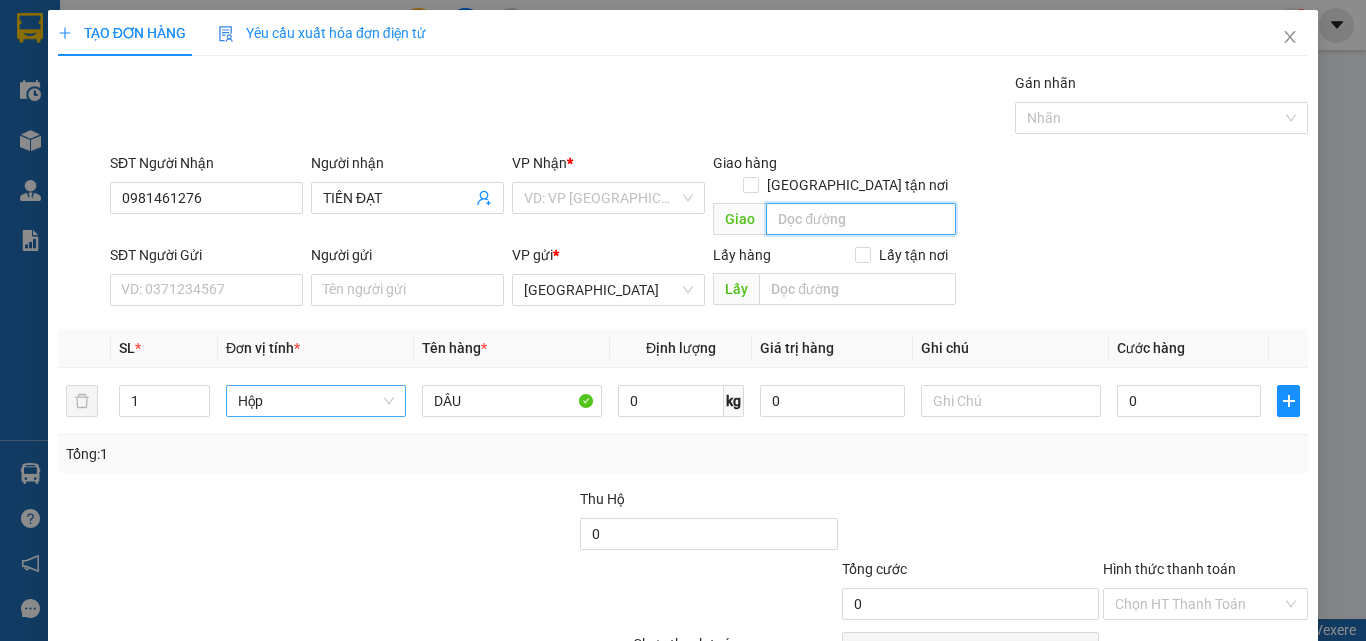 click at bounding box center (861, 219) 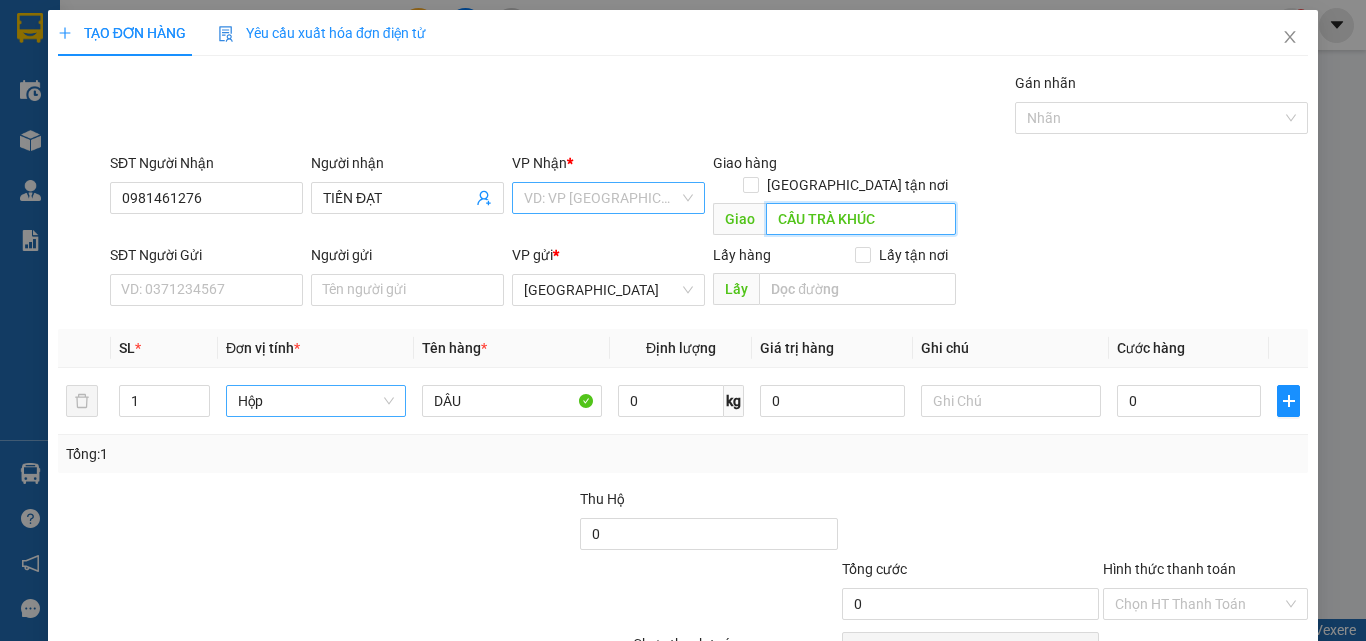 type on "CẦU TRÀ KHÚC" 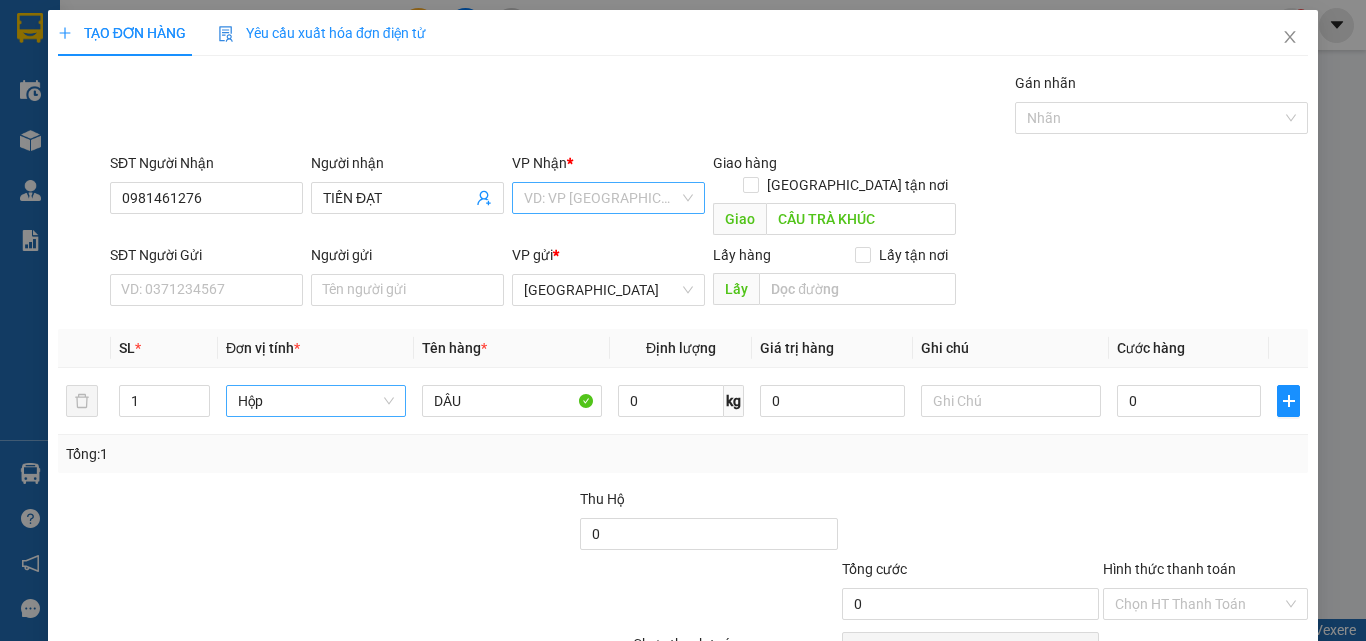 click at bounding box center (601, 198) 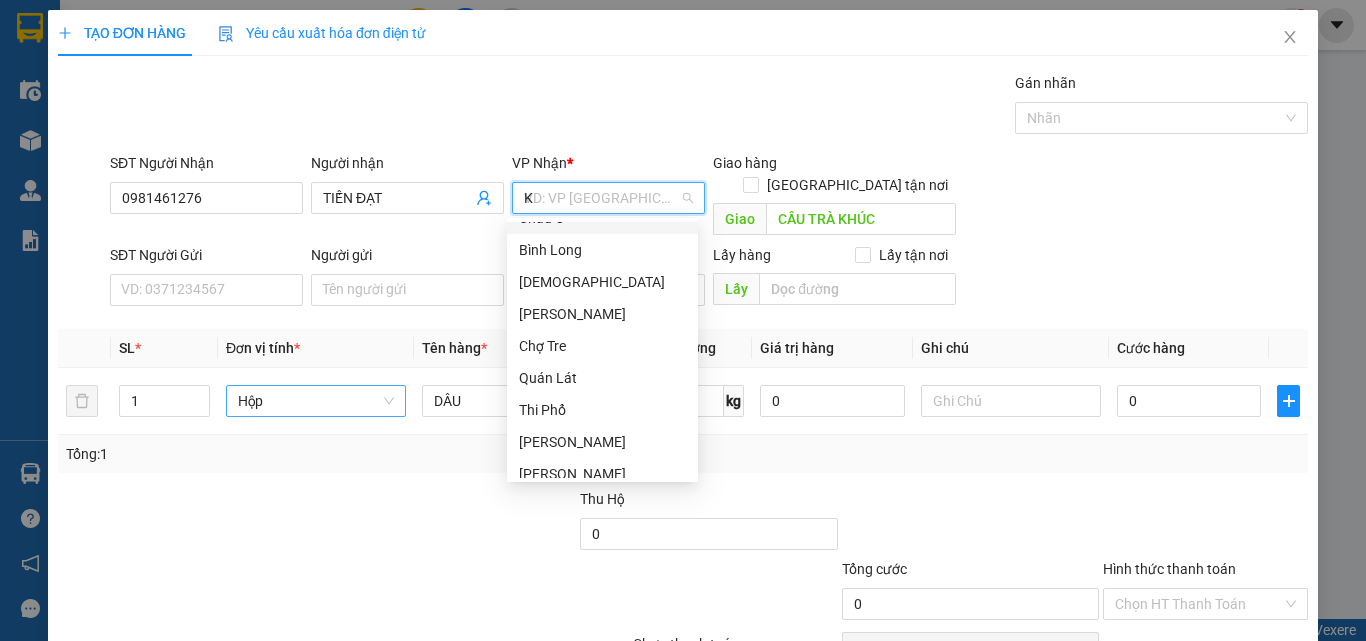 scroll, scrollTop: 0, scrollLeft: 0, axis: both 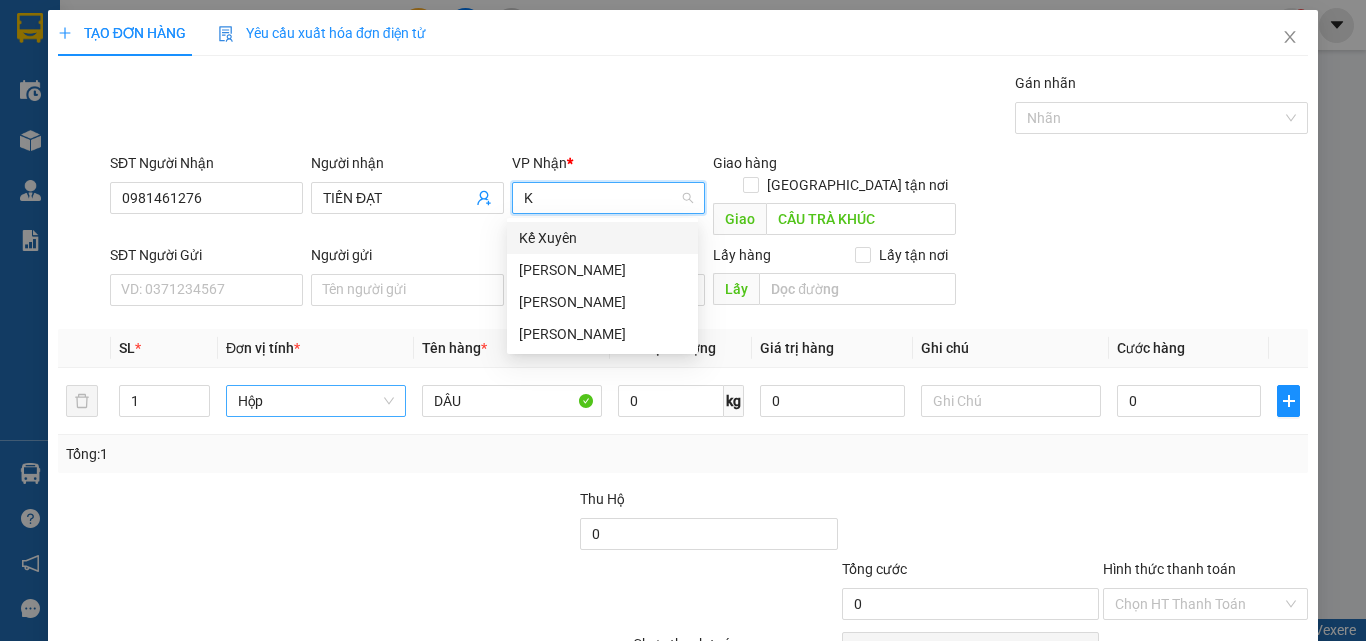 type on "KH" 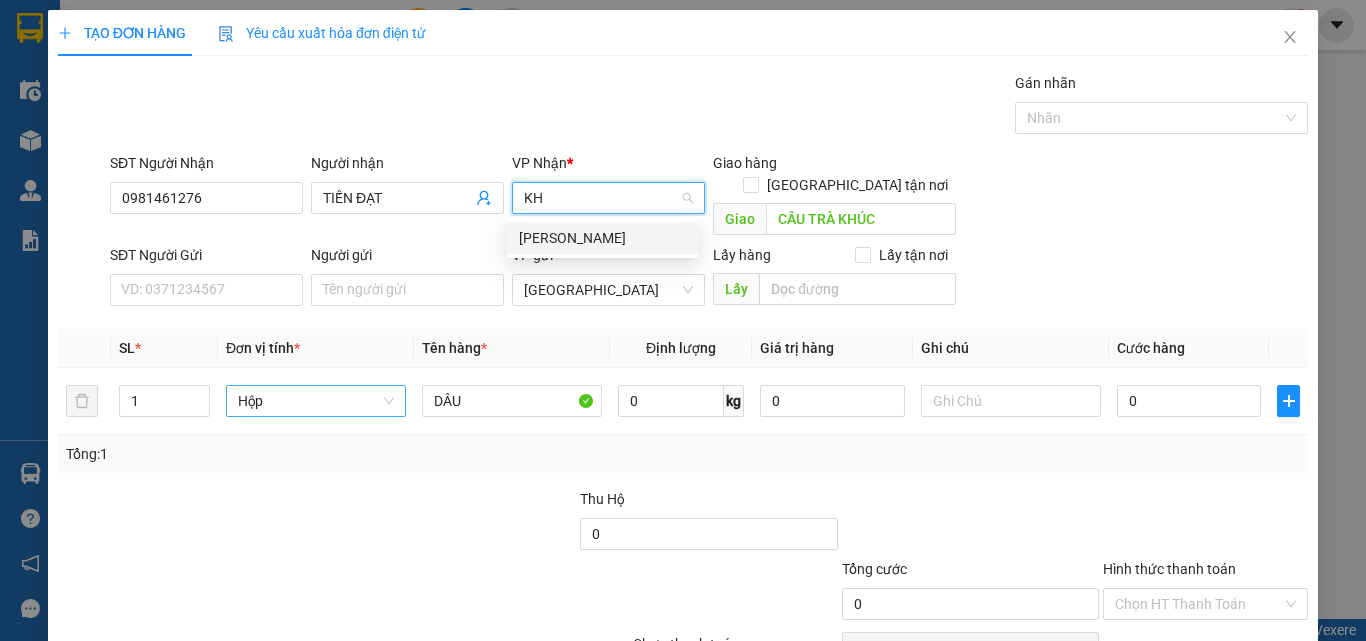 click on "[PERSON_NAME]" at bounding box center (602, 238) 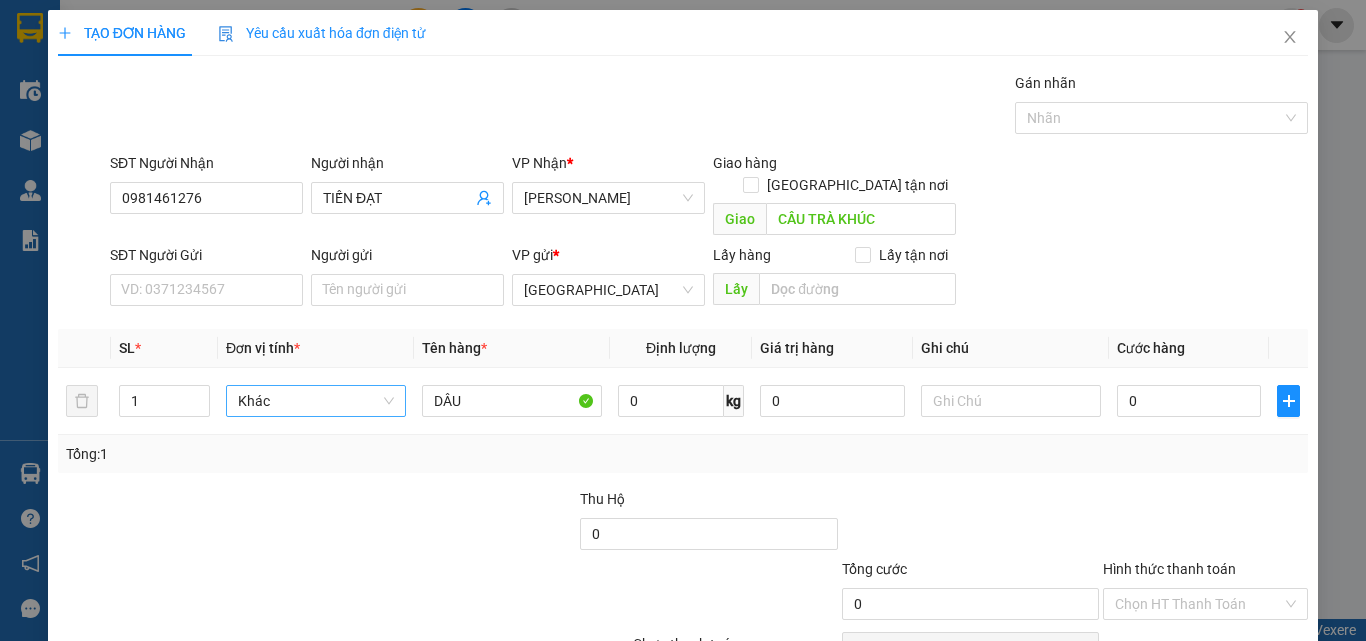 click on "SĐT Người Gửi" at bounding box center (206, 259) 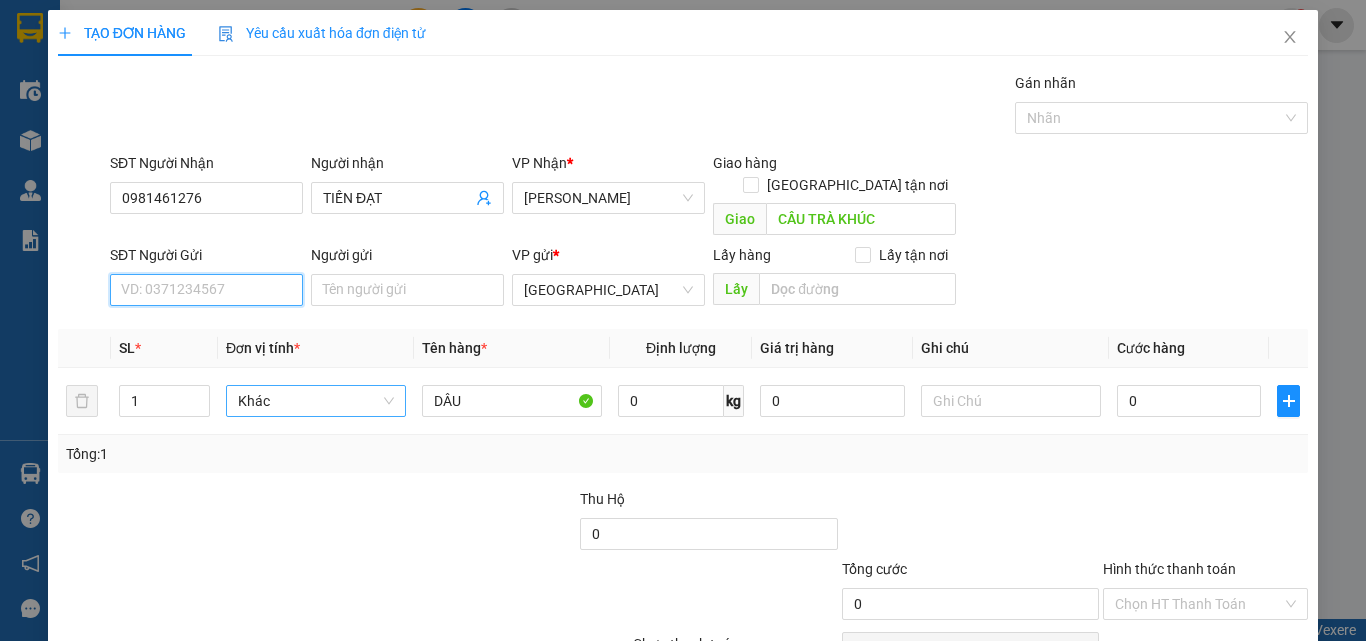 click on "SĐT Người Gửi" at bounding box center (206, 290) 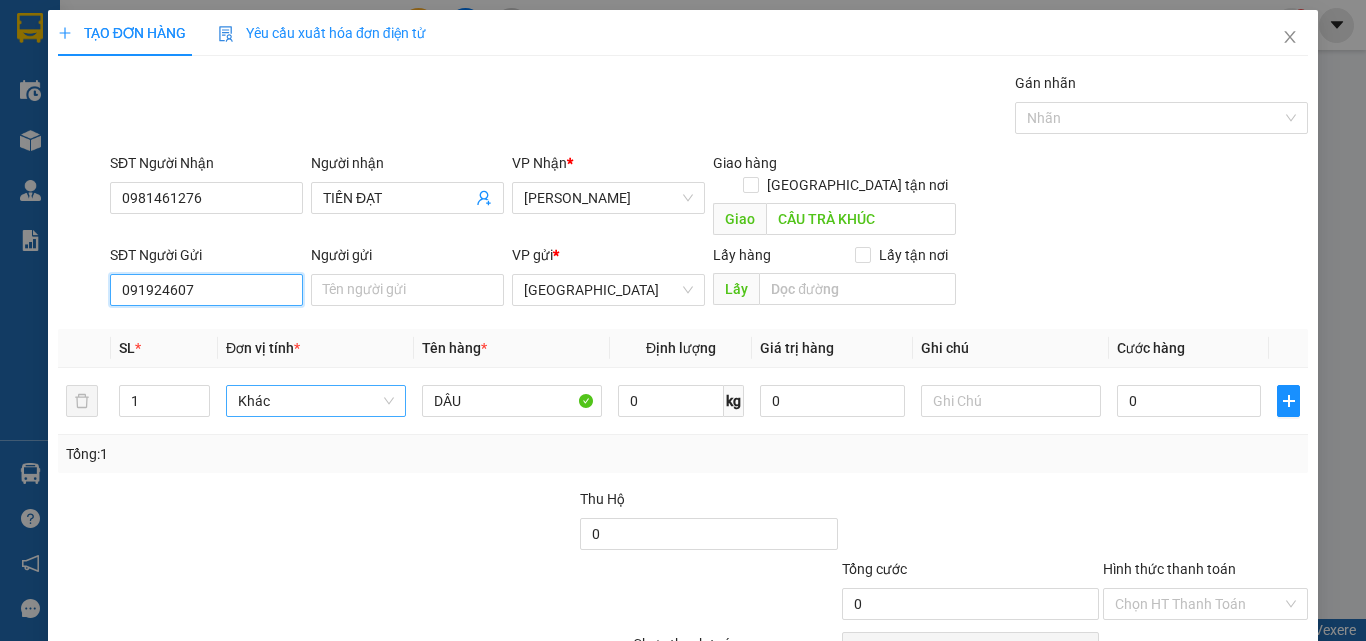 type on "0919246077" 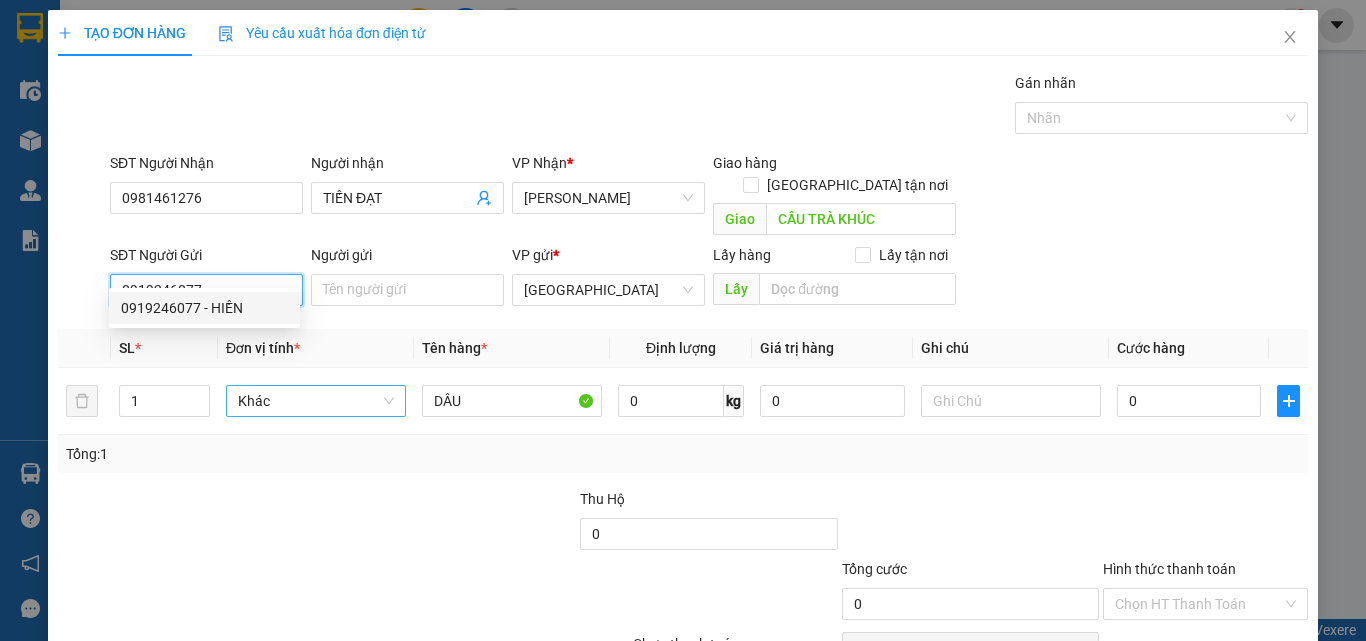 click on "0919246077 - HIỀN" at bounding box center (204, 308) 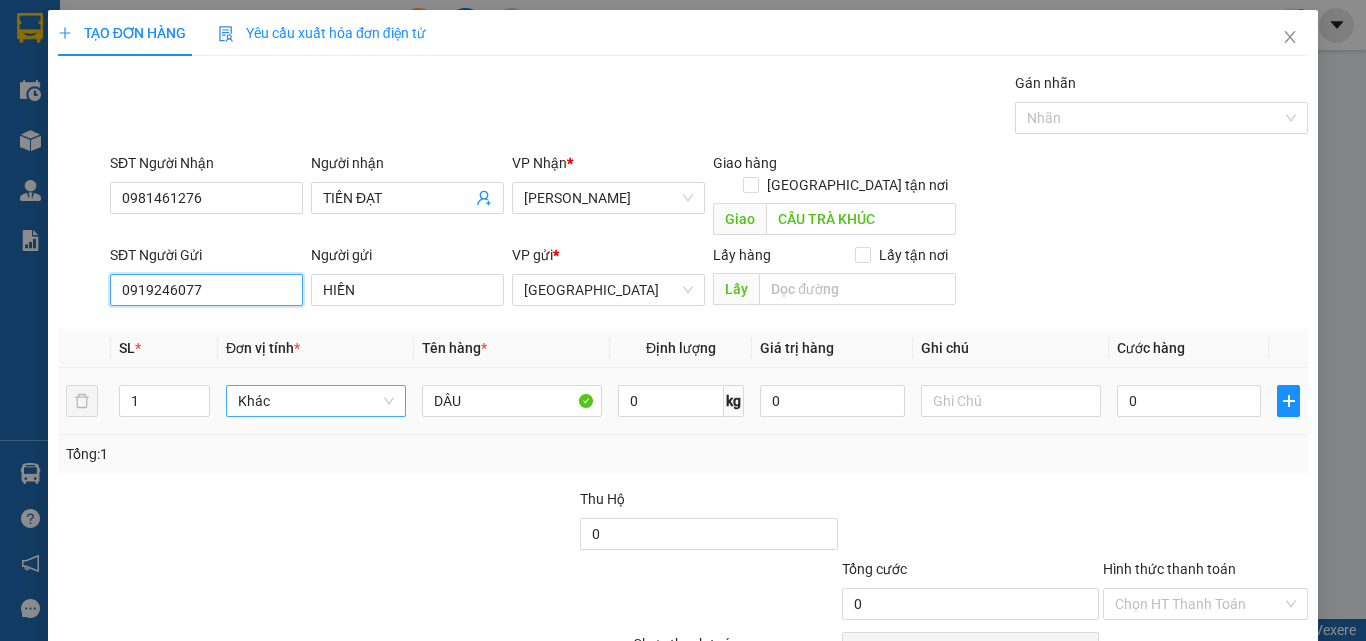 click on "Khác" at bounding box center (316, 401) 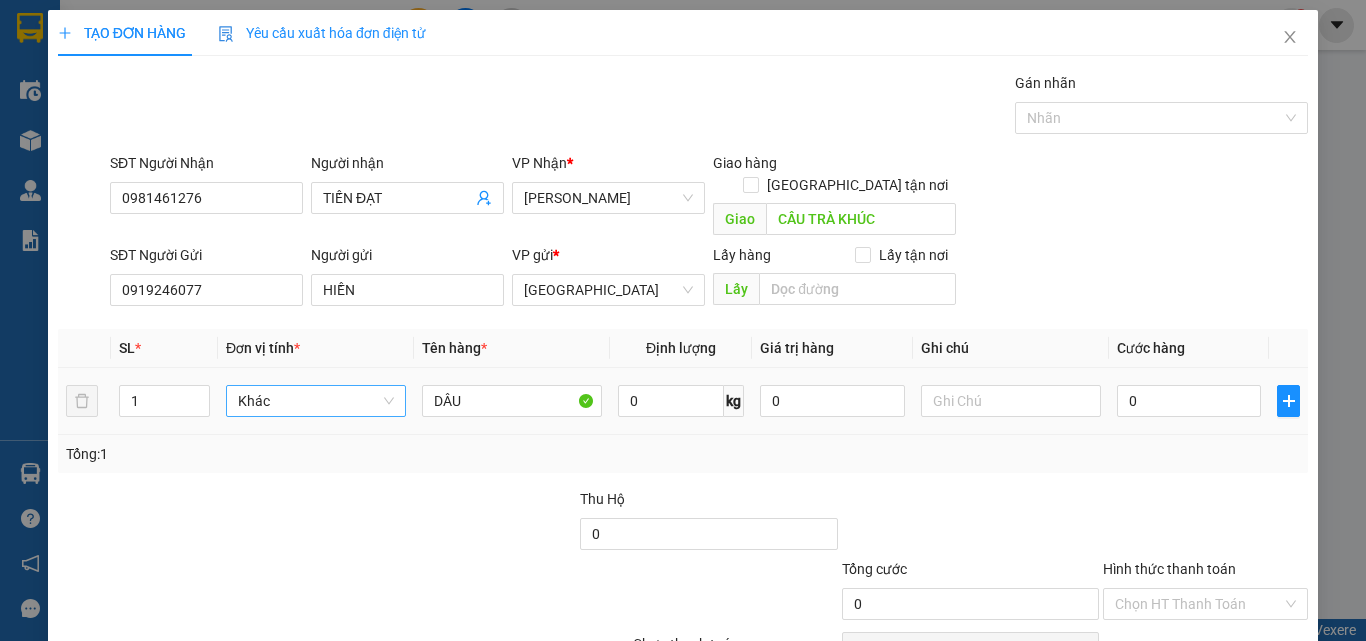 scroll, scrollTop: 192, scrollLeft: 0, axis: vertical 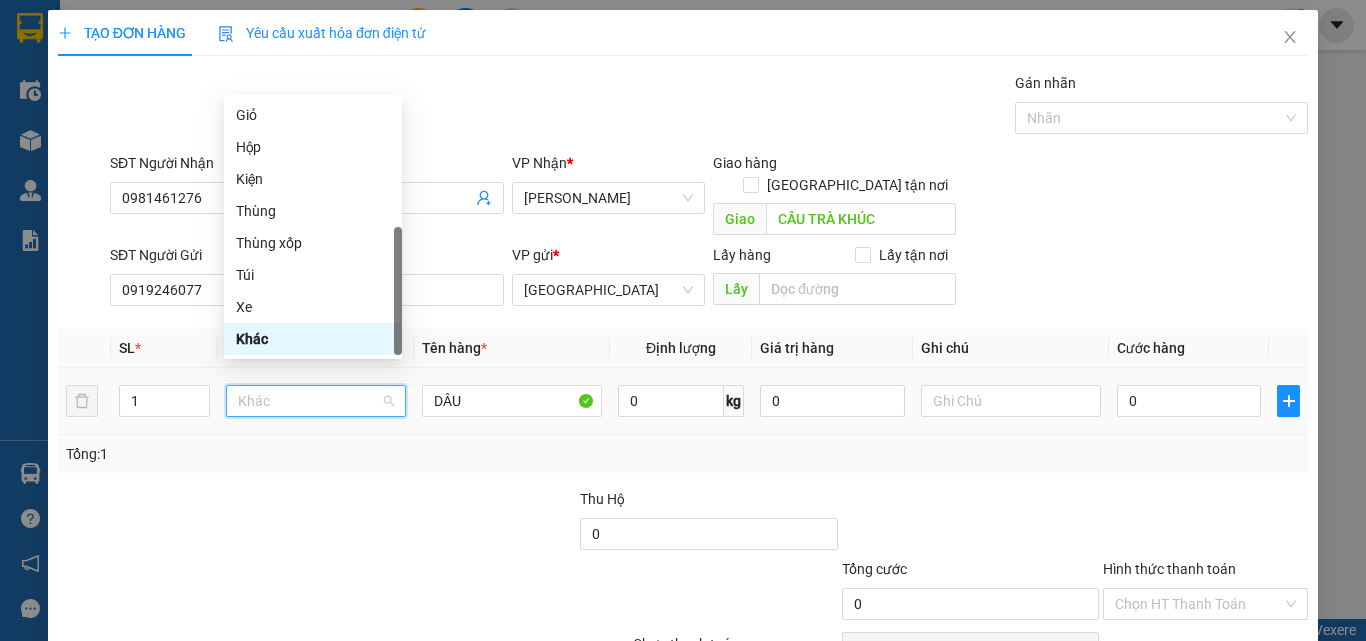 type on "H" 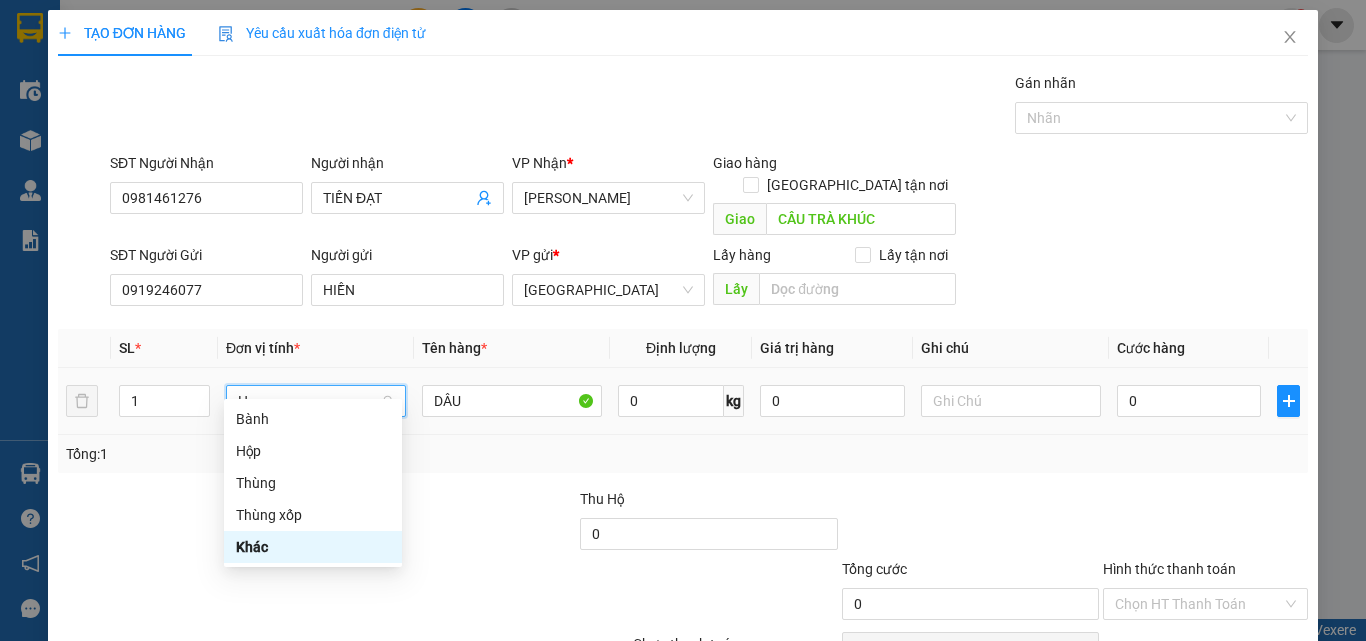 scroll, scrollTop: 0, scrollLeft: 0, axis: both 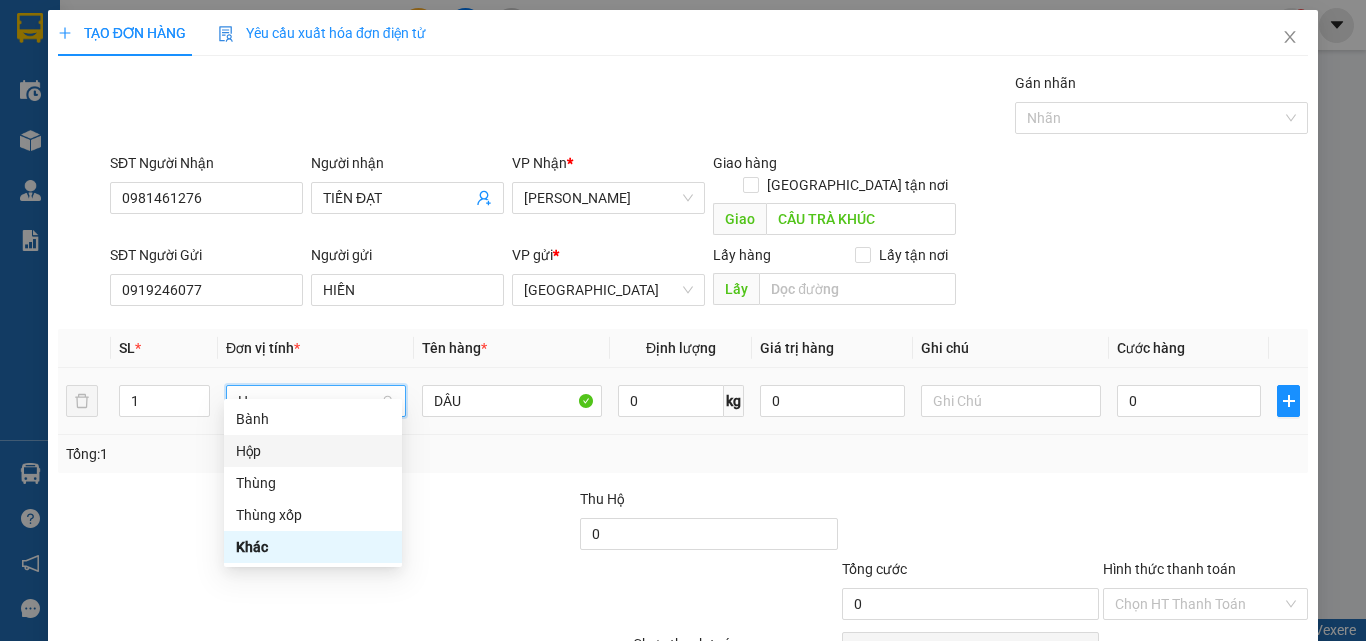 drag, startPoint x: 301, startPoint y: 459, endPoint x: 425, endPoint y: 402, distance: 136.47343 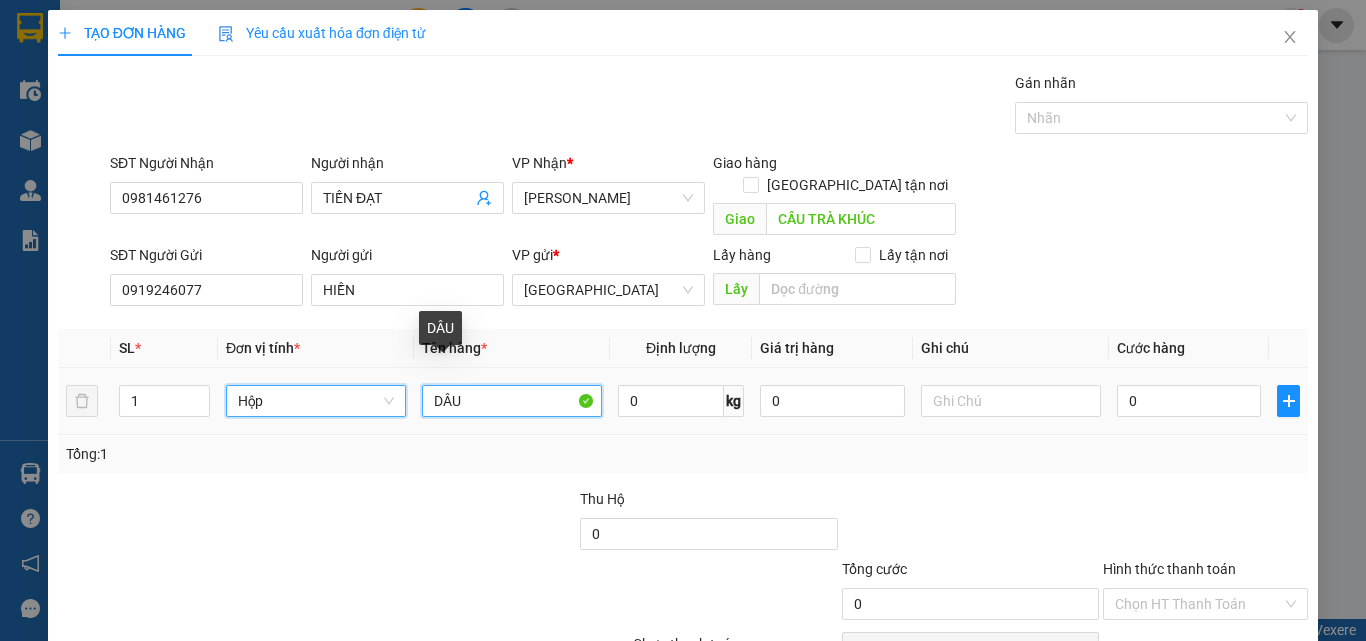 click on "DÂU" at bounding box center (512, 401) 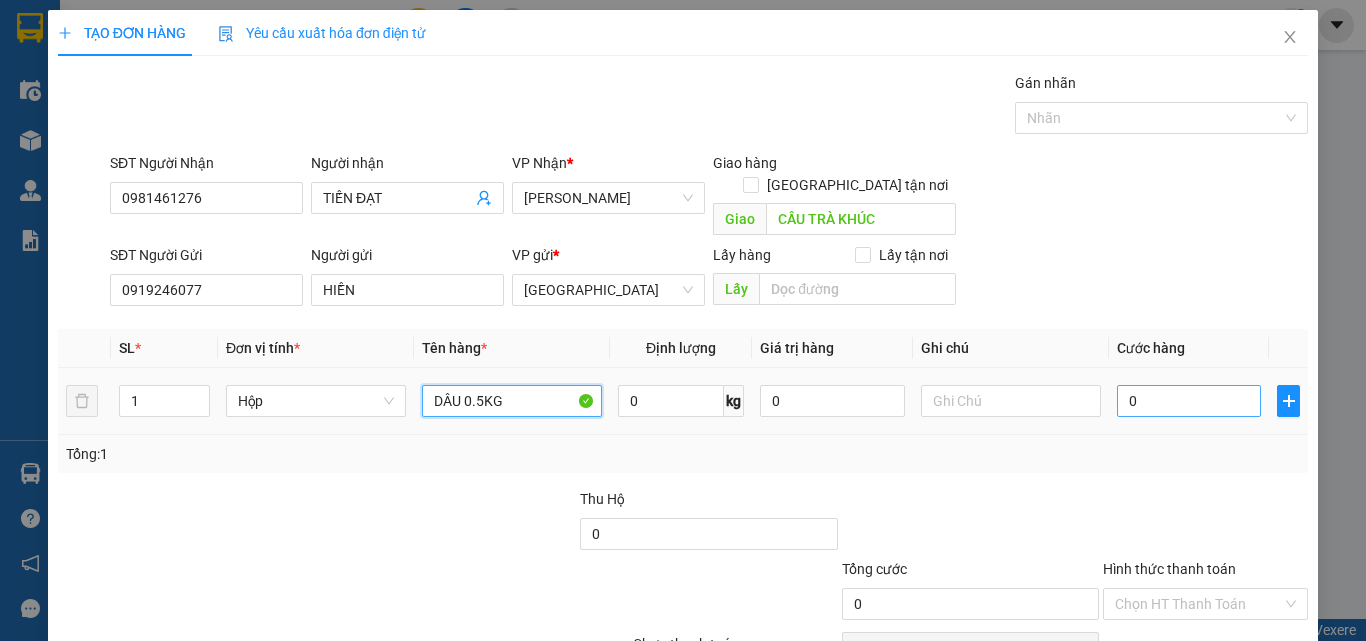type on "DÂU 0.5KG" 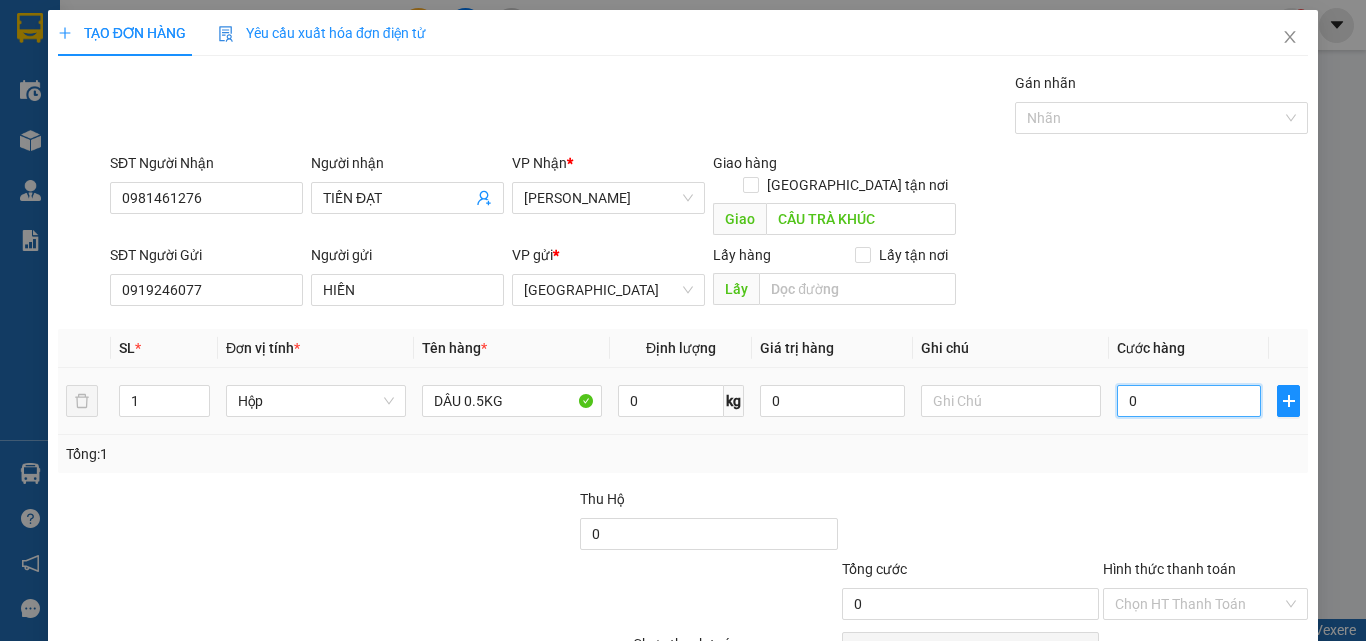 type on "3" 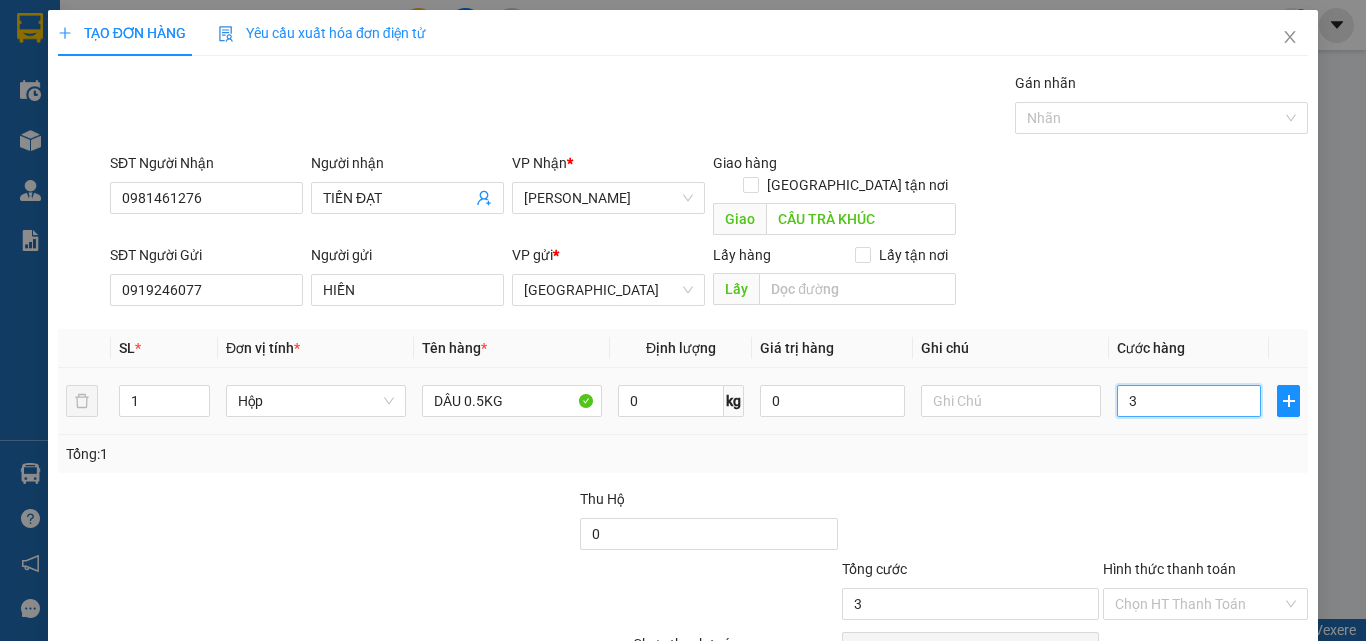 type on "30" 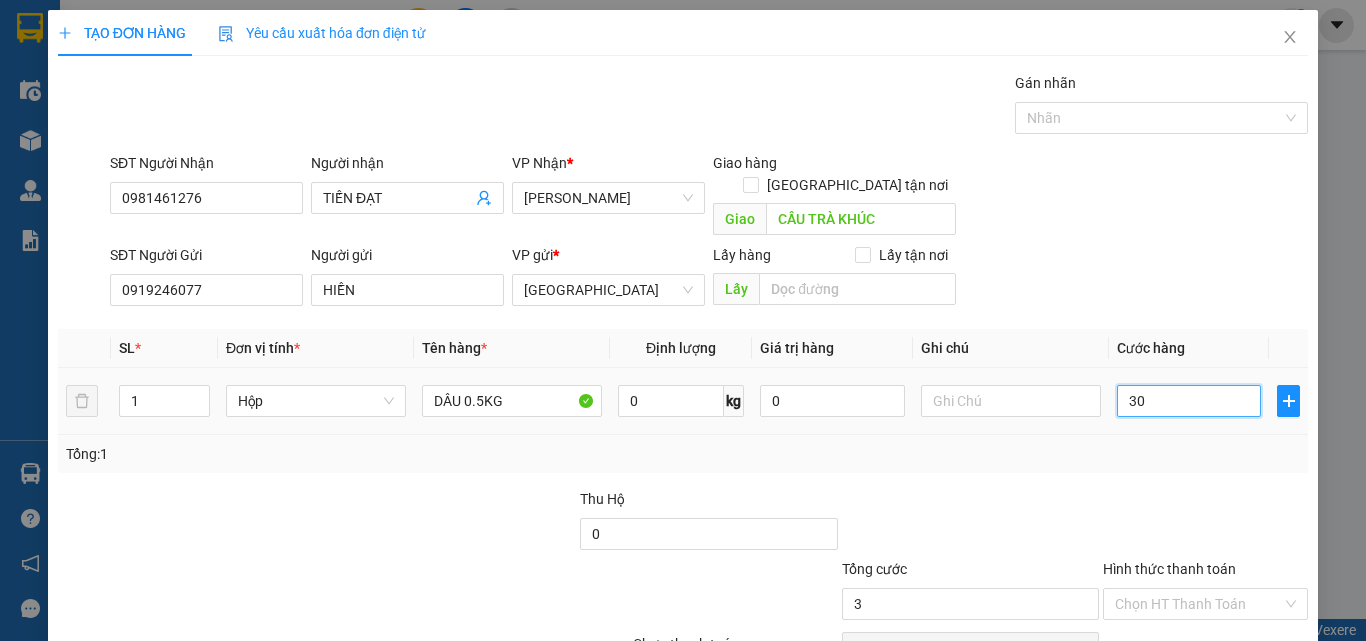 type on "30" 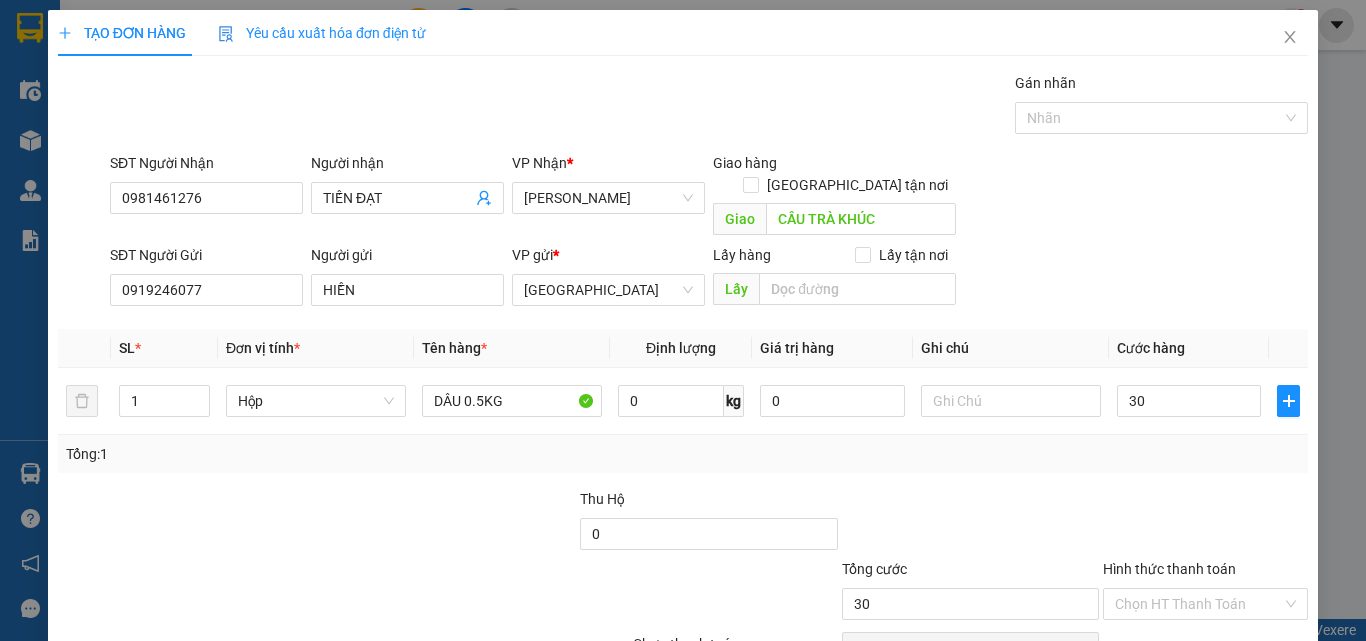 type on "30.000" 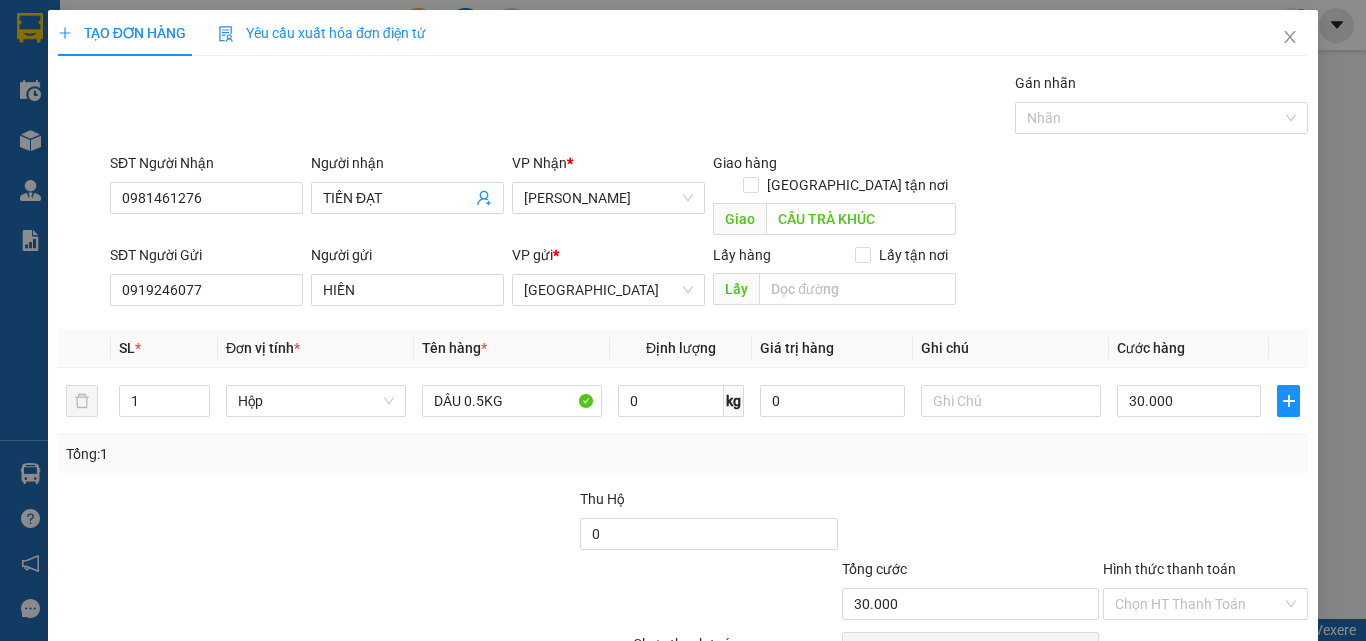 click on "Tổng:  1" at bounding box center [683, 454] 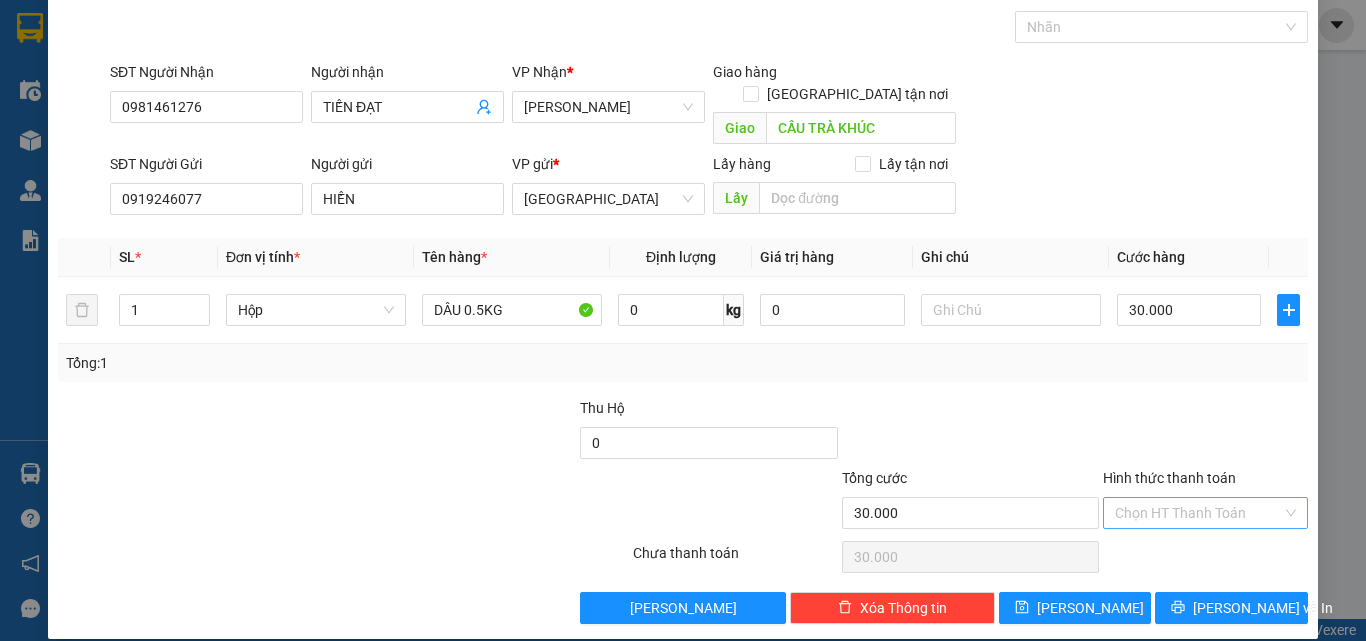 click on "Hình thức thanh toán" at bounding box center [1198, 513] 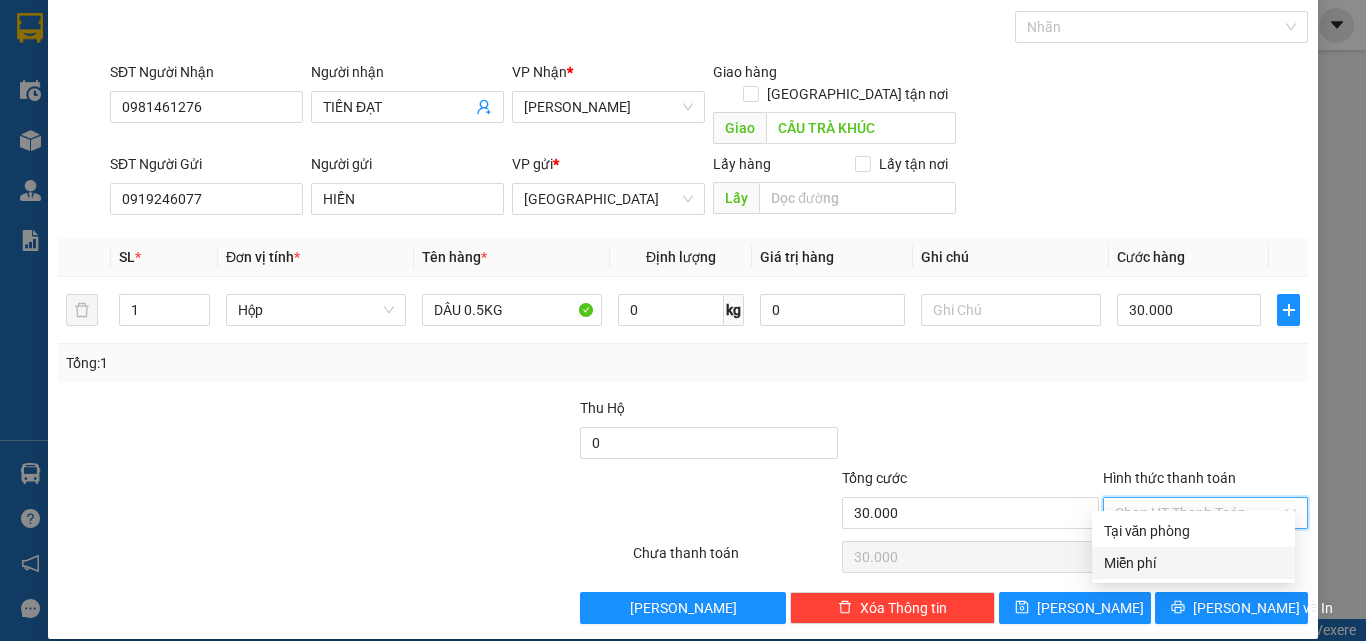 click on "Miễn phí" at bounding box center (1193, 563) 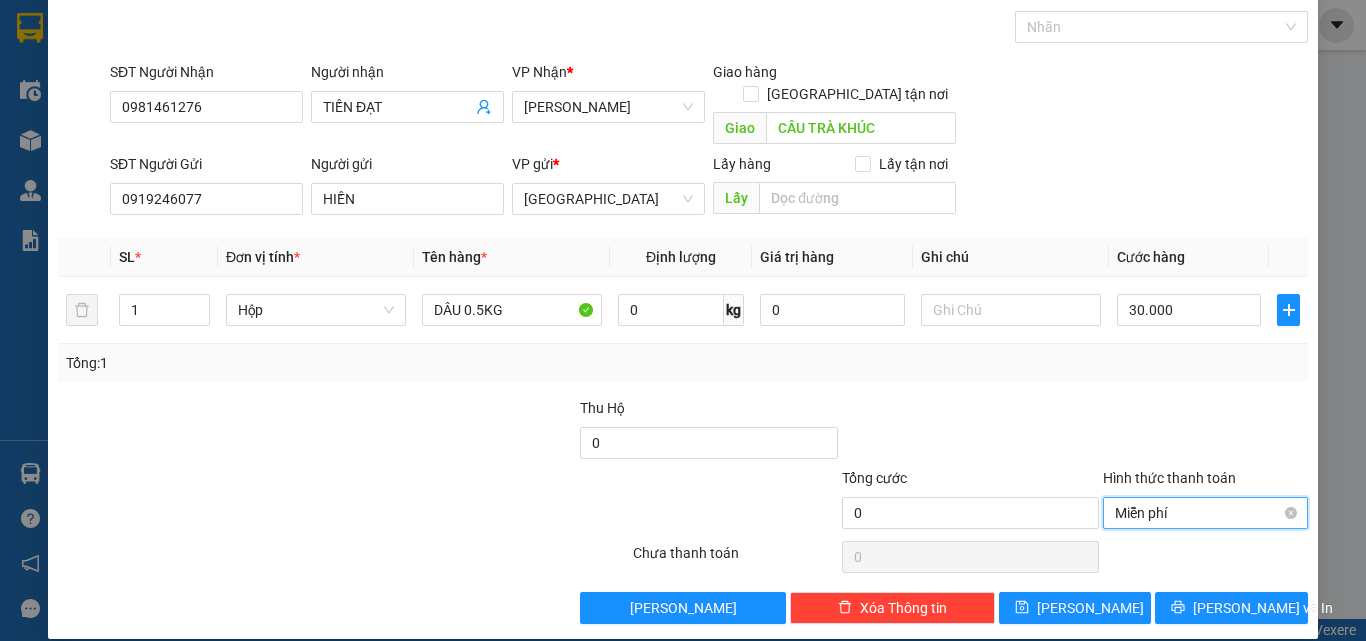 click on "Miễn phí" at bounding box center [1205, 513] 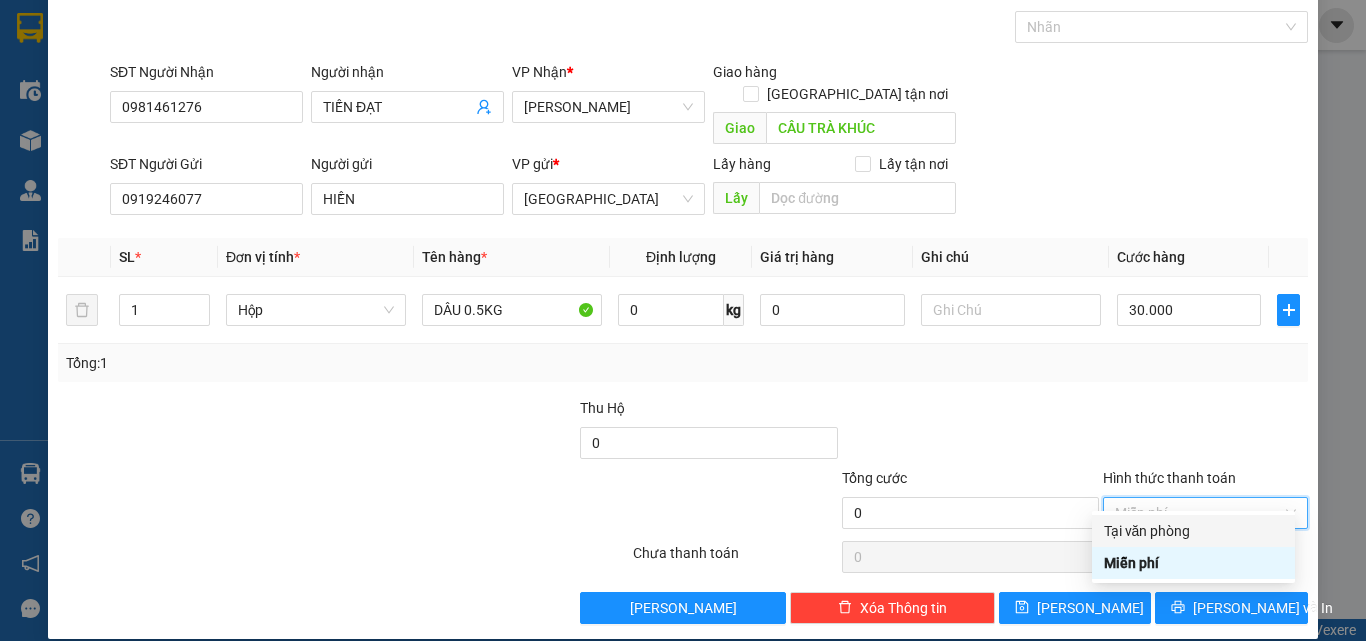 click on "Tại văn phòng" at bounding box center (1193, 531) 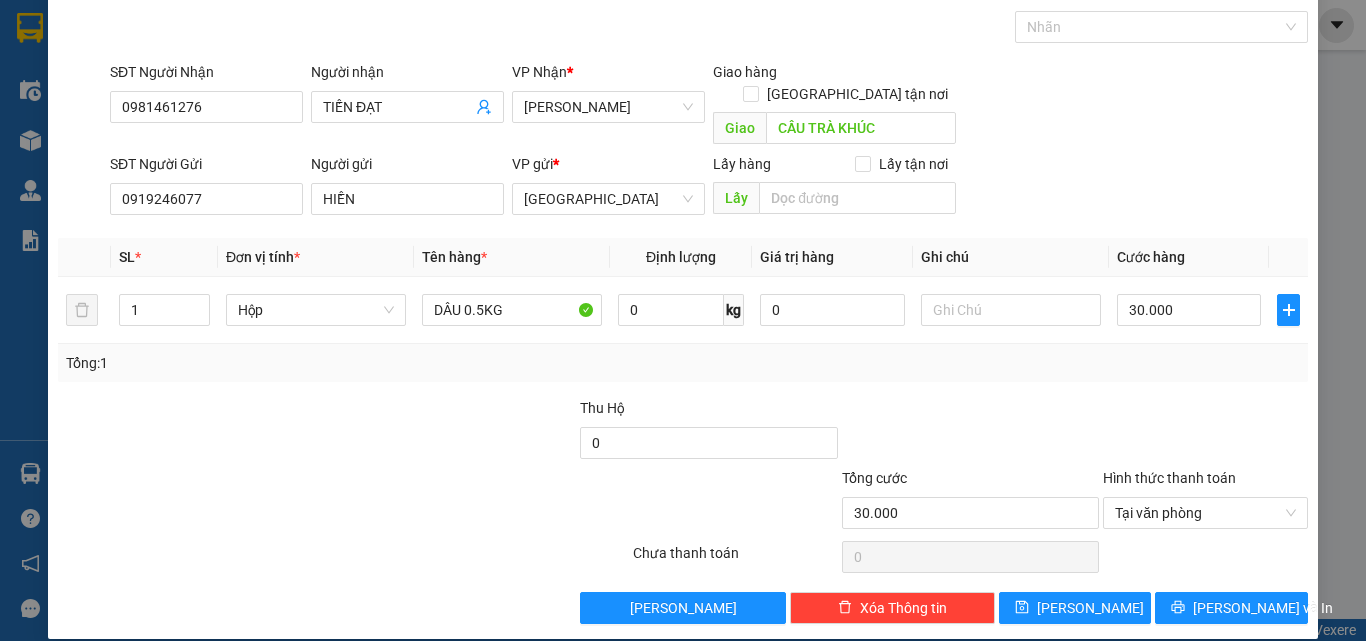 click at bounding box center (447, 432) 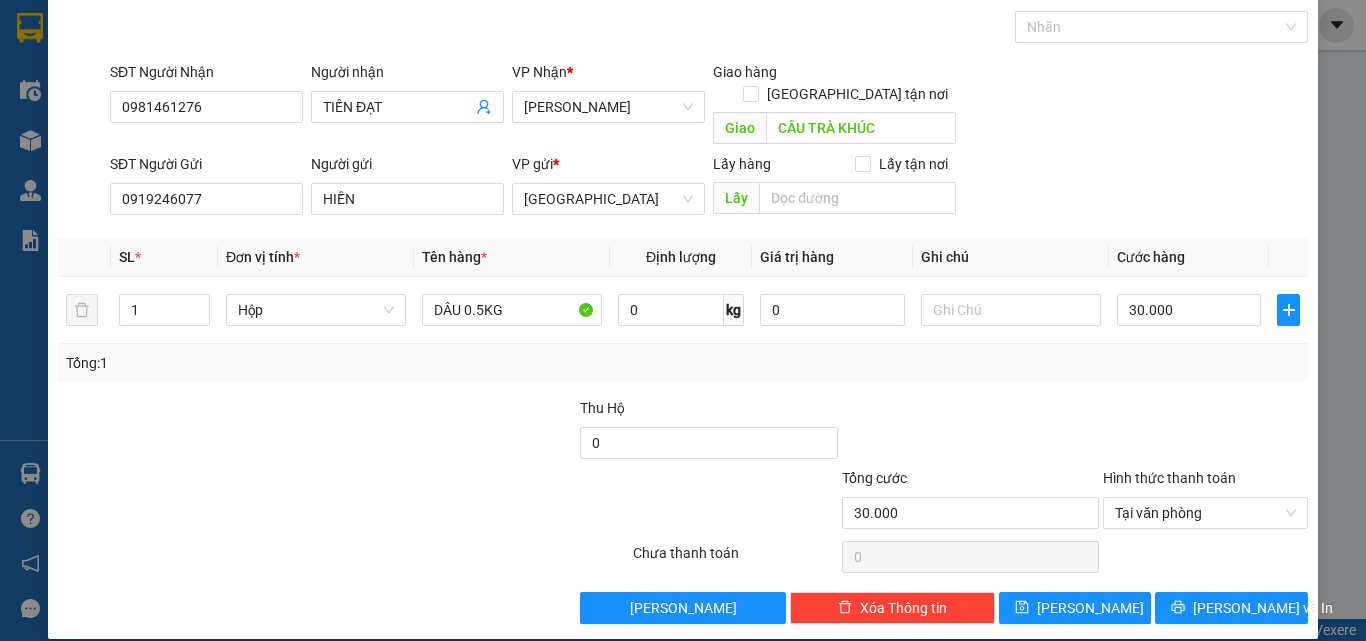 click at bounding box center [447, 432] 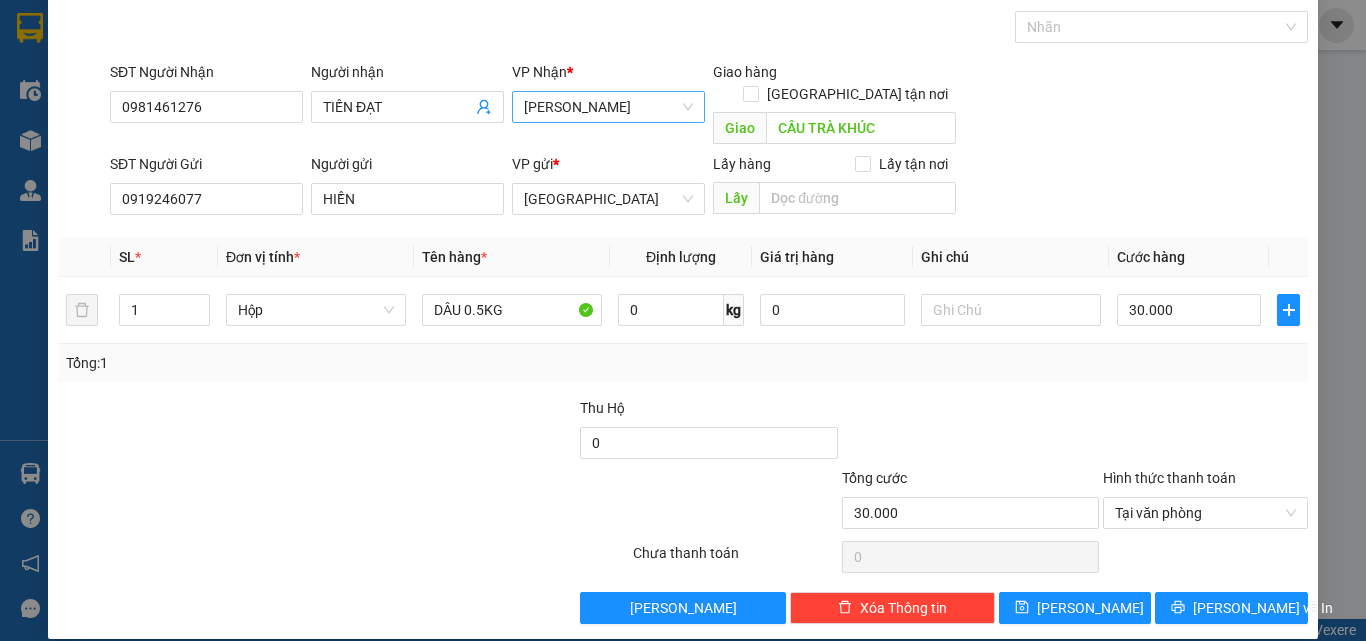 click on "[PERSON_NAME]" at bounding box center (608, 107) 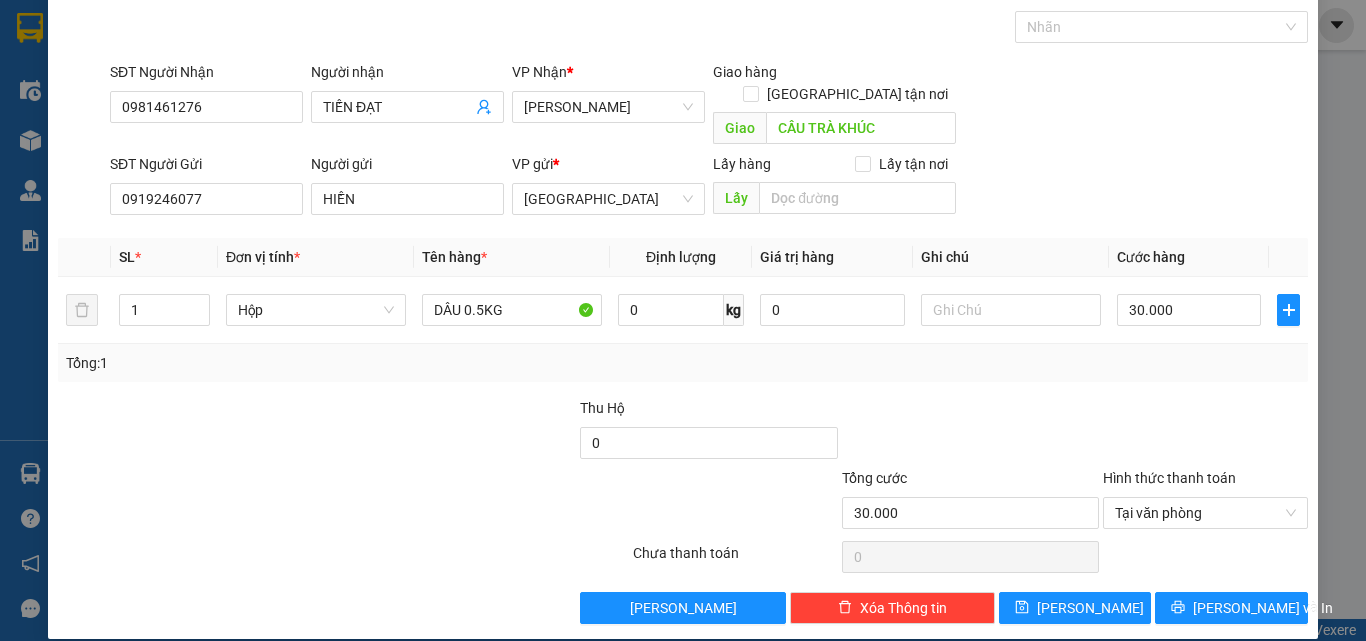 click at bounding box center [239, 502] 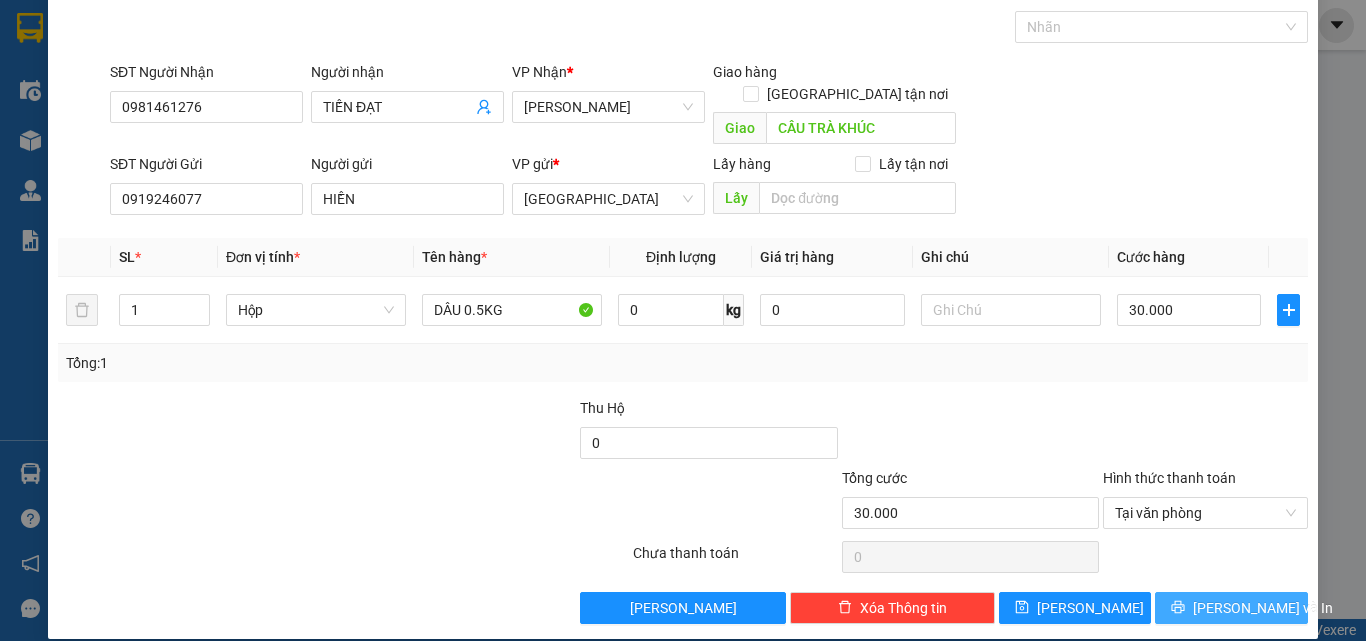 click on "[PERSON_NAME] và In" at bounding box center [1263, 608] 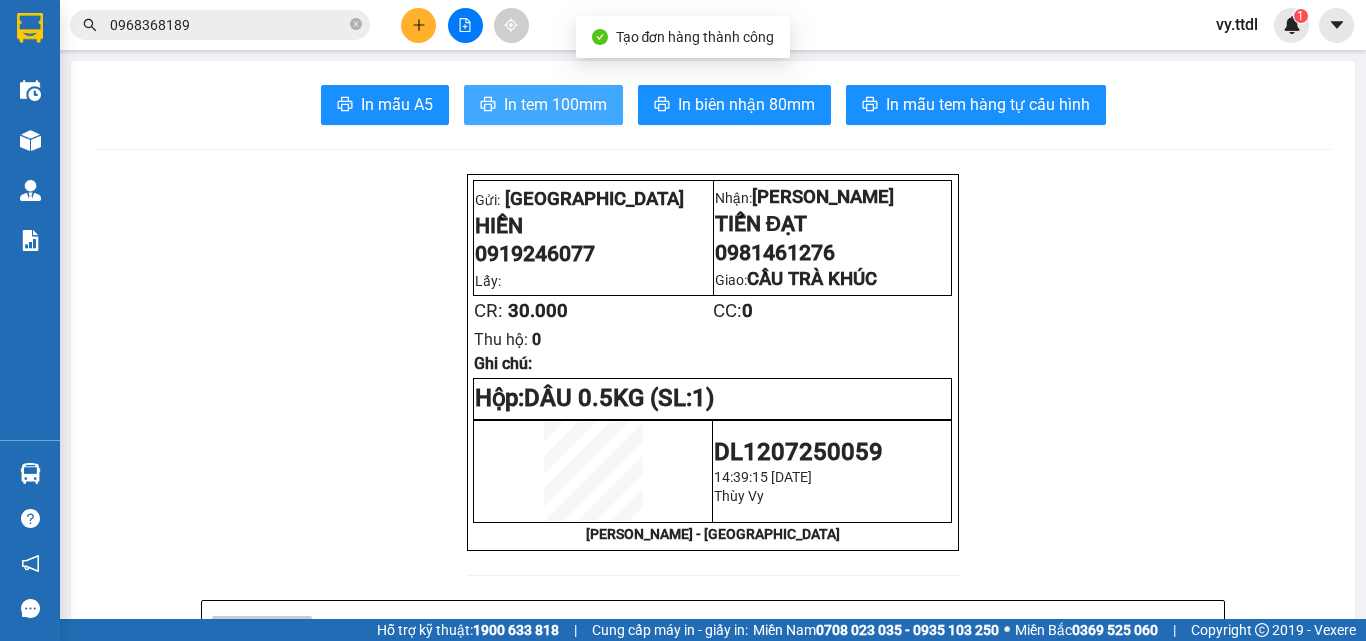 click on "In tem 100mm" at bounding box center (543, 105) 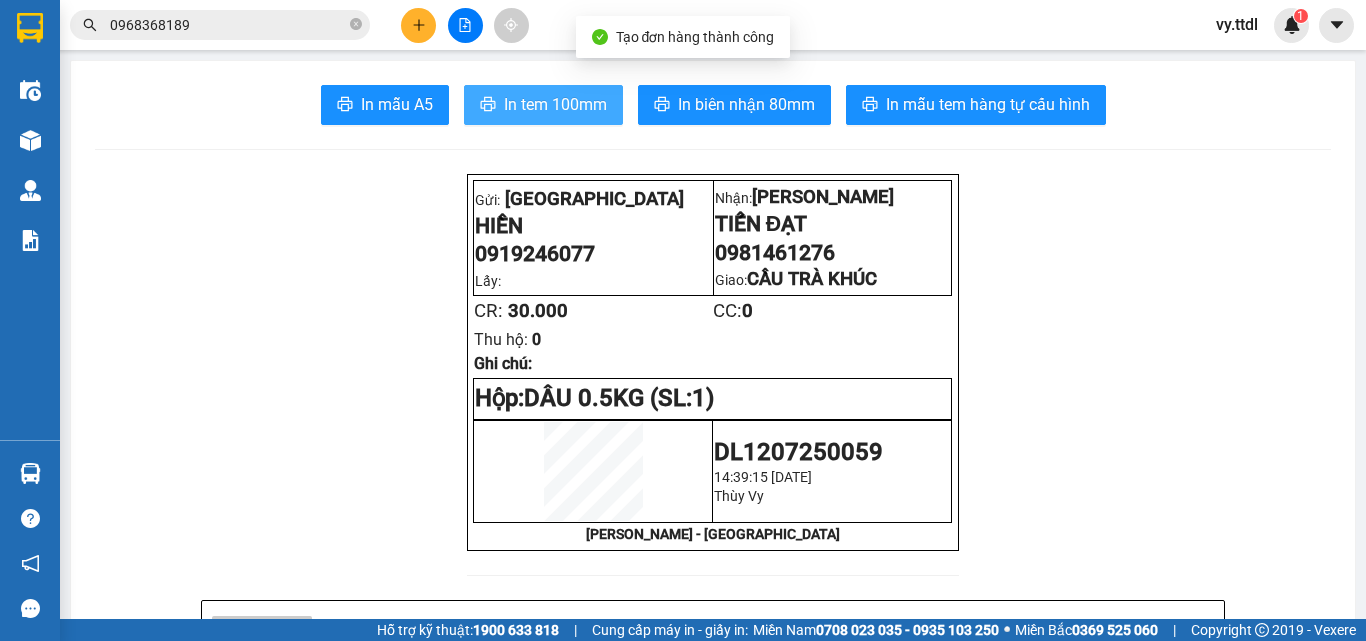 scroll, scrollTop: 0, scrollLeft: 0, axis: both 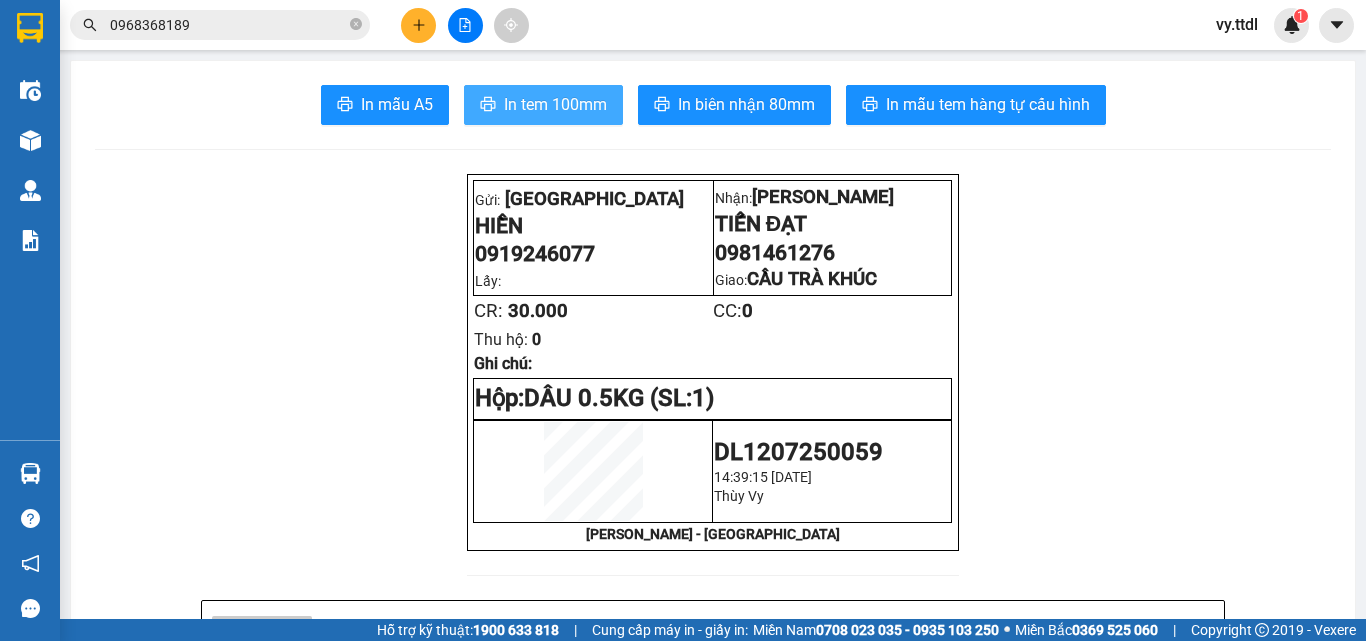 click on "In tem 100mm" at bounding box center [555, 104] 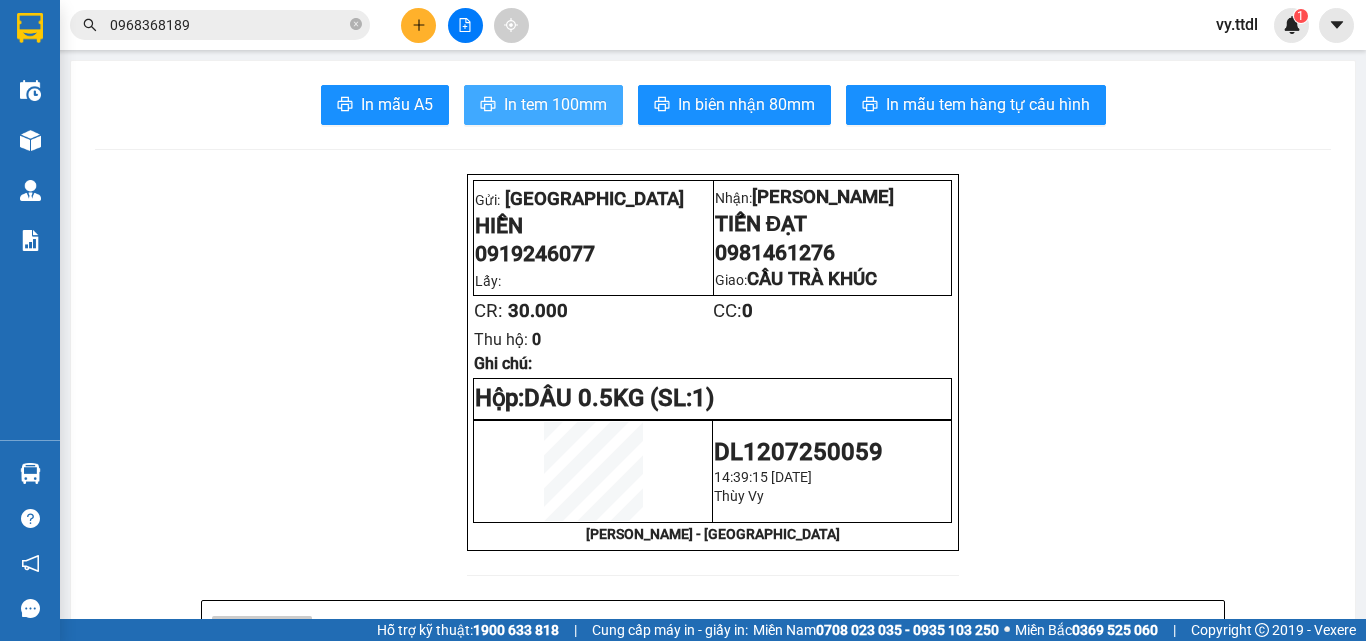 scroll, scrollTop: 0, scrollLeft: 0, axis: both 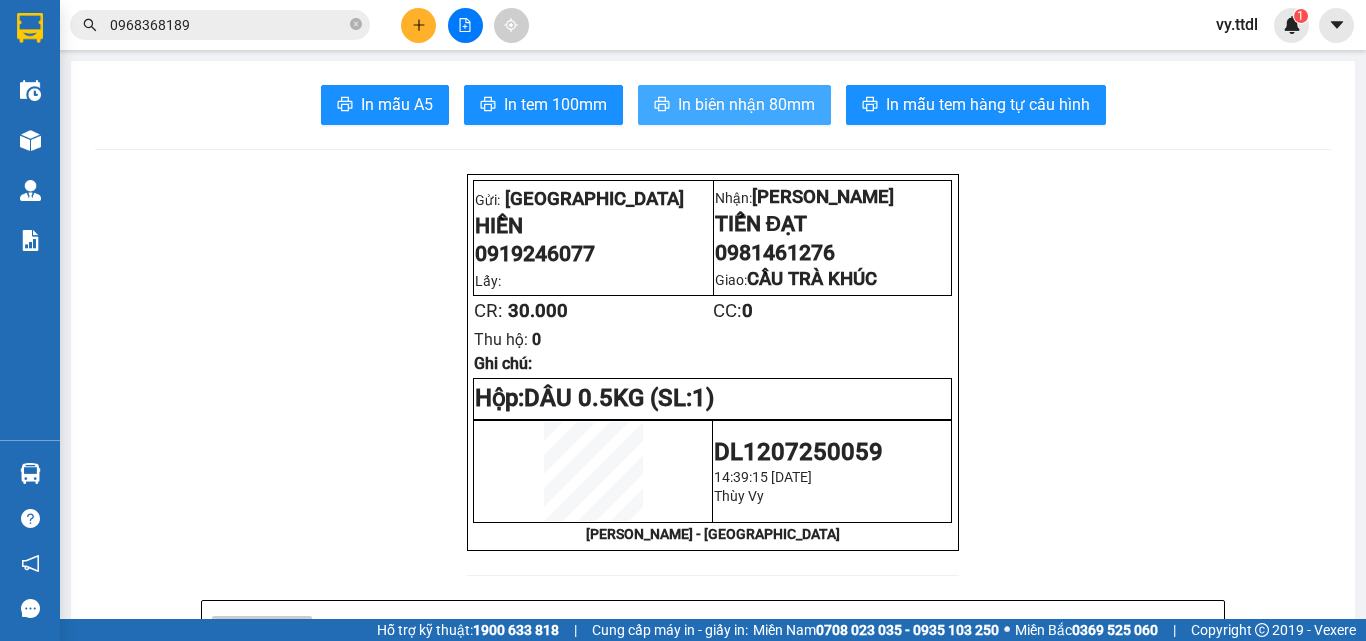click on "In biên nhận 80mm" at bounding box center [746, 104] 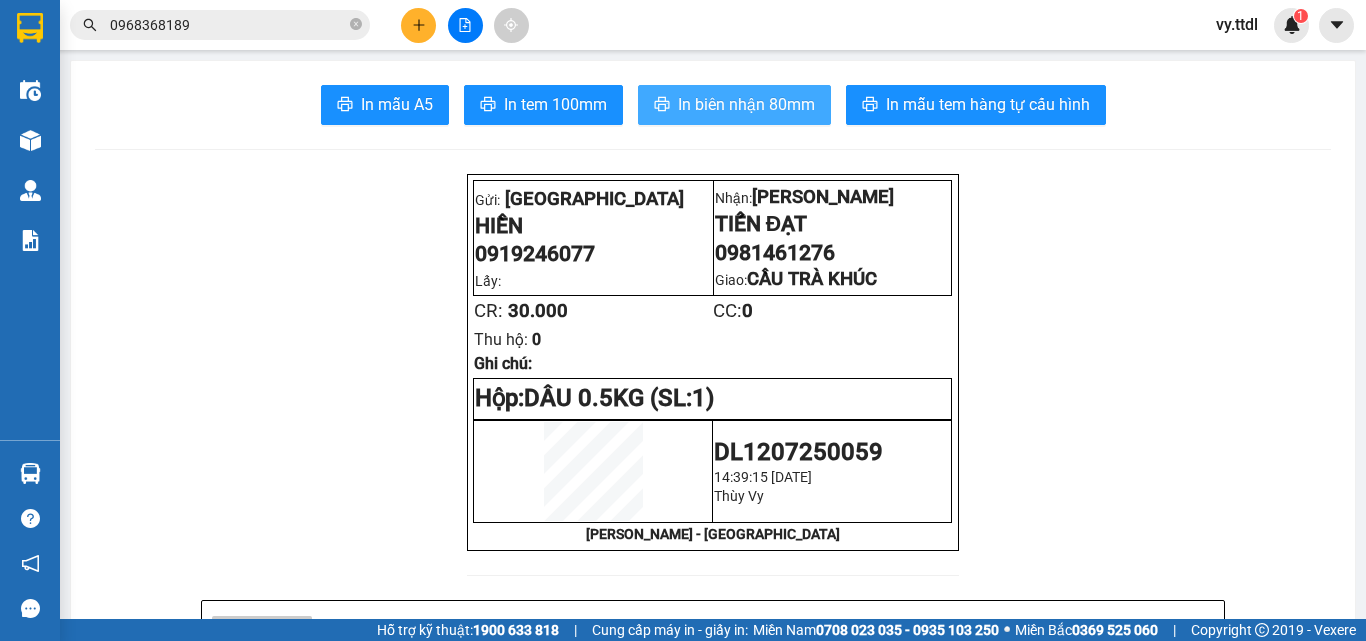 scroll, scrollTop: 0, scrollLeft: 0, axis: both 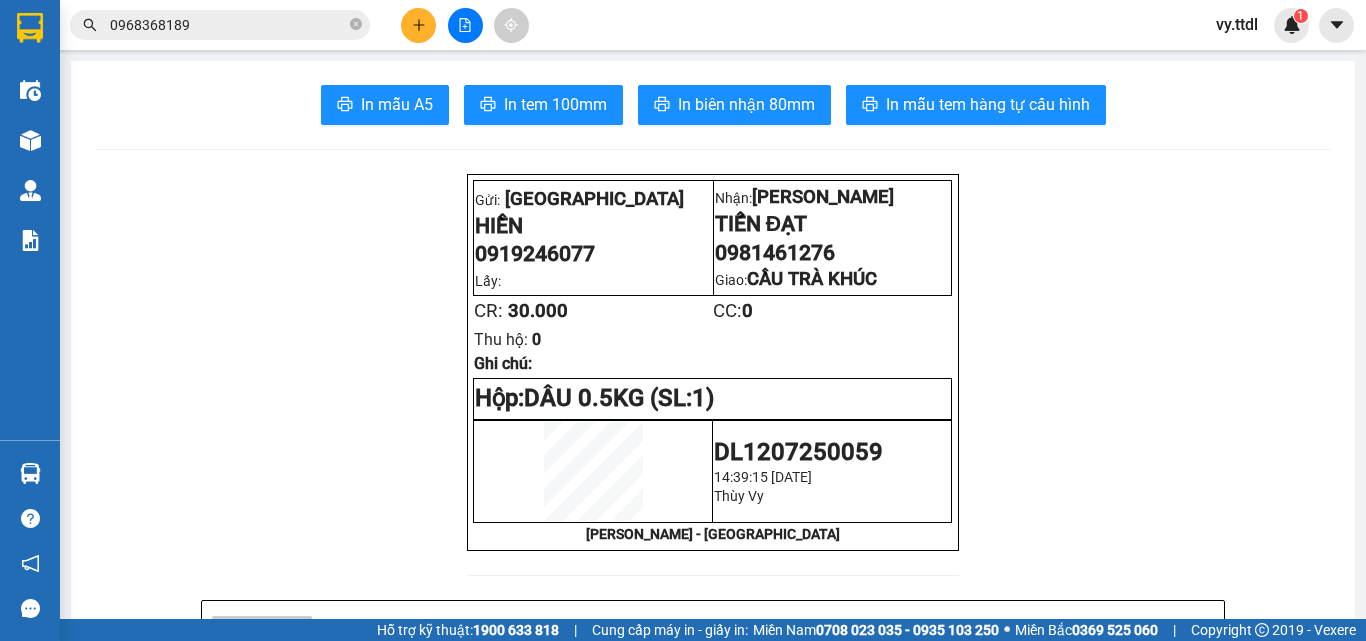 drag, startPoint x: 1306, startPoint y: 516, endPoint x: 1365, endPoint y: 562, distance: 74.8131 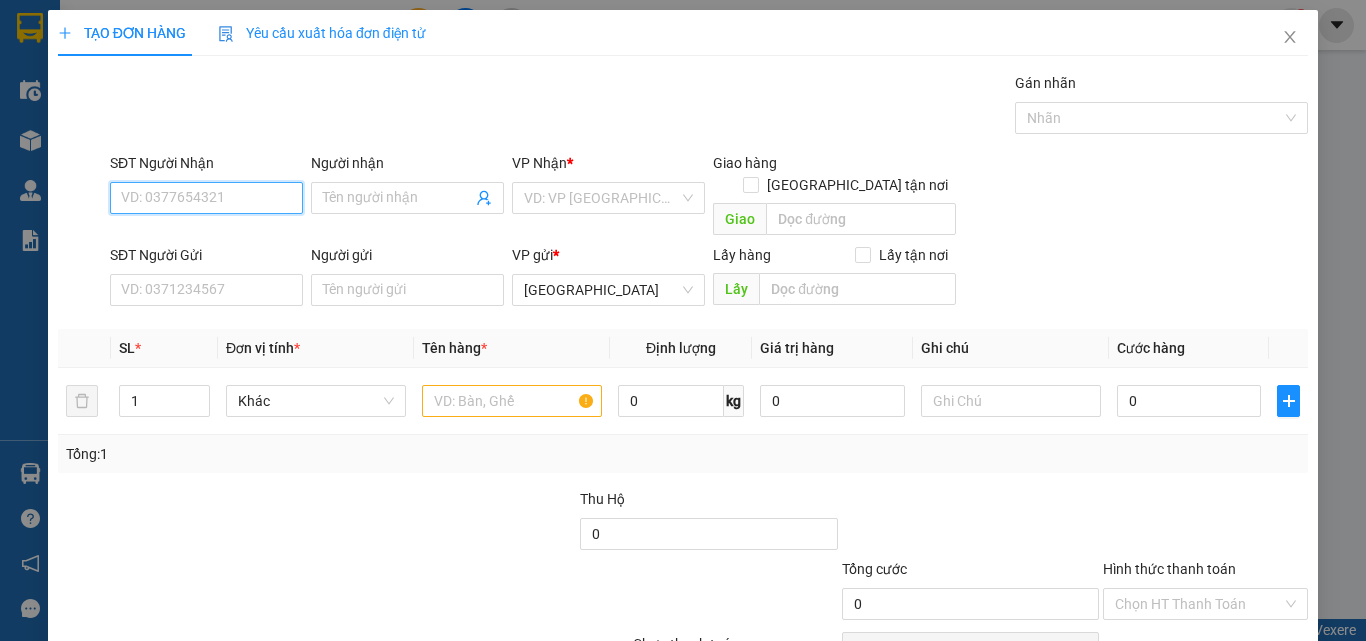 click on "SĐT Người Nhận" at bounding box center [206, 198] 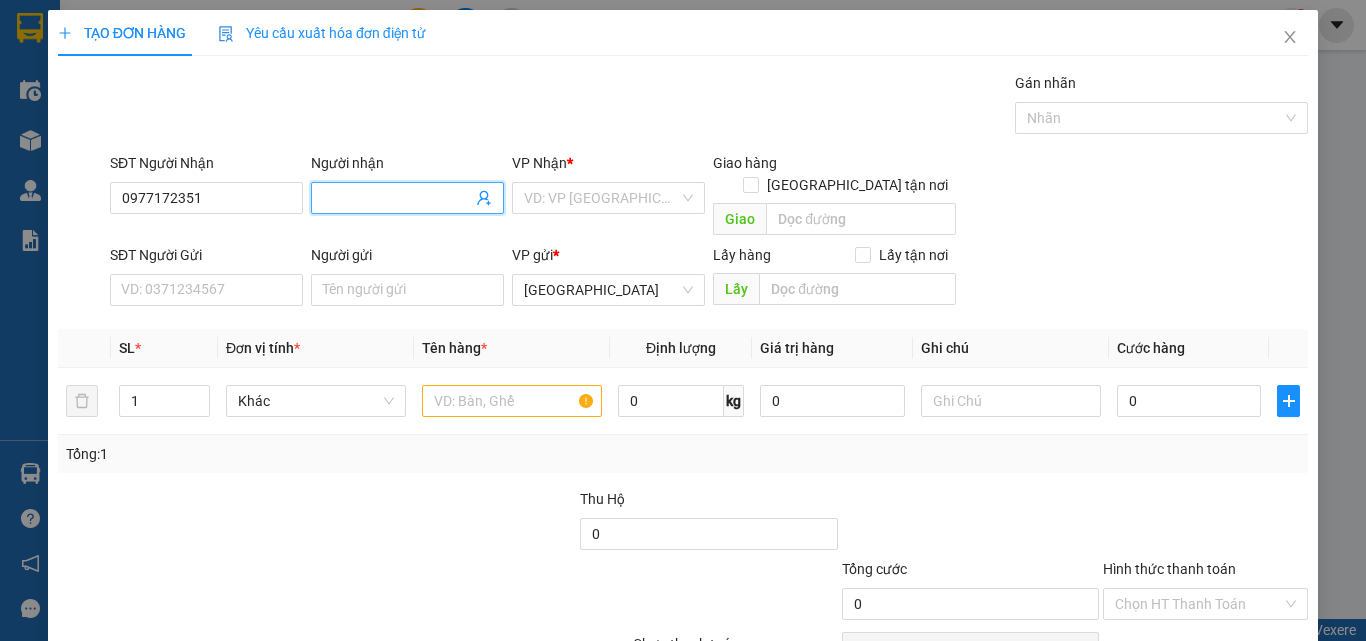 click on "Người nhận" at bounding box center (397, 198) 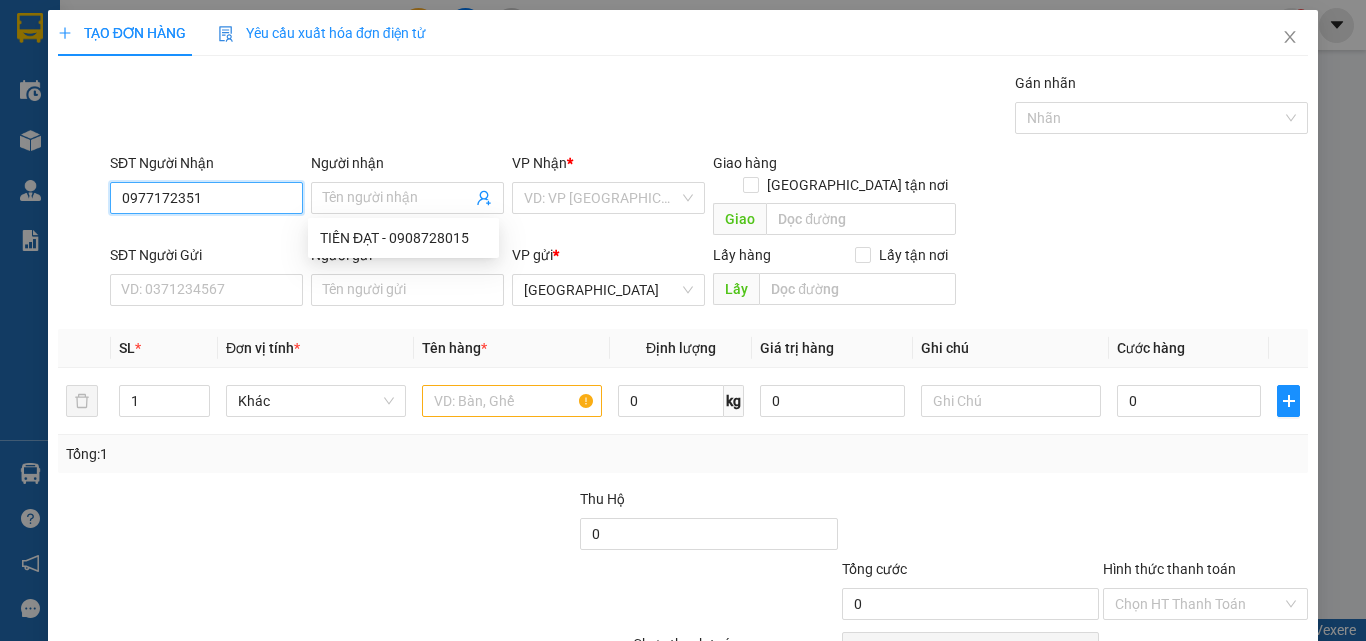 click on "0977172351" at bounding box center (206, 198) 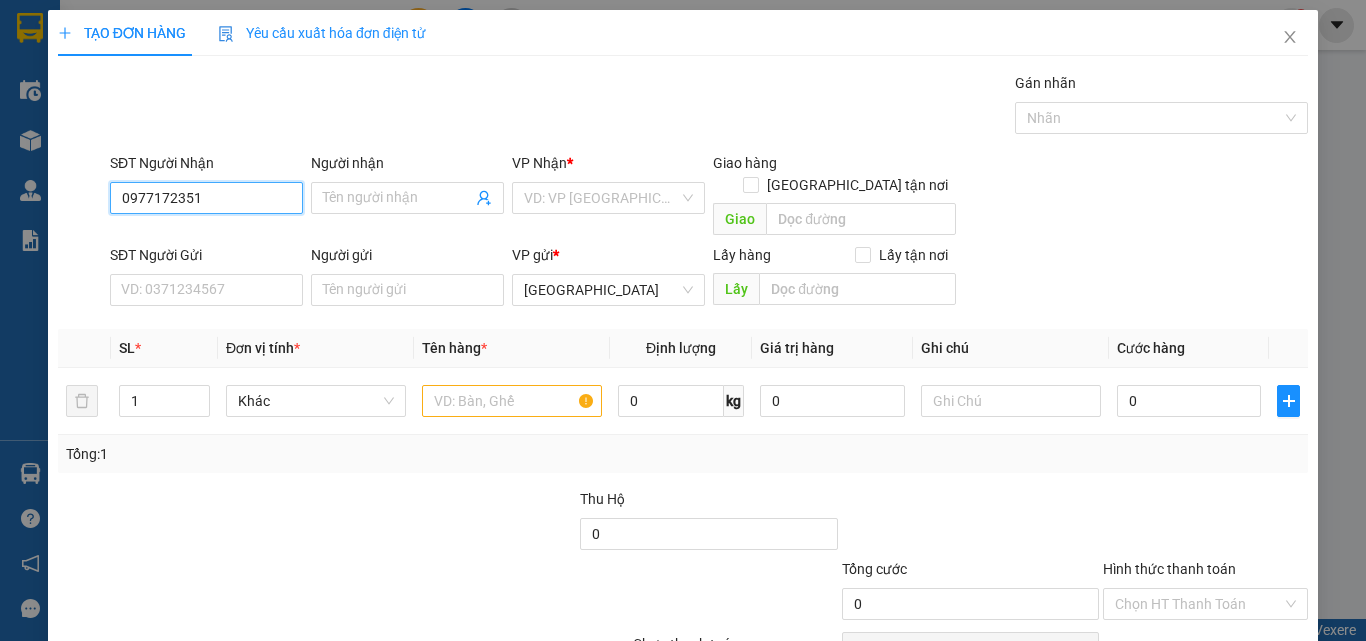 click on "0977172351" at bounding box center (206, 198) 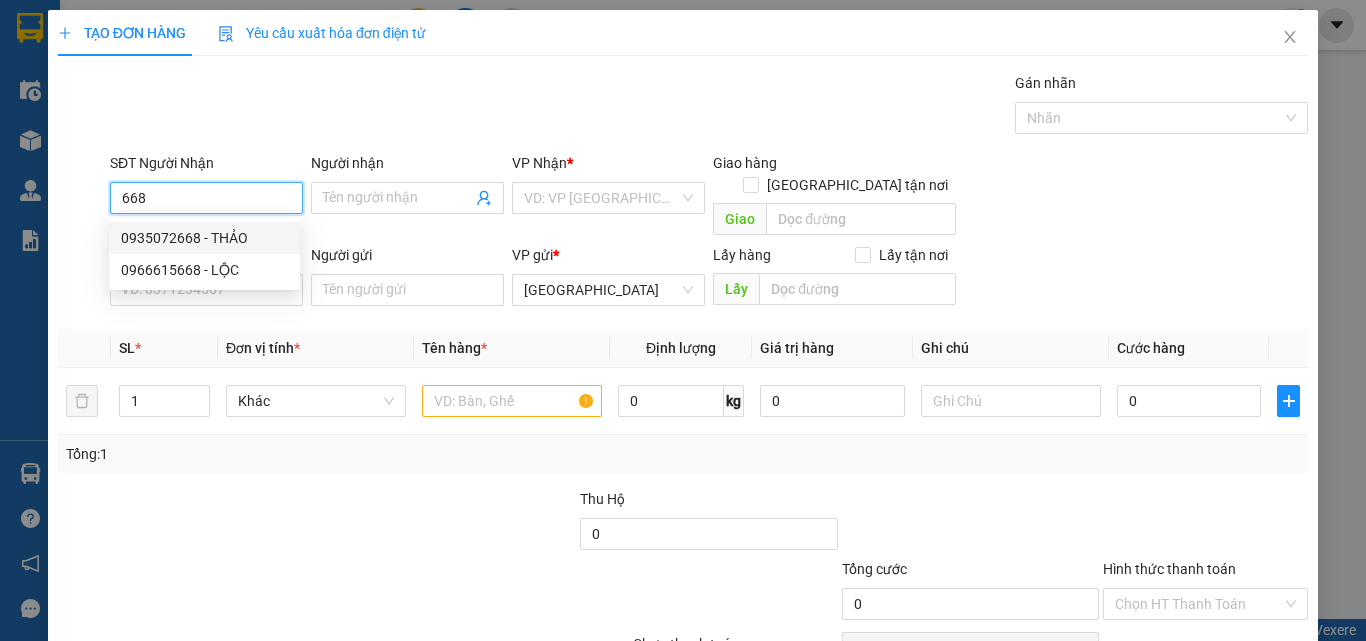 click on "0935072668 - THẢO" at bounding box center [204, 238] 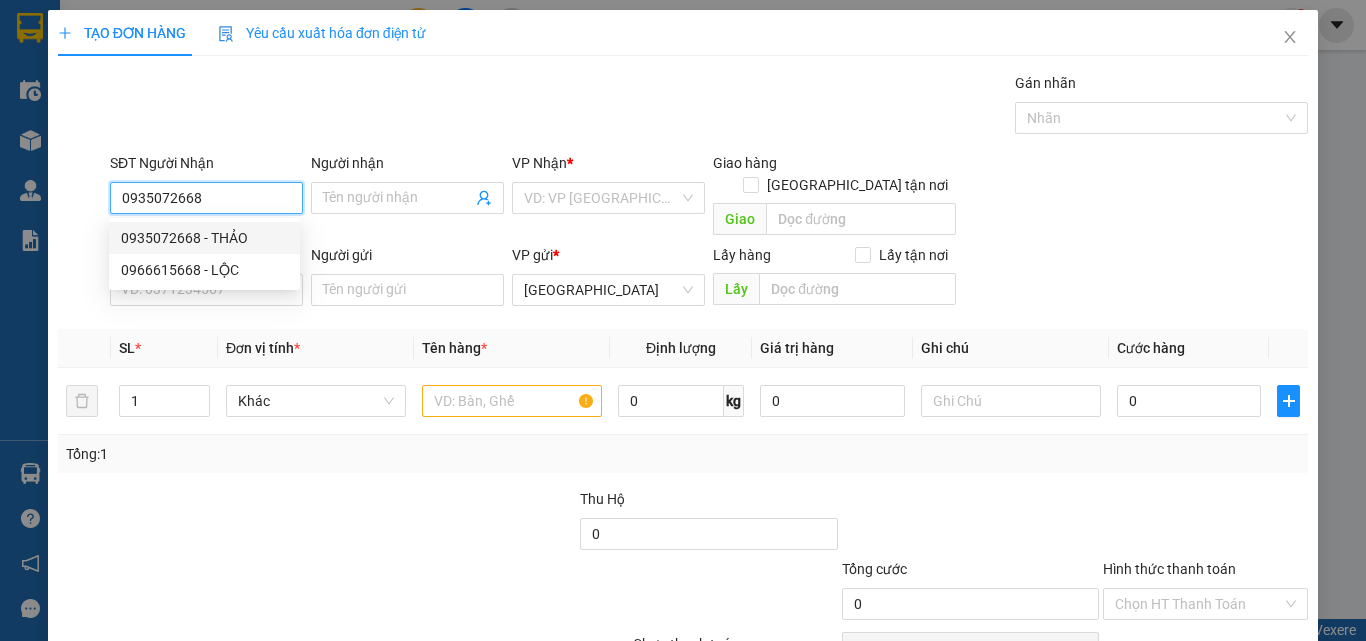 type on "THẢO" 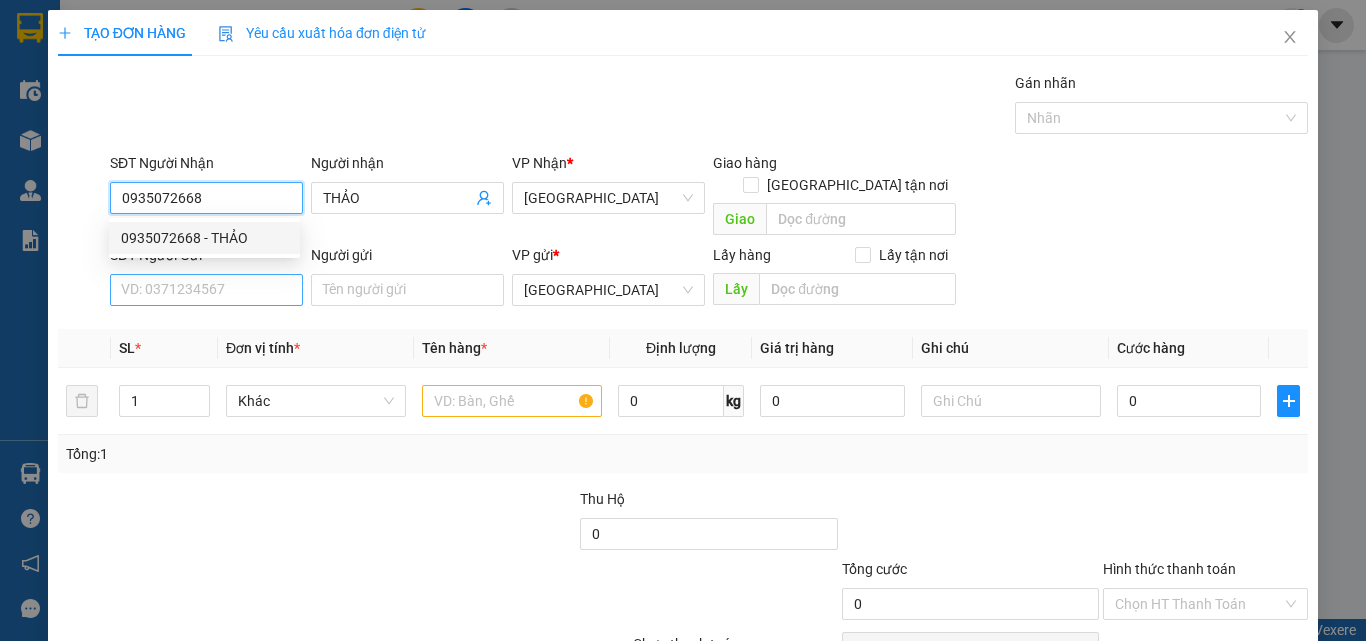 type on "0935072668" 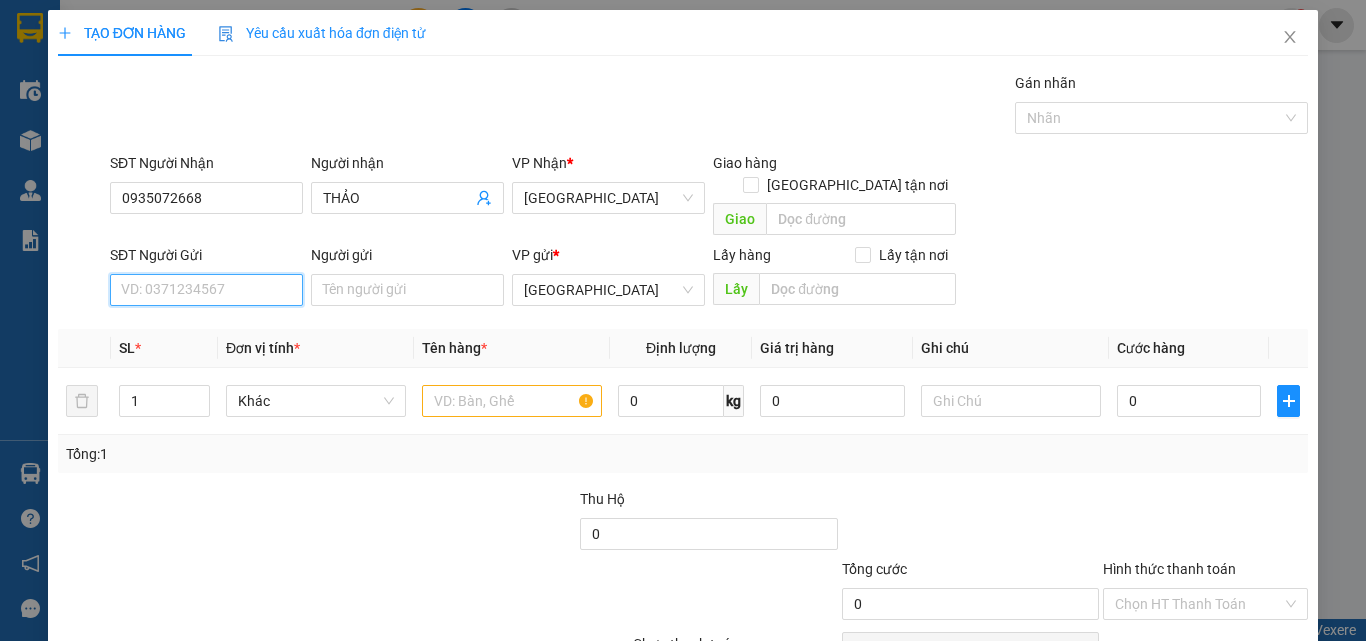 click on "SĐT Người Gửi" at bounding box center [206, 290] 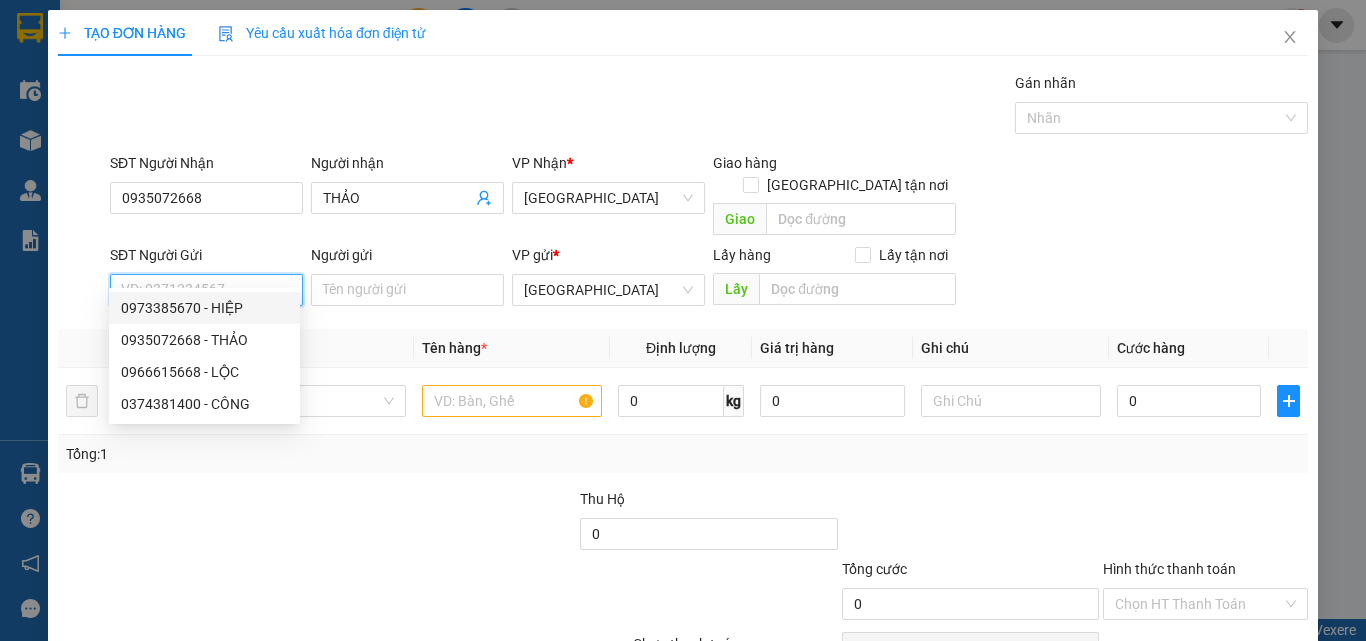 click on "0973385670 - HIỆP" at bounding box center (204, 308) 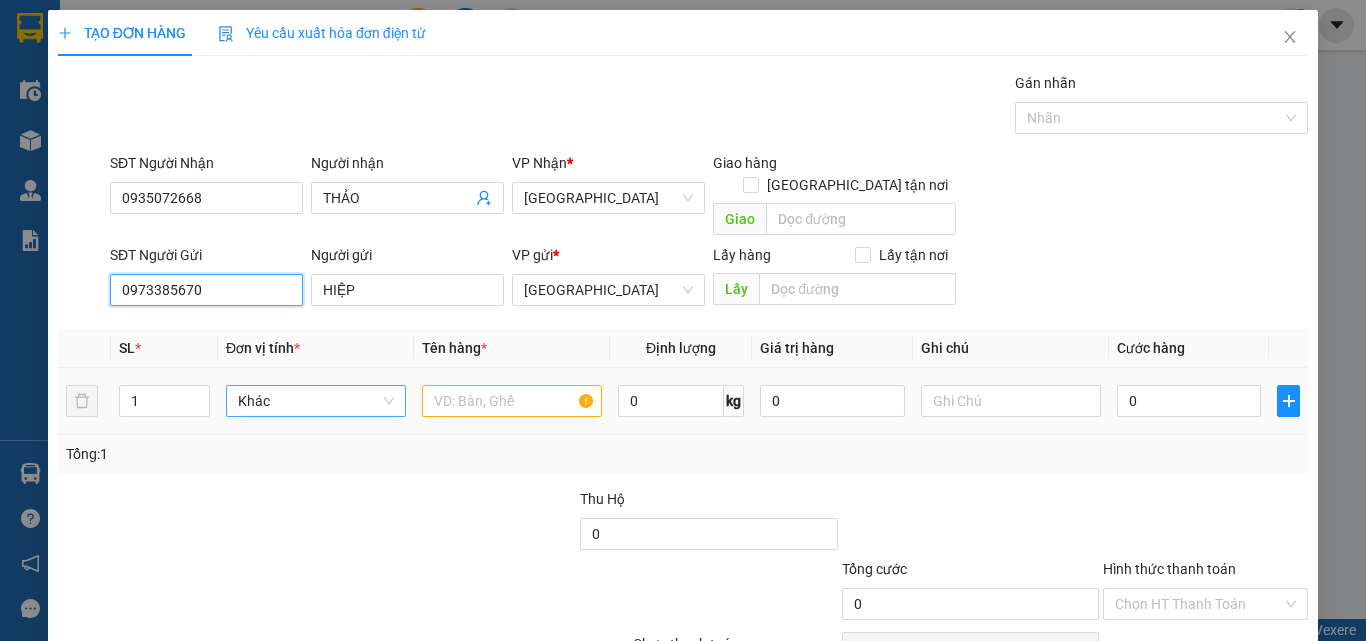 click on "Khác" at bounding box center [316, 401] 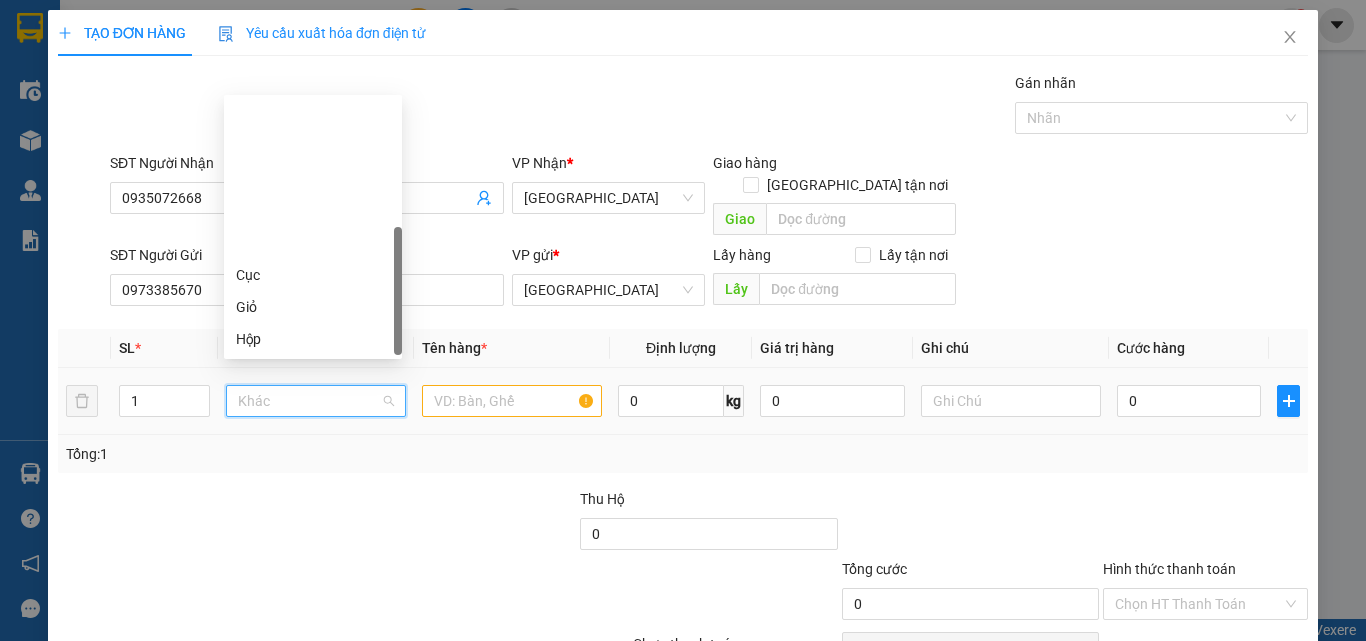 type on "T" 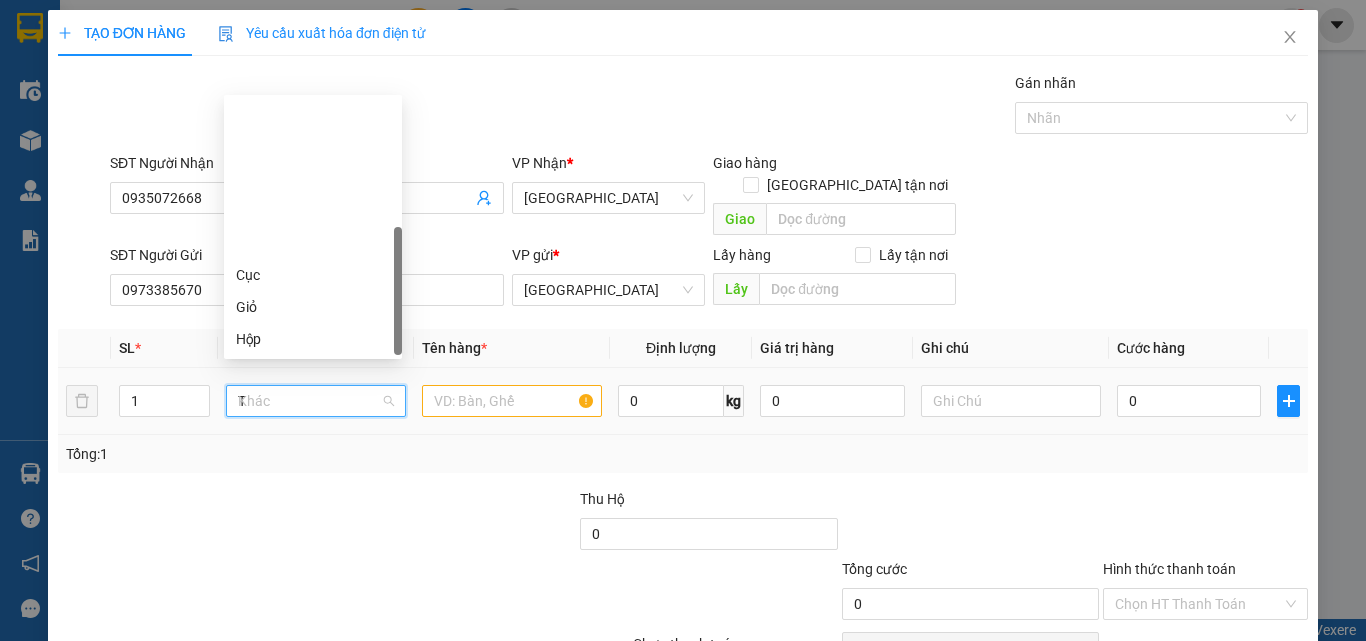 scroll, scrollTop: 0, scrollLeft: 0, axis: both 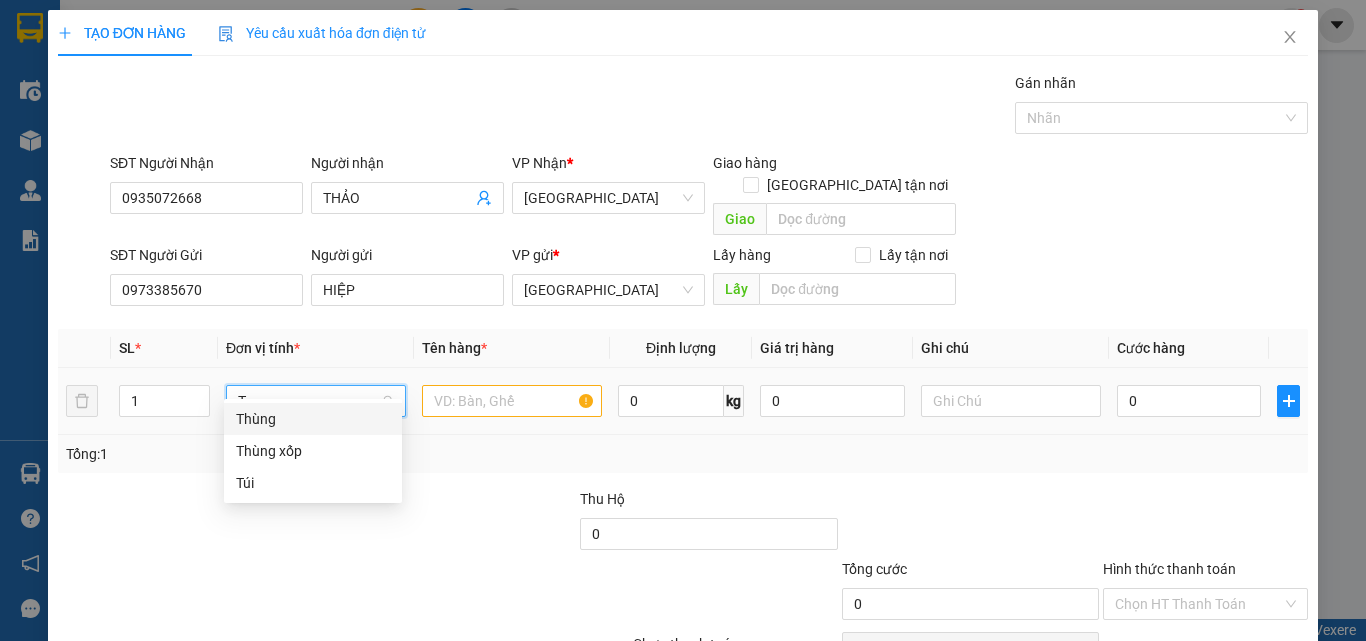 drag, startPoint x: 303, startPoint y: 411, endPoint x: 412, endPoint y: 393, distance: 110.47624 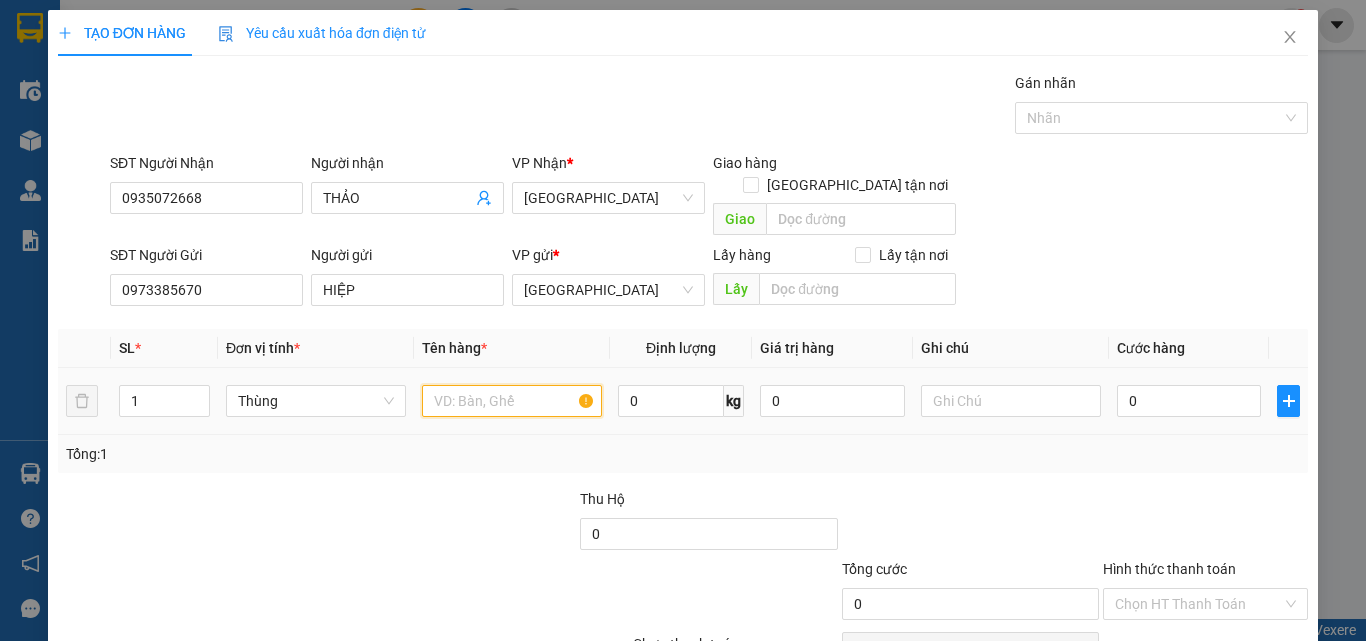 click at bounding box center [512, 401] 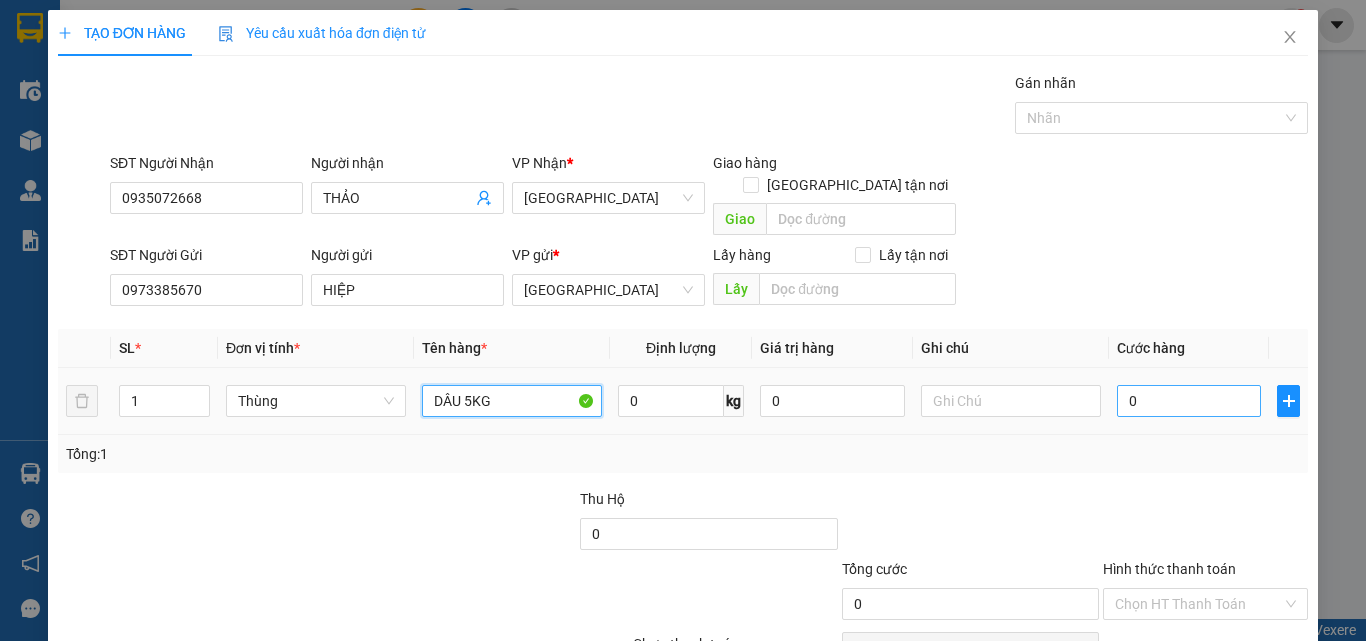 type on "DÂU 5KG" 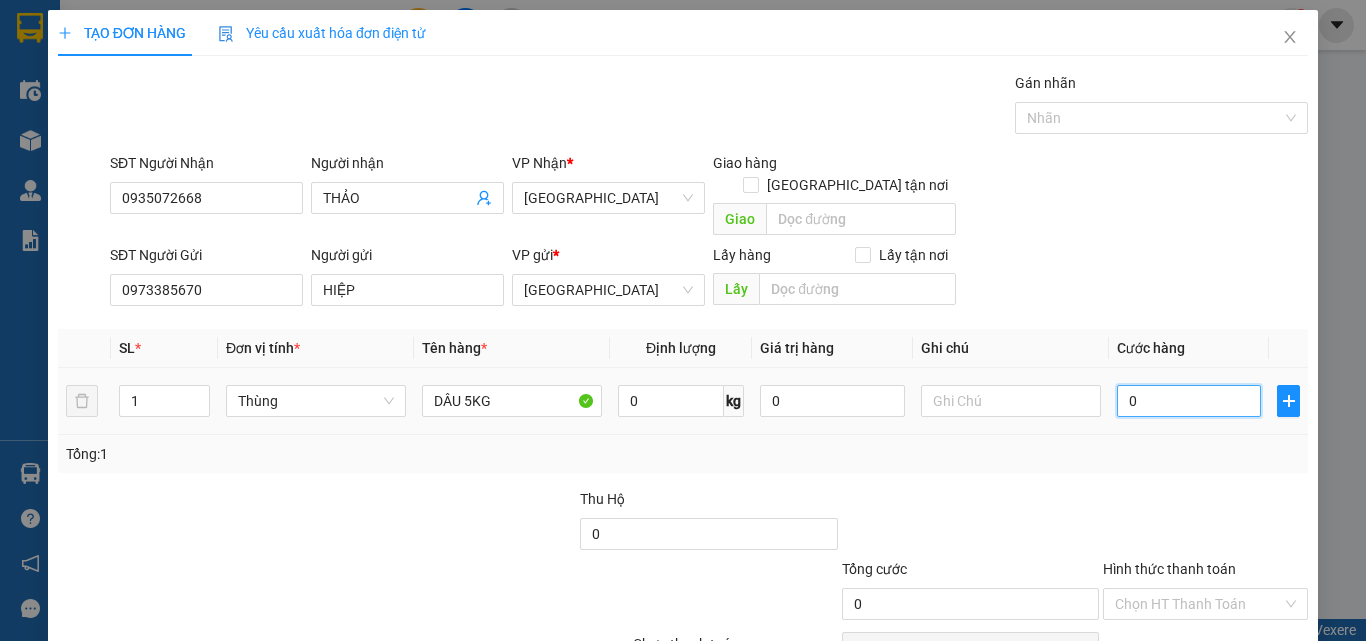 click on "0" at bounding box center (1189, 401) 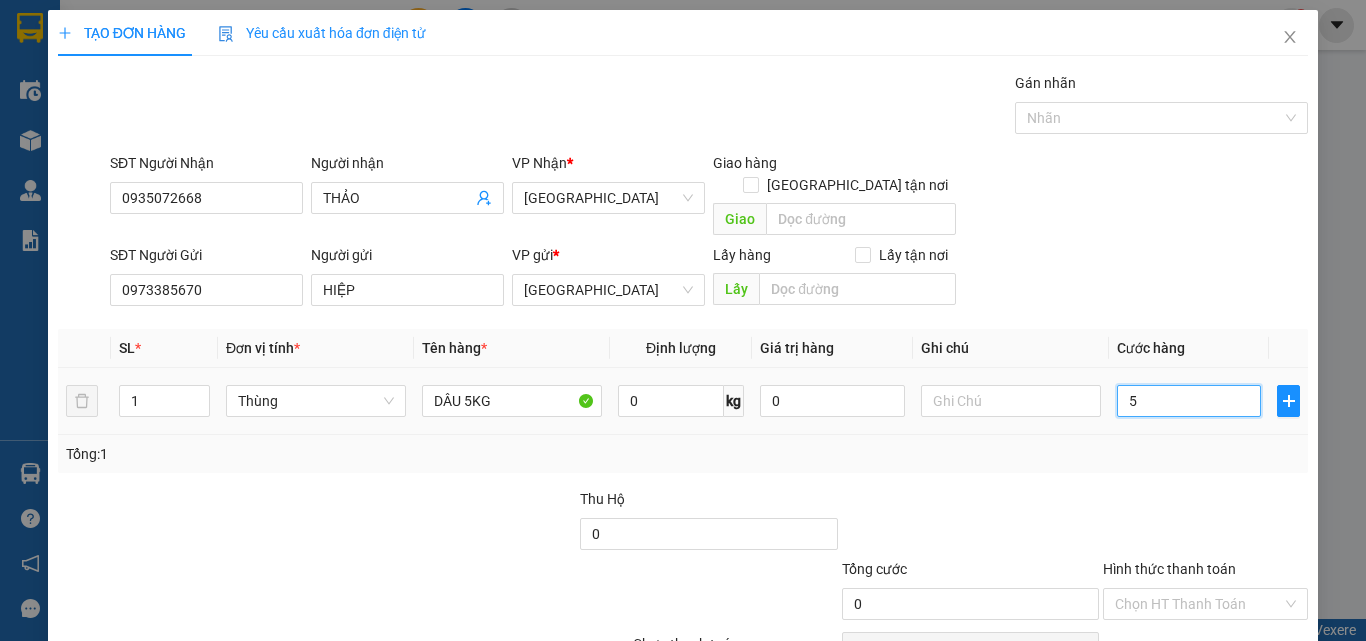 type on "50" 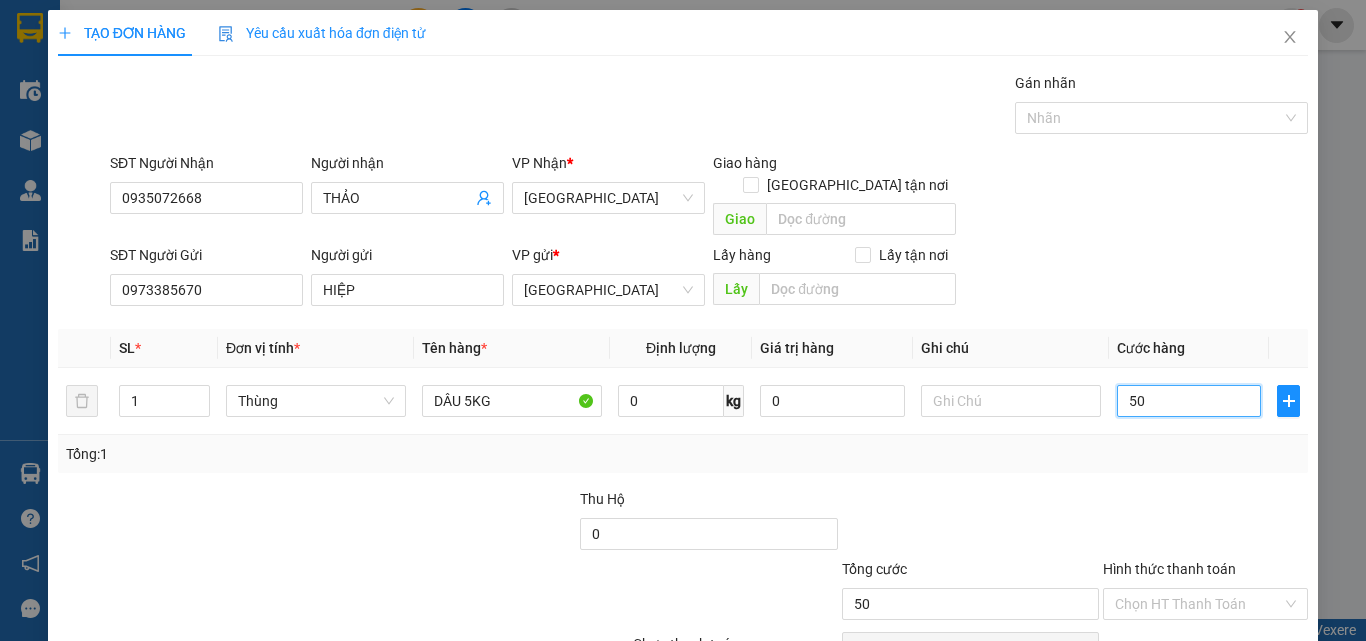 scroll, scrollTop: 91, scrollLeft: 0, axis: vertical 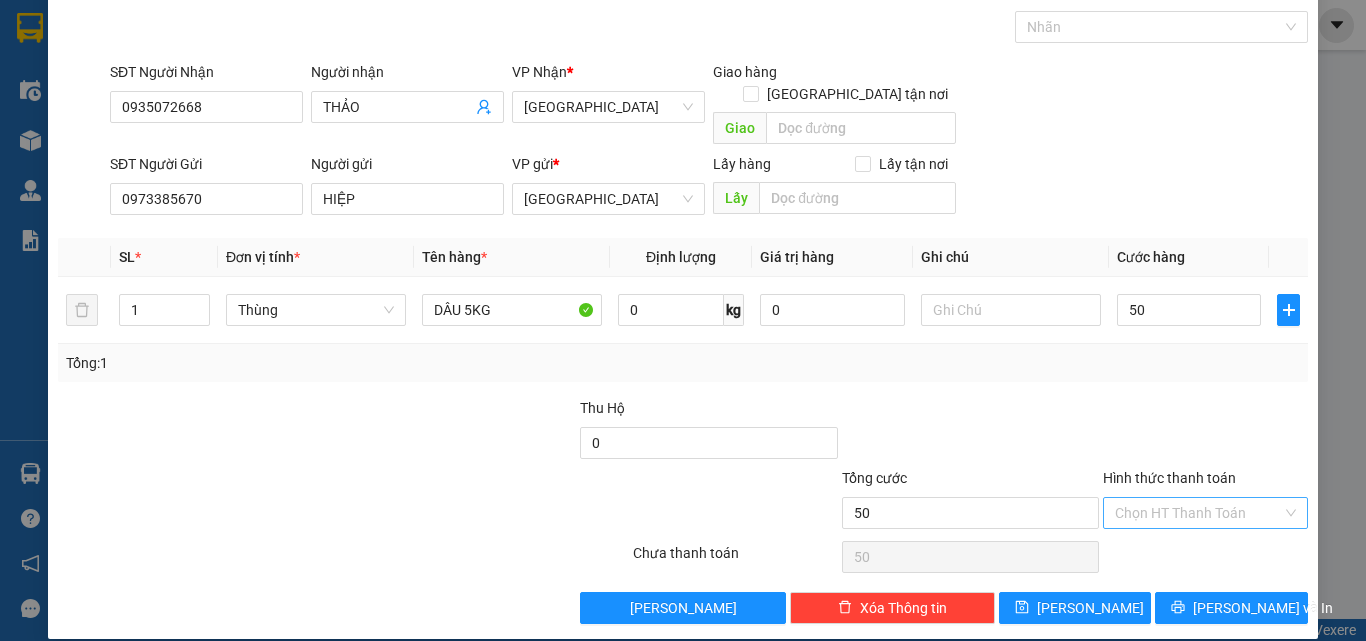 type on "50.000" 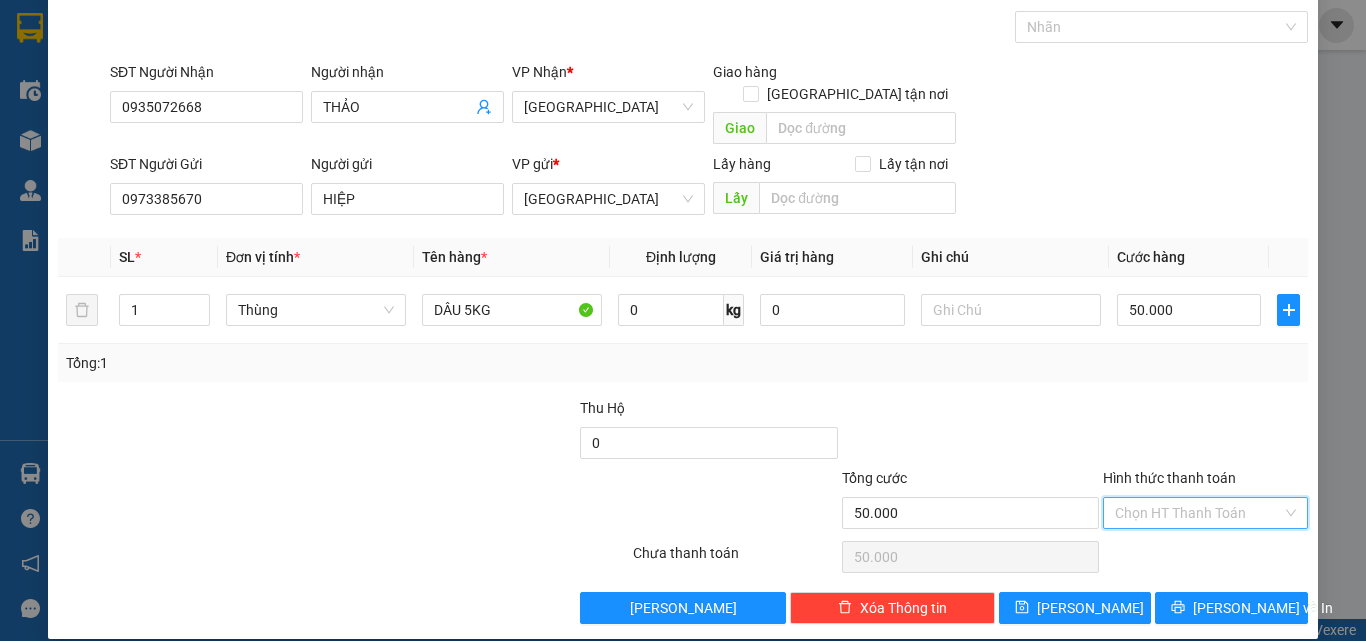 click on "Hình thức thanh toán" at bounding box center [1198, 513] 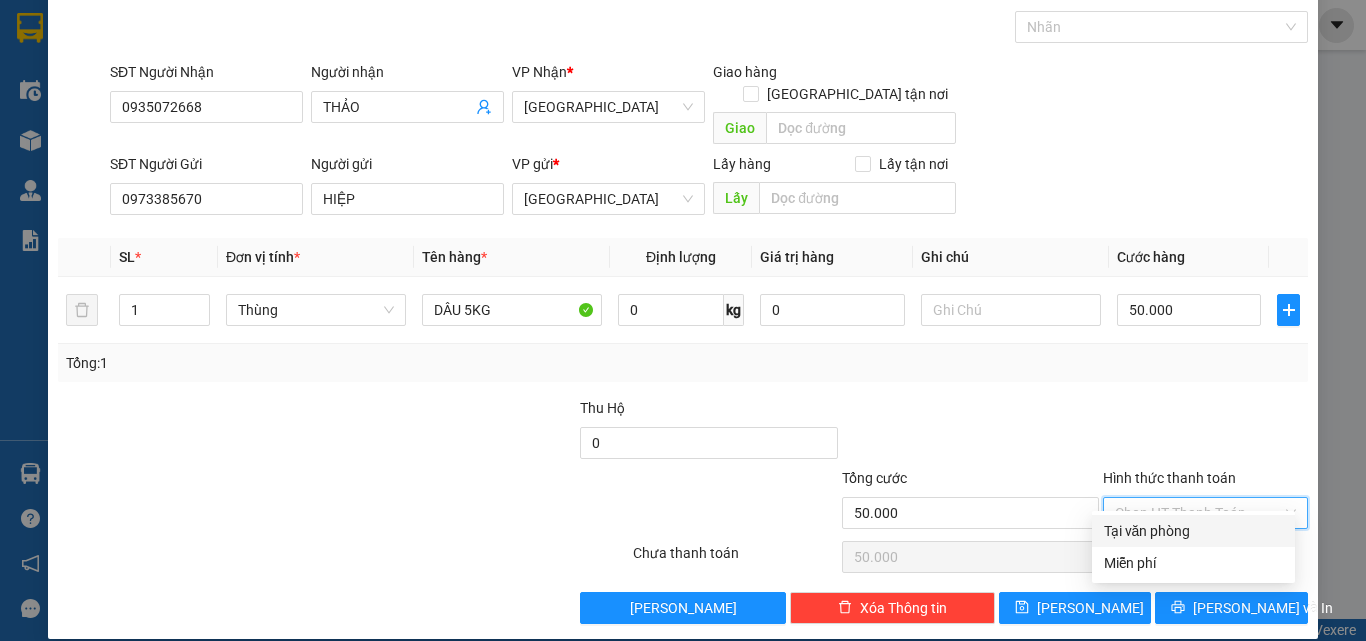 click on "Tại văn phòng" at bounding box center (1193, 531) 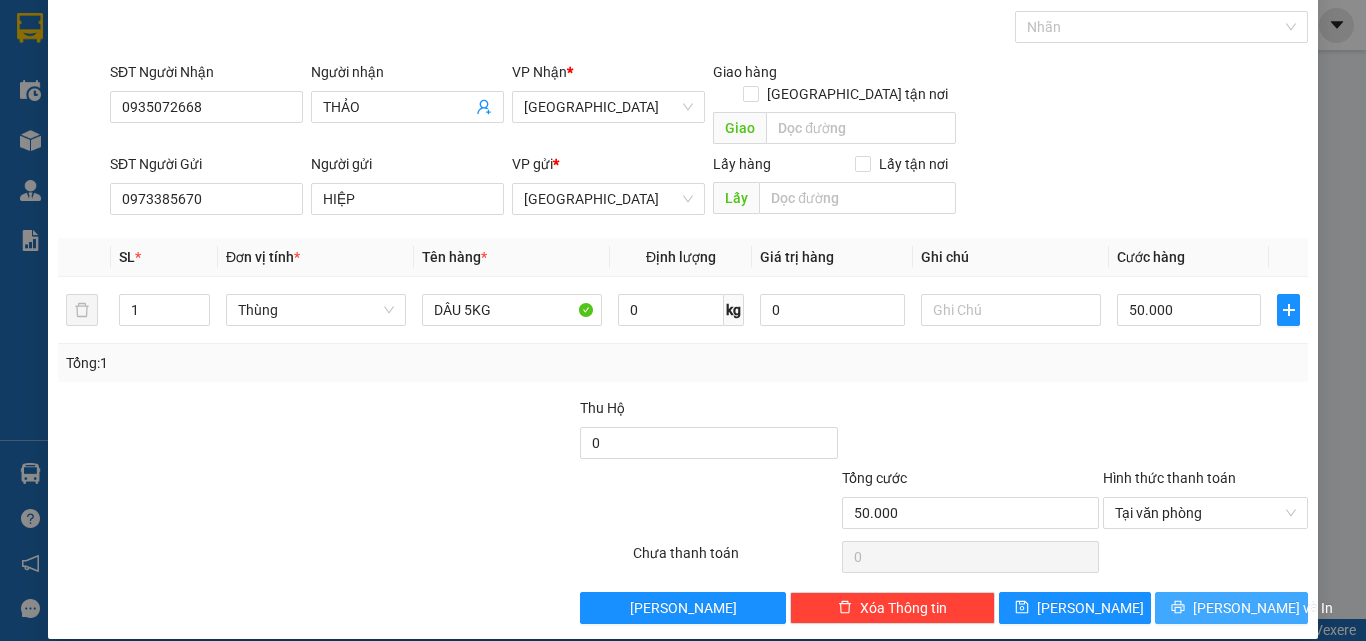 click on "[PERSON_NAME] và In" at bounding box center (1231, 608) 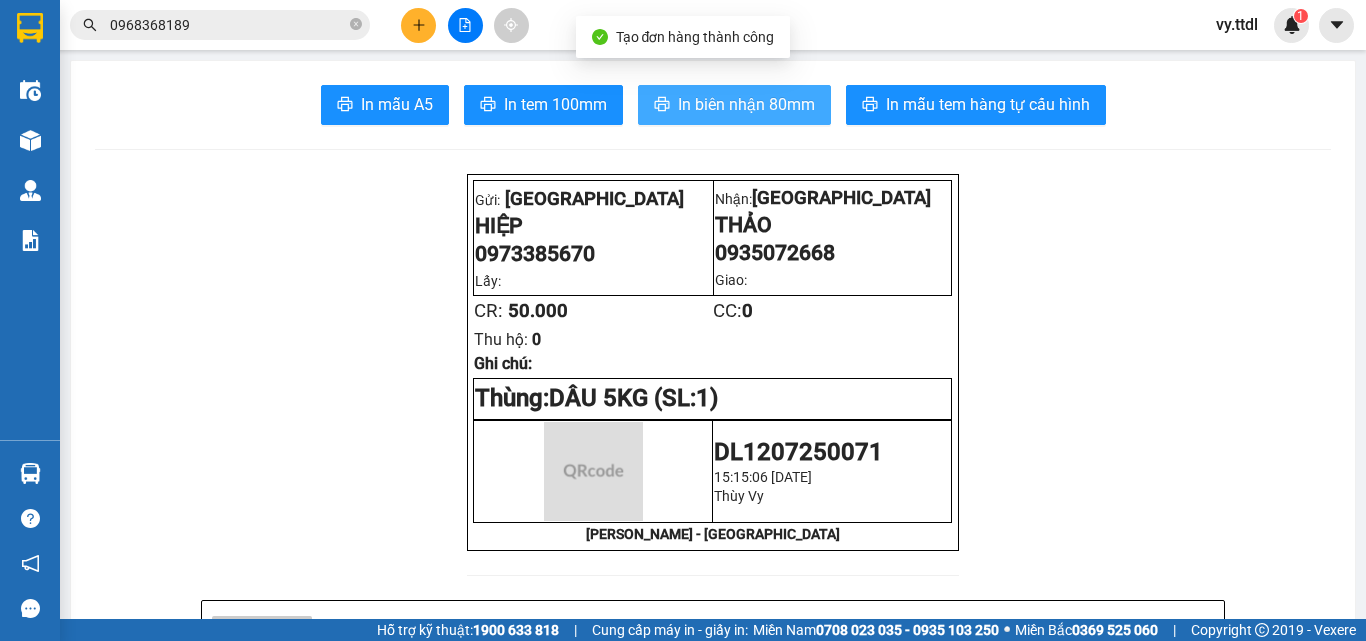 click on "In biên nhận 80mm" at bounding box center (734, 105) 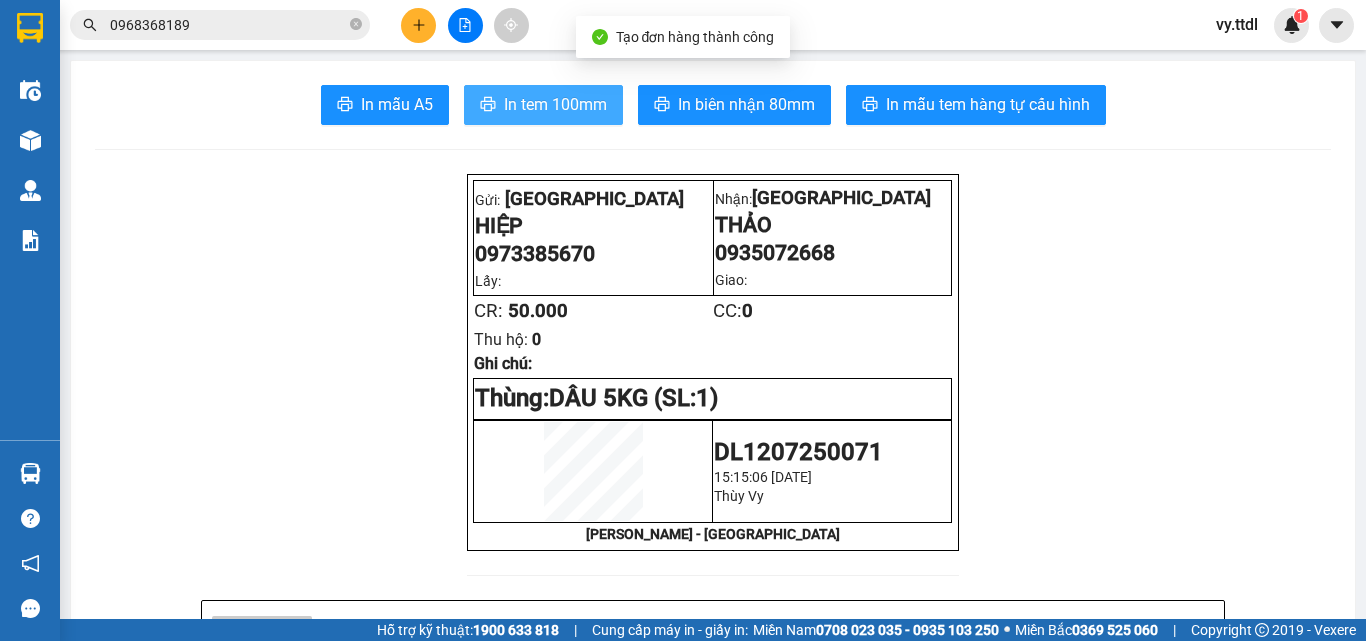 click on "In tem 100mm" at bounding box center (555, 104) 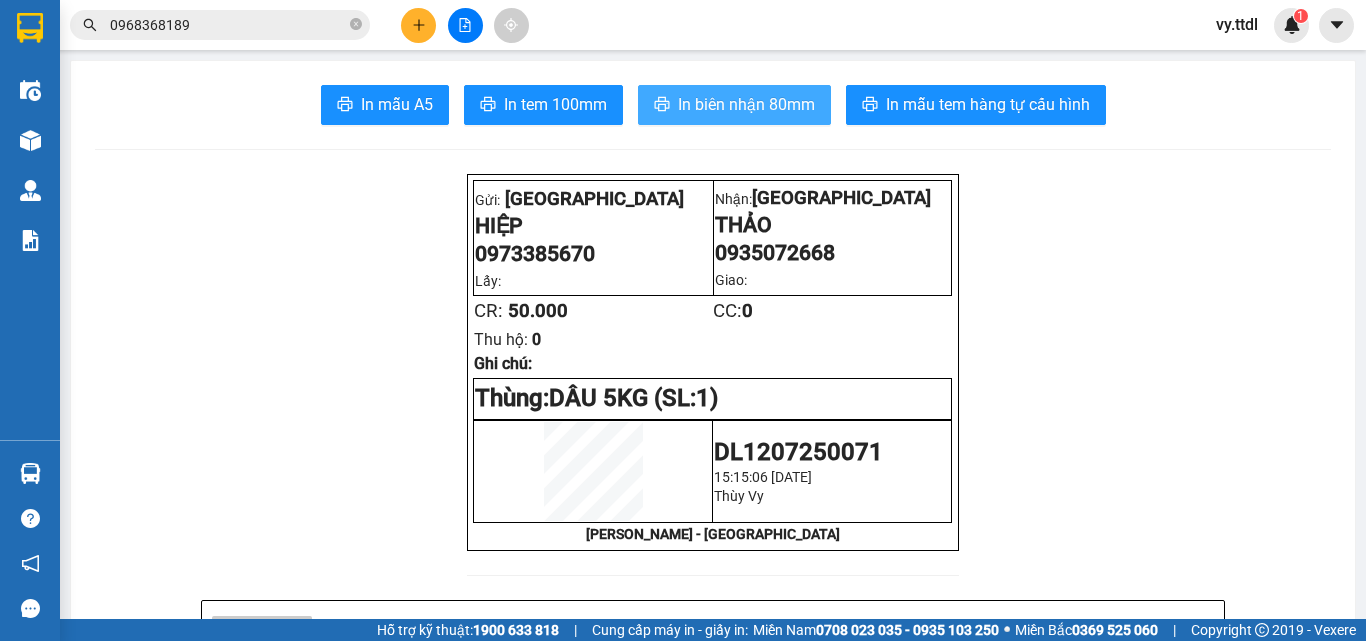 click on "In biên nhận 80mm" at bounding box center (746, 104) 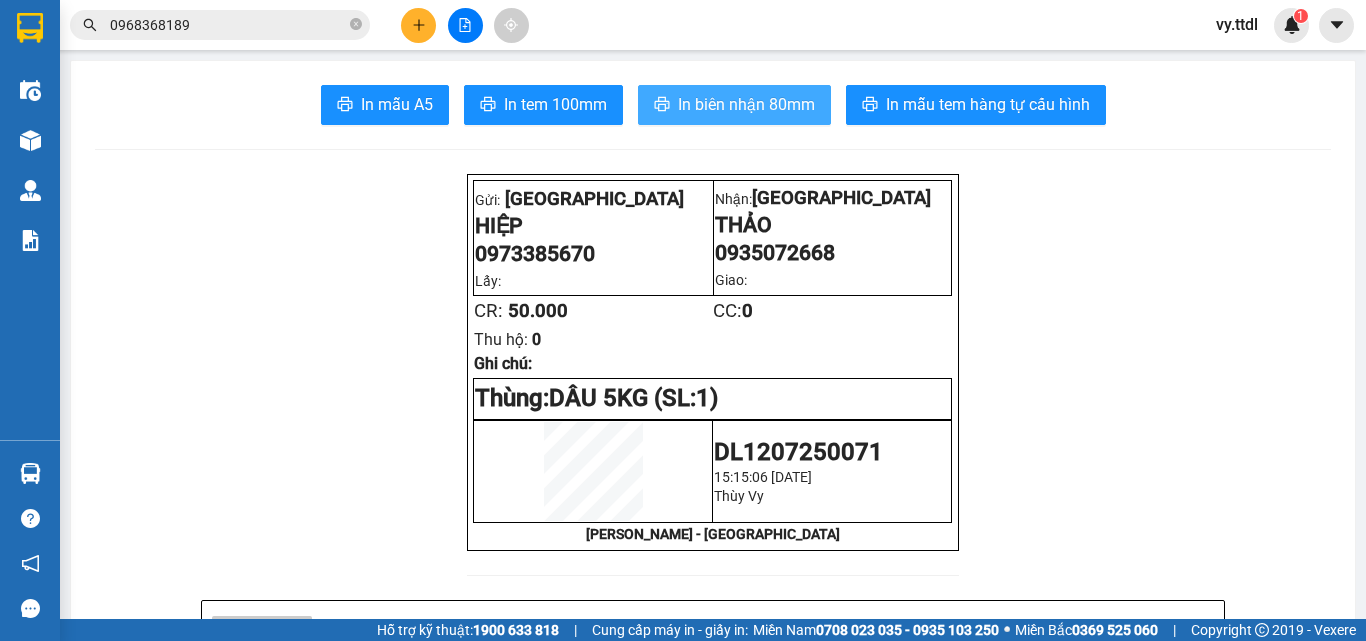 scroll, scrollTop: 0, scrollLeft: 0, axis: both 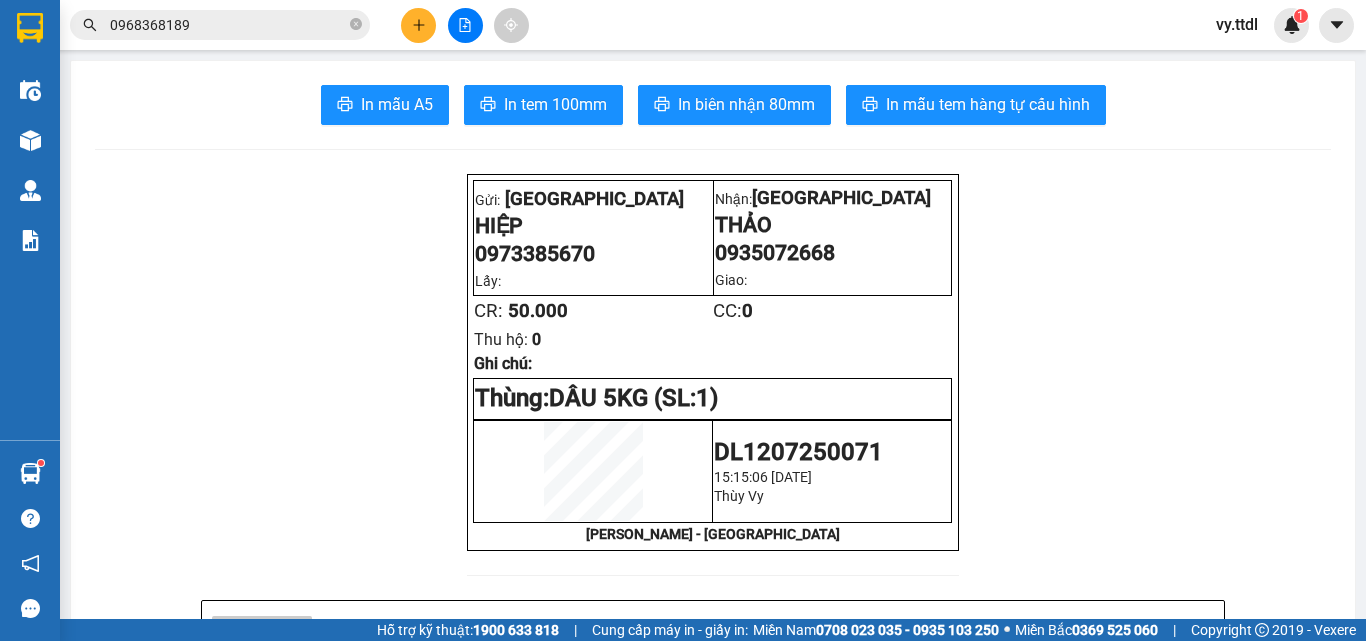 click 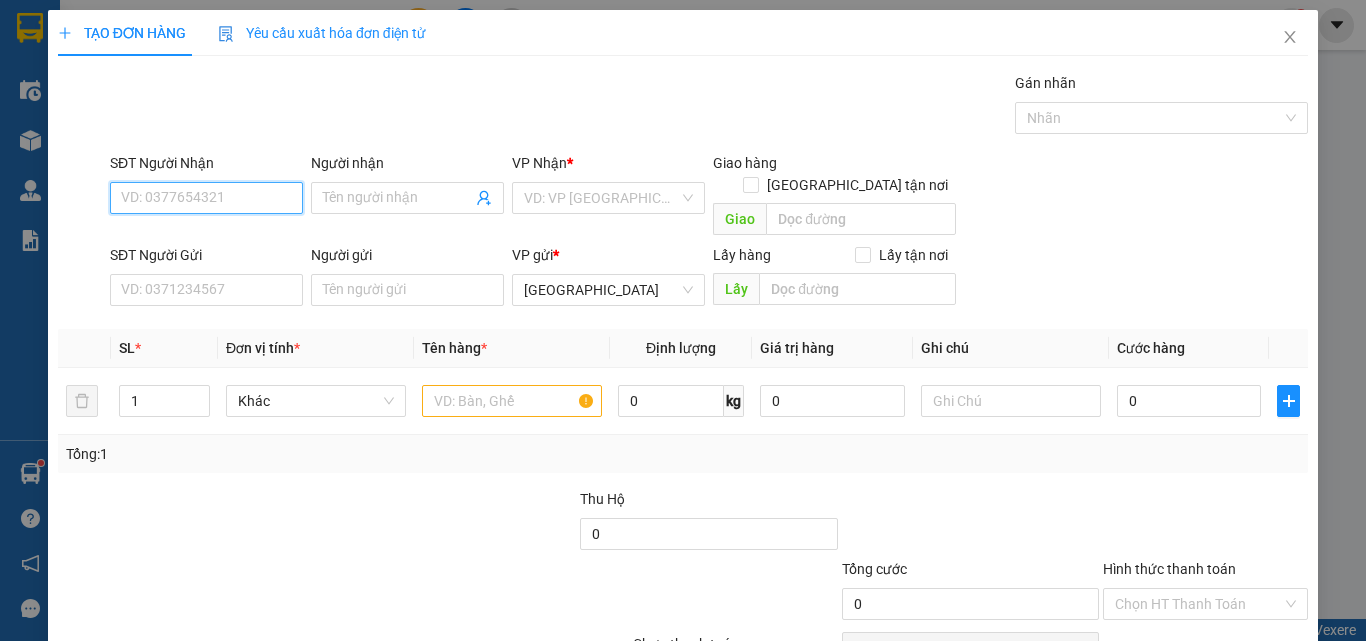 click on "SĐT Người Nhận" at bounding box center [206, 198] 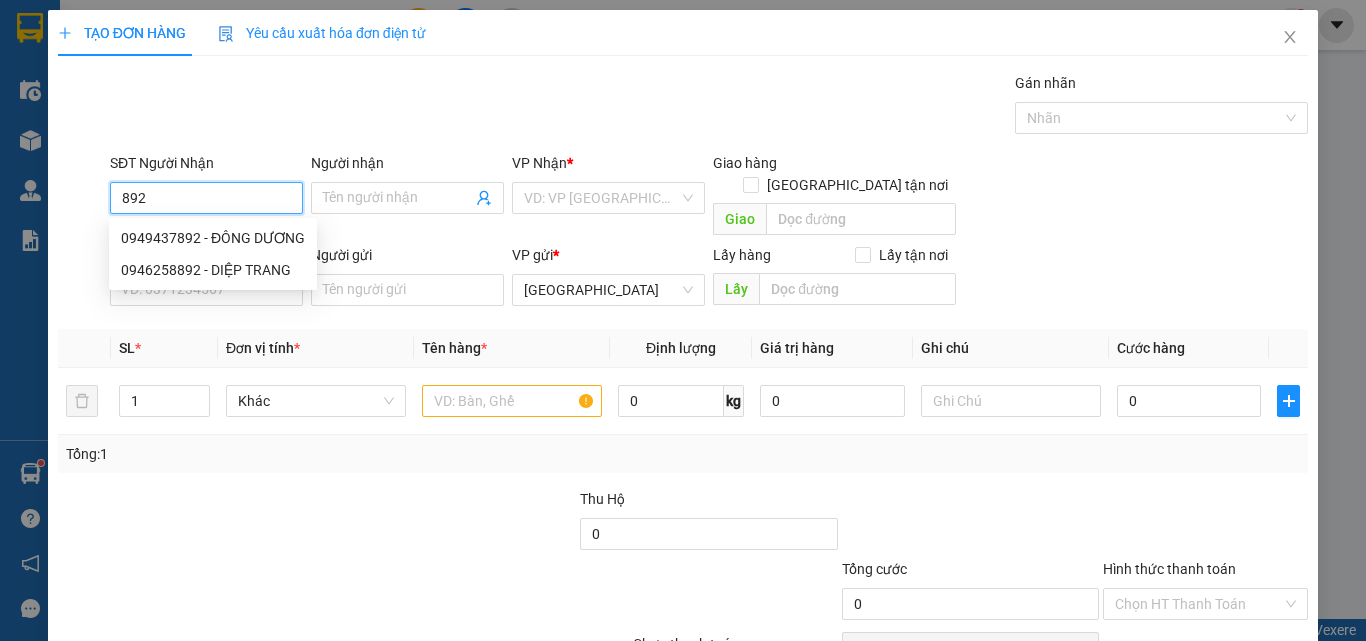 click on "892" at bounding box center (206, 198) 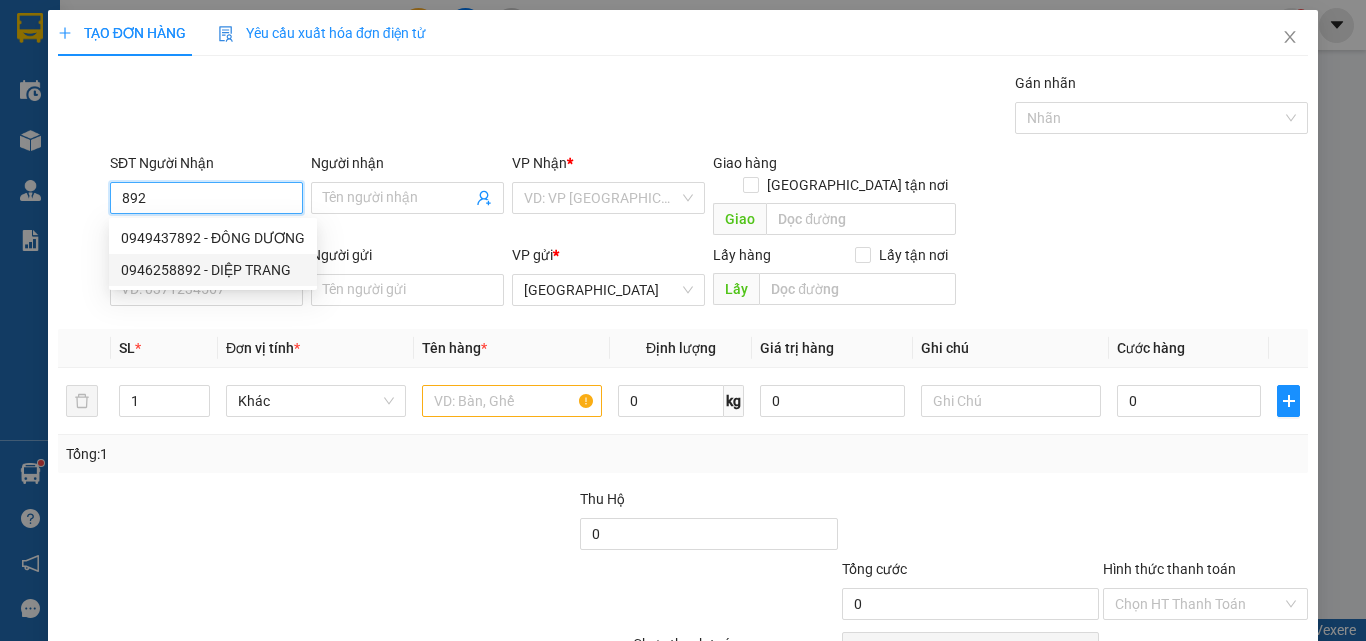 click on "0946258892 - DIỆP TRANG" at bounding box center [213, 270] 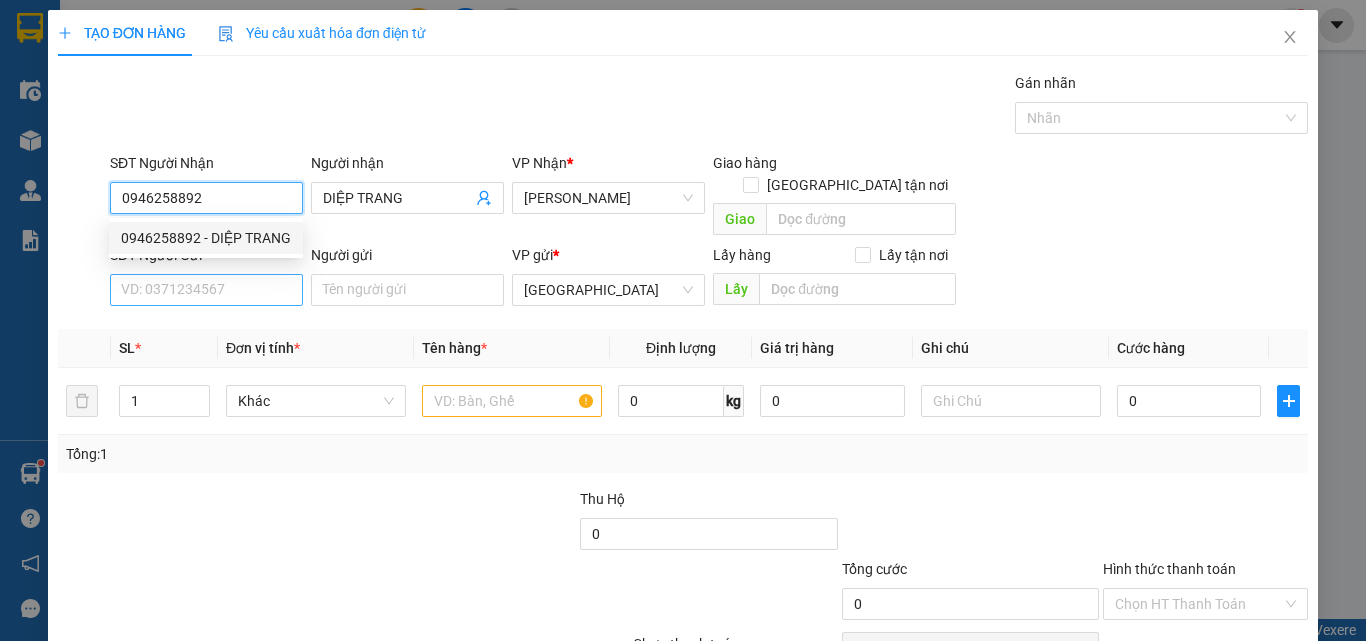 type on "0946258892" 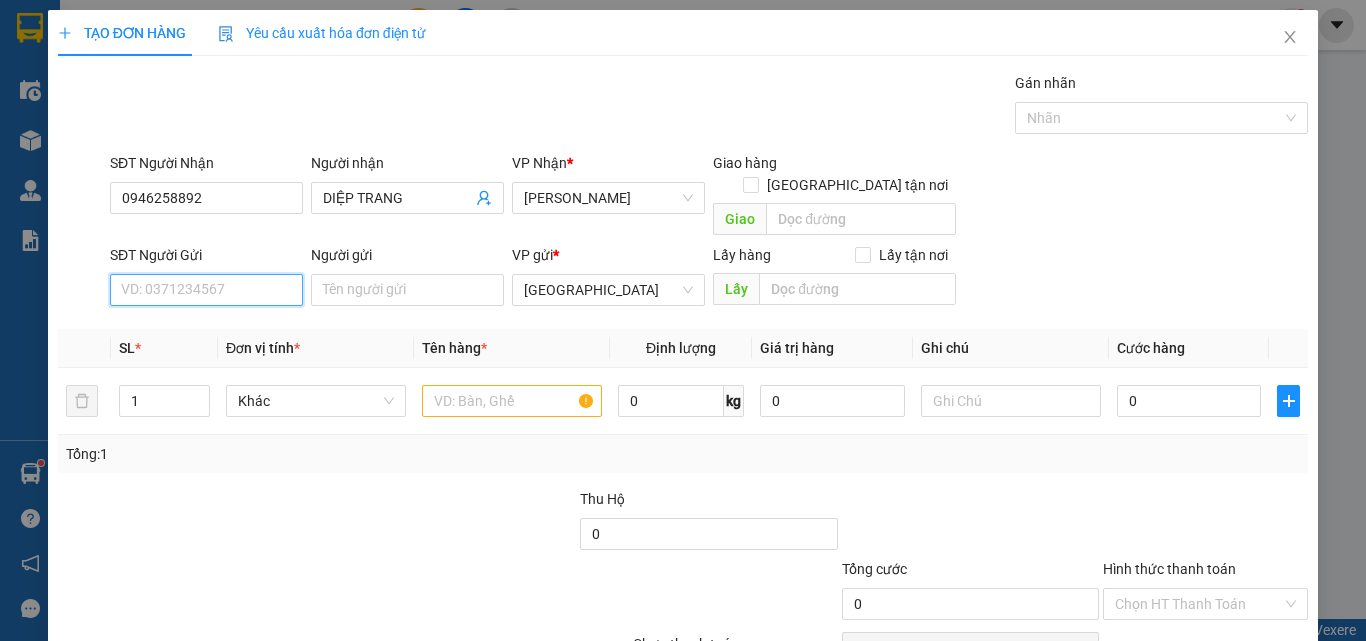 click on "SĐT Người Gửi" at bounding box center (206, 290) 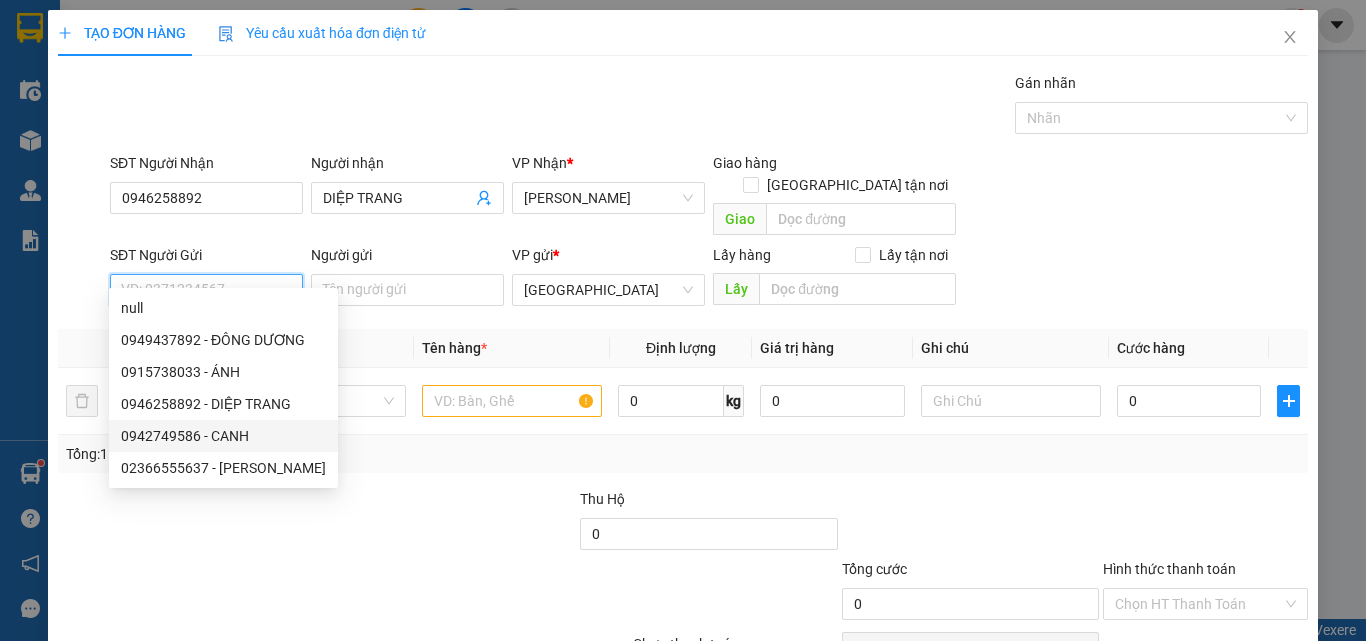 click on "0942749586 - CANH" at bounding box center (223, 436) 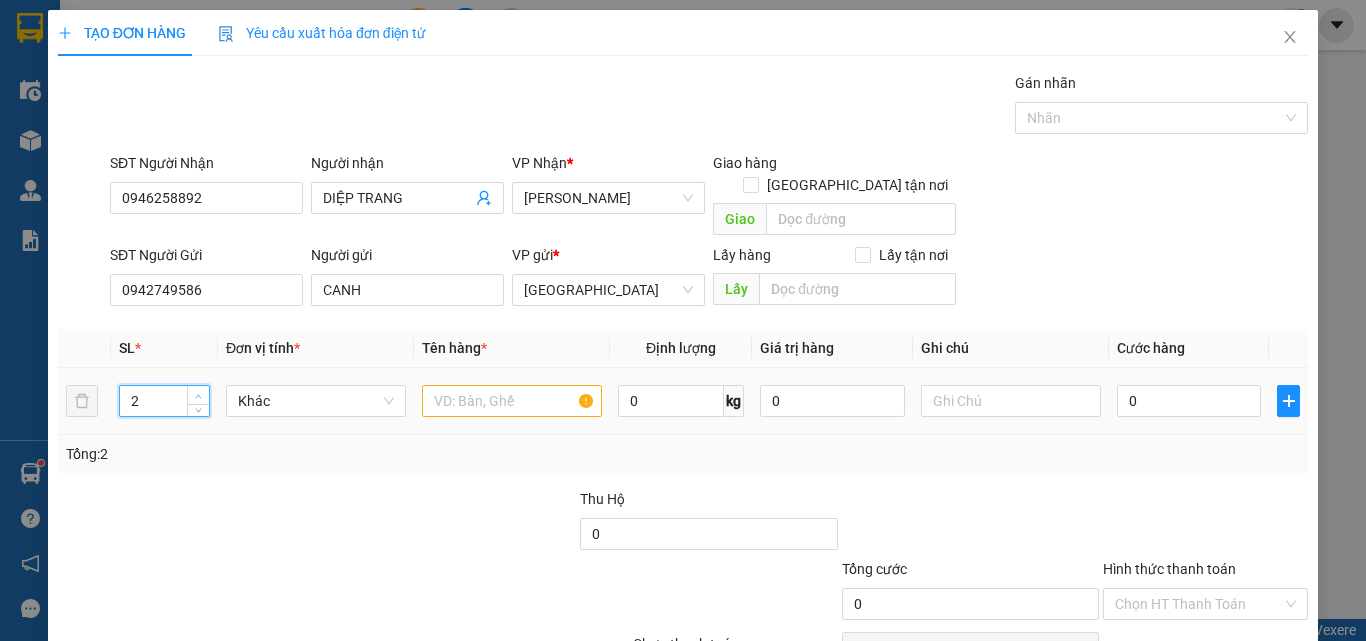 click at bounding box center [199, 396] 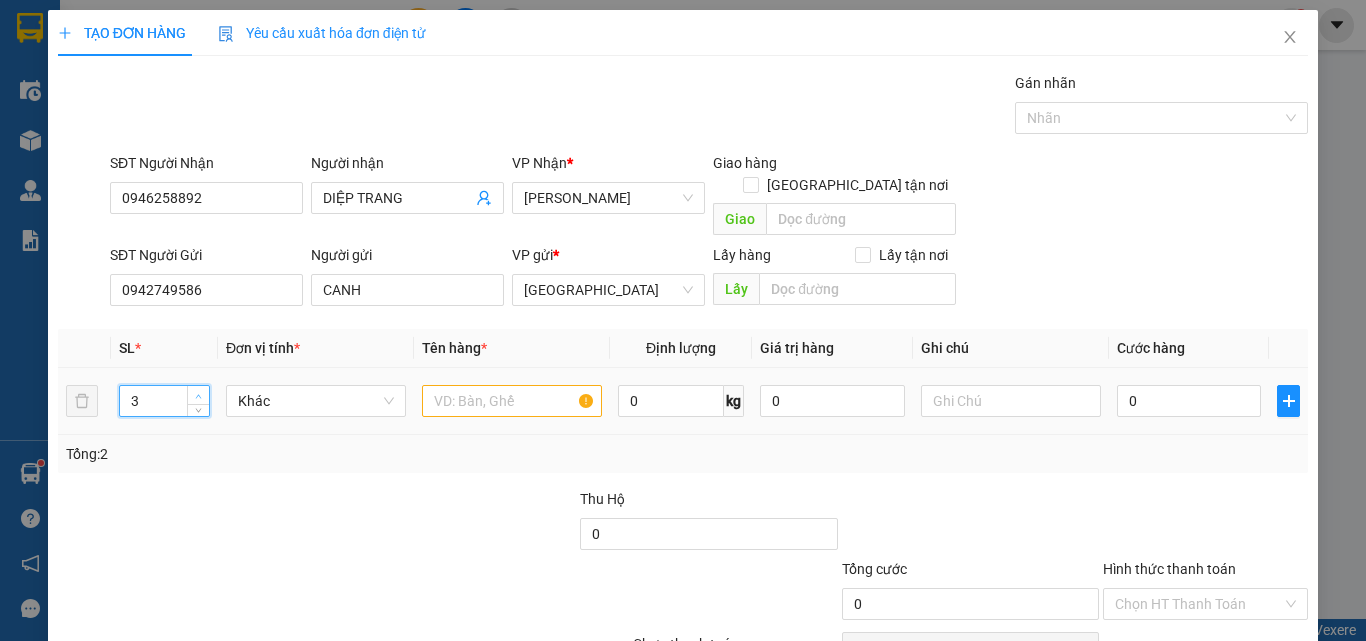 click at bounding box center [199, 396] 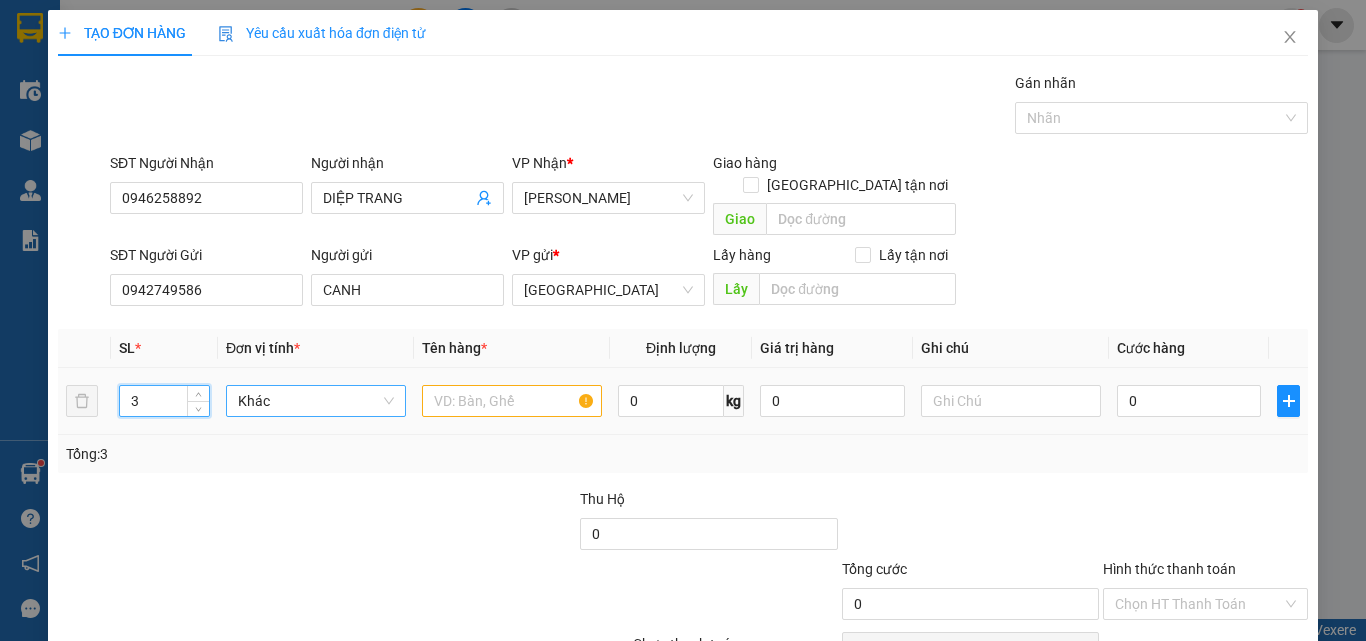 click on "Khác" at bounding box center (316, 401) 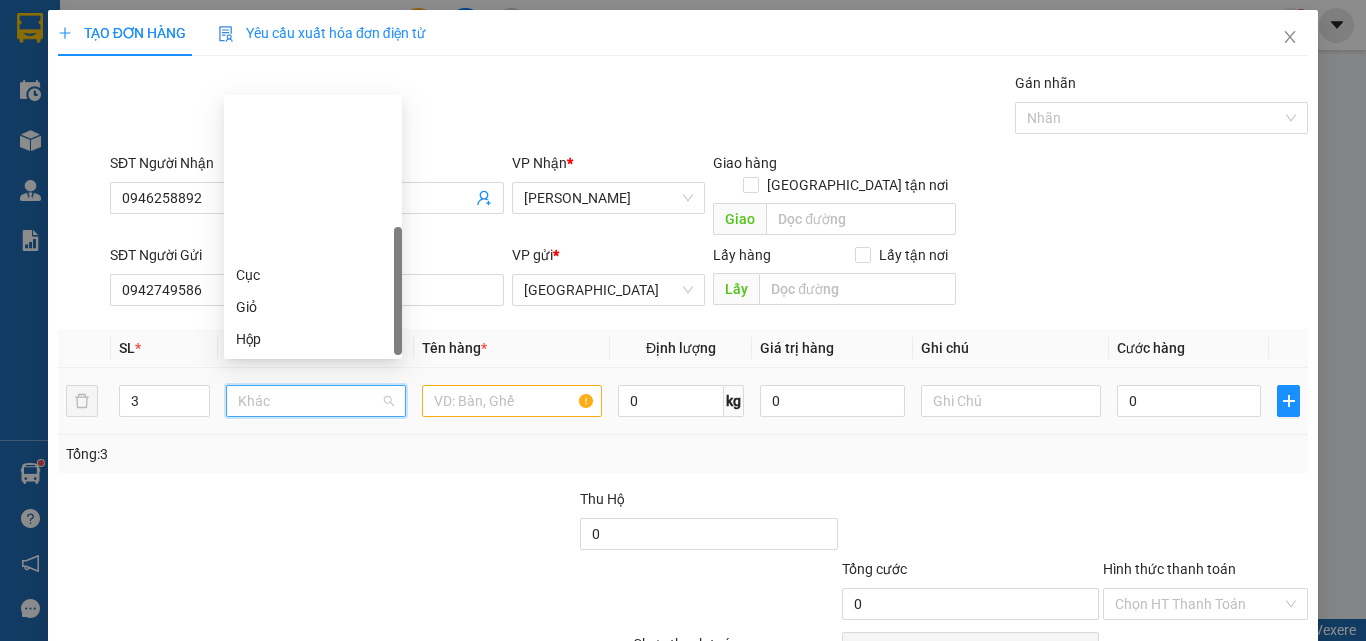 type on "T" 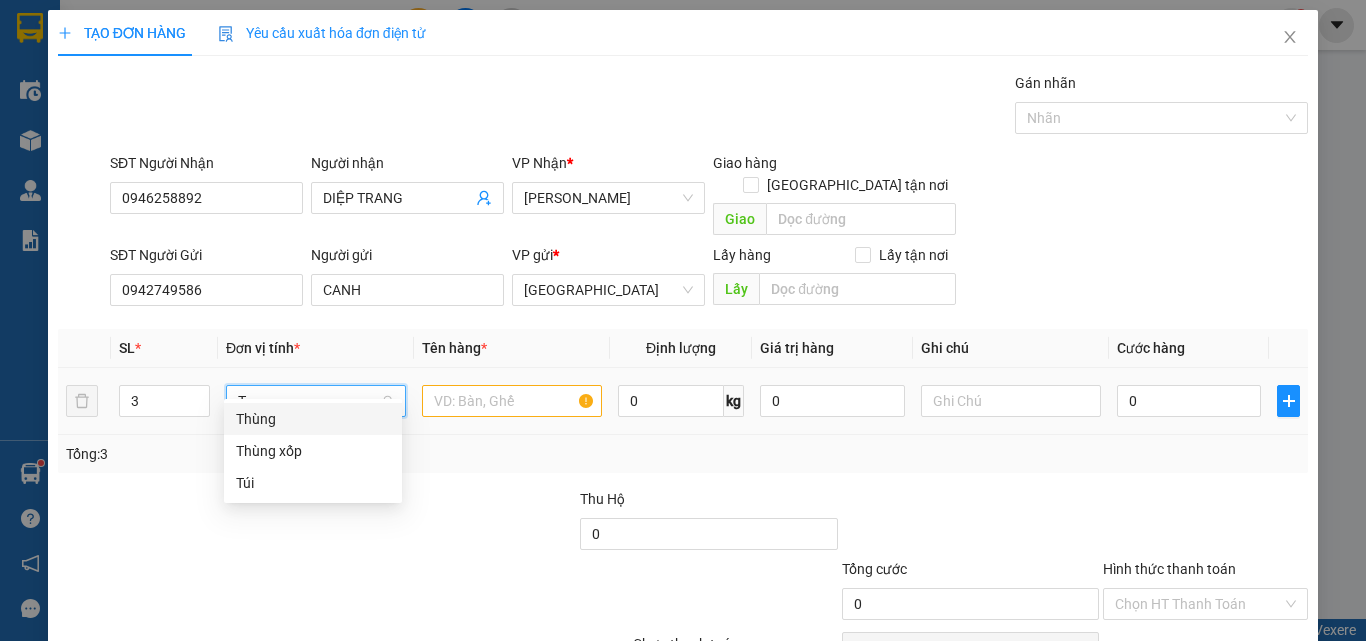 scroll, scrollTop: 0, scrollLeft: 0, axis: both 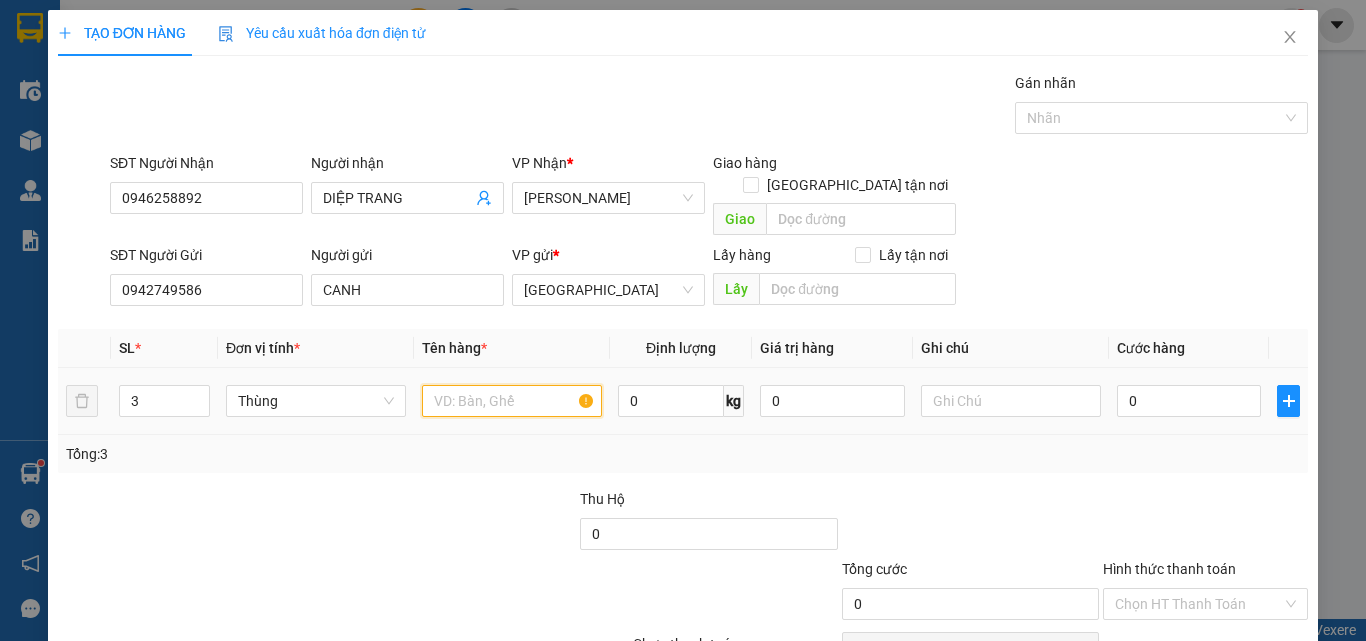 click at bounding box center [512, 401] 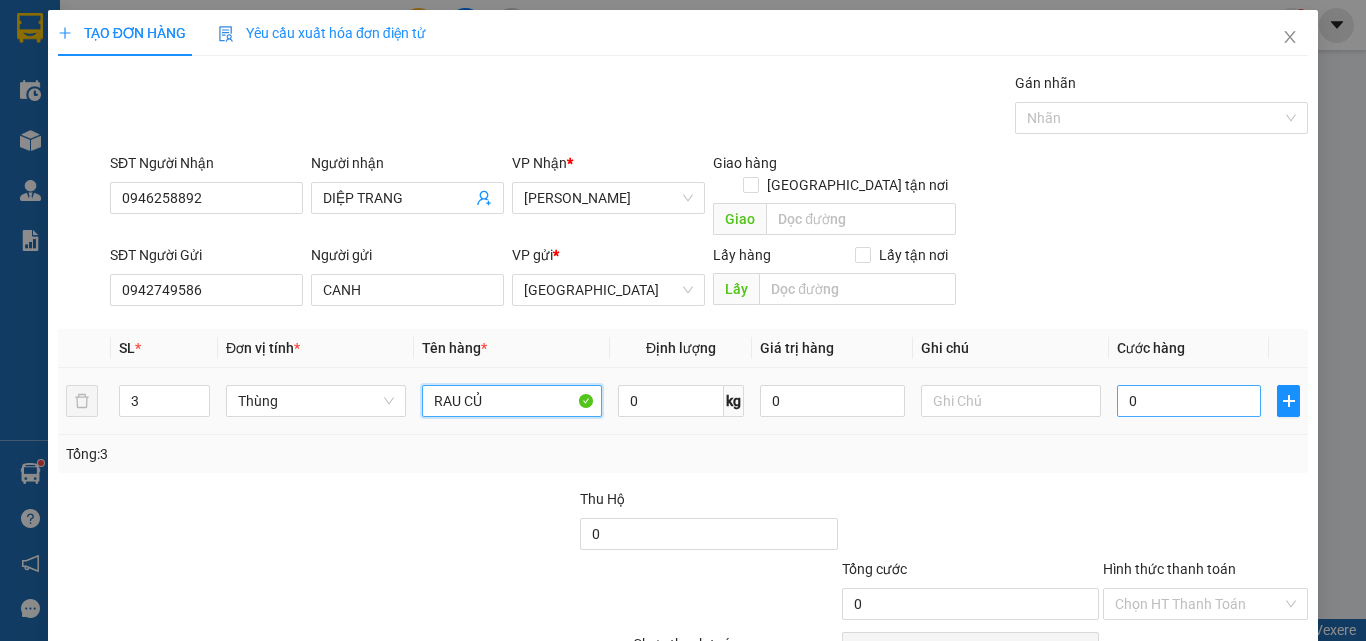 type on "RAU CỦ" 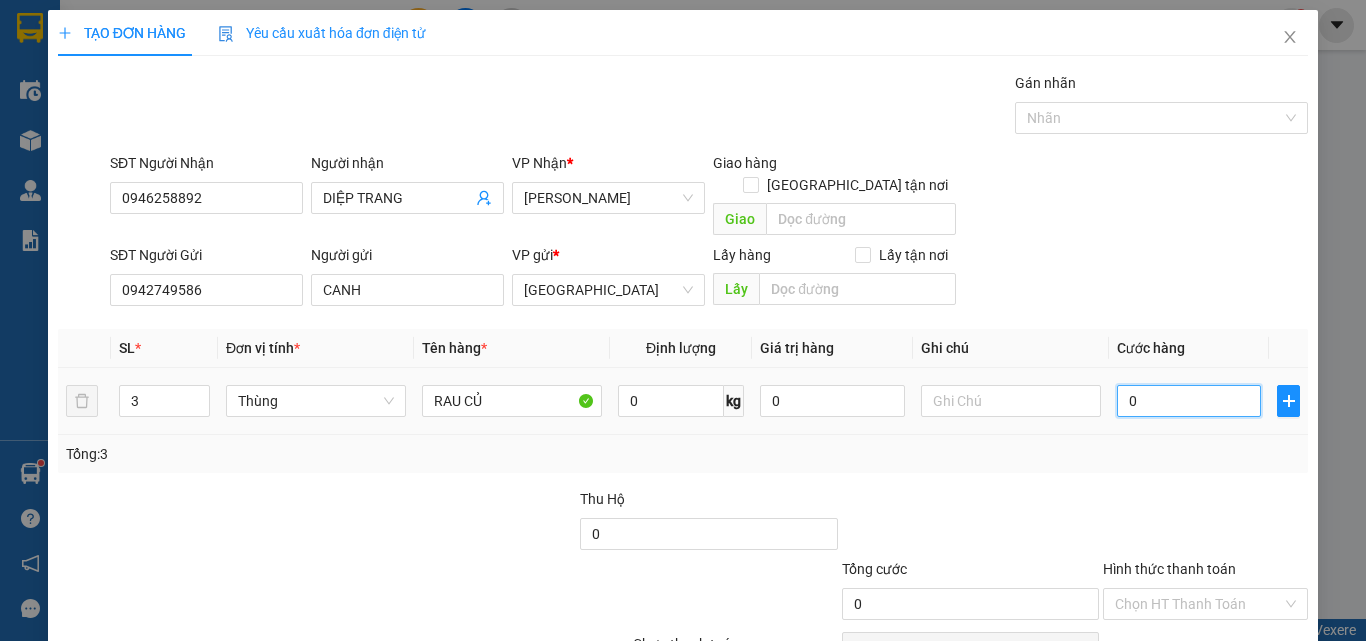 click on "0" at bounding box center [1189, 401] 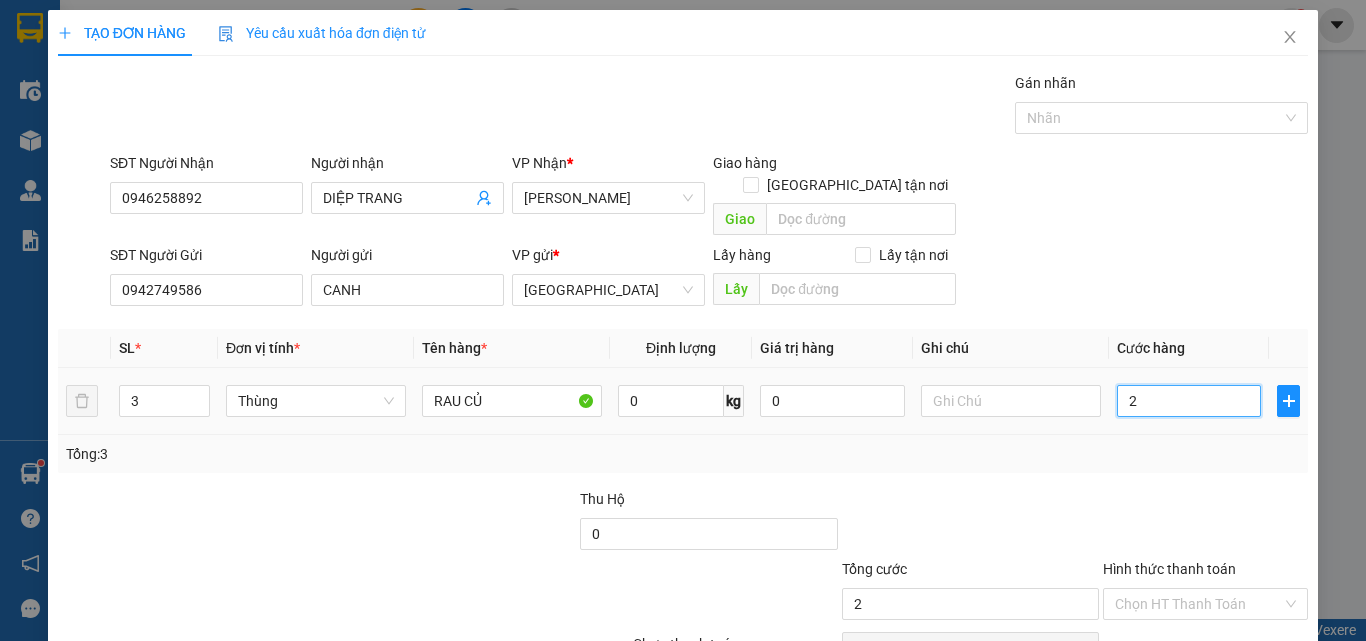 type on "28" 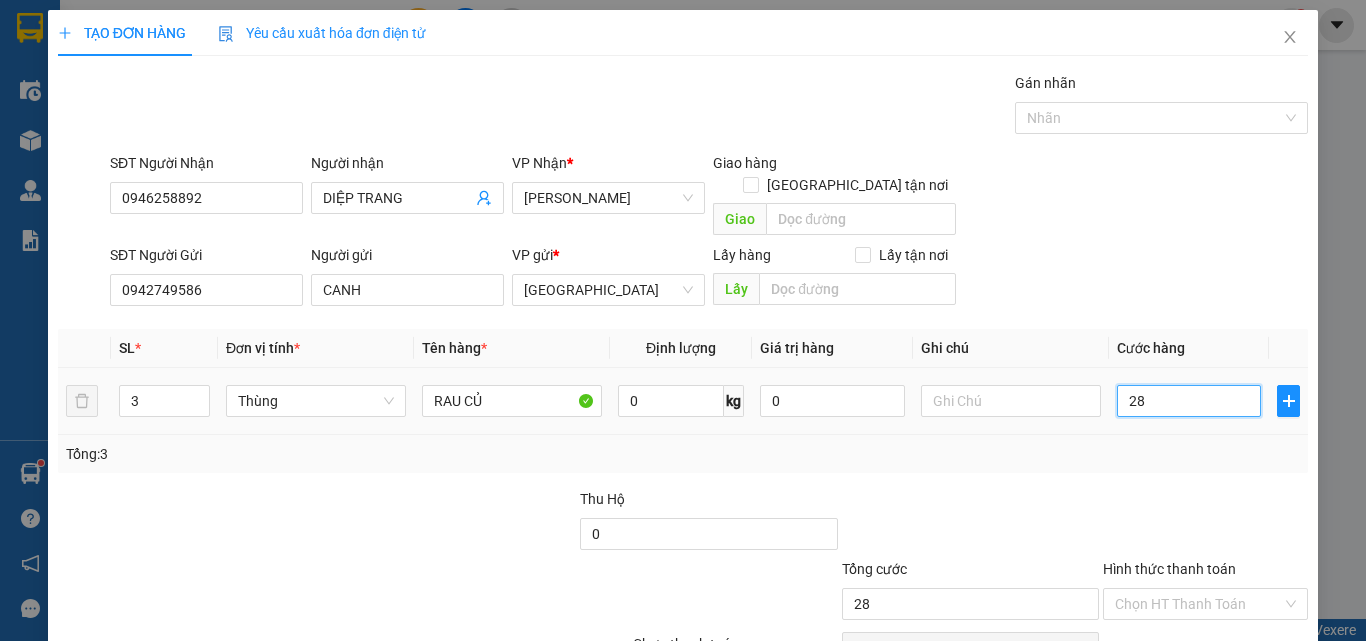 type on "280" 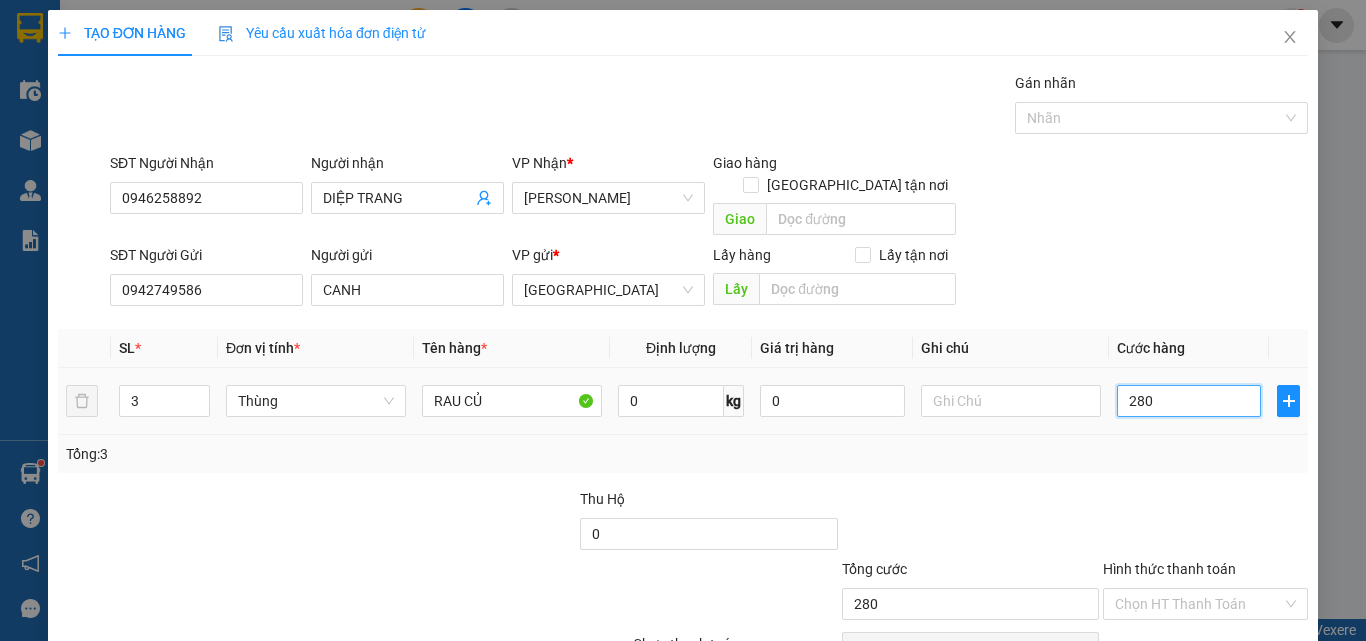 scroll, scrollTop: 91, scrollLeft: 0, axis: vertical 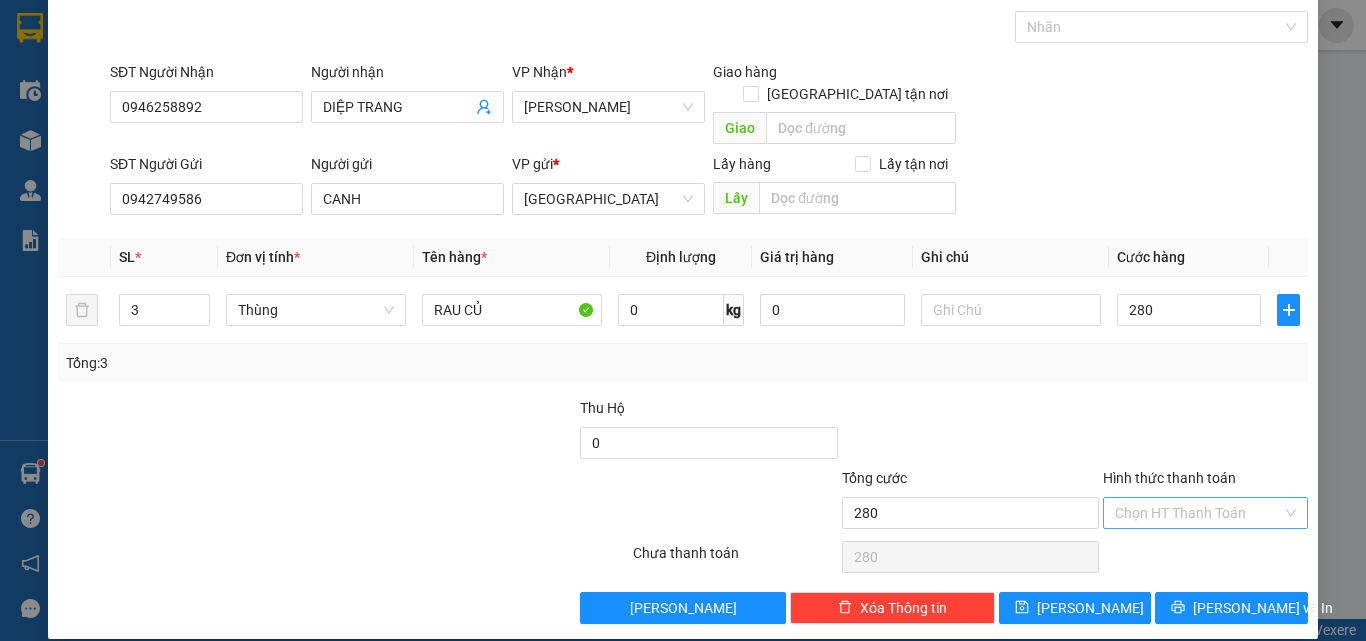 type on "280.000" 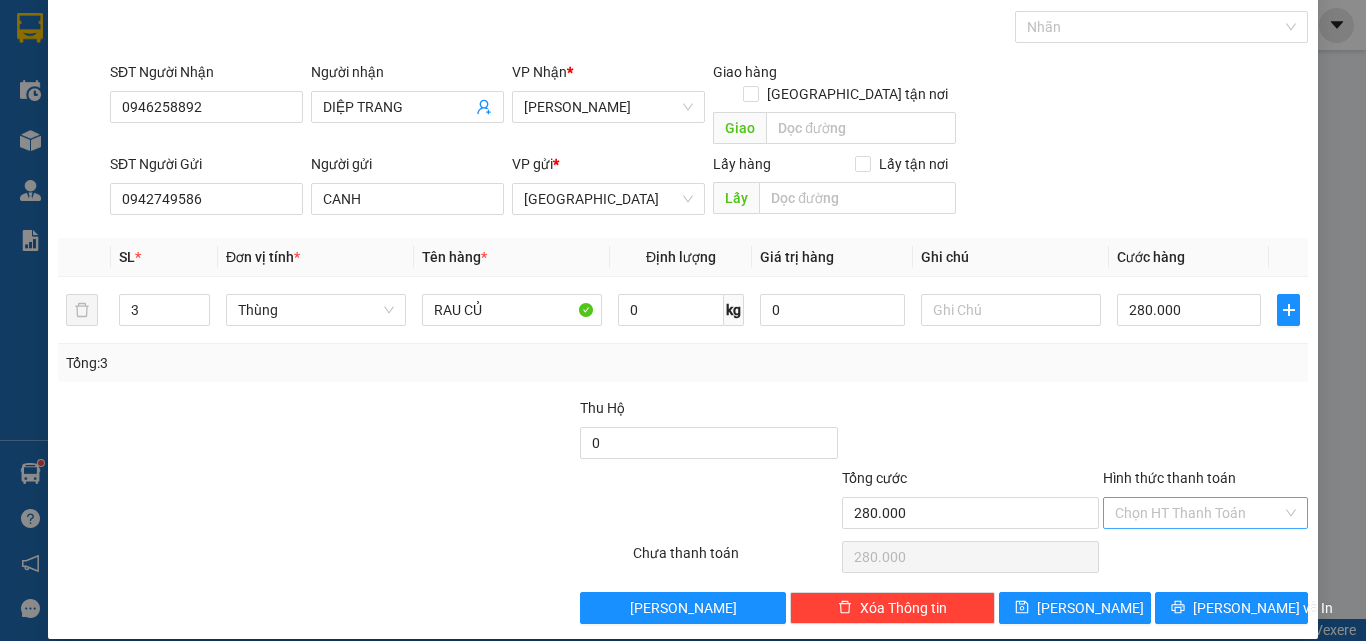 click on "Hình thức thanh toán" at bounding box center [1198, 513] 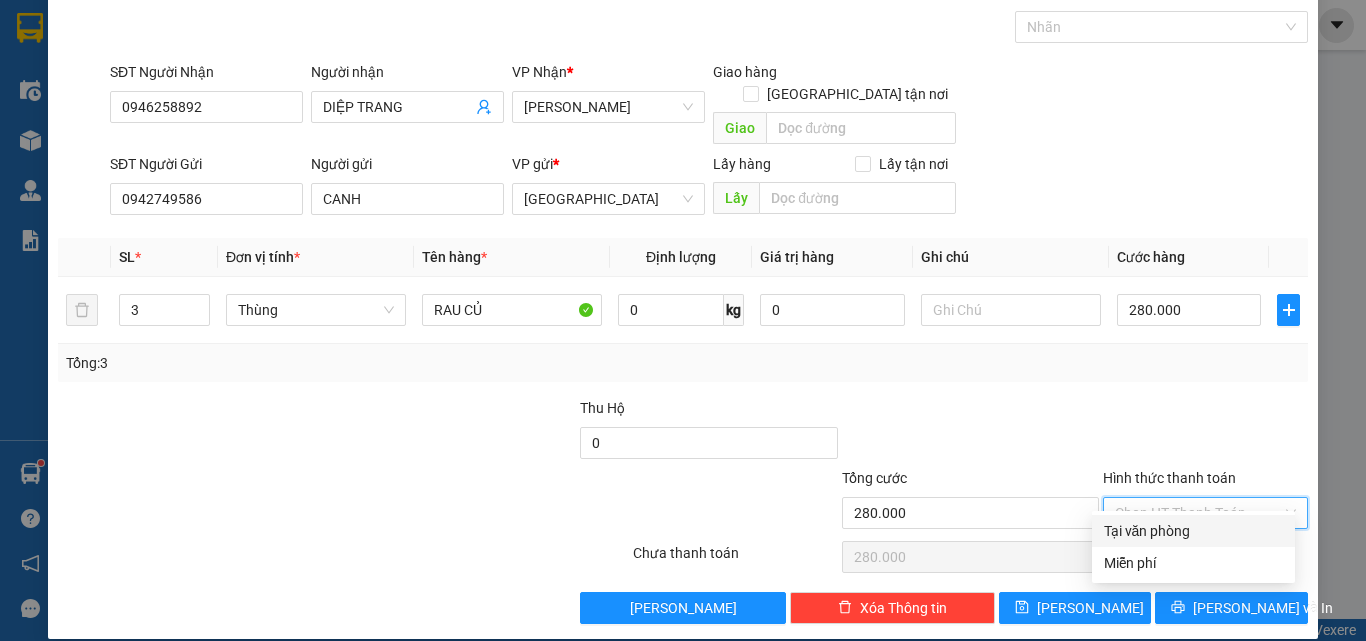 click on "Tại văn phòng" at bounding box center [1193, 531] 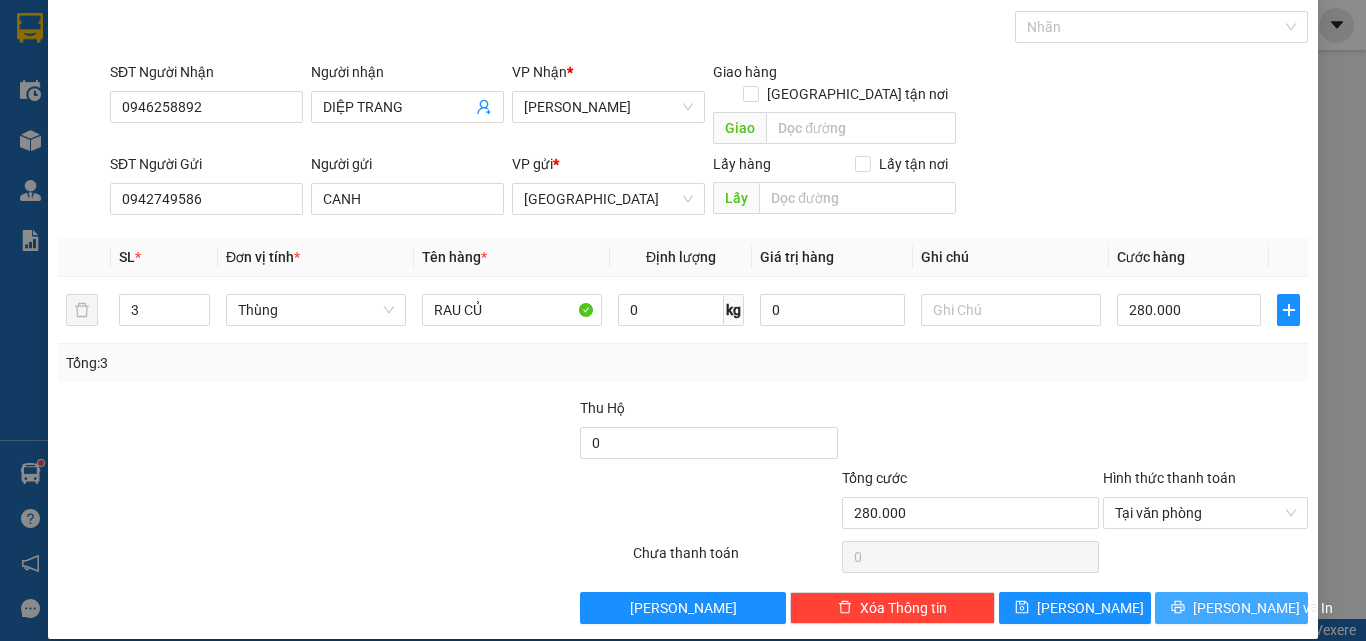 click on "[PERSON_NAME] và In" at bounding box center [1263, 608] 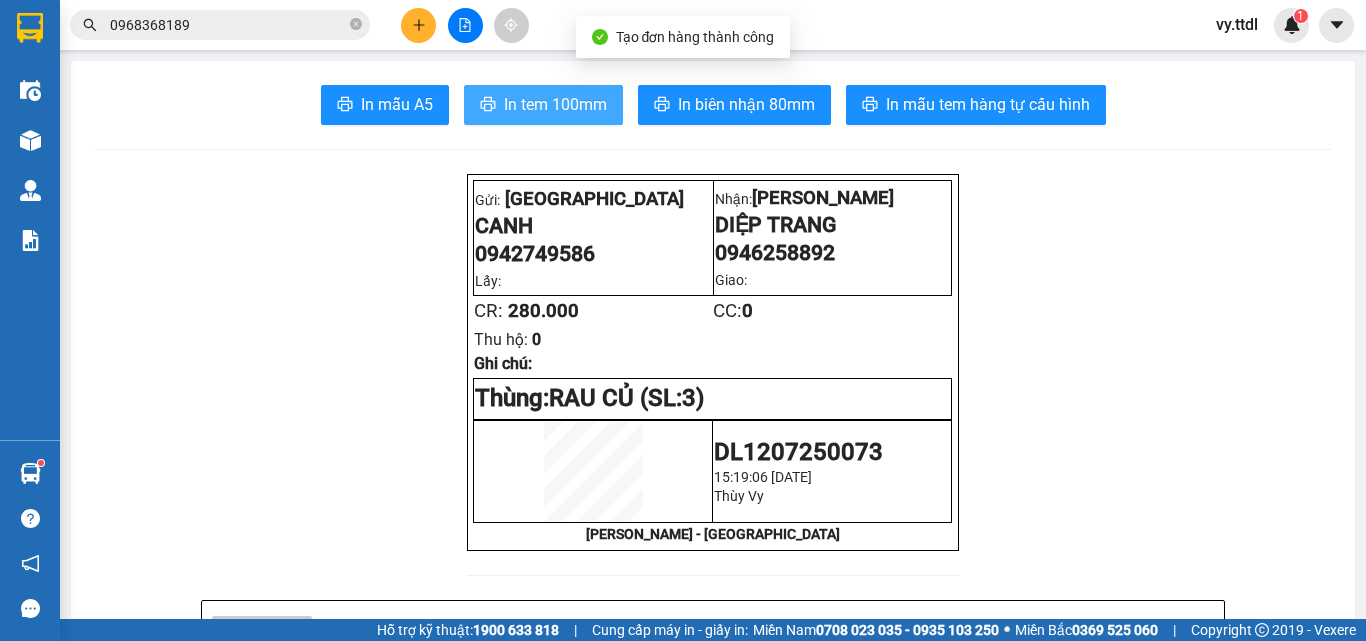 click on "In tem 100mm" at bounding box center [555, 104] 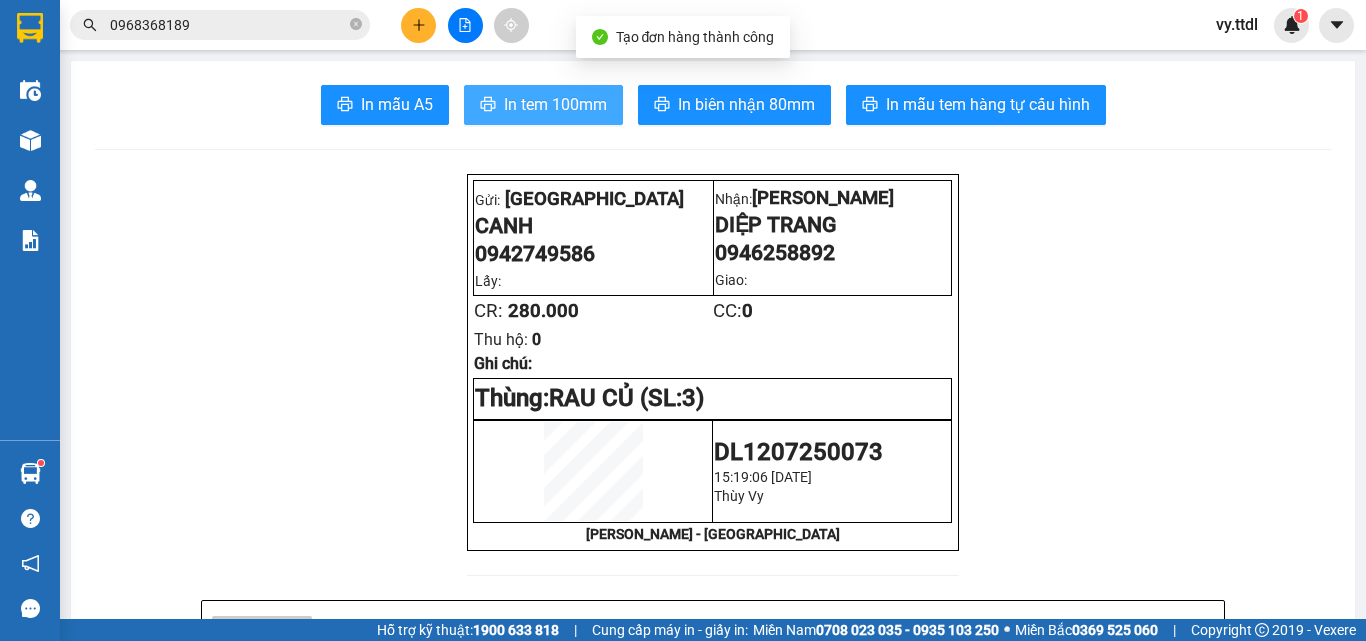 scroll, scrollTop: 0, scrollLeft: 0, axis: both 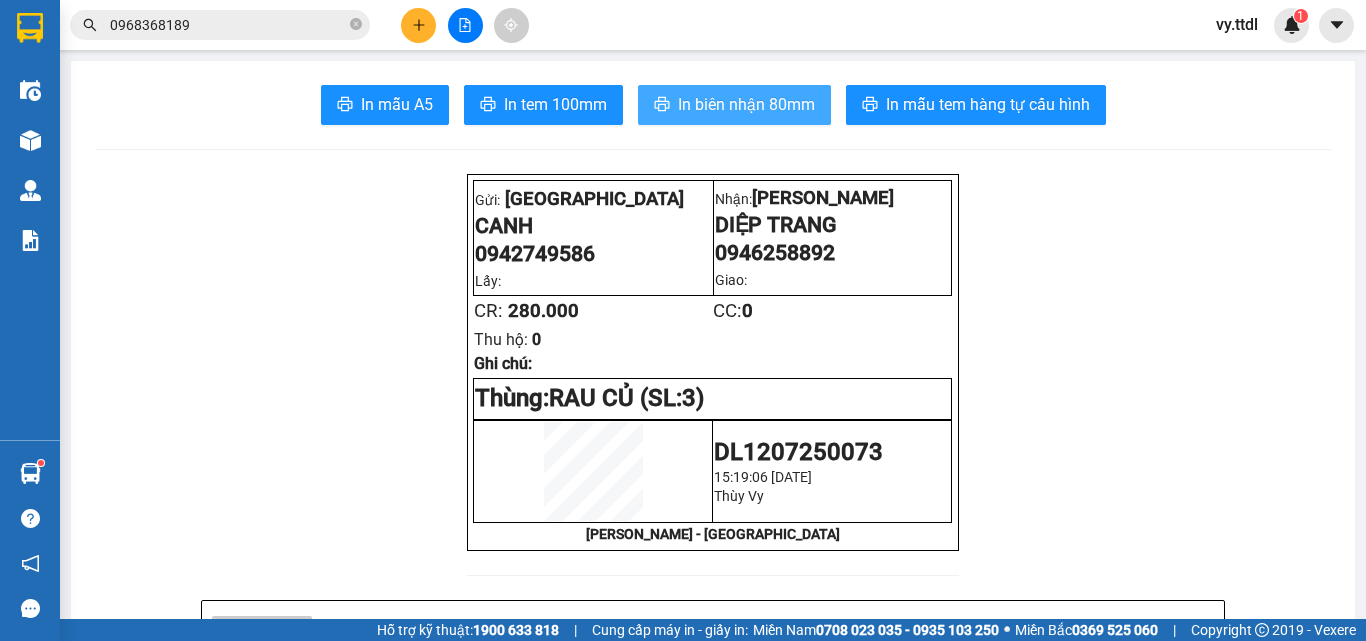 click on "In biên nhận 80mm" at bounding box center (746, 104) 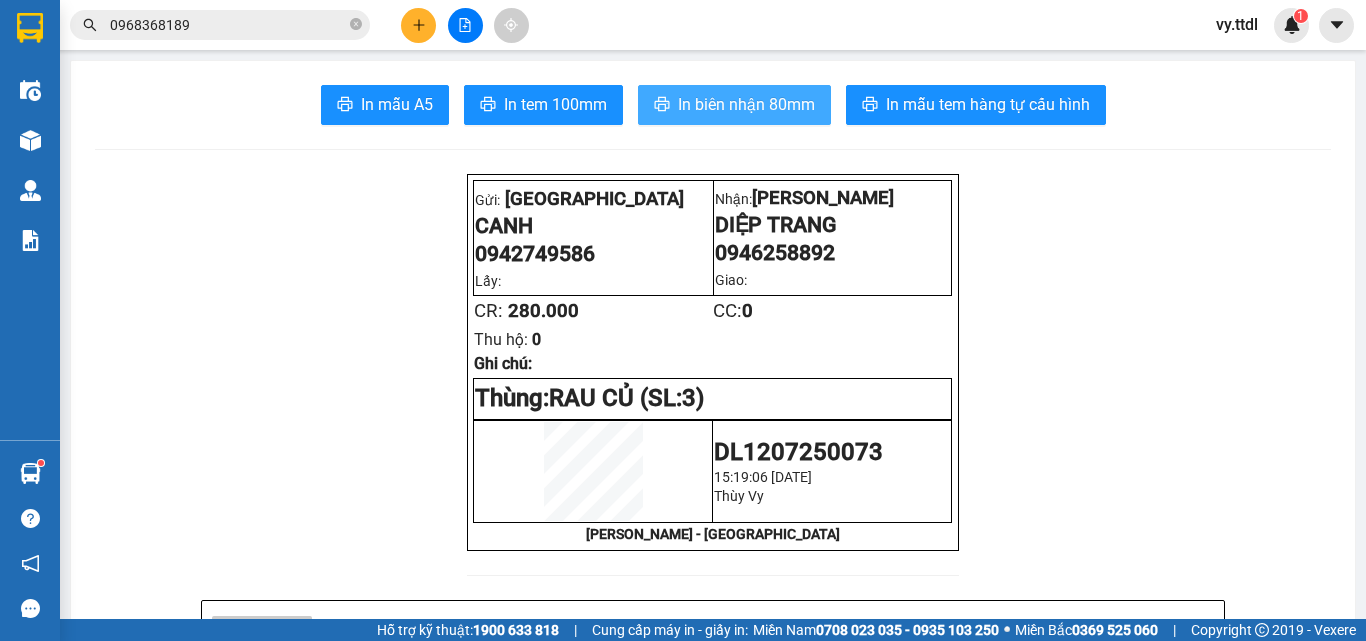 scroll, scrollTop: 0, scrollLeft: 0, axis: both 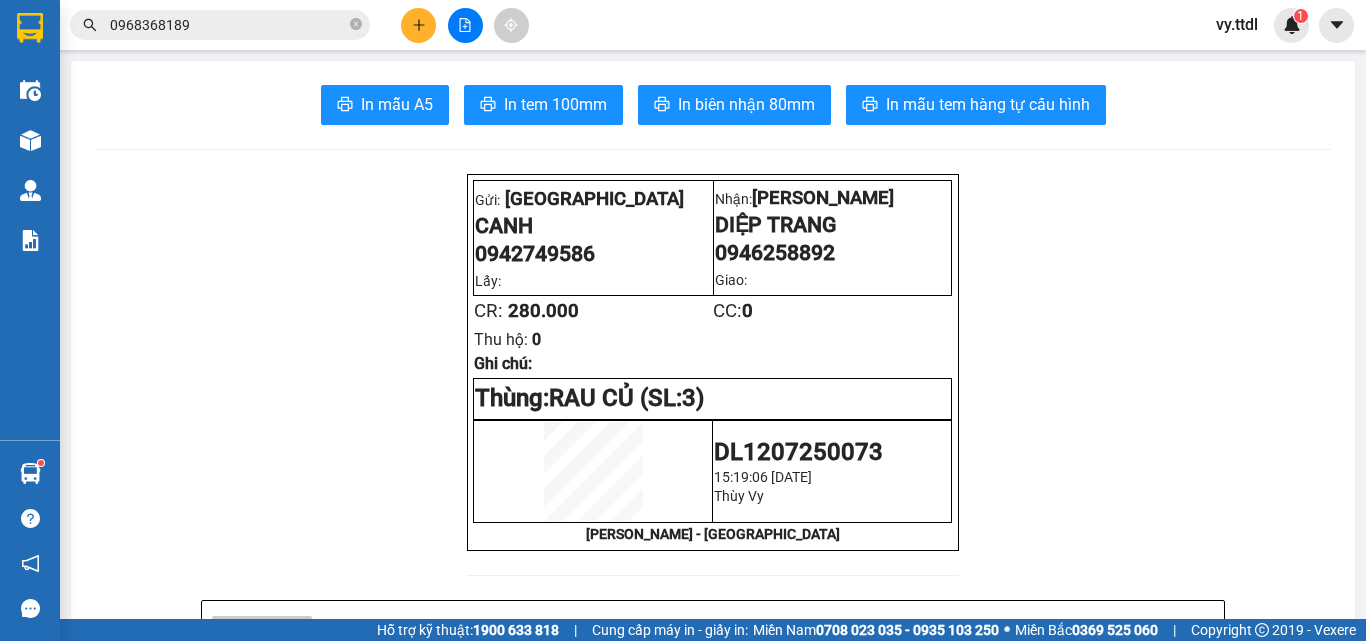 click at bounding box center (418, 25) 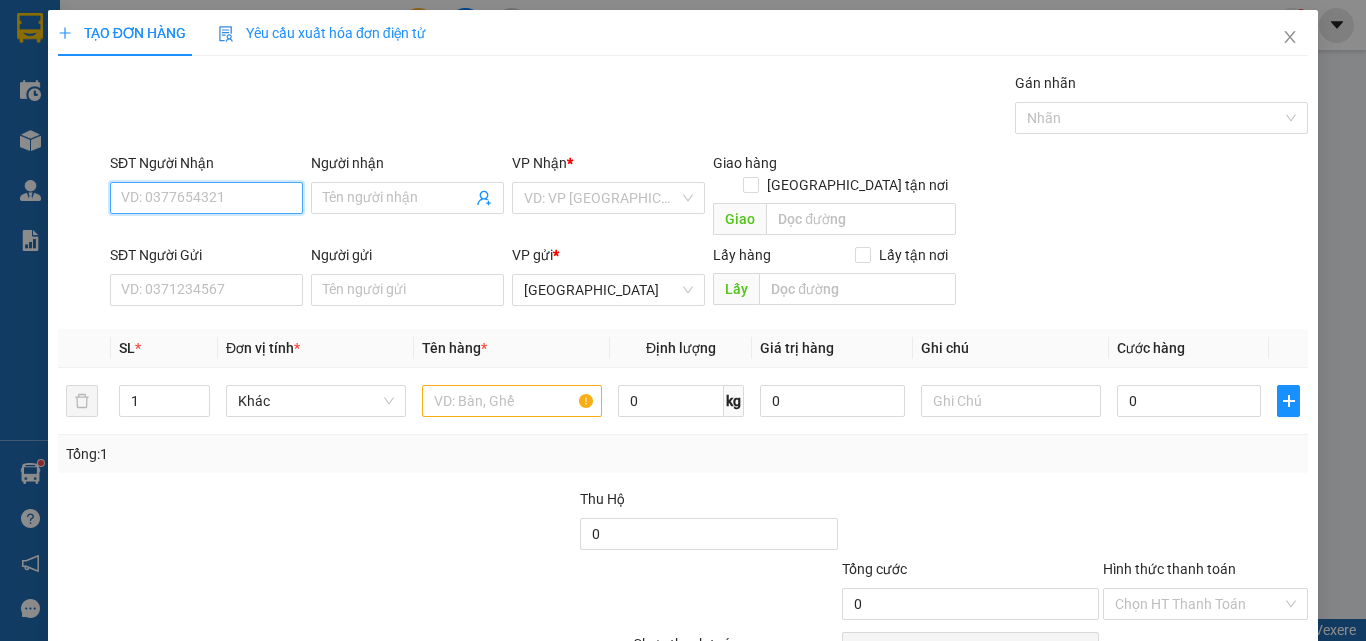 click on "SĐT Người Nhận" at bounding box center (206, 198) 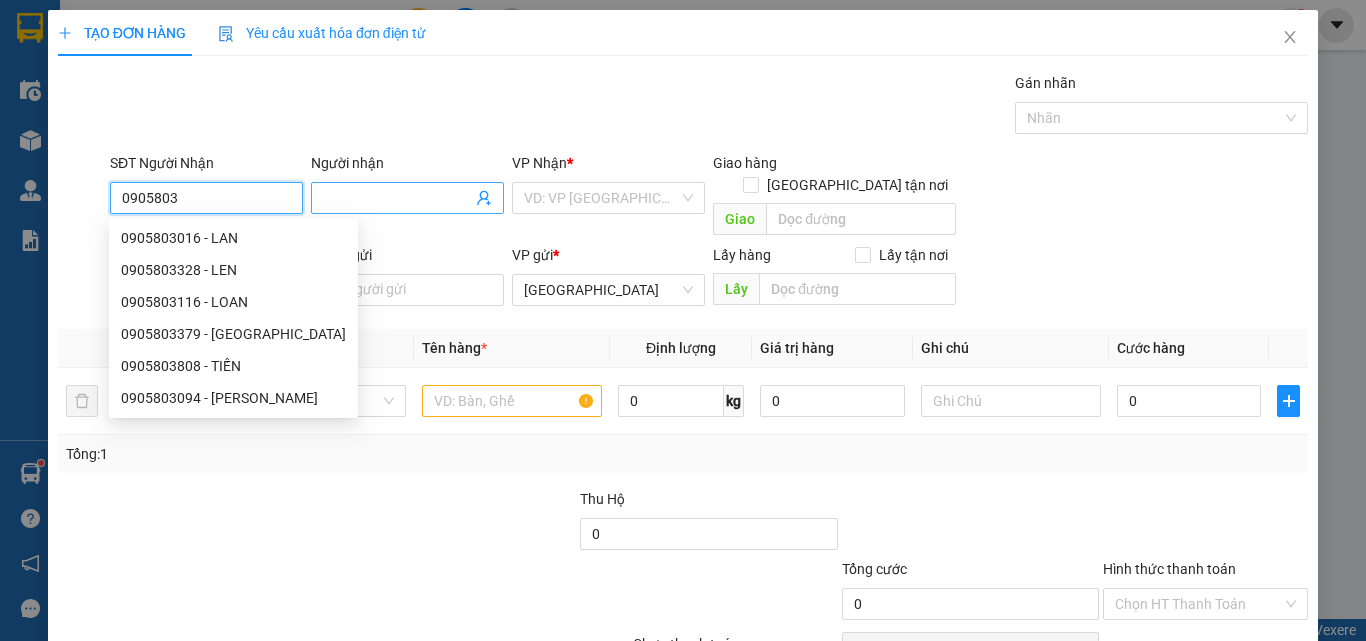 scroll, scrollTop: 91, scrollLeft: 0, axis: vertical 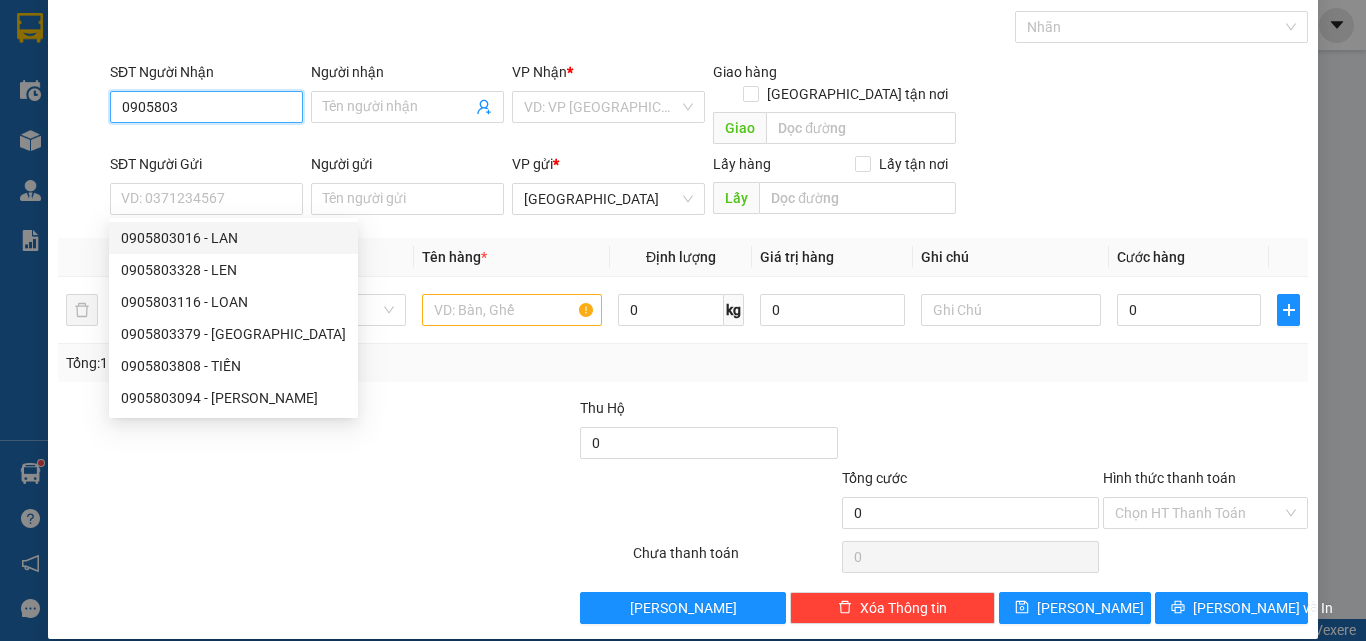 click on "0905803016 - LAN" at bounding box center [233, 238] 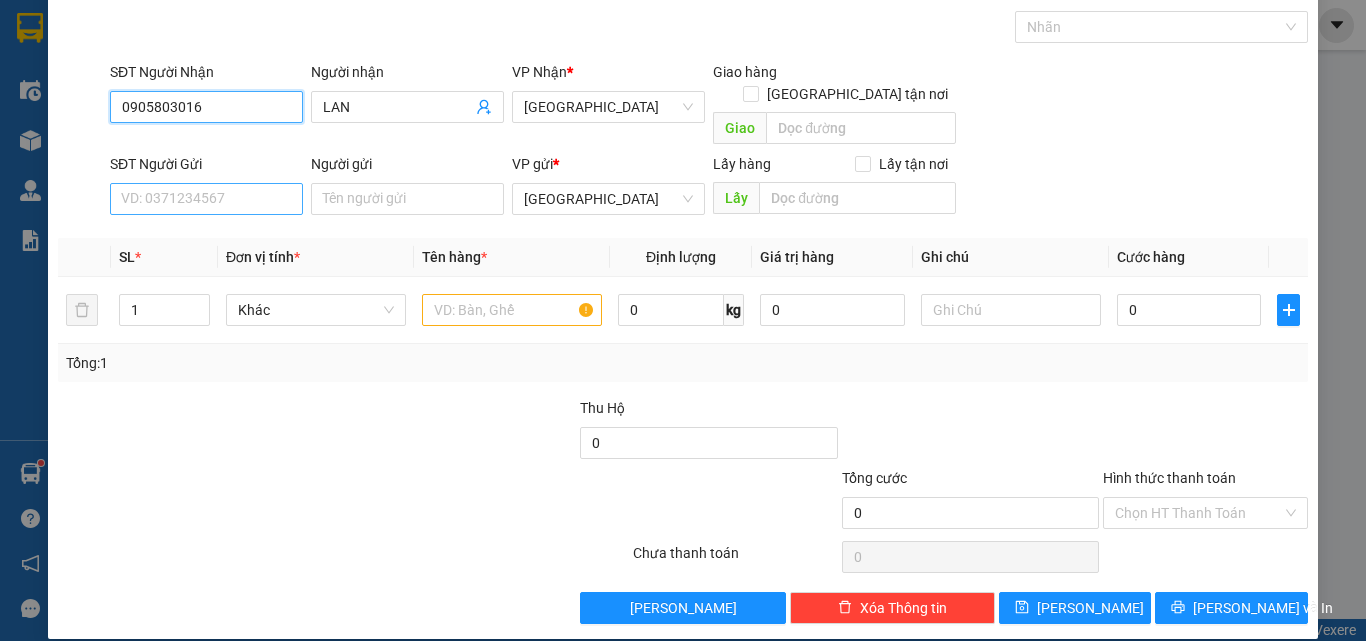 type on "0905803016" 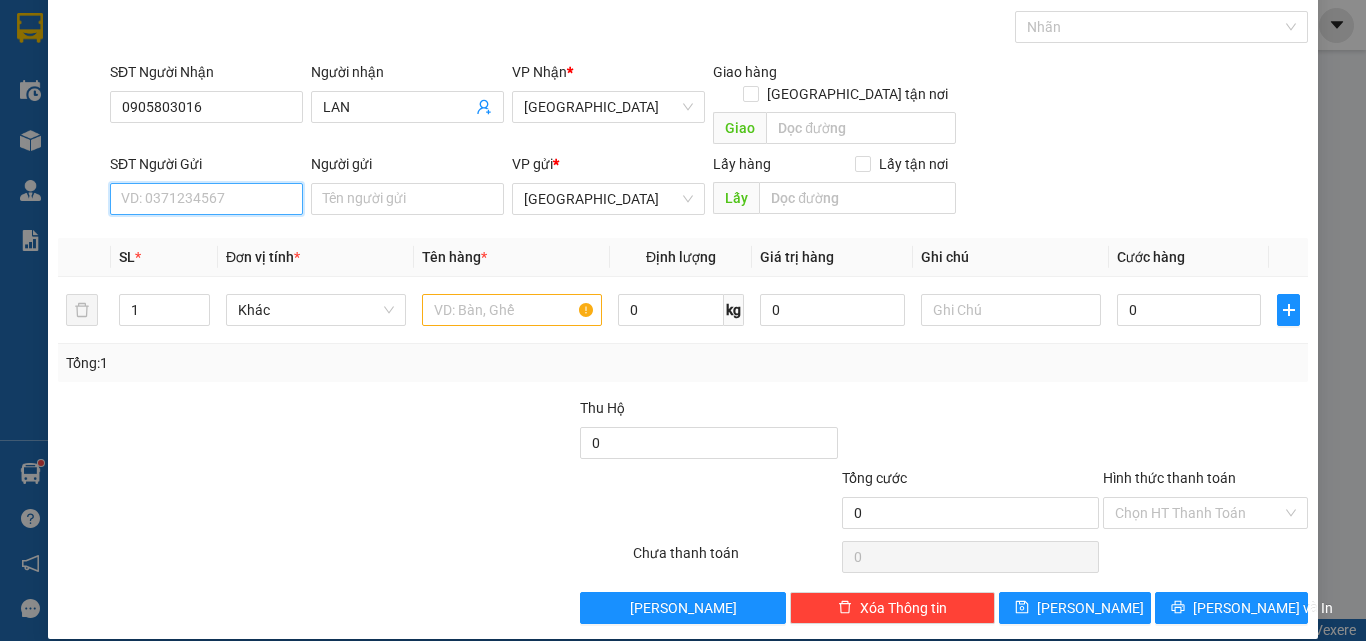 click on "SĐT Người Gửi" at bounding box center [206, 199] 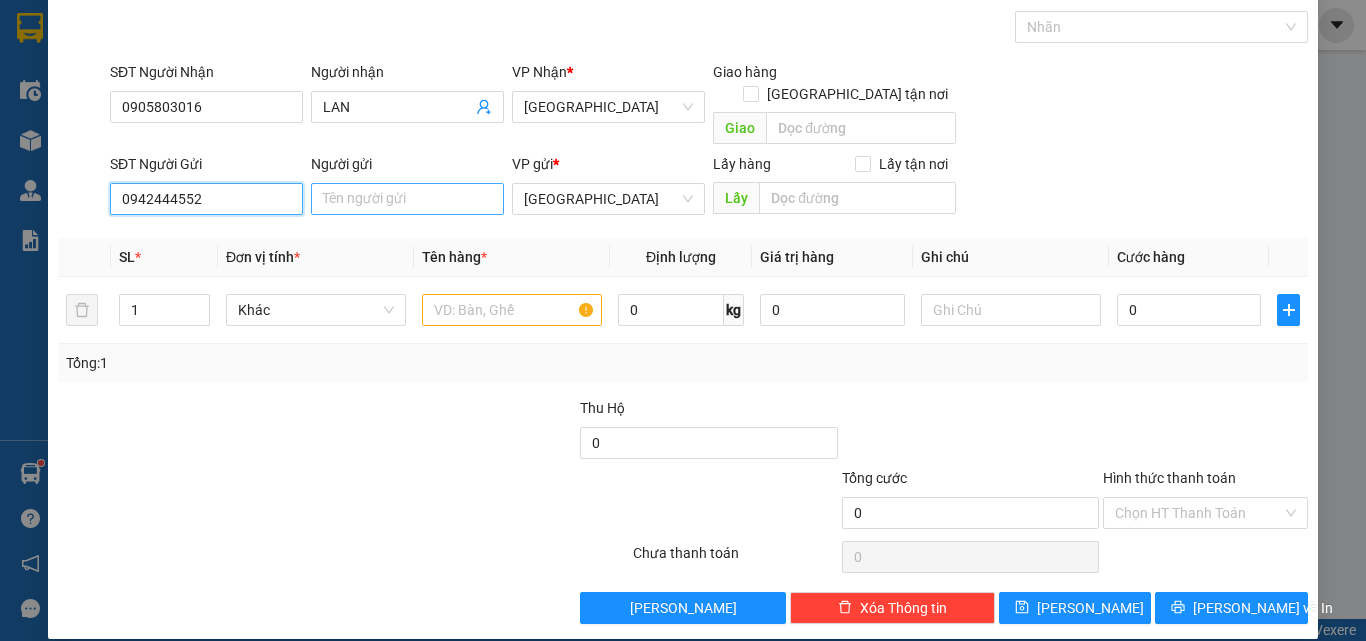 type on "0942444552" 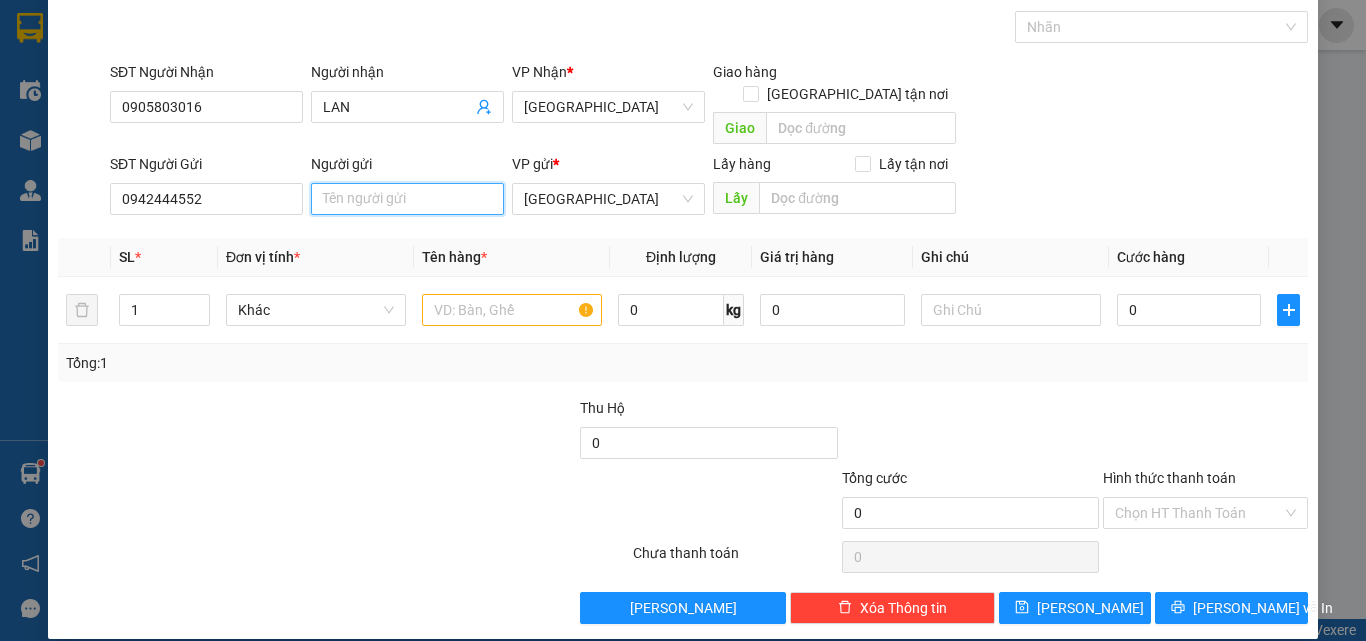 click on "Người gửi" at bounding box center (407, 199) 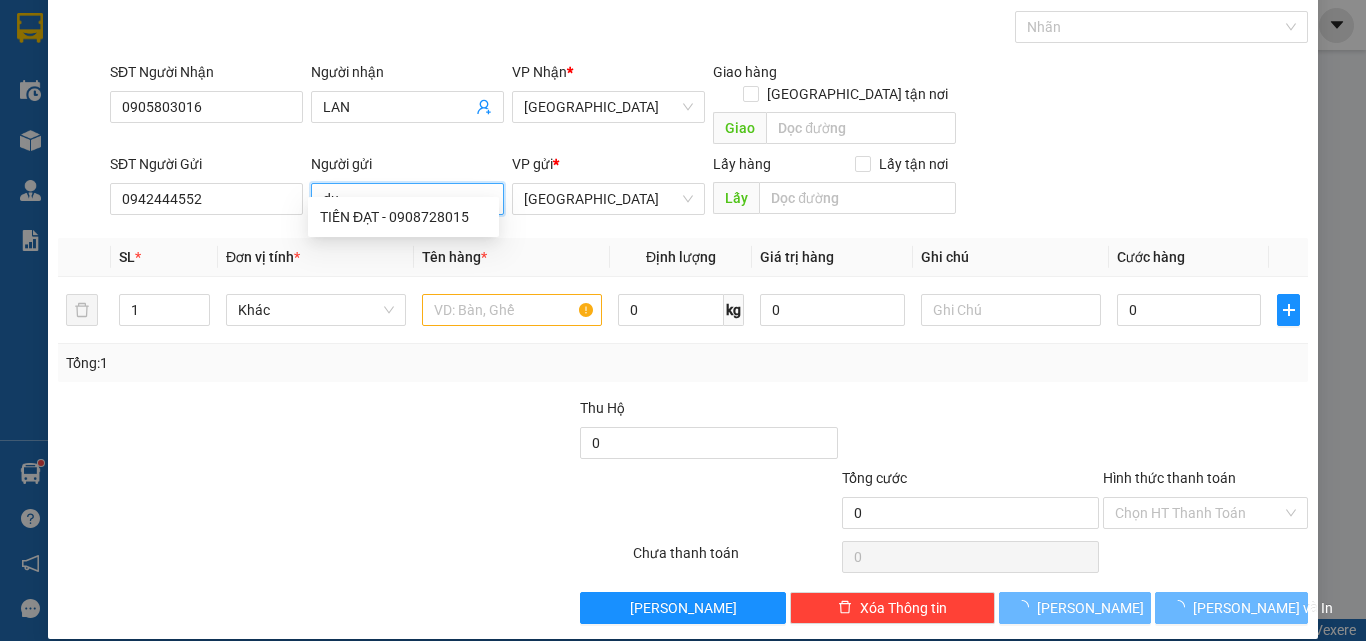 type on "d" 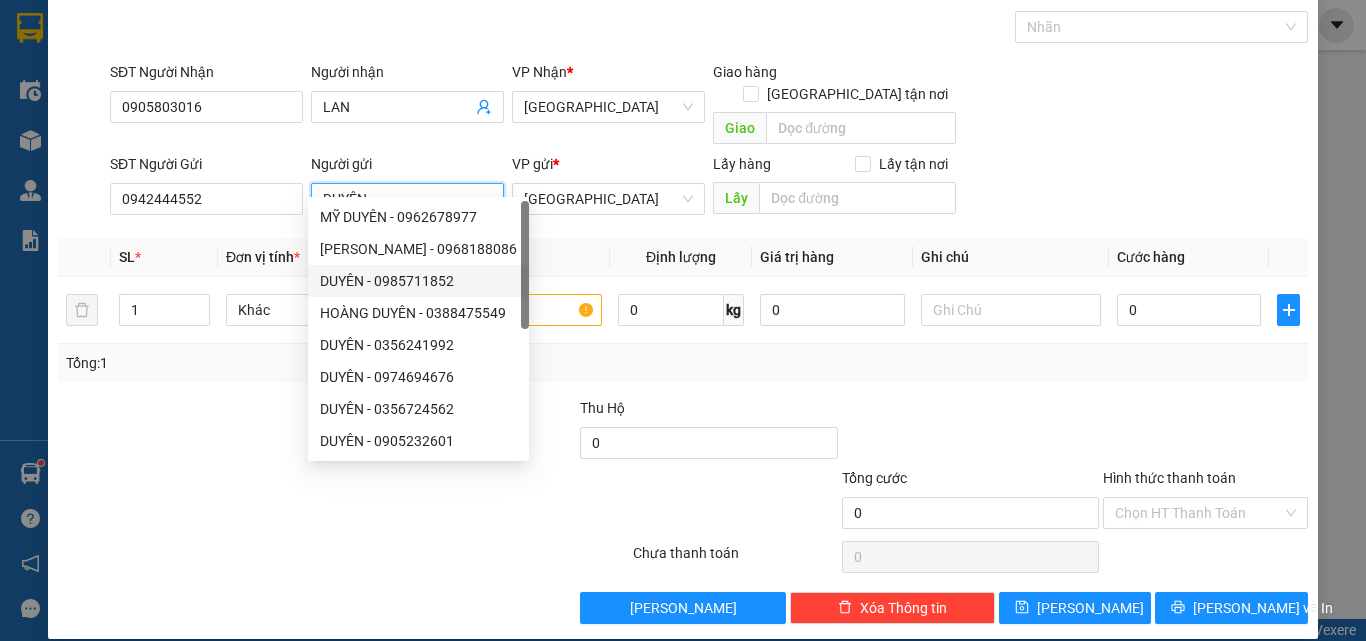 type on "DUYÊN" 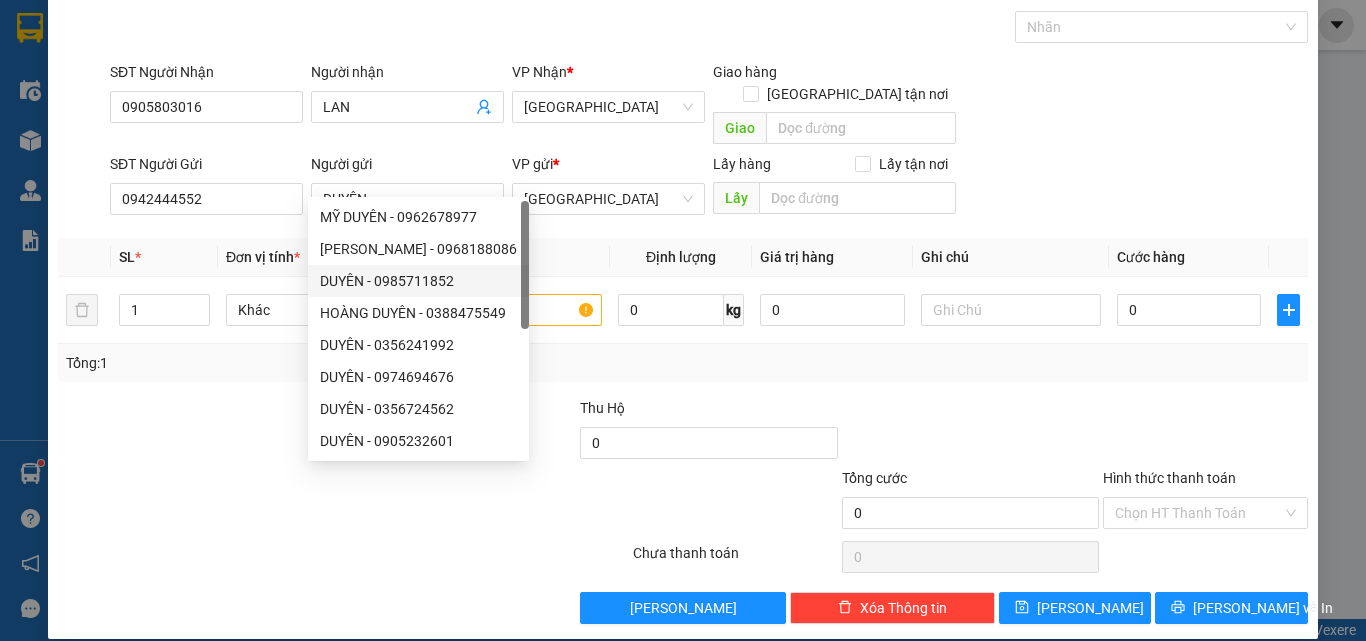 click at bounding box center (186, 432) 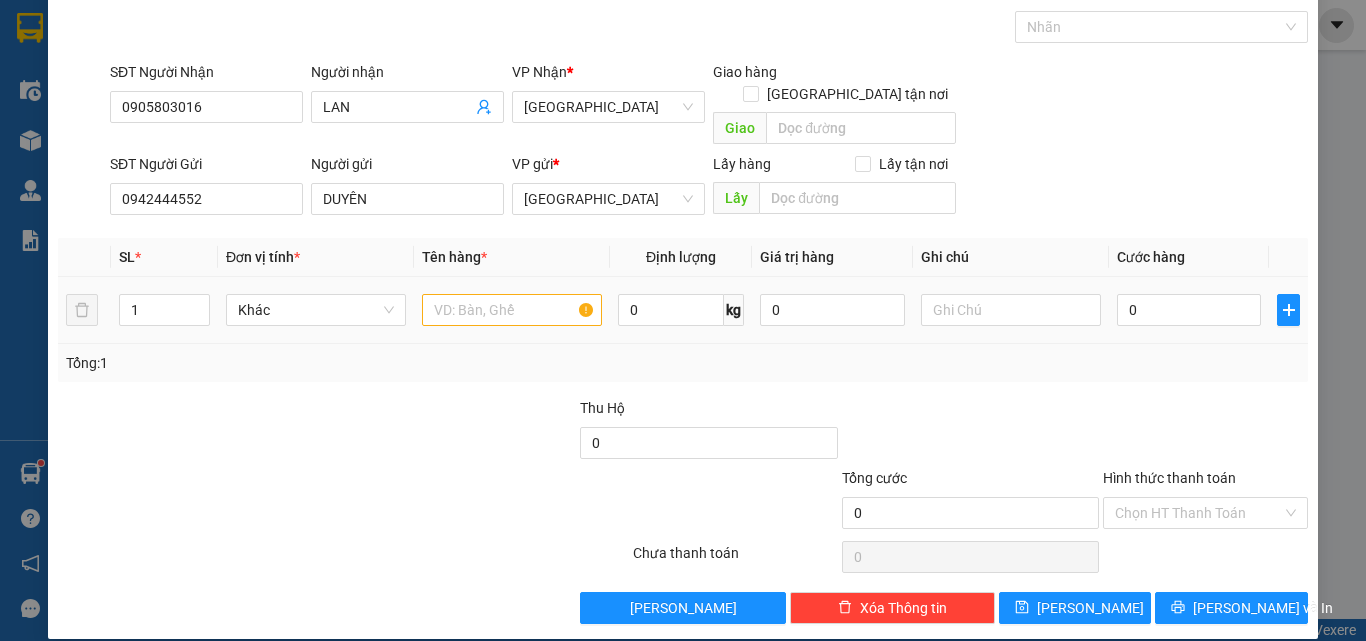 click on "Khác" at bounding box center [316, 310] 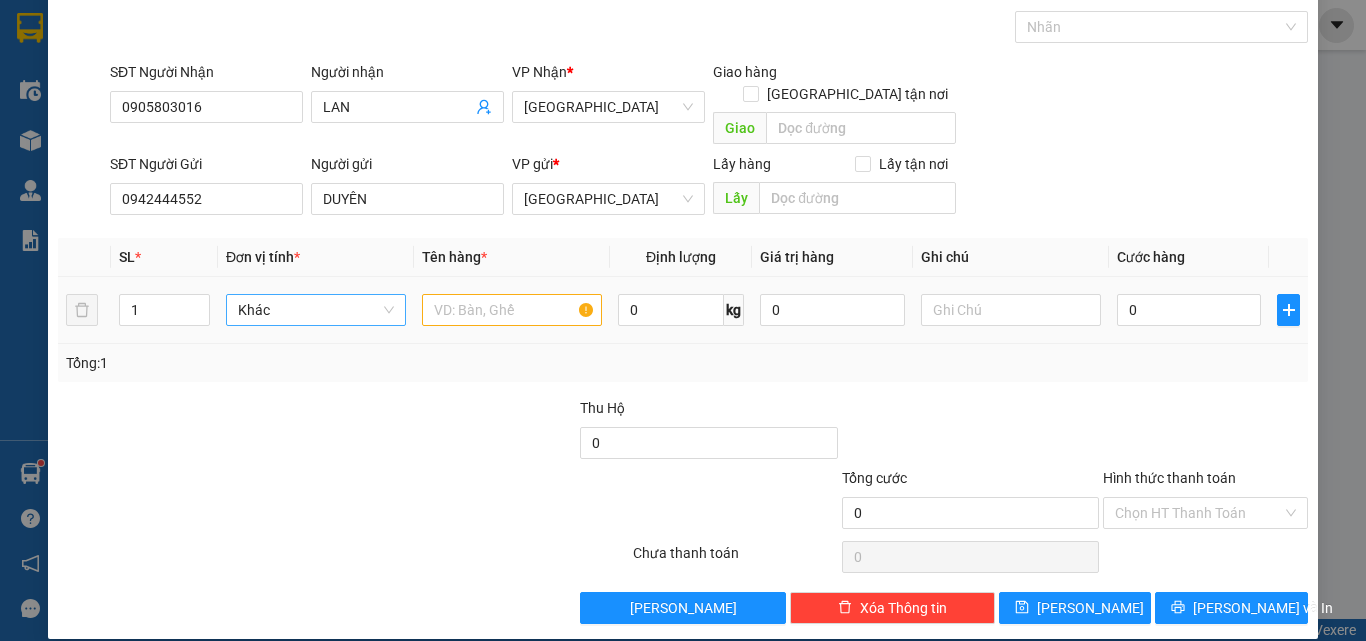 click on "Khác" at bounding box center [316, 310] 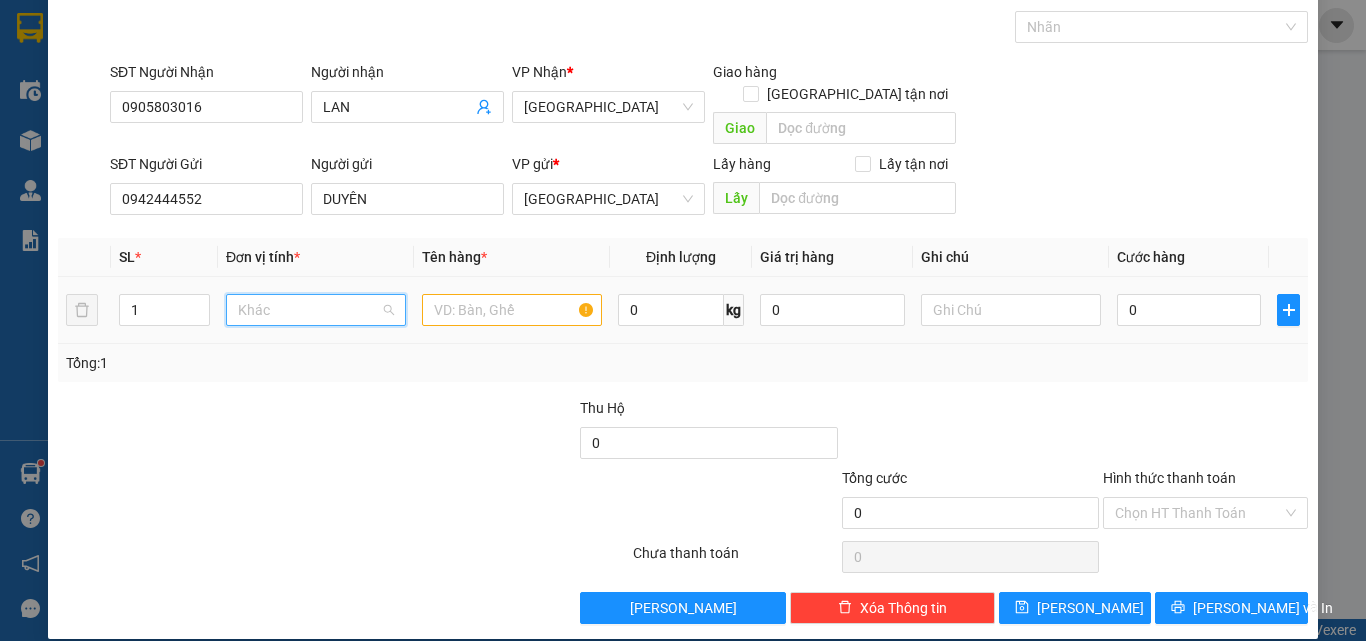 scroll, scrollTop: 192, scrollLeft: 0, axis: vertical 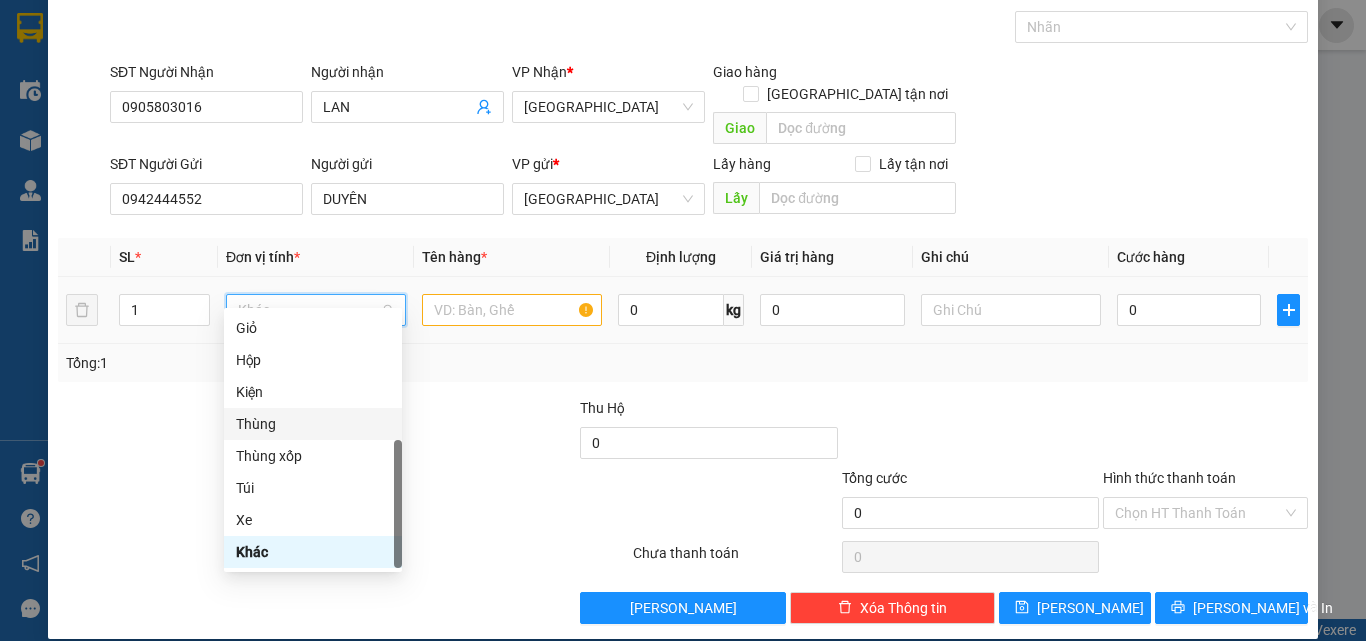 click on "Thùng" at bounding box center [313, 424] 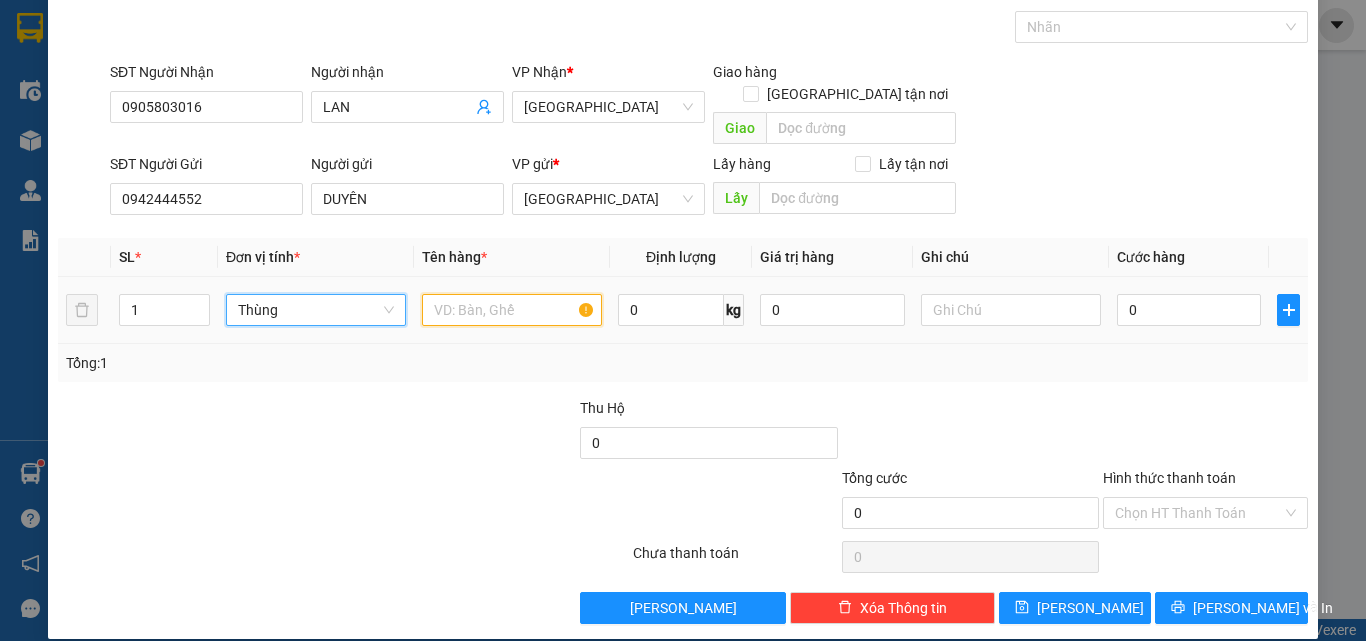click at bounding box center (512, 310) 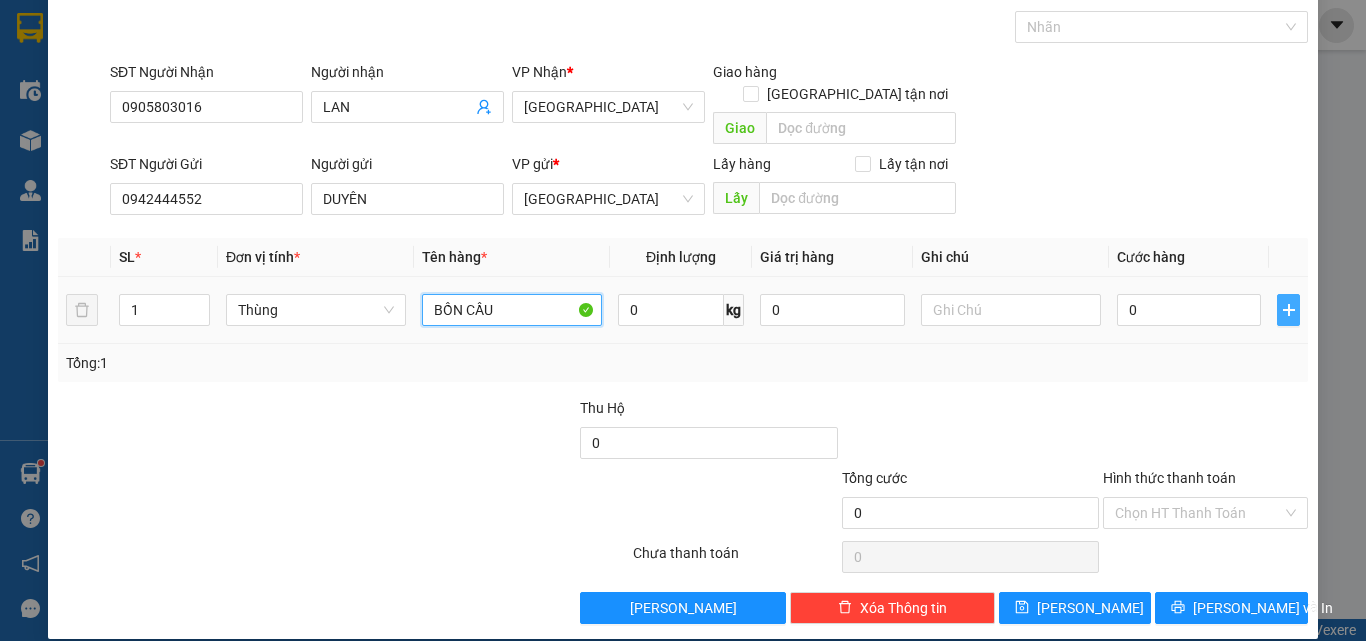 type on "BỒN CẦU" 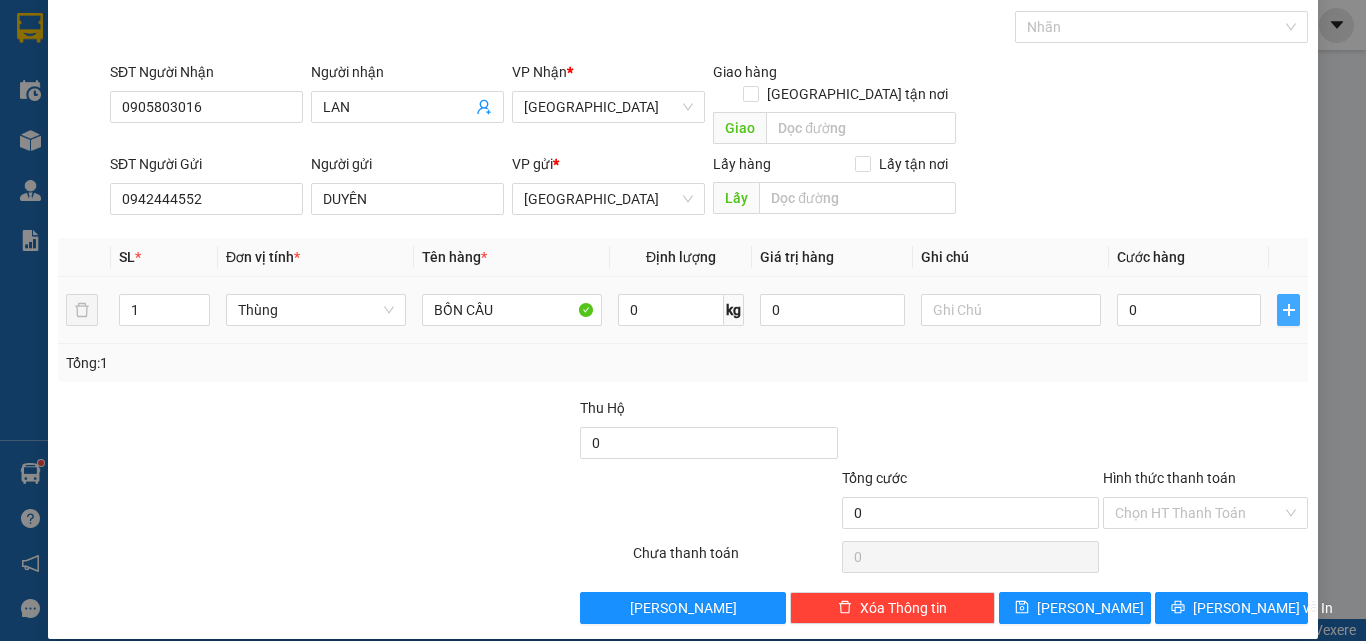 click 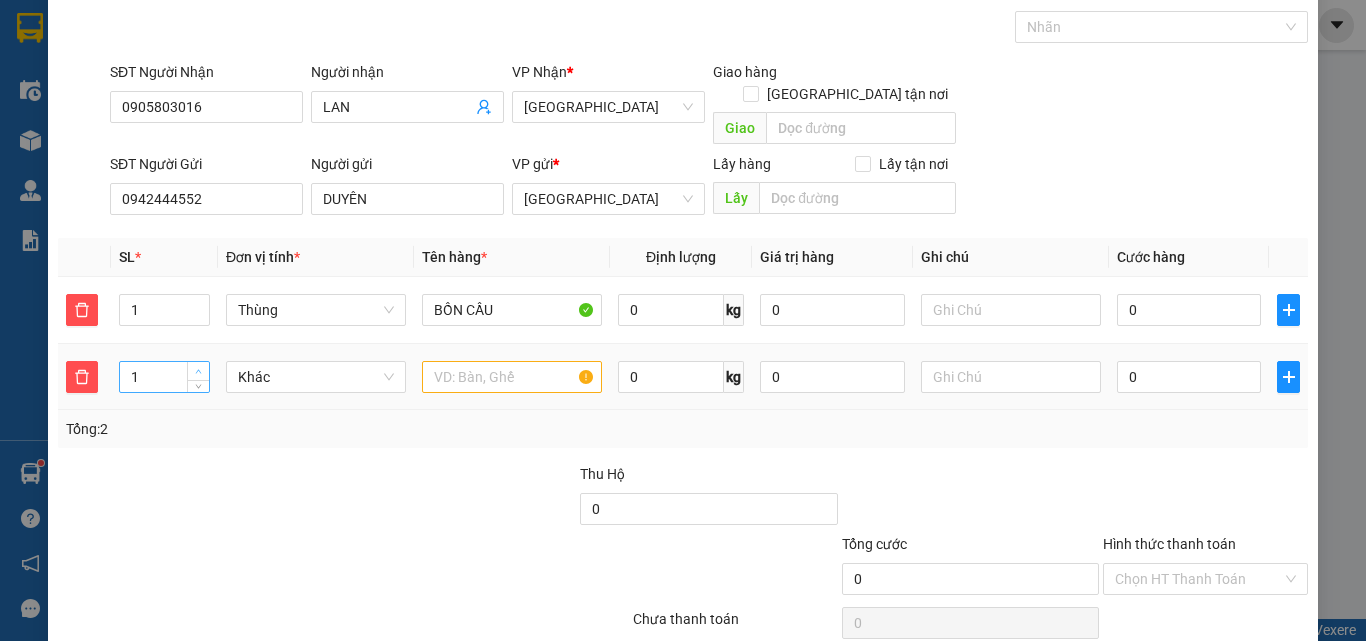 type on "2" 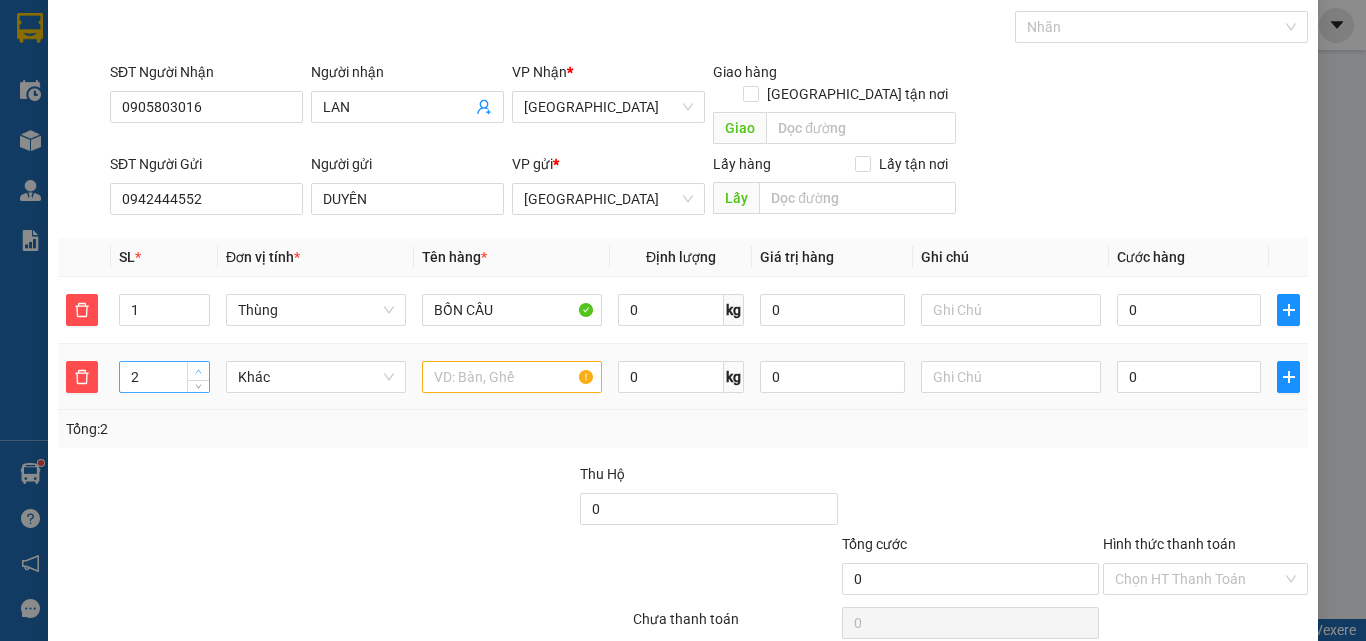 click at bounding box center (199, 372) 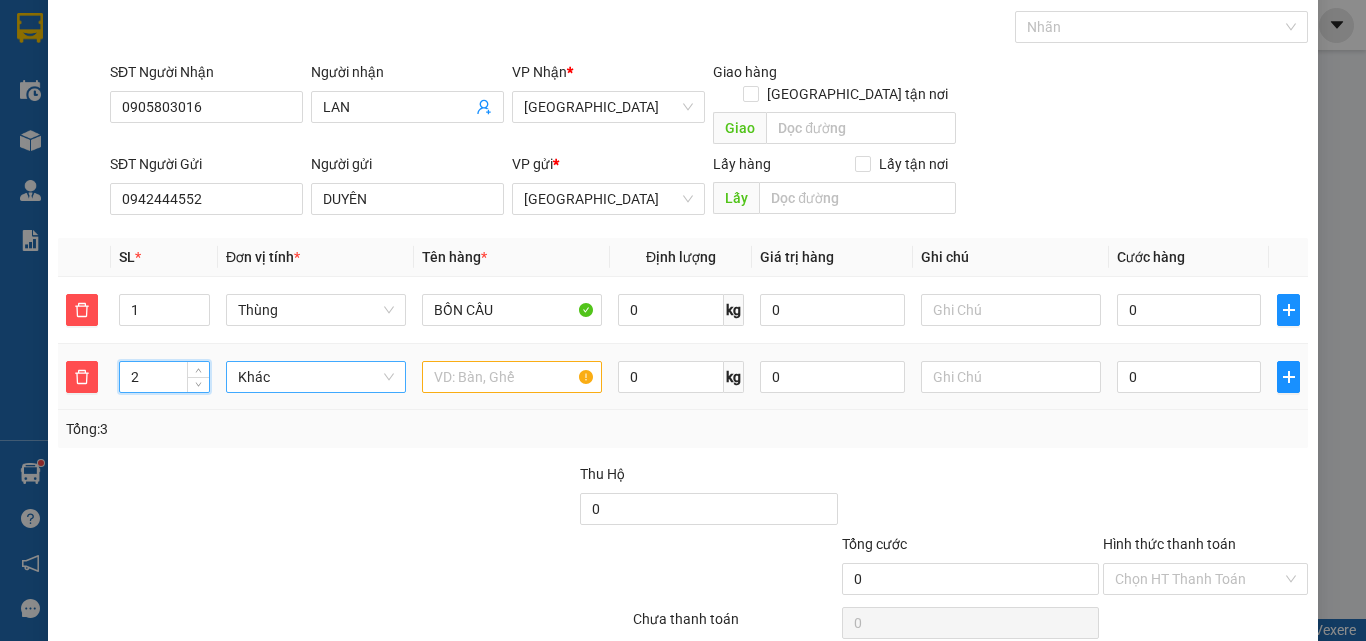 click on "Khác" at bounding box center (316, 377) 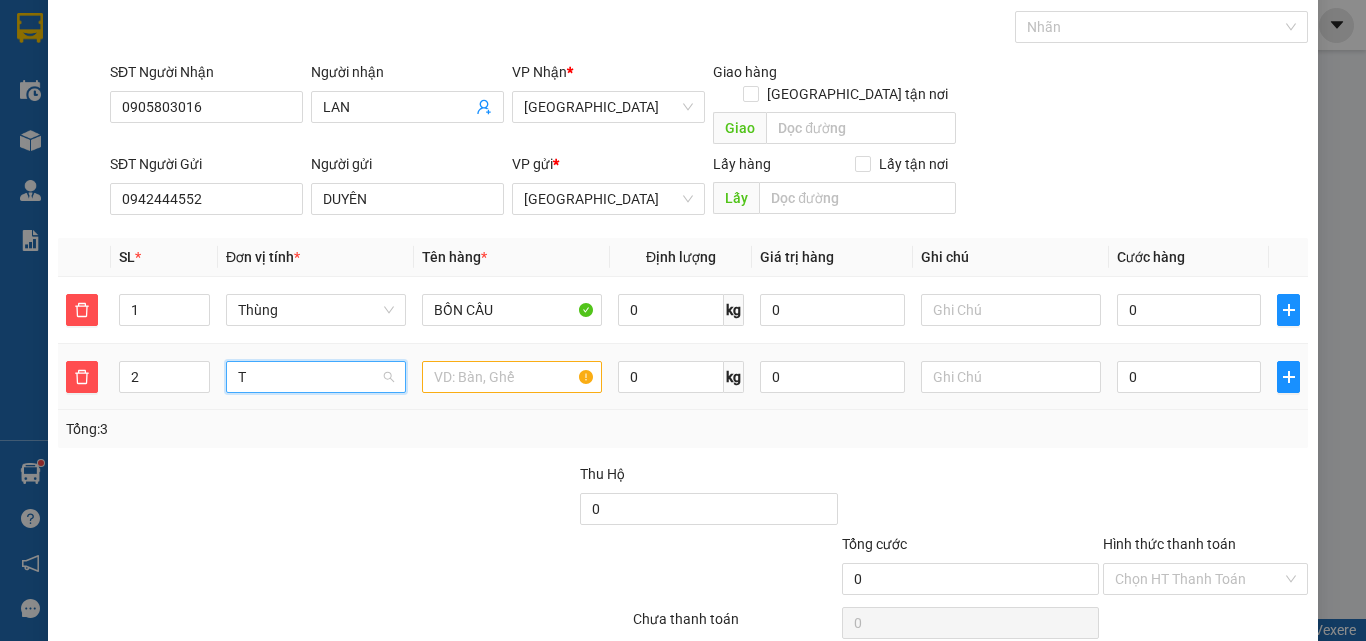 type on "T" 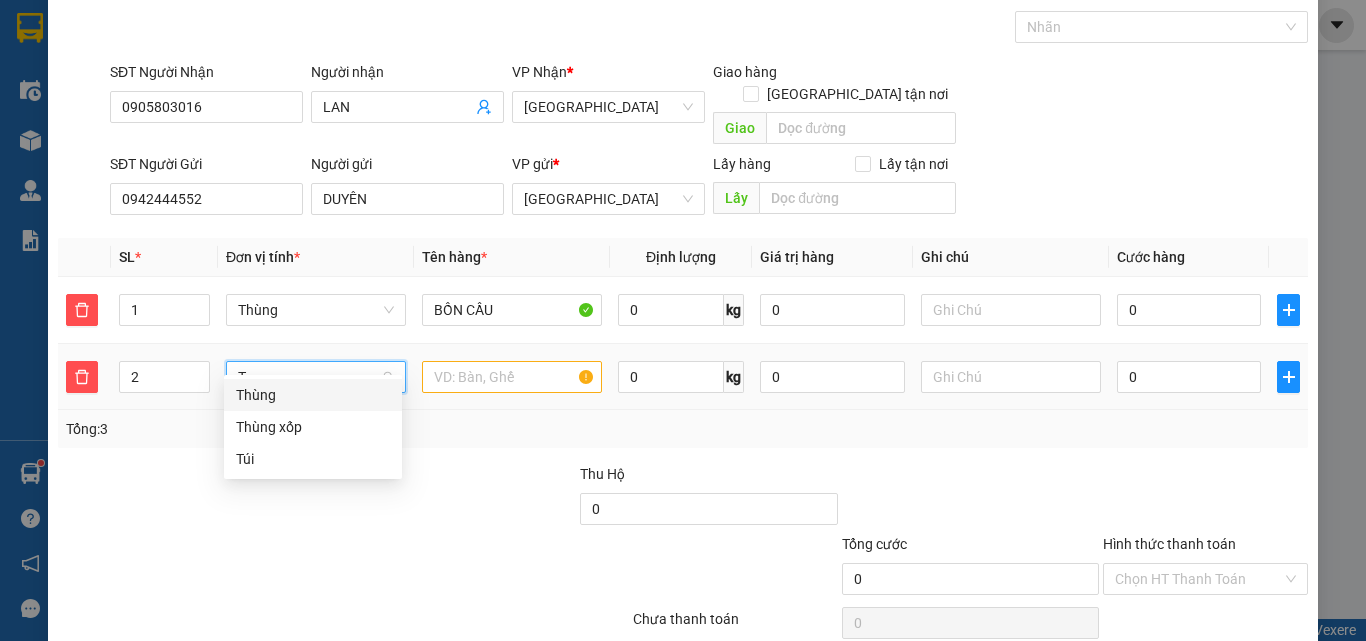 drag, startPoint x: 281, startPoint y: 399, endPoint x: 452, endPoint y: 389, distance: 171.29214 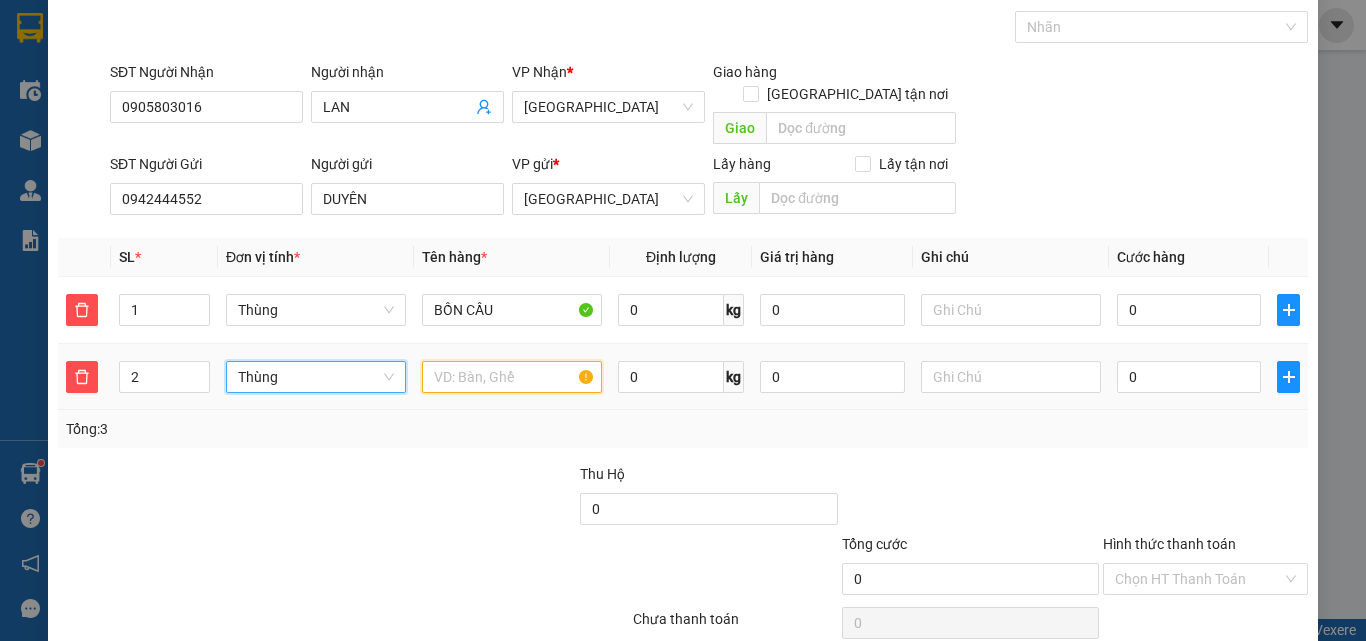 click at bounding box center [512, 377] 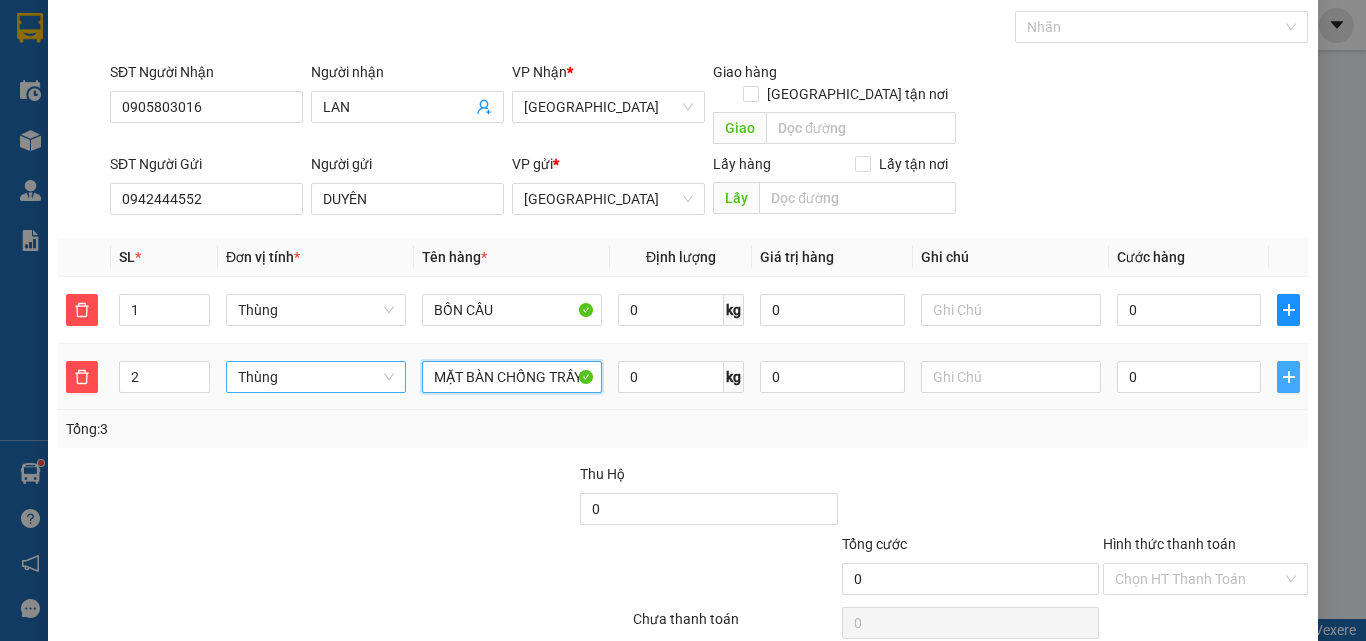 type on "MẶT BÀN CHỐNG TRẦY" 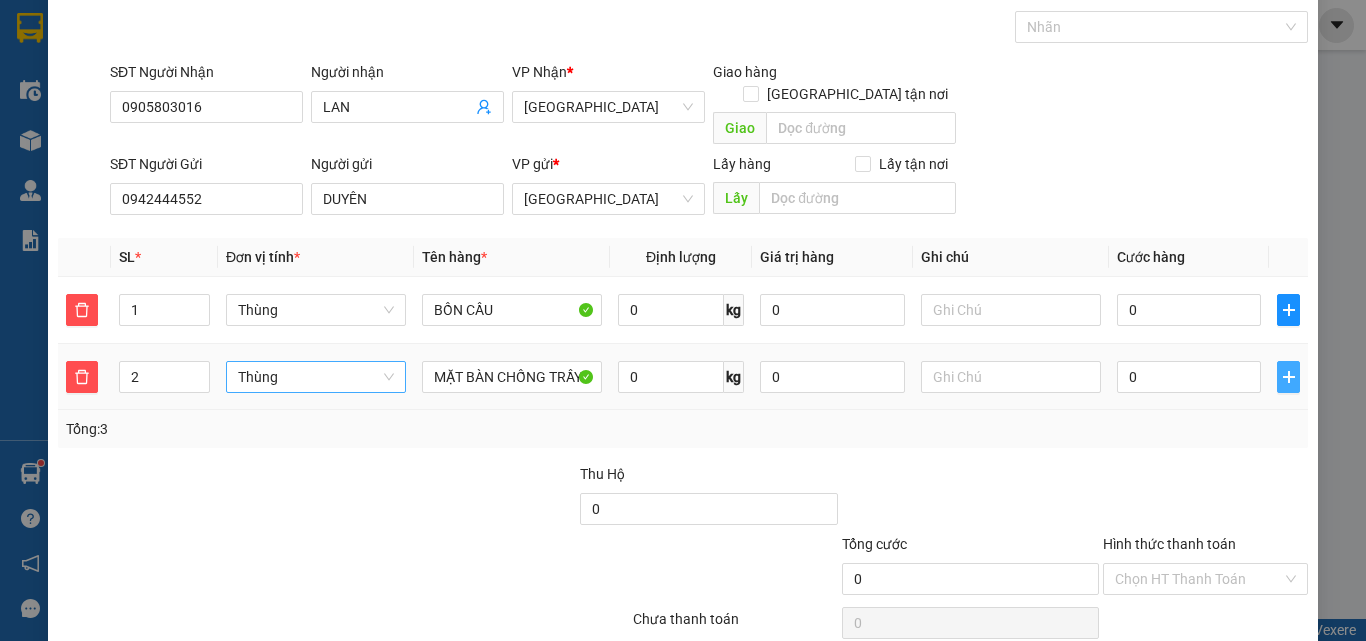 click 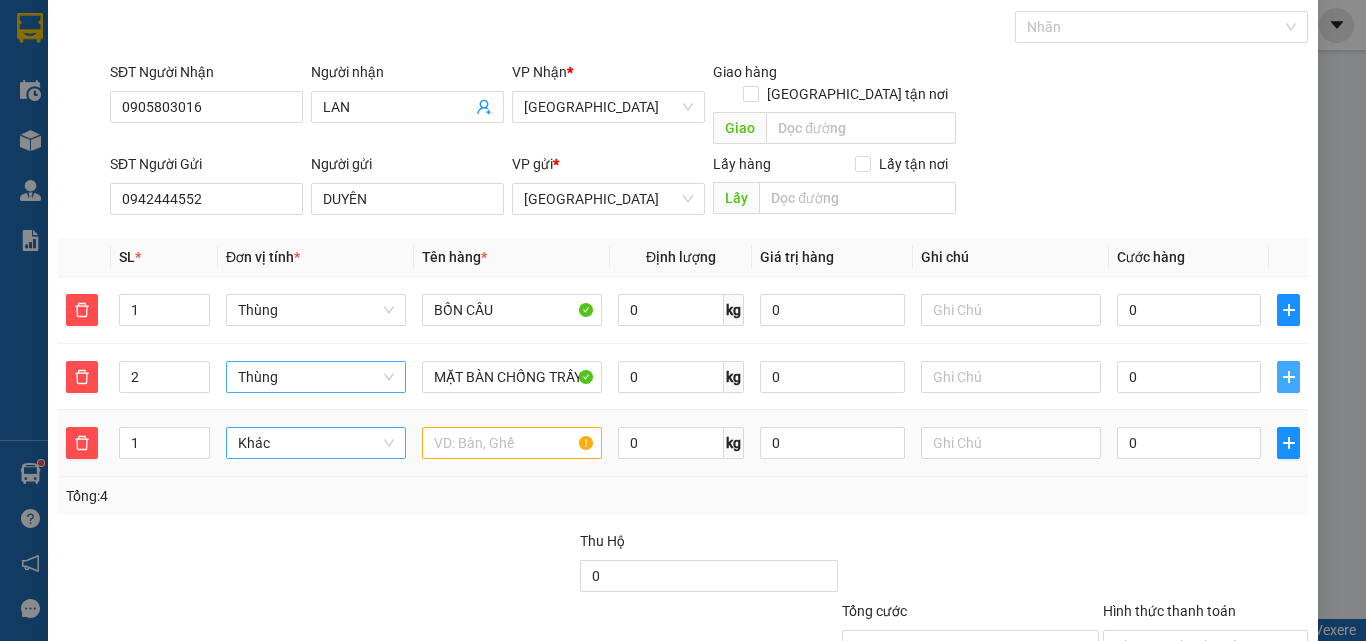 click on "Khác" at bounding box center (316, 443) 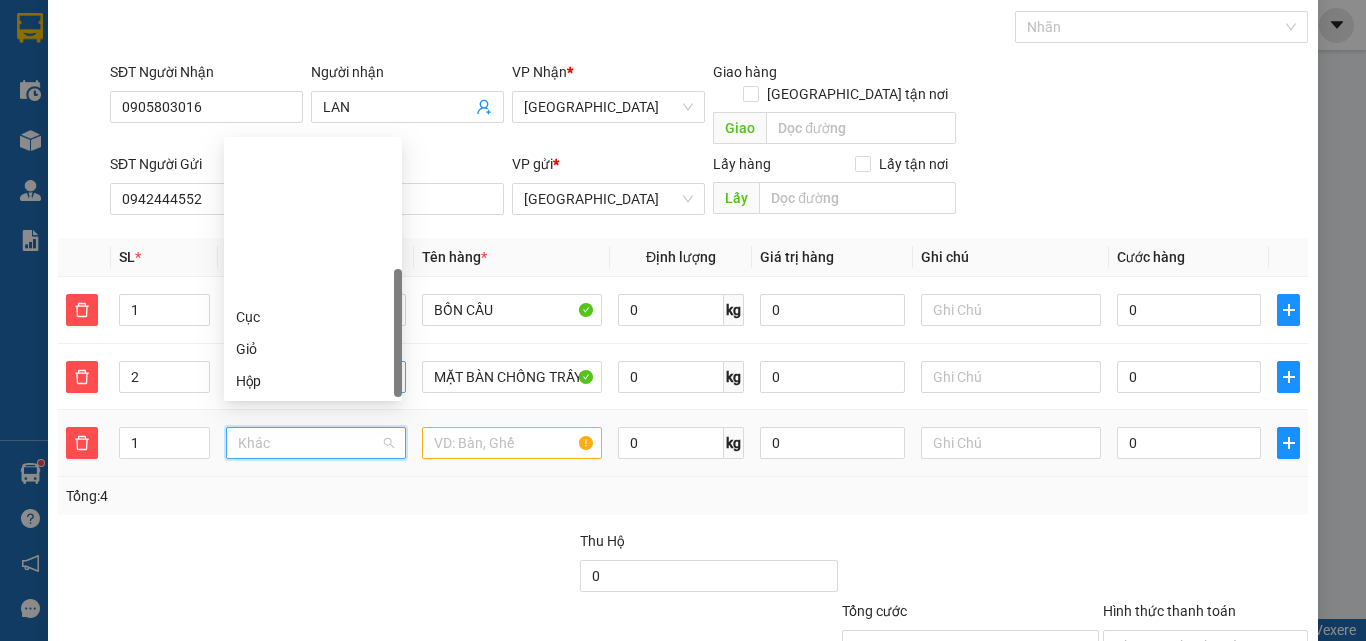 scroll, scrollTop: 192, scrollLeft: 0, axis: vertical 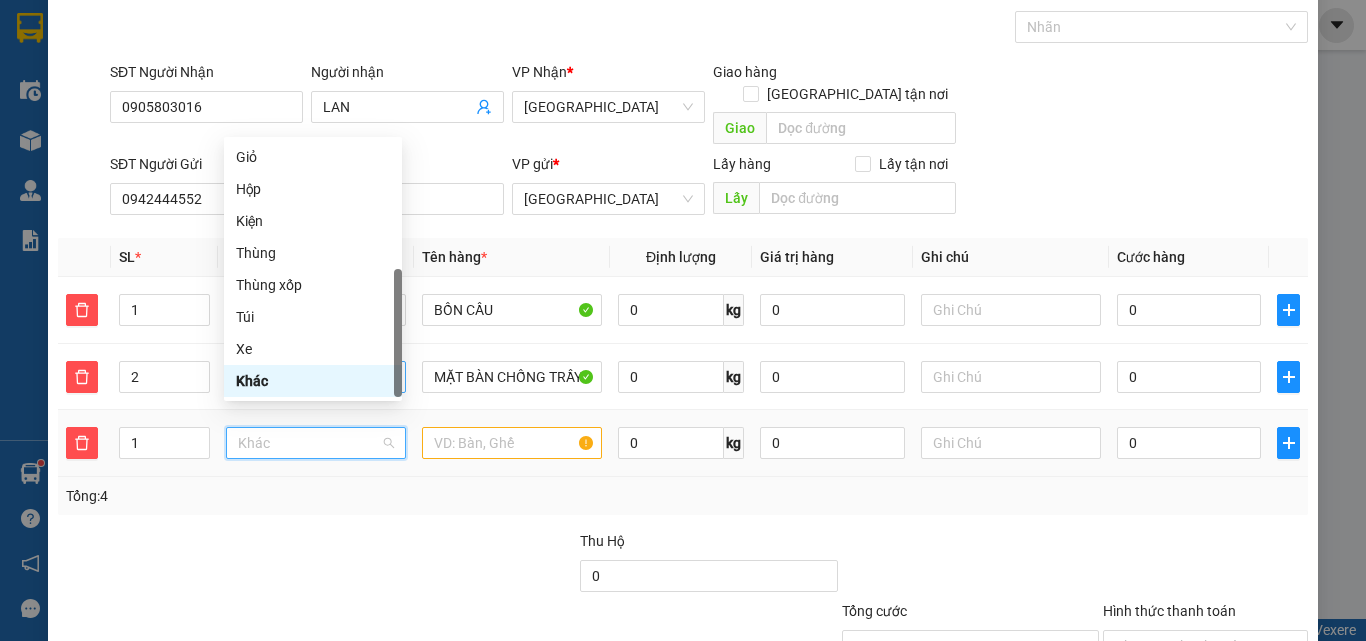 type on "T" 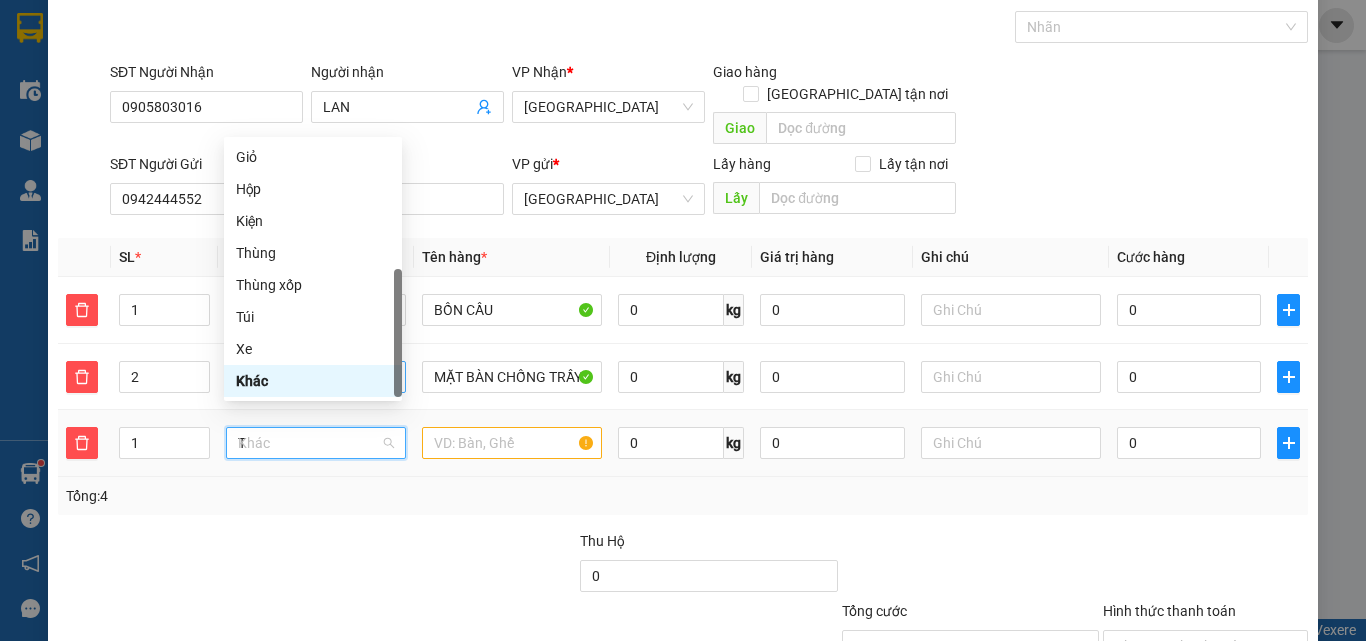 scroll, scrollTop: 0, scrollLeft: 0, axis: both 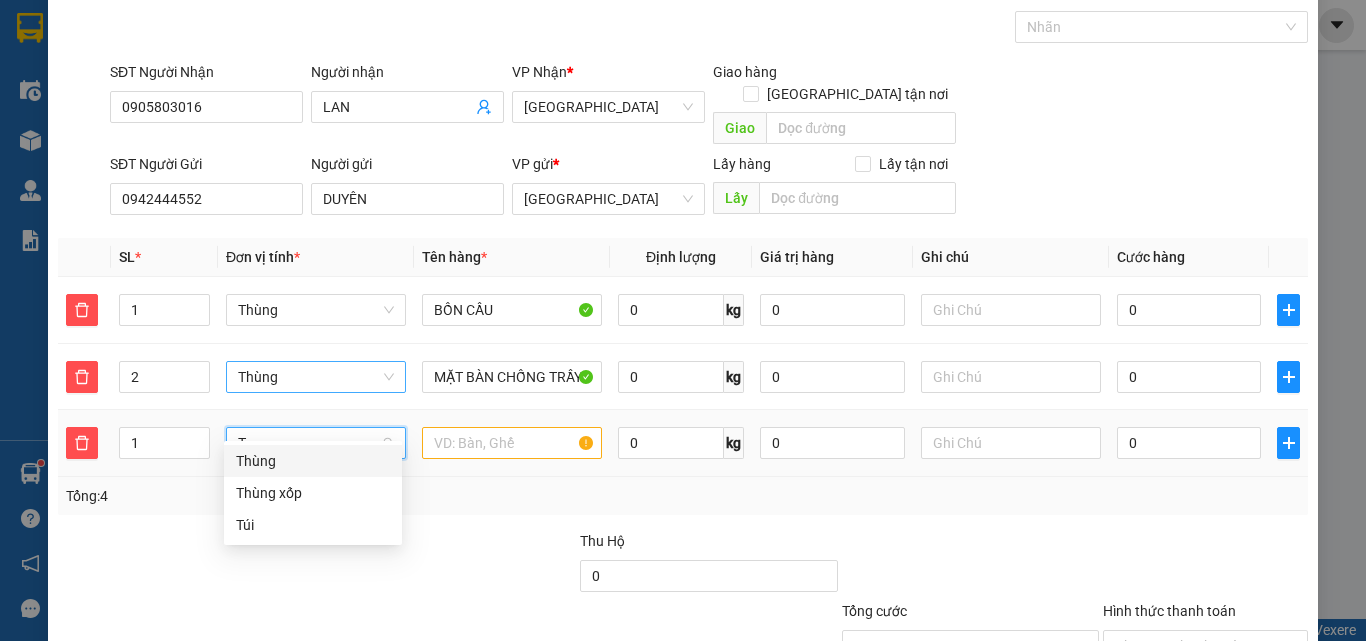 drag, startPoint x: 309, startPoint y: 462, endPoint x: 532, endPoint y: 457, distance: 223.05605 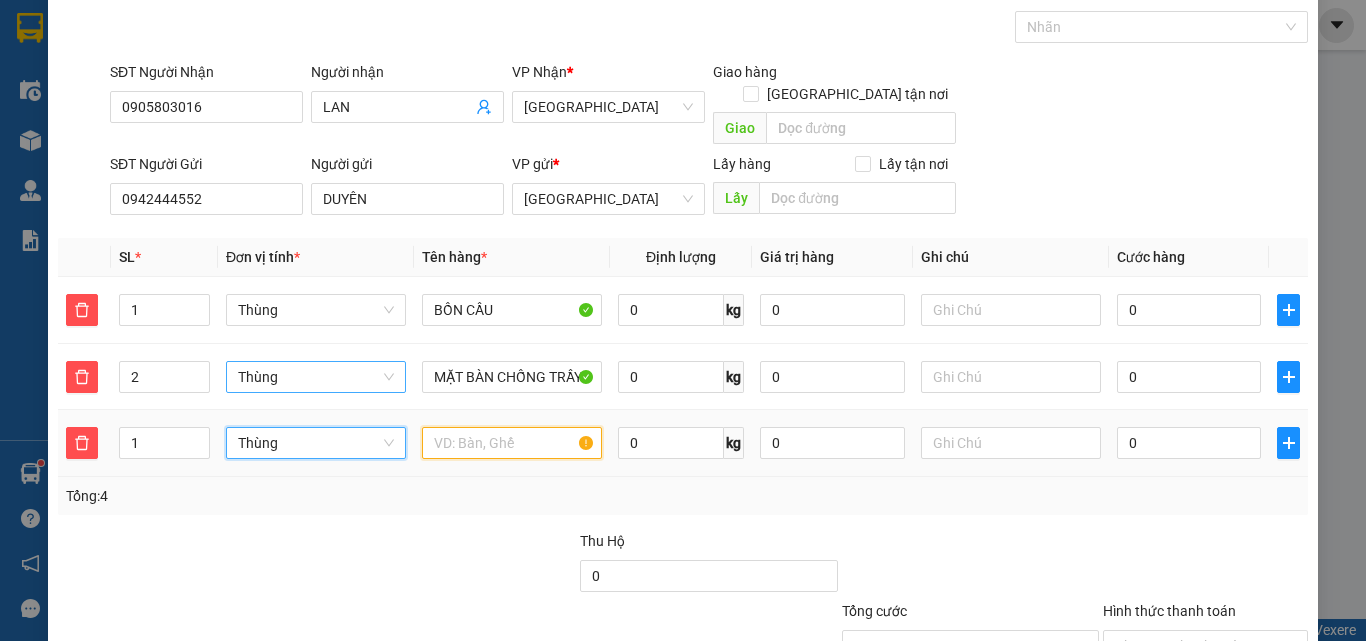 click at bounding box center [512, 443] 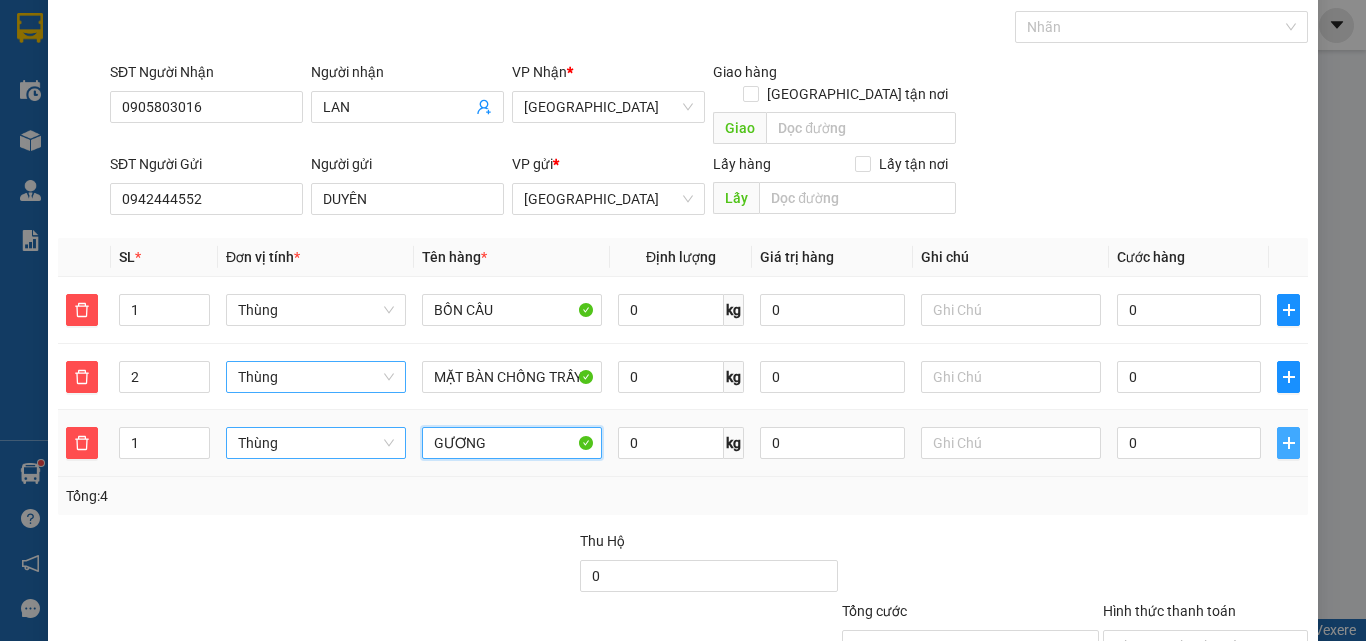 type on "GƯƠNG" 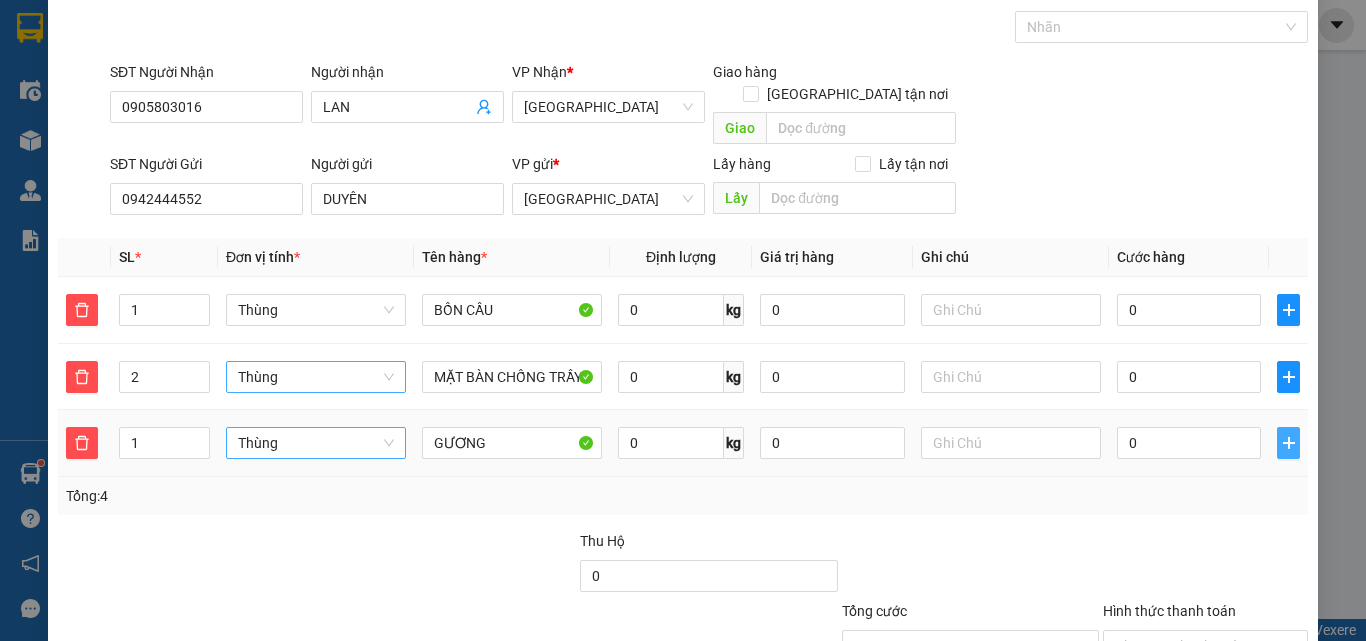 click 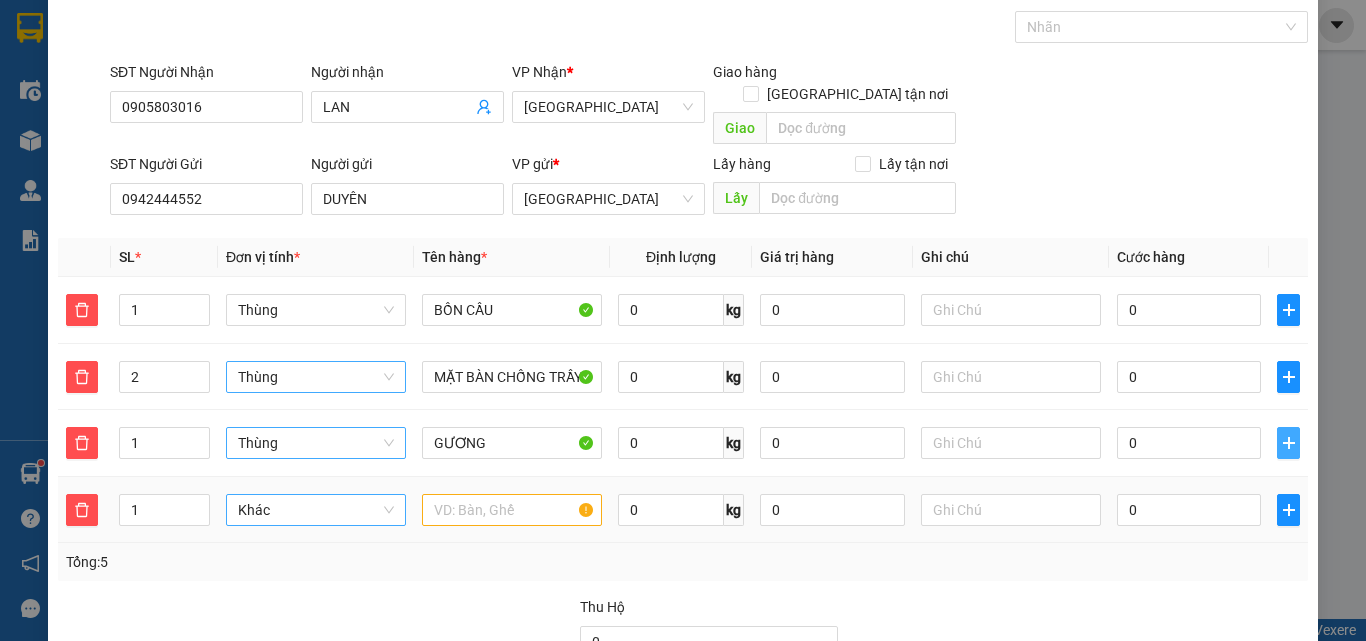 click on "Khác" at bounding box center (316, 510) 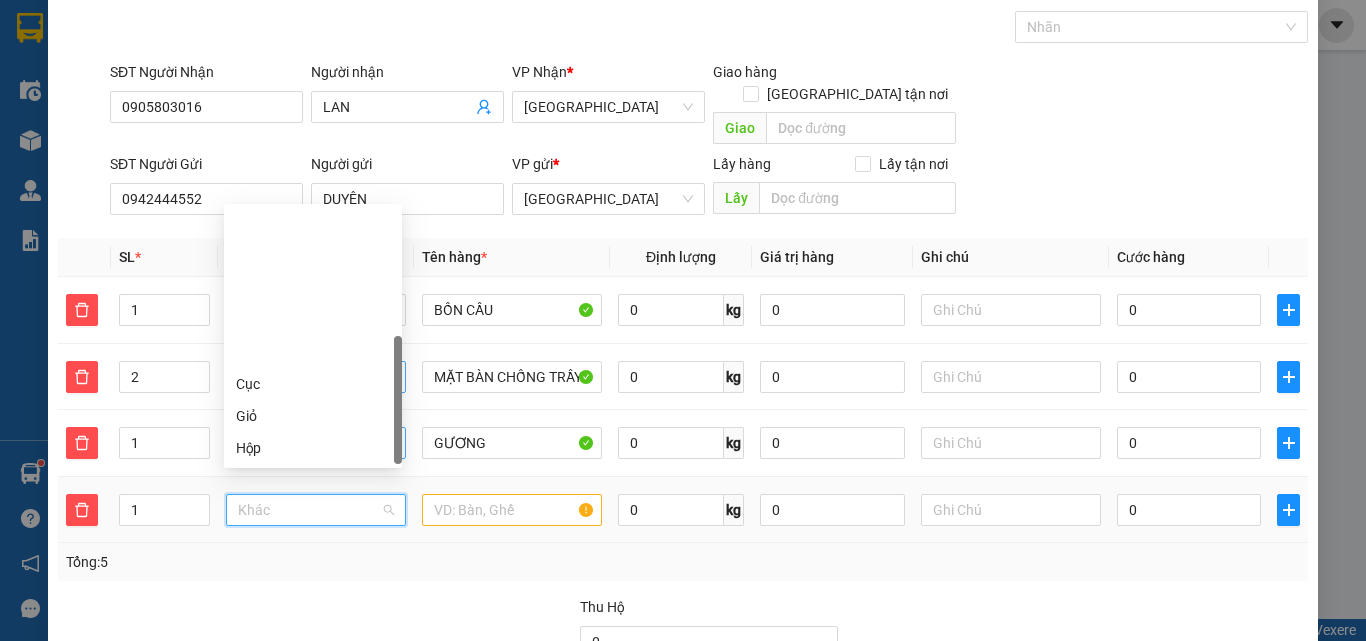 scroll, scrollTop: 192, scrollLeft: 0, axis: vertical 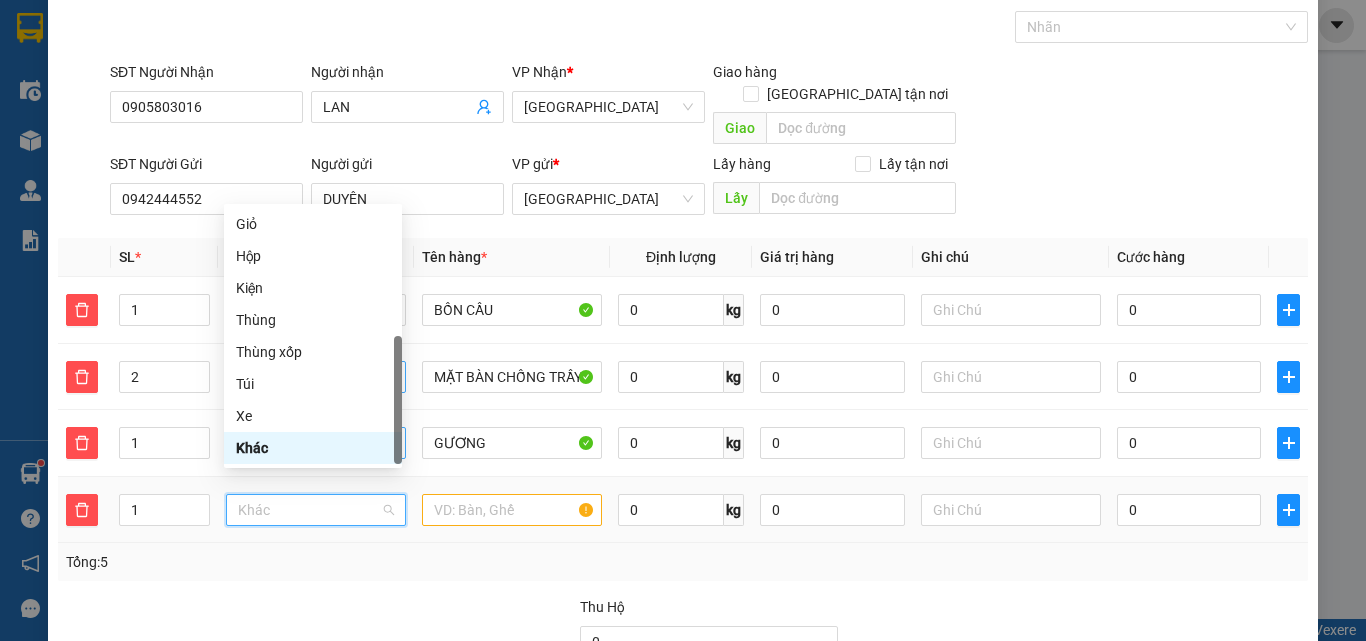 type on "K" 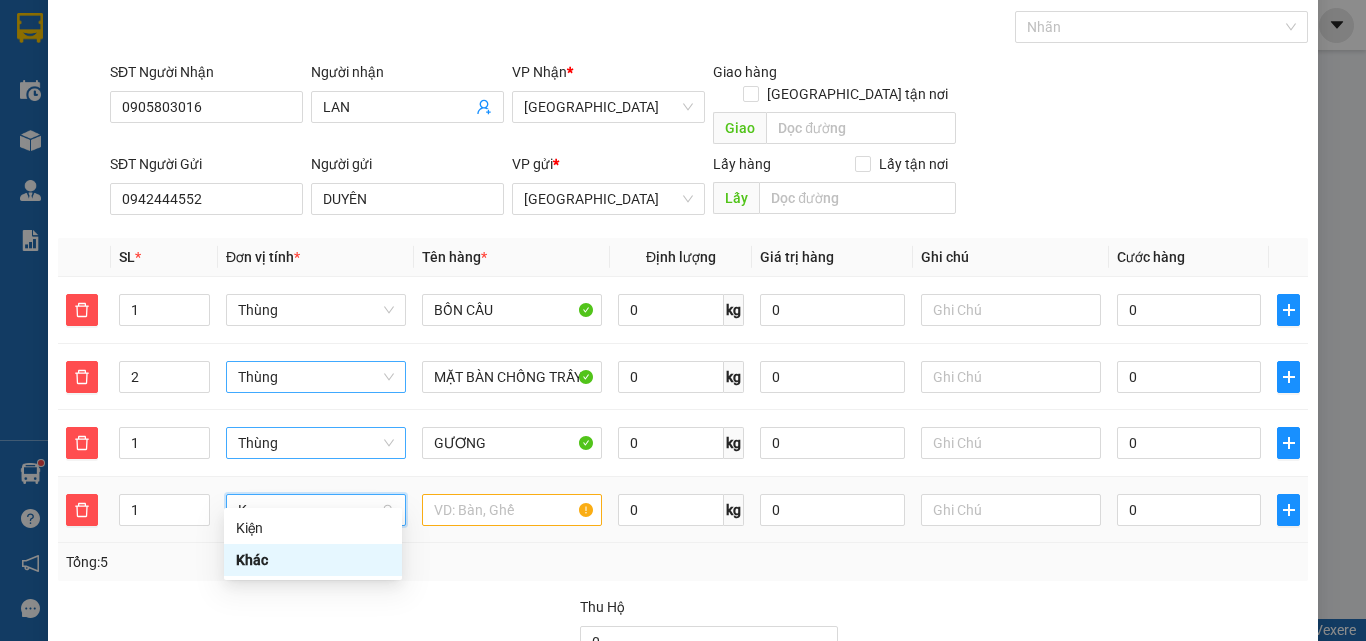 scroll, scrollTop: 0, scrollLeft: 0, axis: both 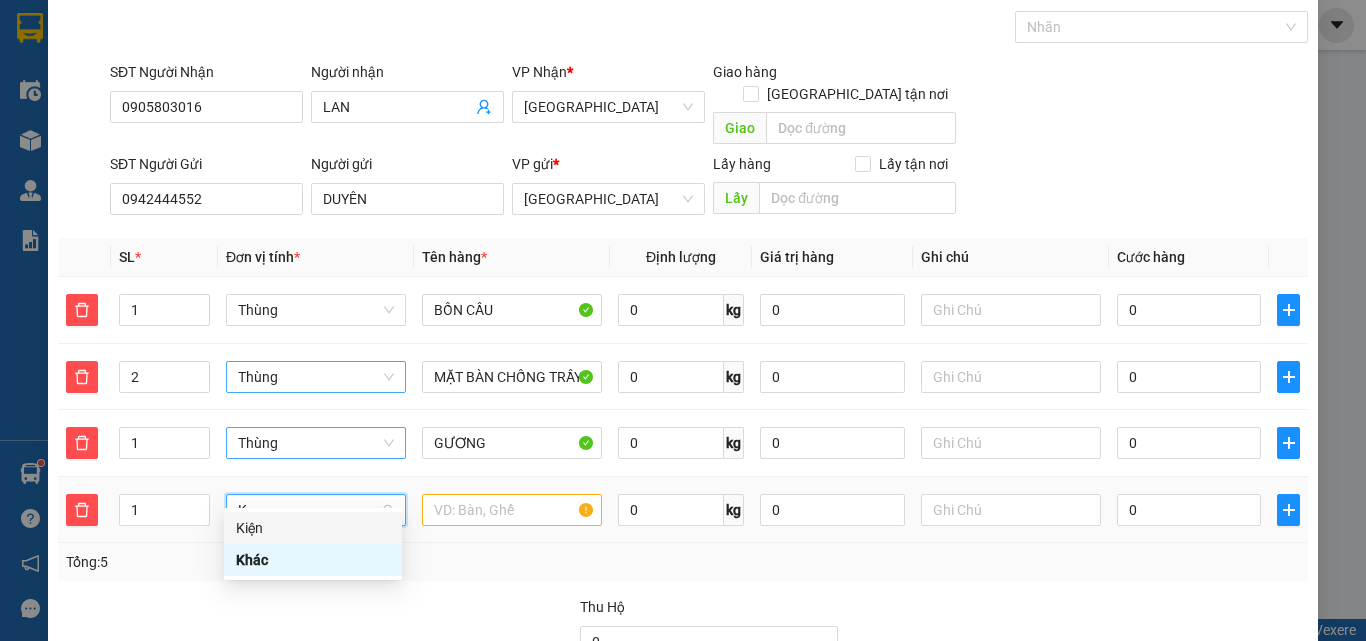 drag, startPoint x: 327, startPoint y: 522, endPoint x: 538, endPoint y: 479, distance: 215.33694 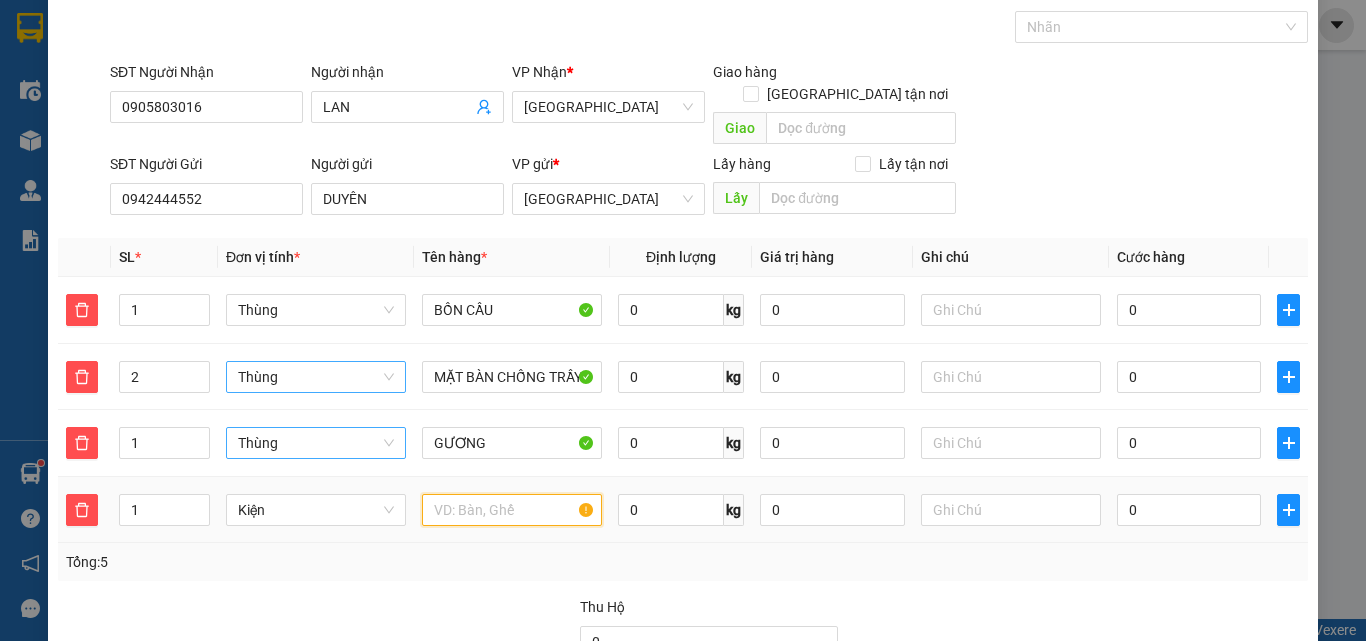 click at bounding box center [512, 510] 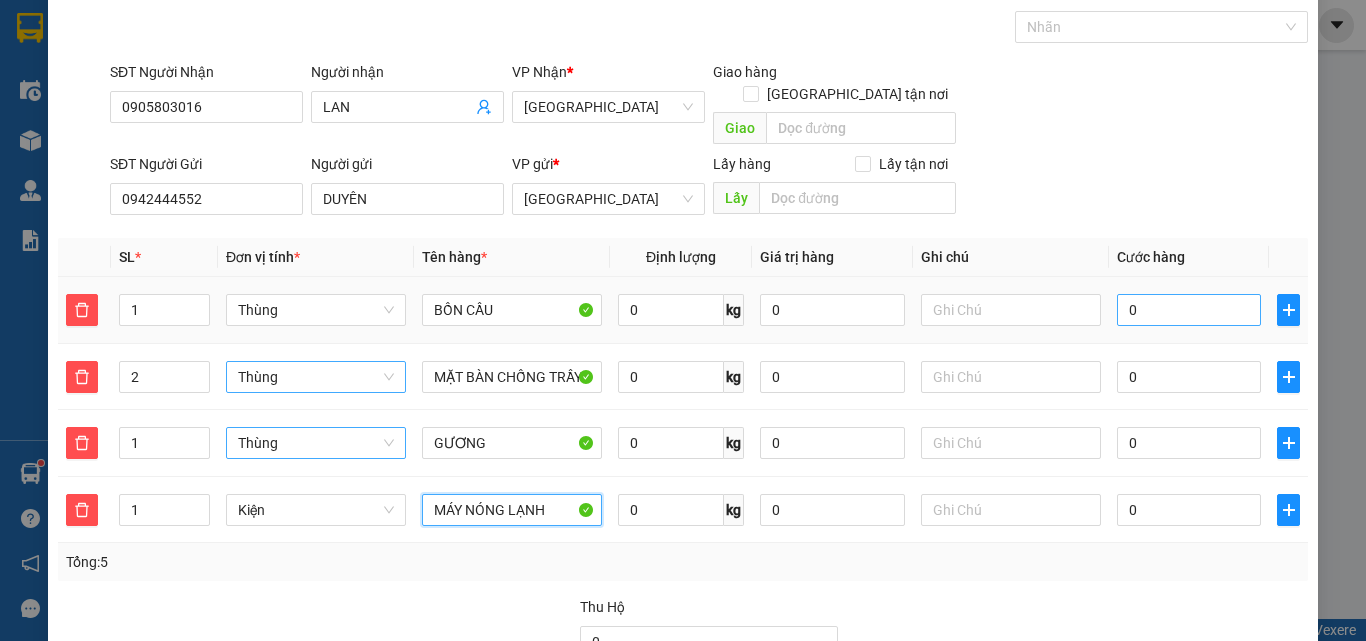 type on "MÁY NÓNG LẠNH" 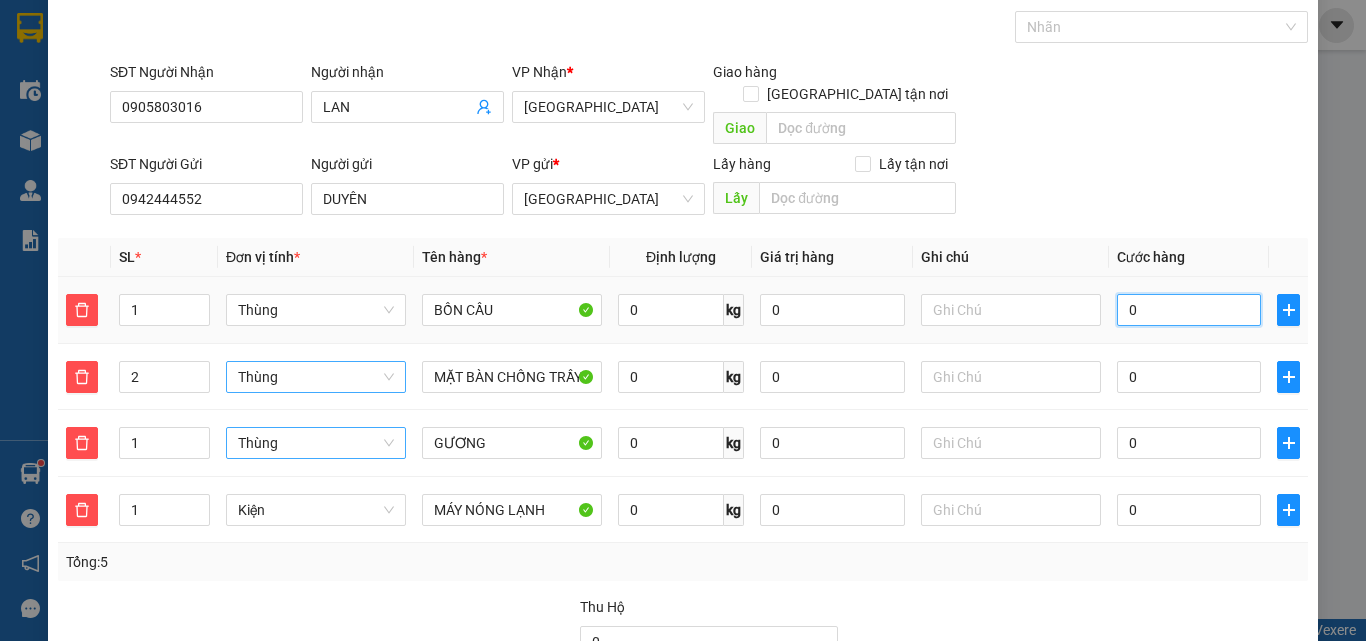 click on "0" at bounding box center (1189, 310) 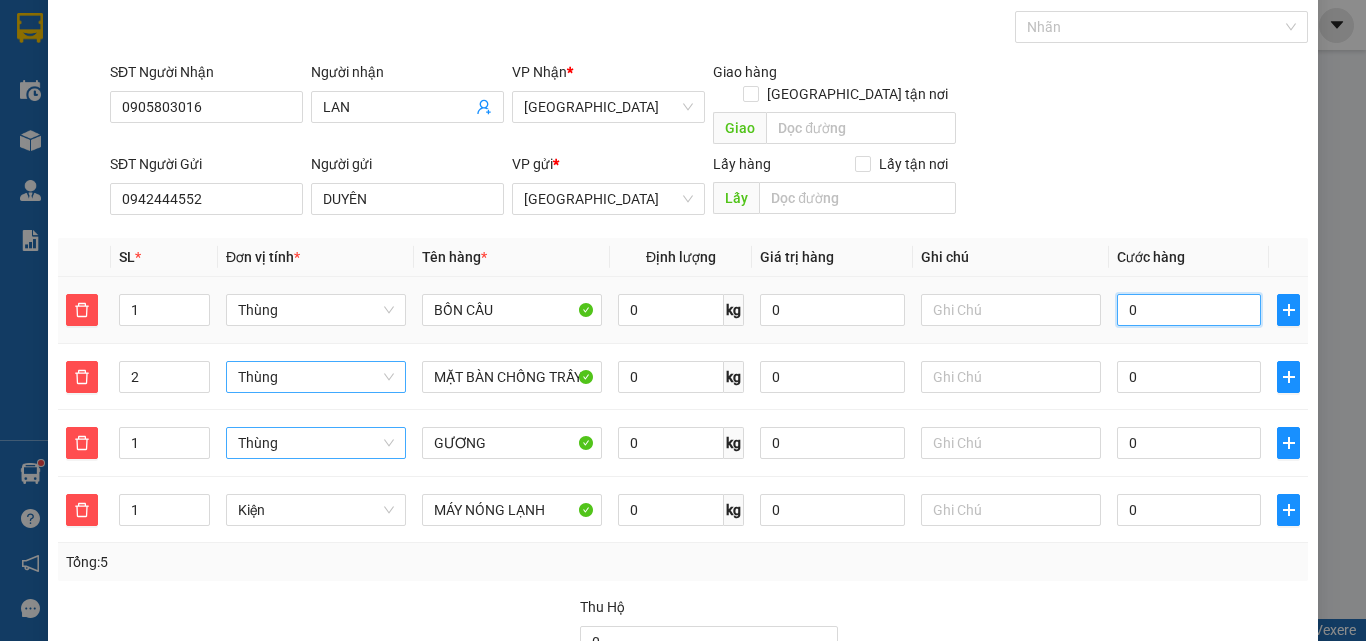 type on "2" 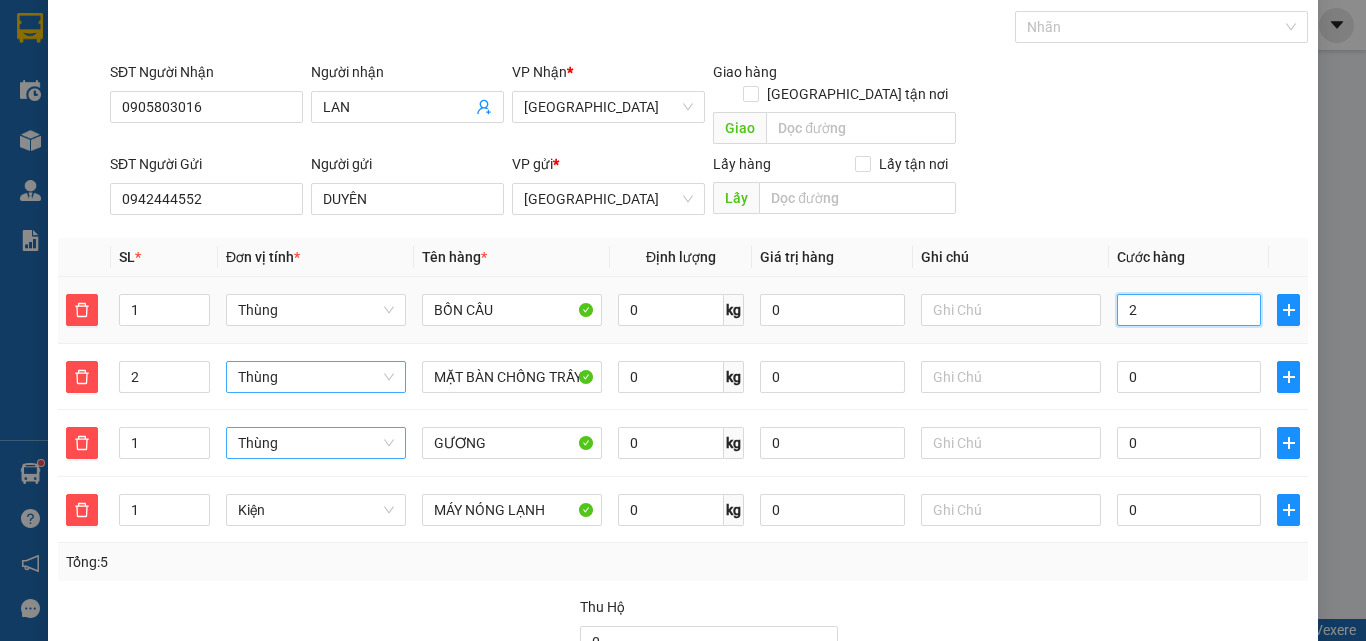 type on "20" 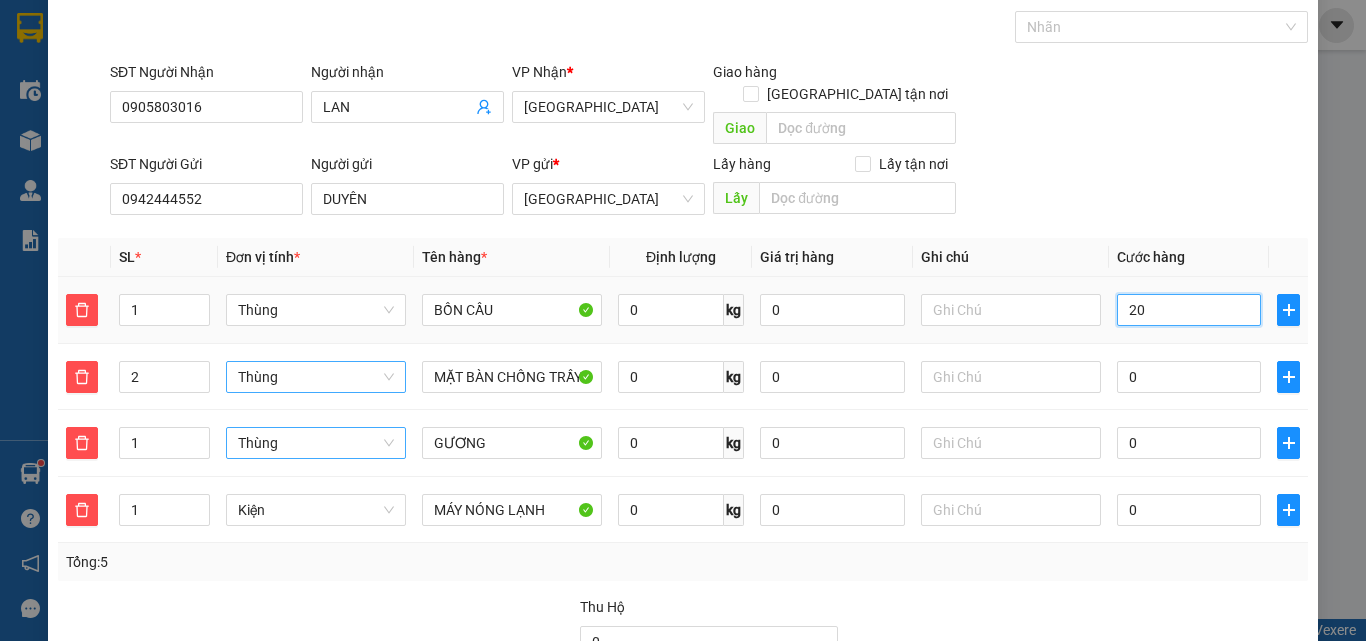 type on "20" 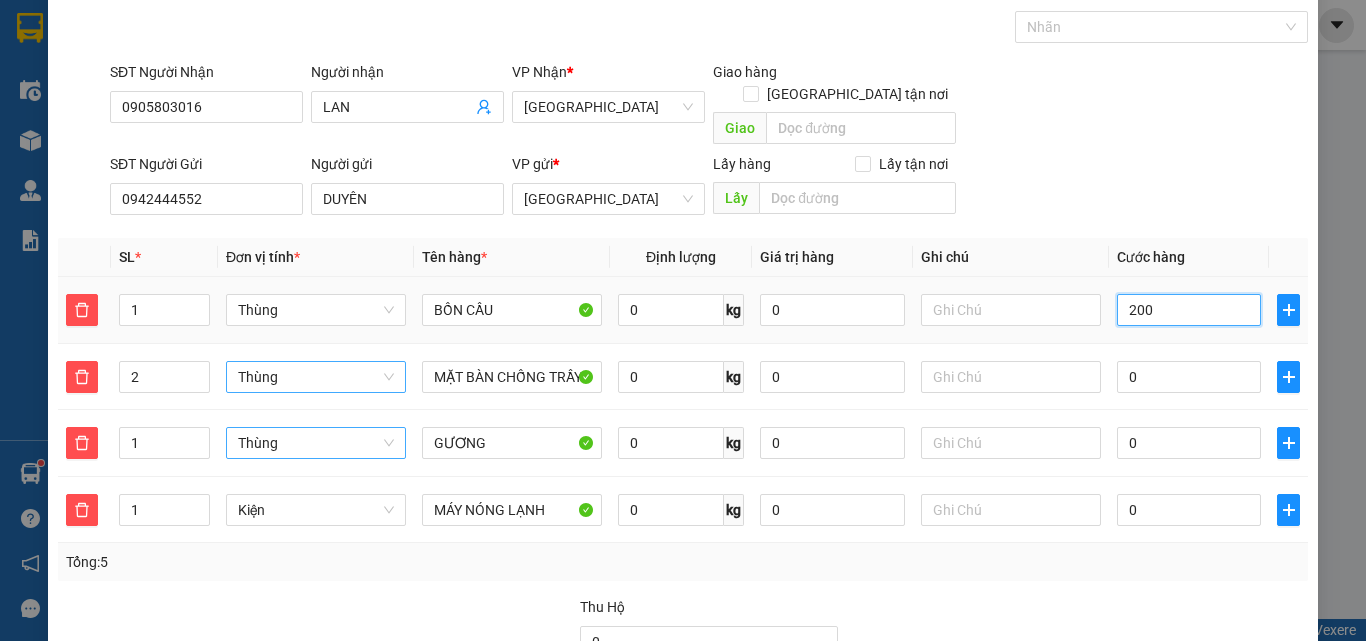 type on "20" 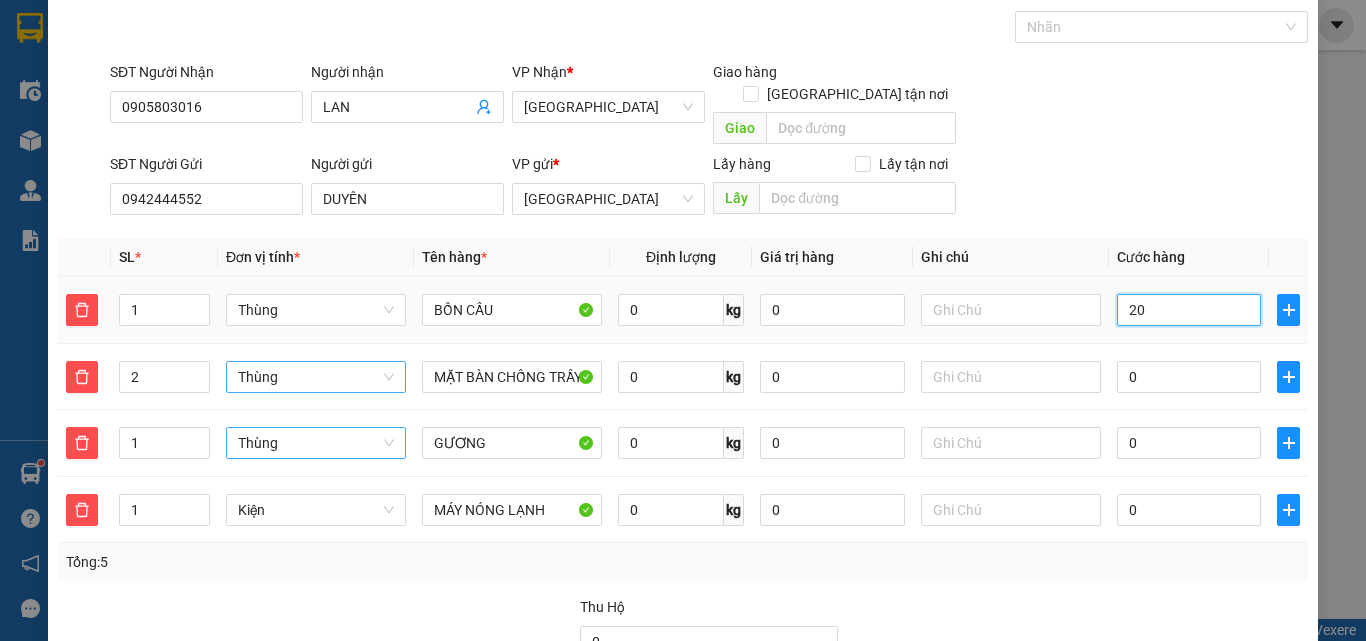 type on "2" 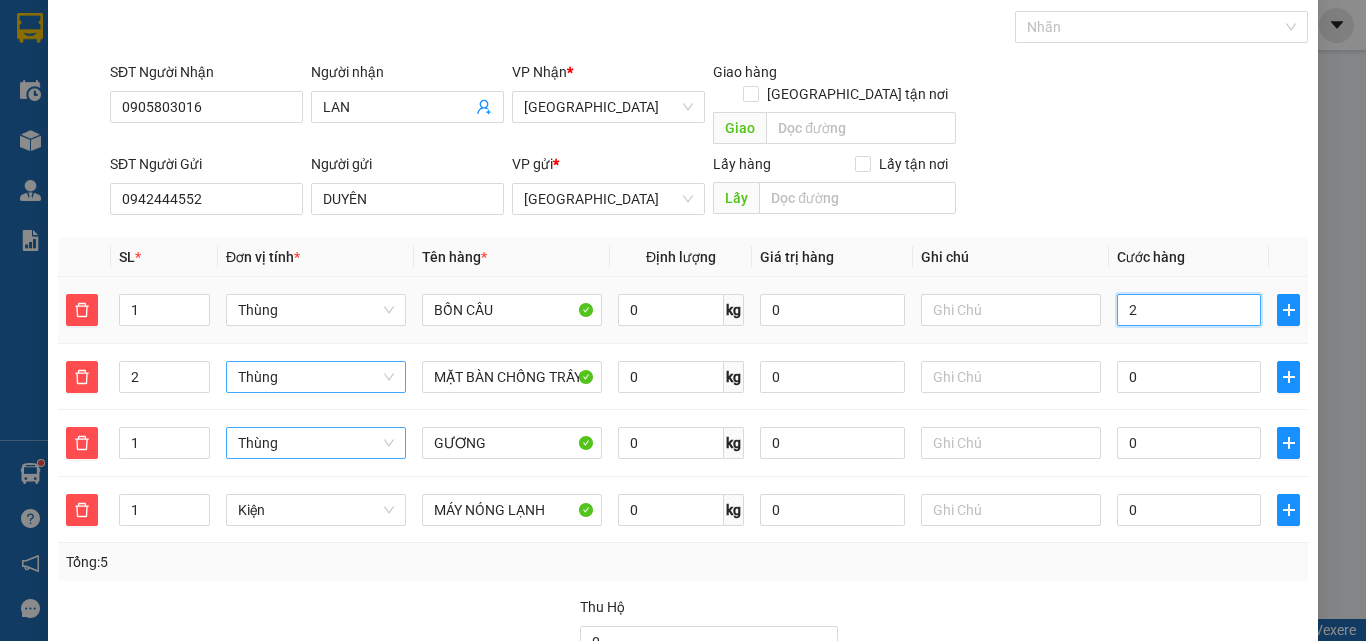 type on "20" 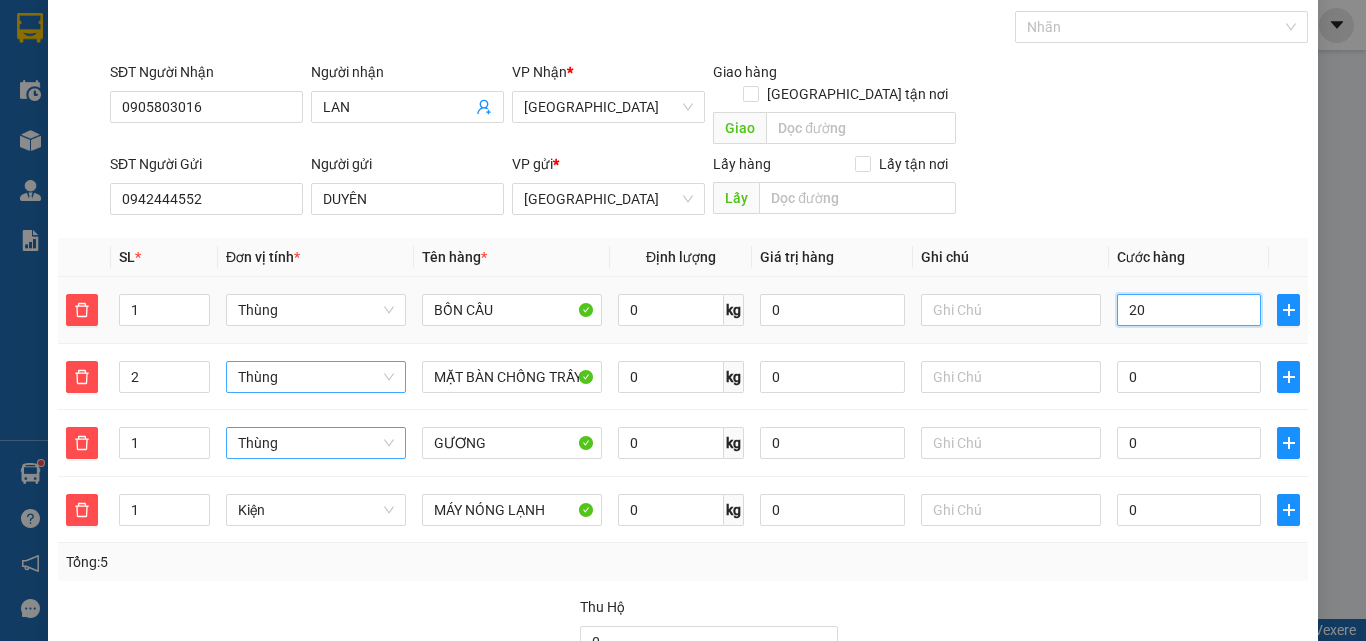 type on "200" 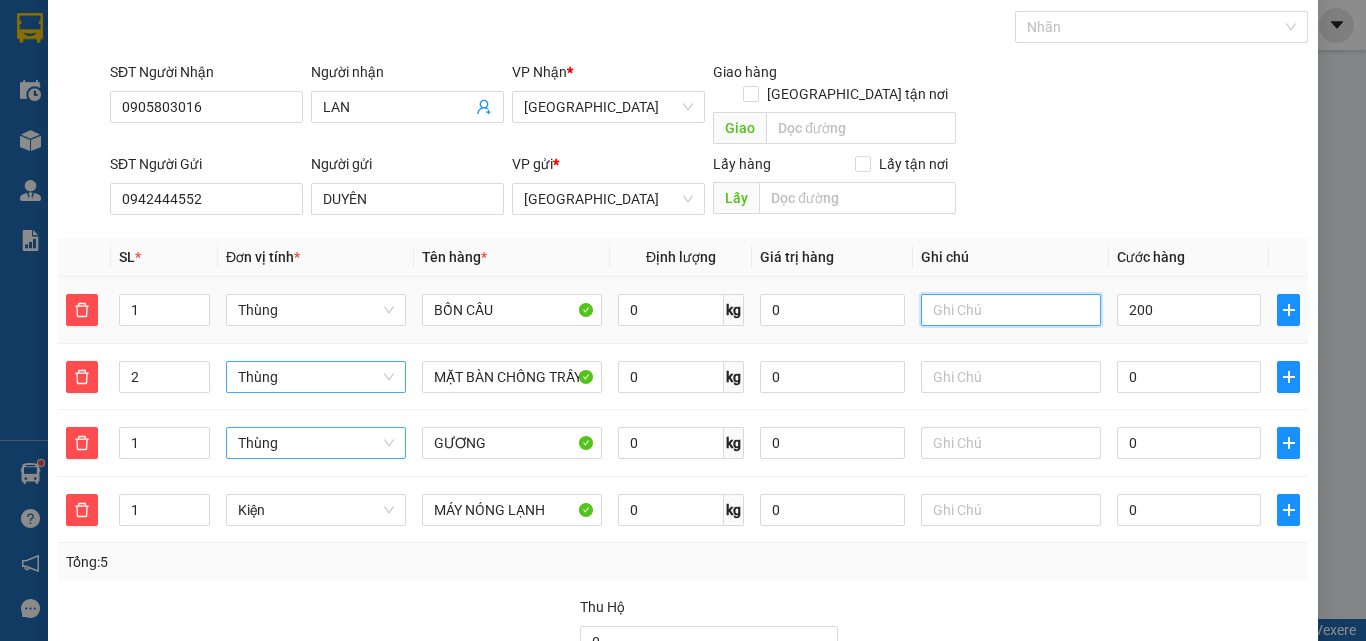 type on "200.000" 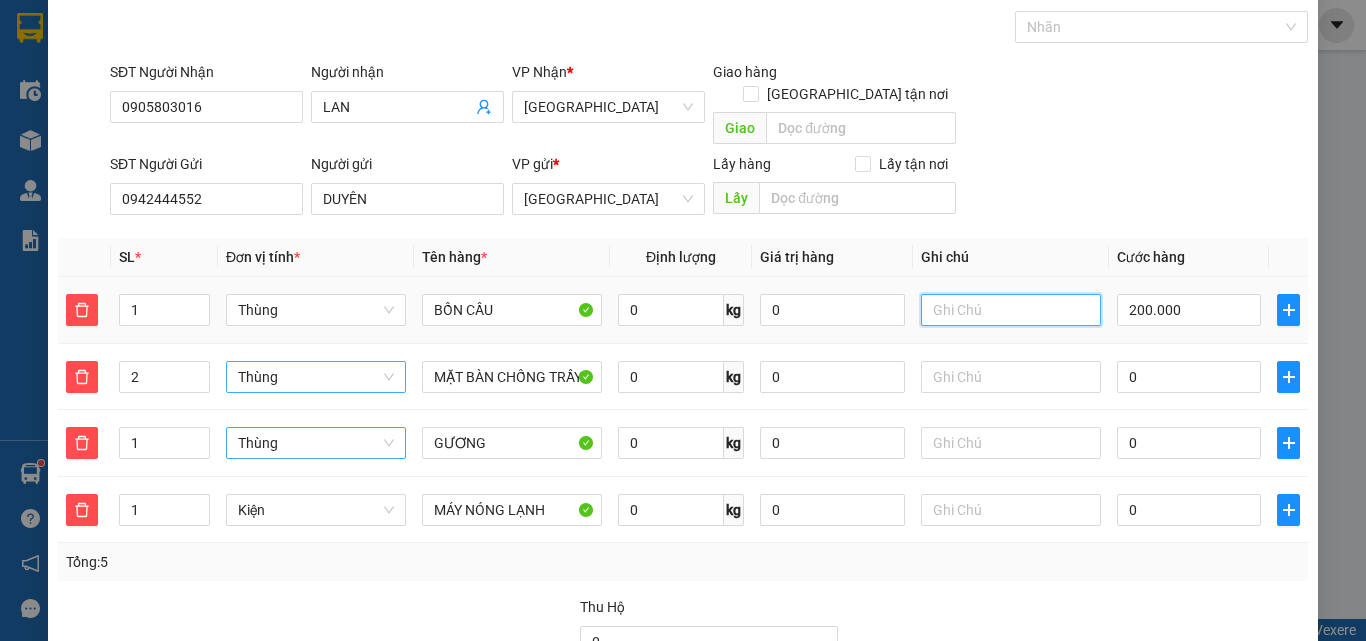 click at bounding box center [1011, 310] 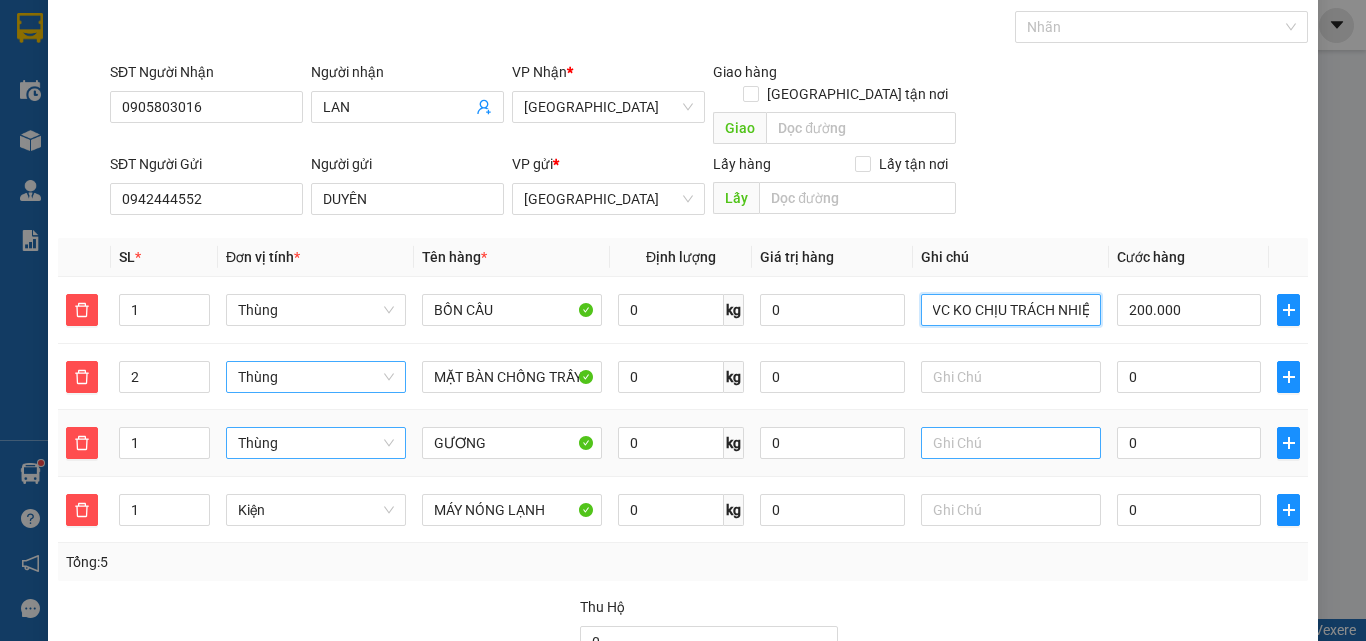 scroll, scrollTop: 0, scrollLeft: 125, axis: horizontal 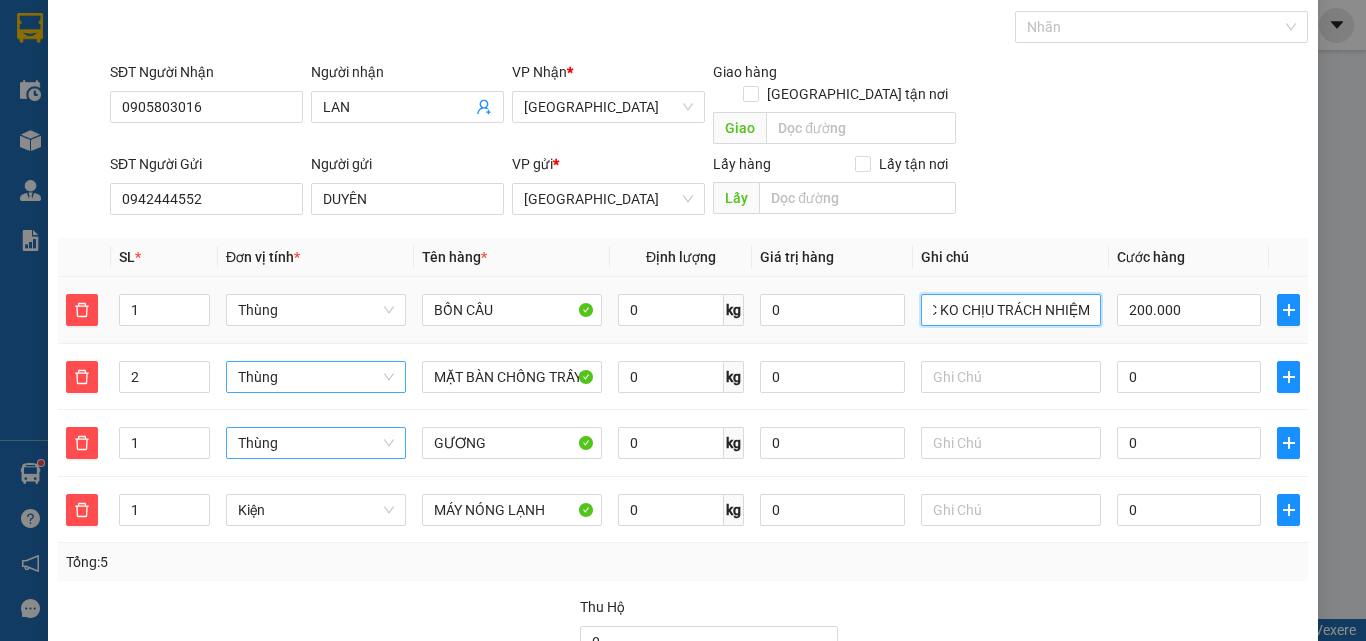 click on "BỂ VỠ TRONG QTVC KO CHỊU TRÁCH NHIỆM" at bounding box center [1011, 310] 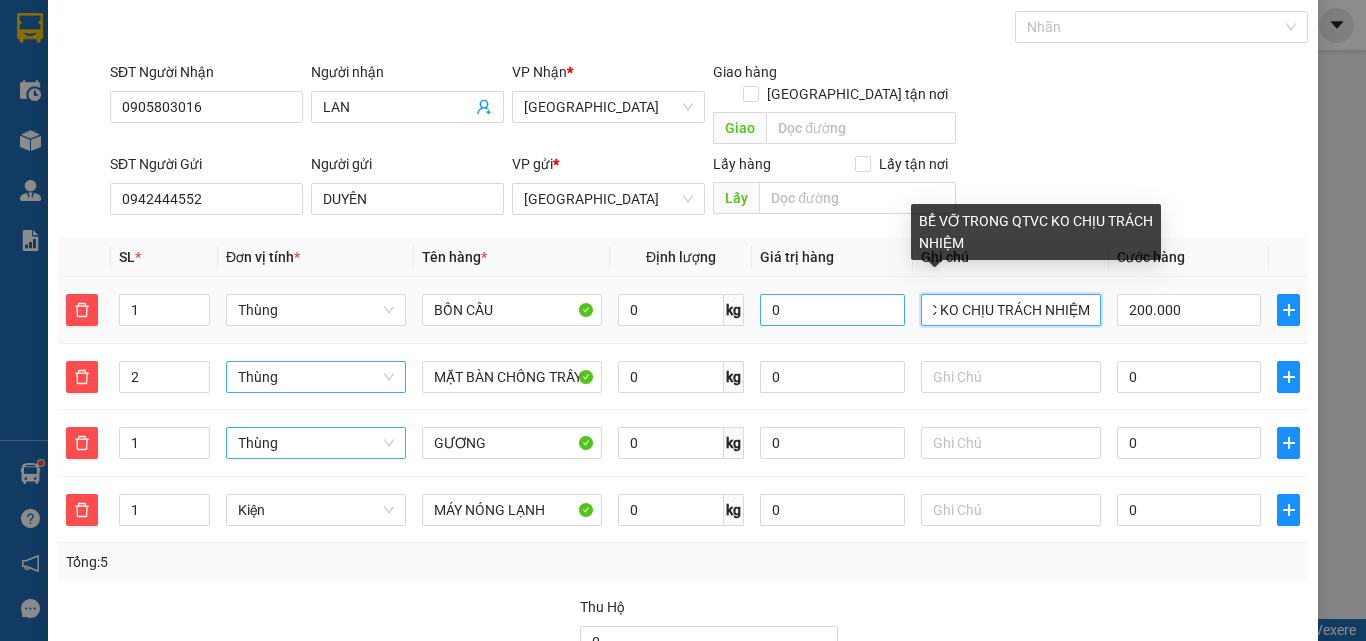 scroll, scrollTop: 0, scrollLeft: 0, axis: both 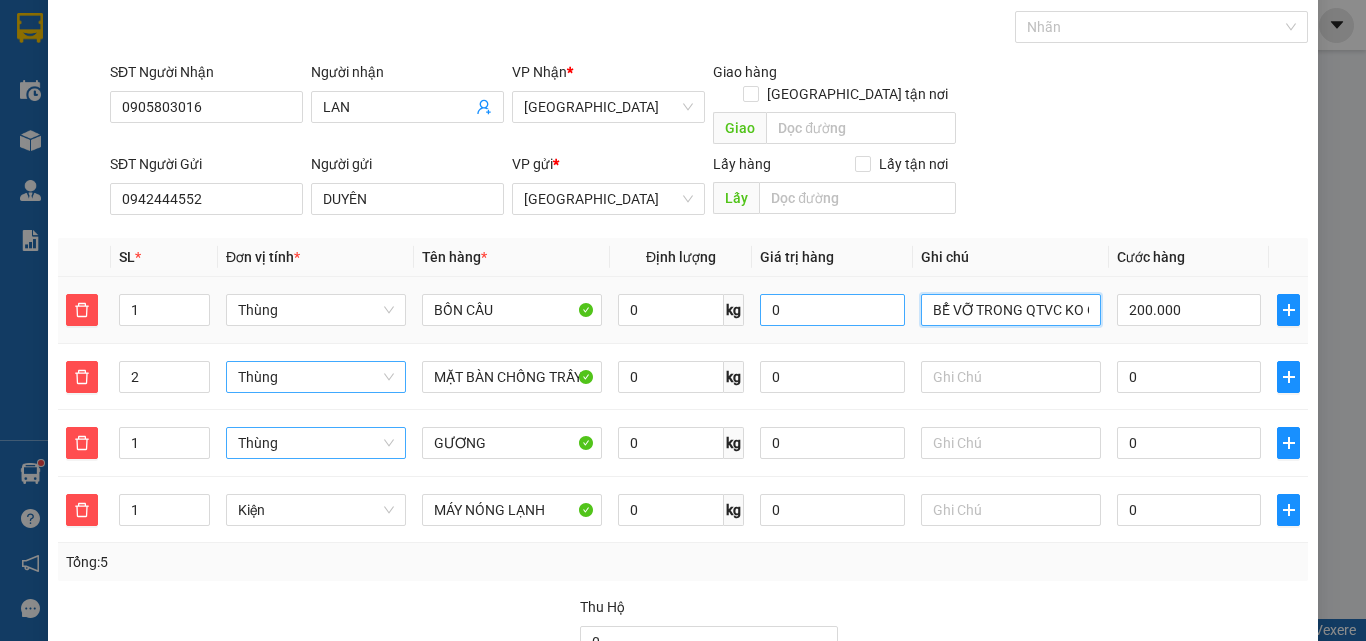 drag, startPoint x: 996, startPoint y: 292, endPoint x: 803, endPoint y: 296, distance: 193.04144 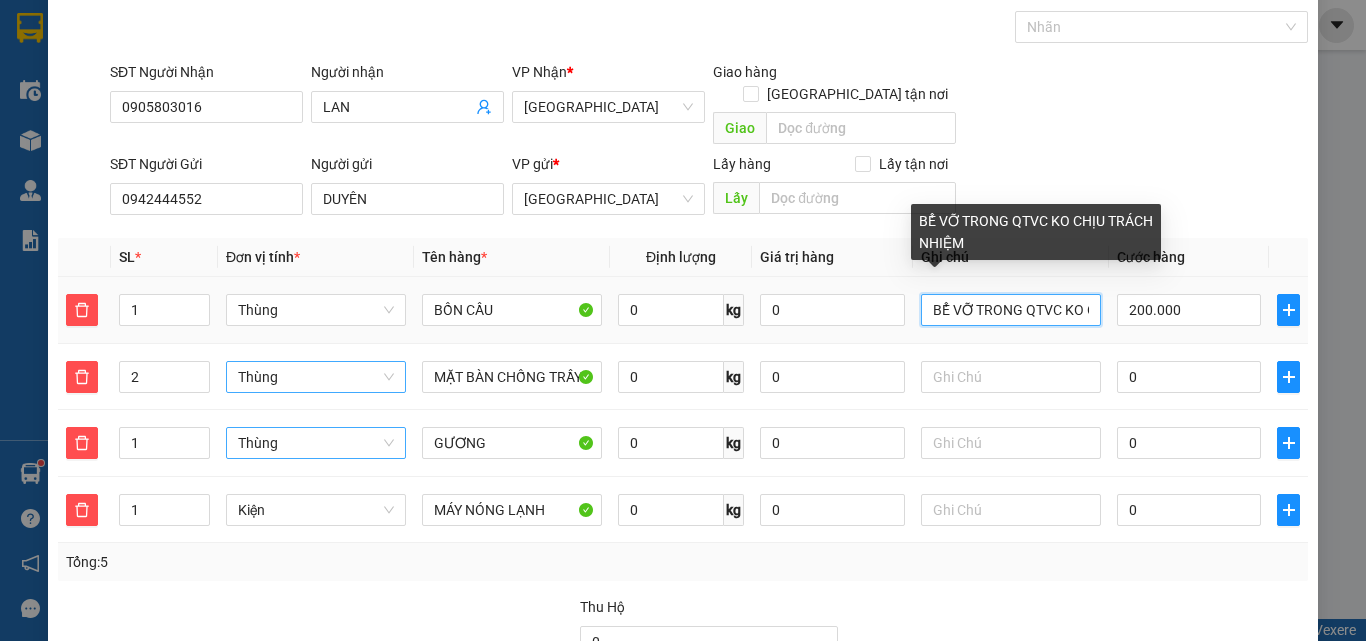 drag, startPoint x: 972, startPoint y: 285, endPoint x: 996, endPoint y: 282, distance: 24.186773 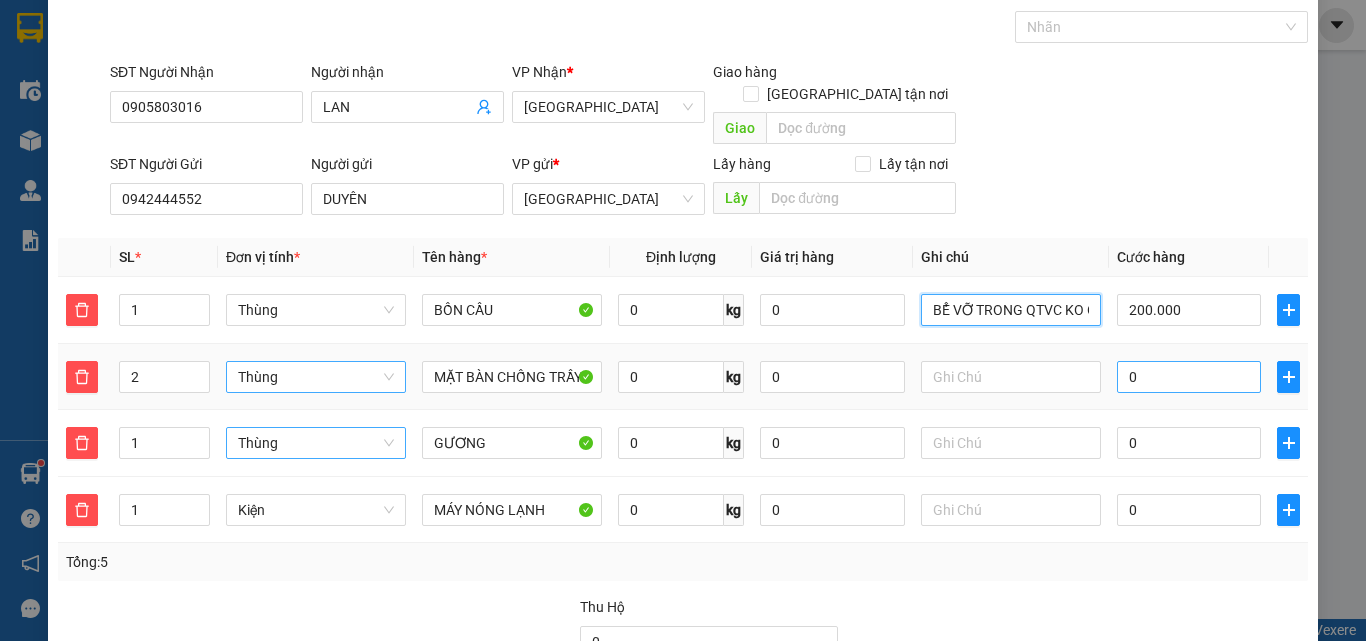 type on "BỂ VỠ TRONG QTVC KO CHỊU TRÁCH NHIỆM" 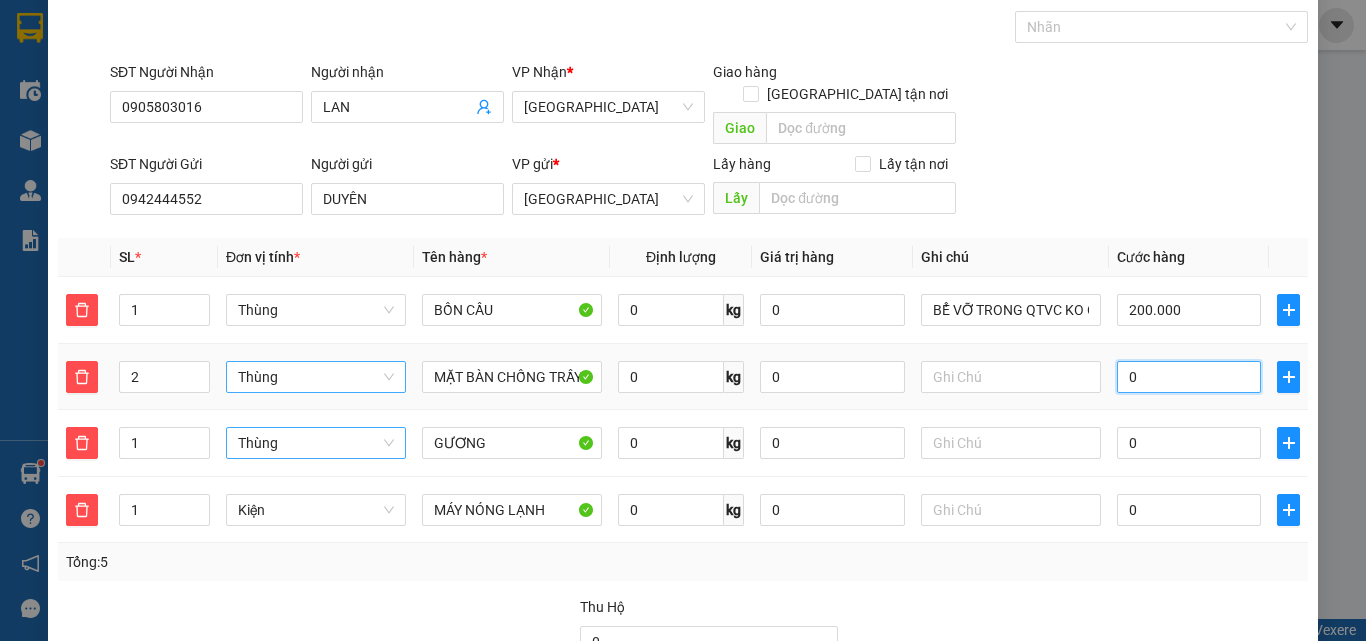 click on "0" at bounding box center (1189, 377) 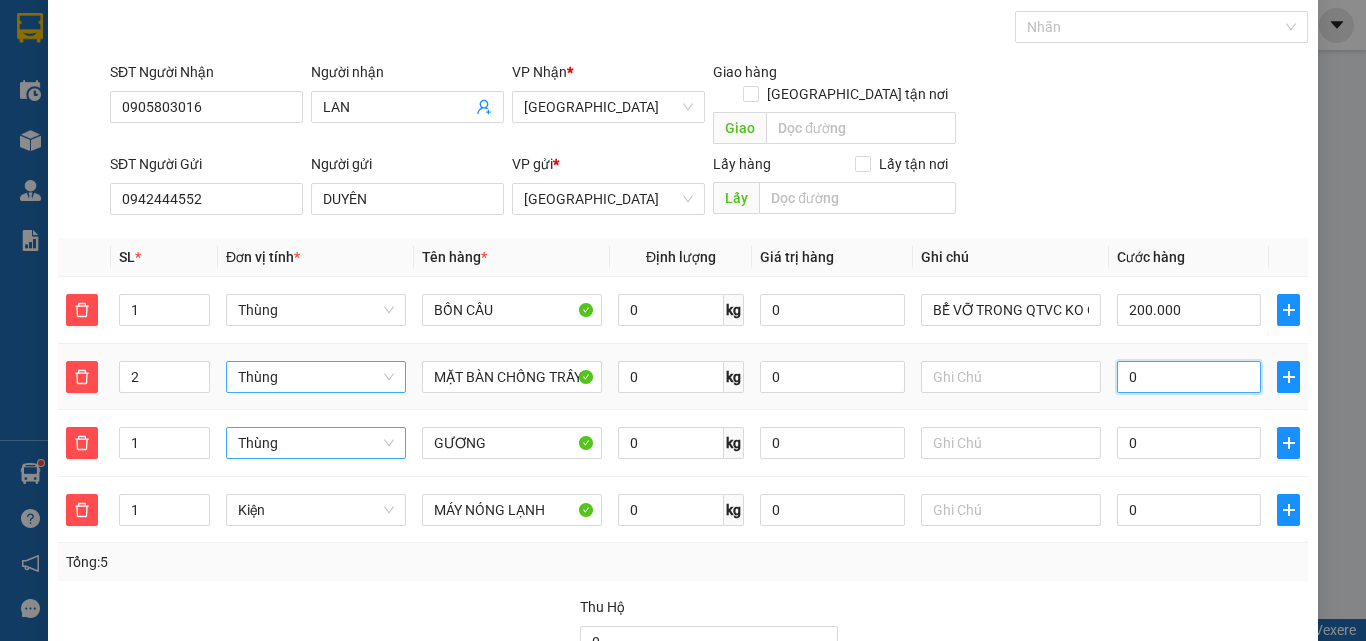 type on "200.001" 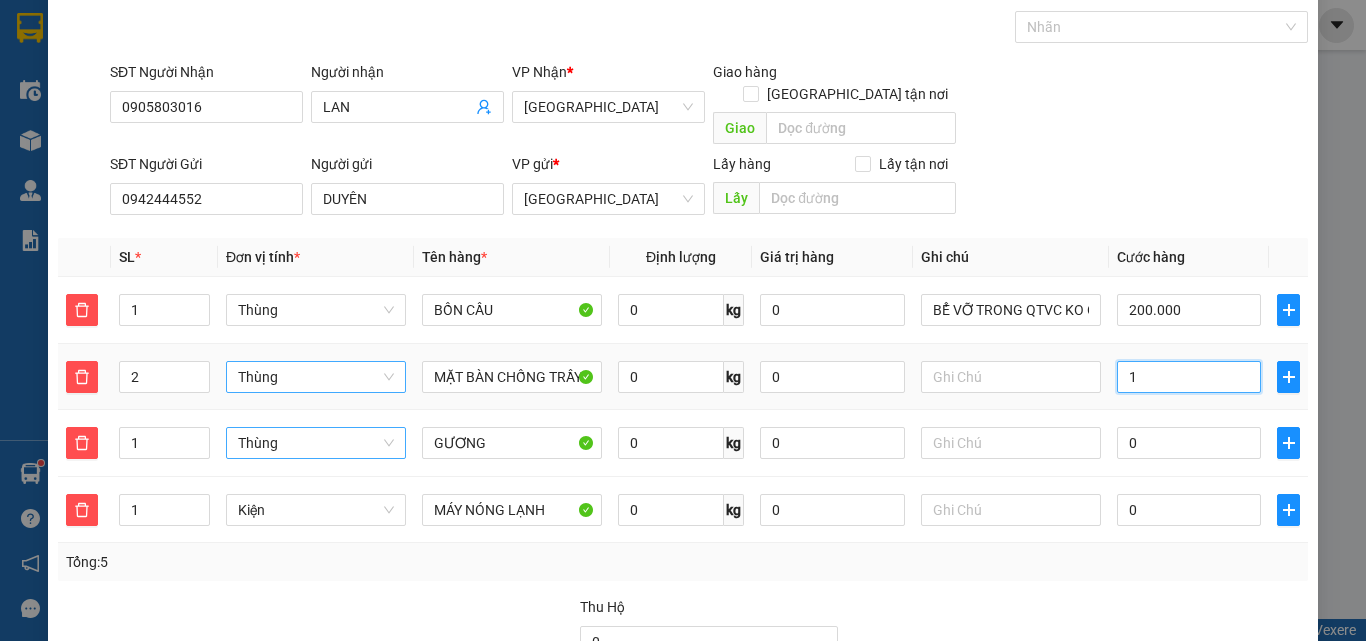 type on "200.015" 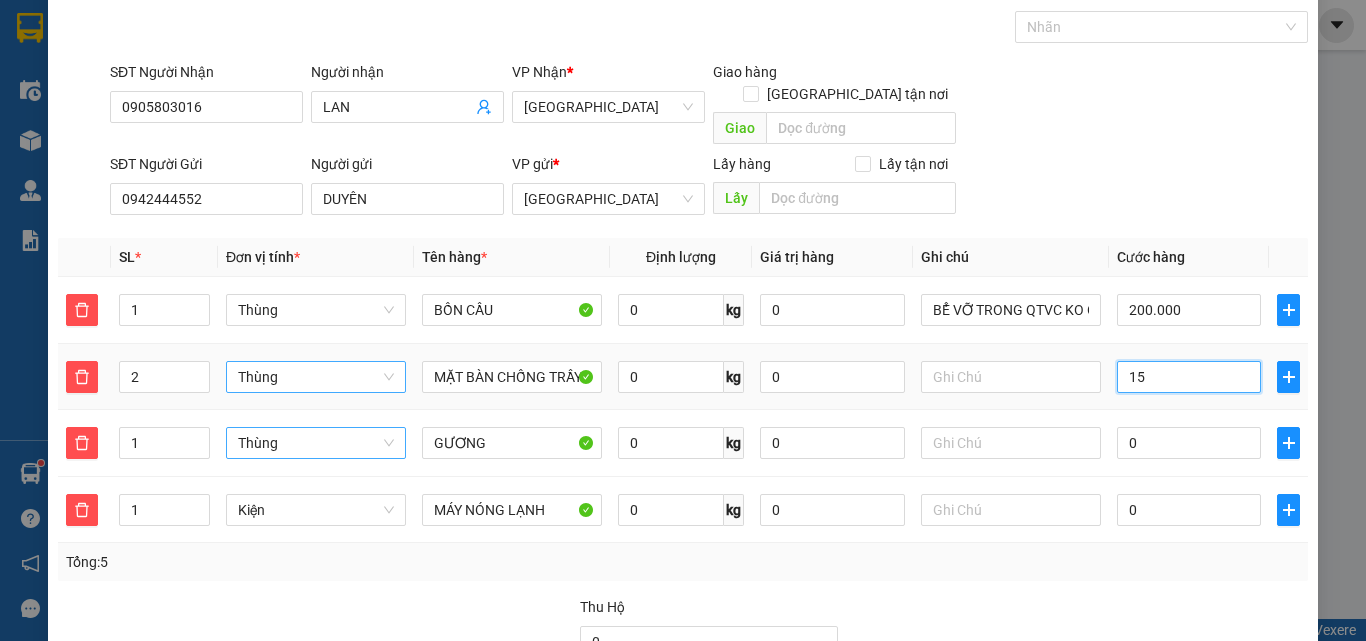 type on "1" 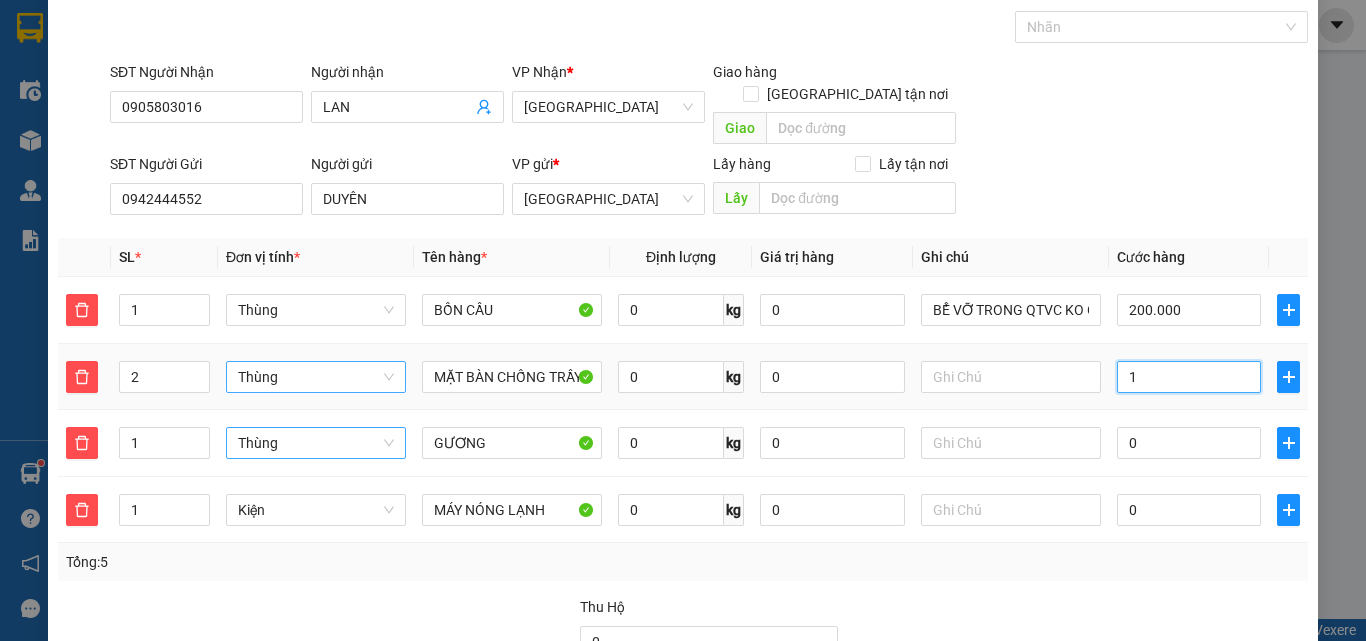 type on "200.001" 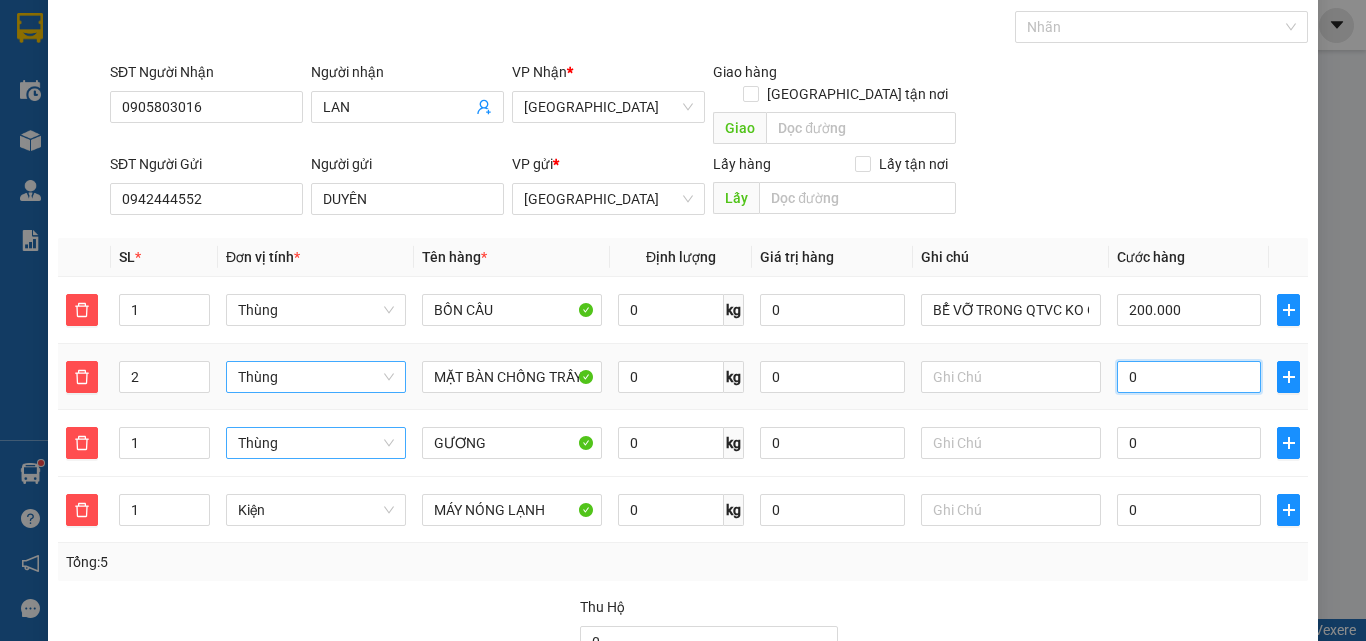 type on "200.000" 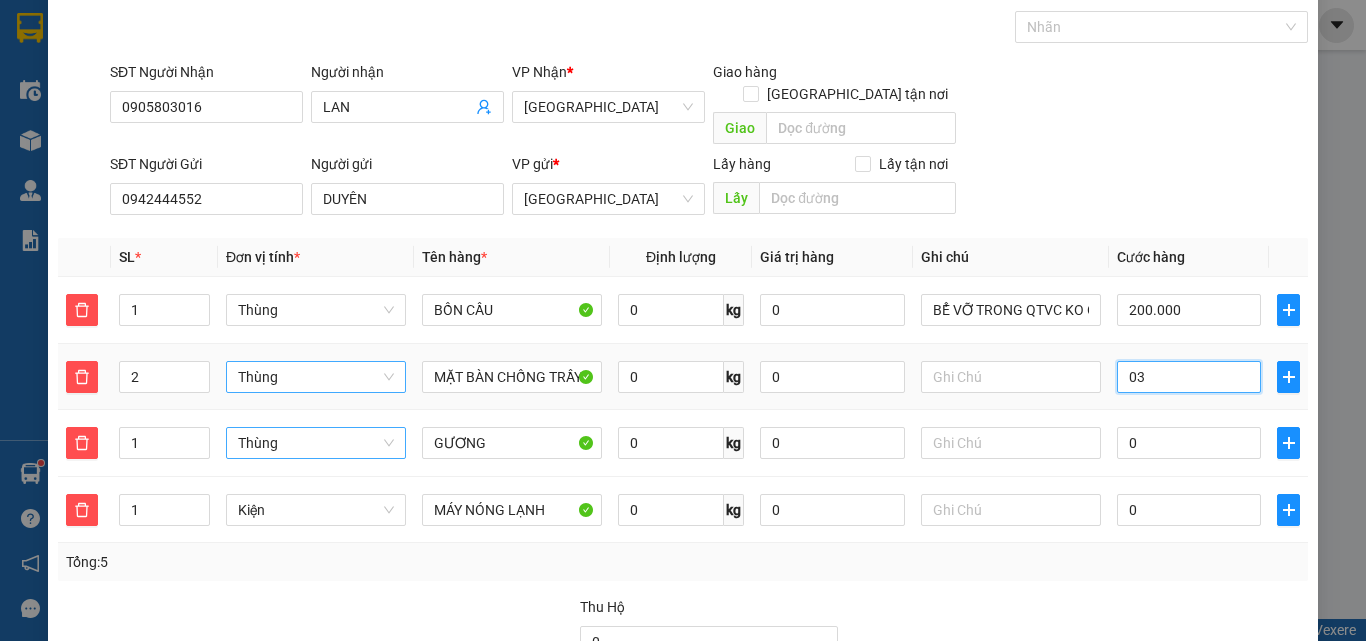 type on "030" 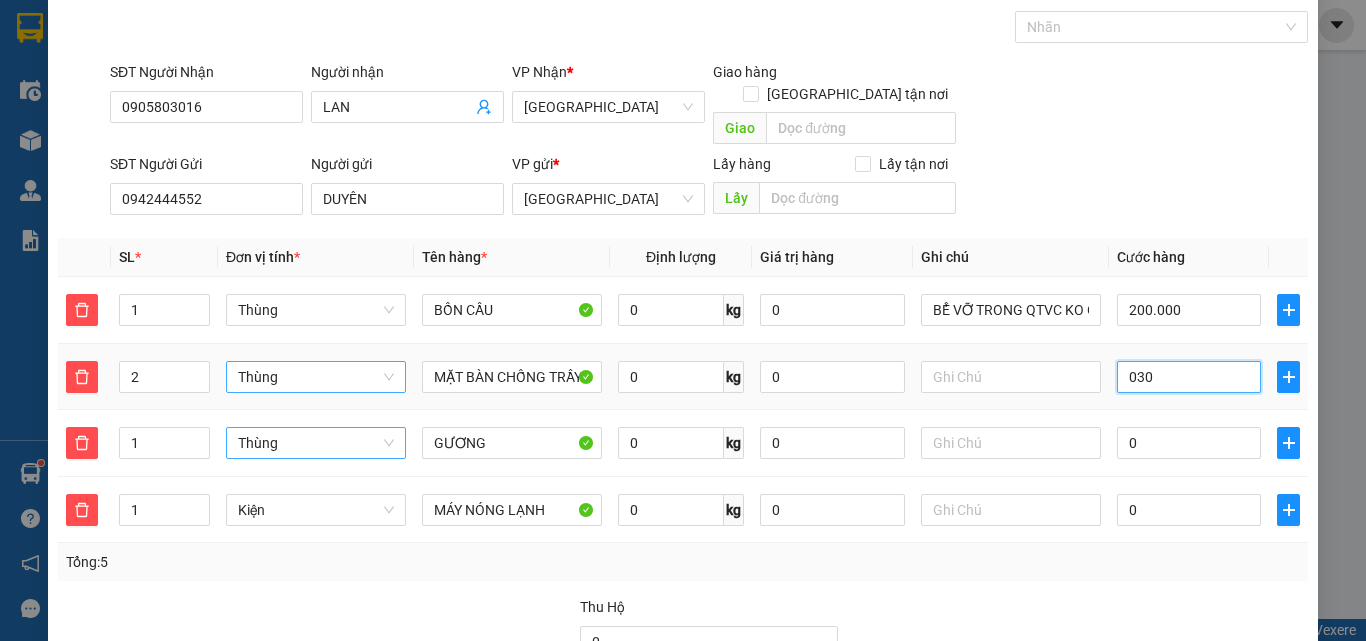 type on "200.030" 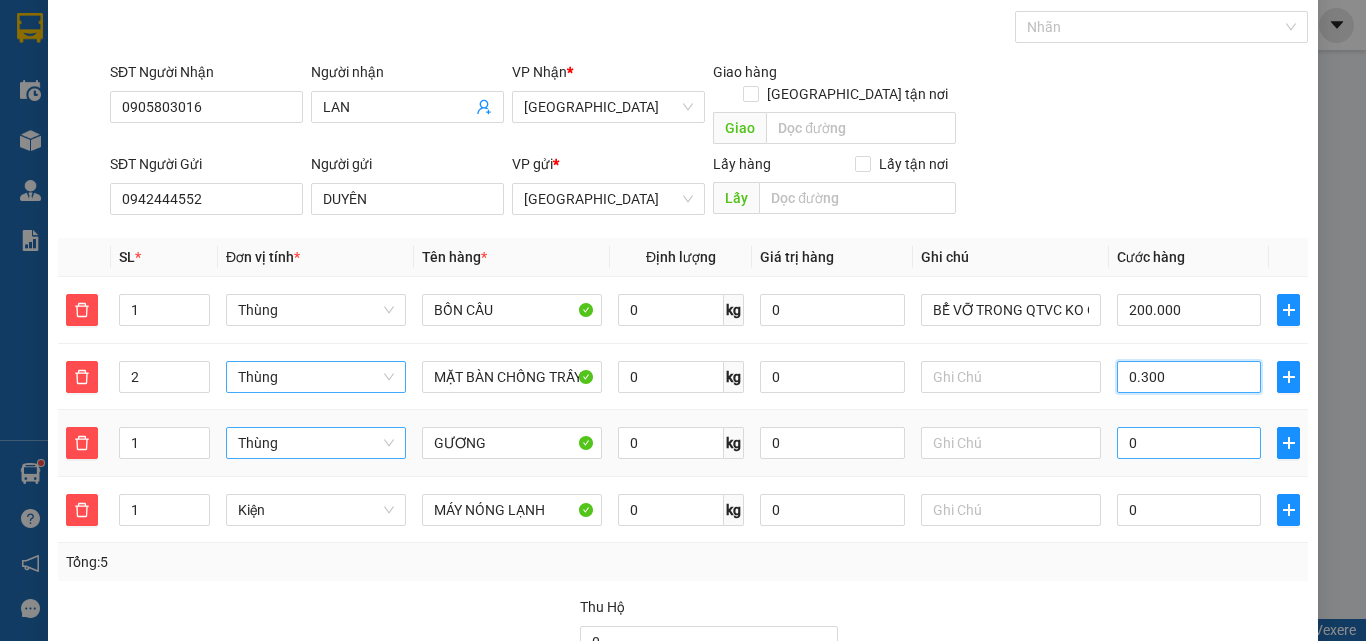 type on "0.300" 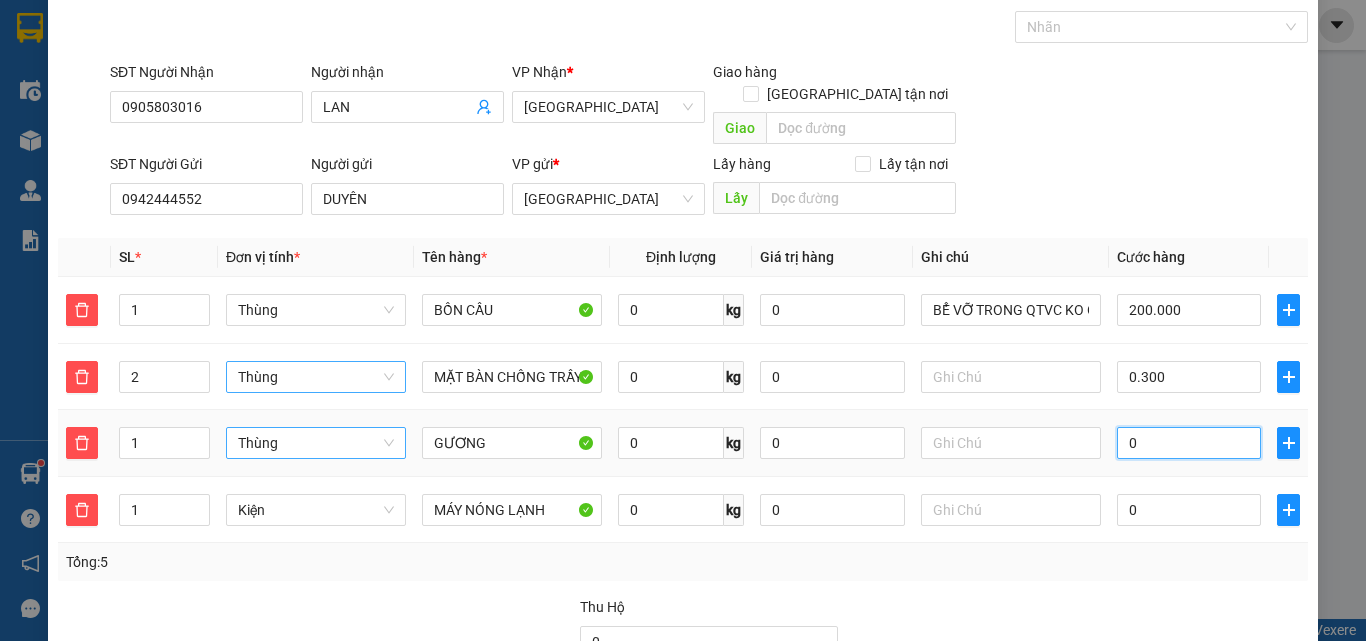 click on "0" at bounding box center (1189, 443) 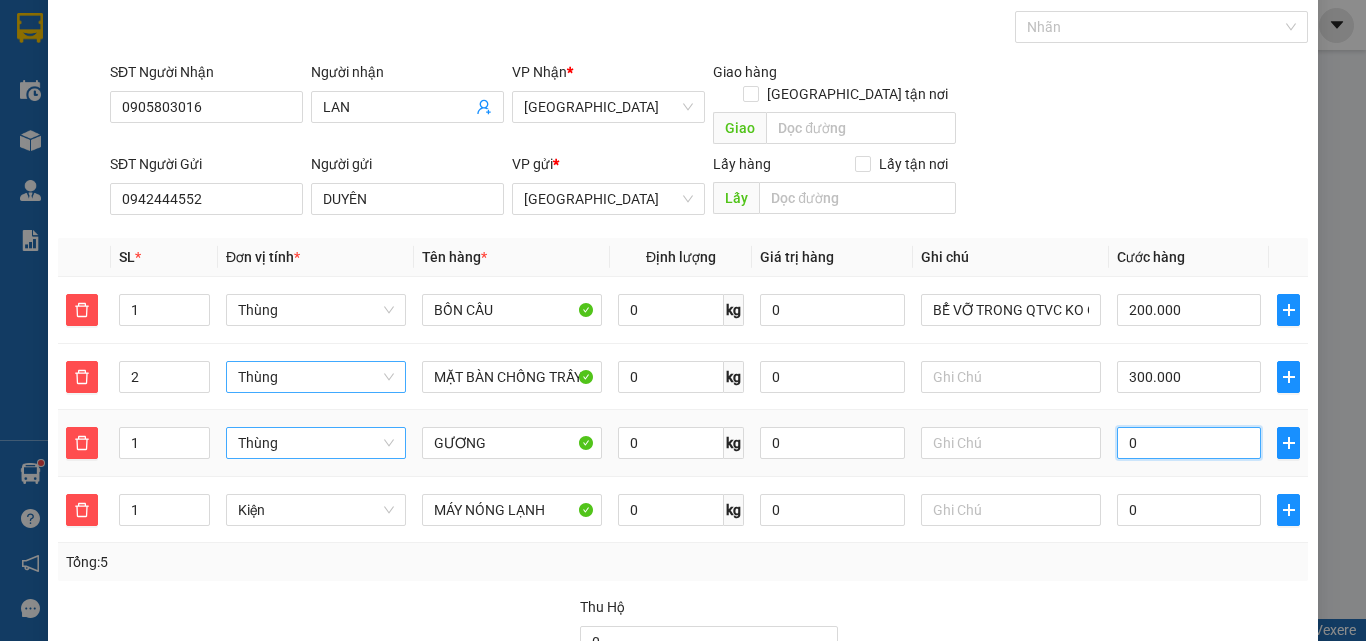 type on "500.001" 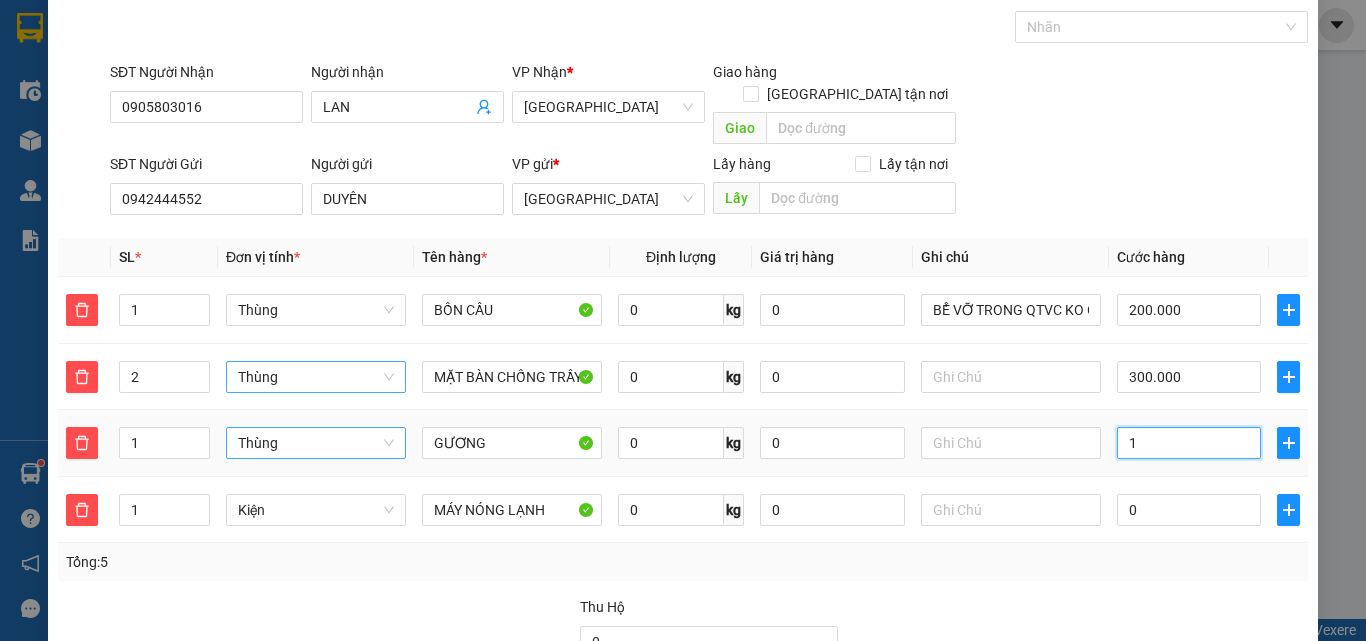 type on "500.010" 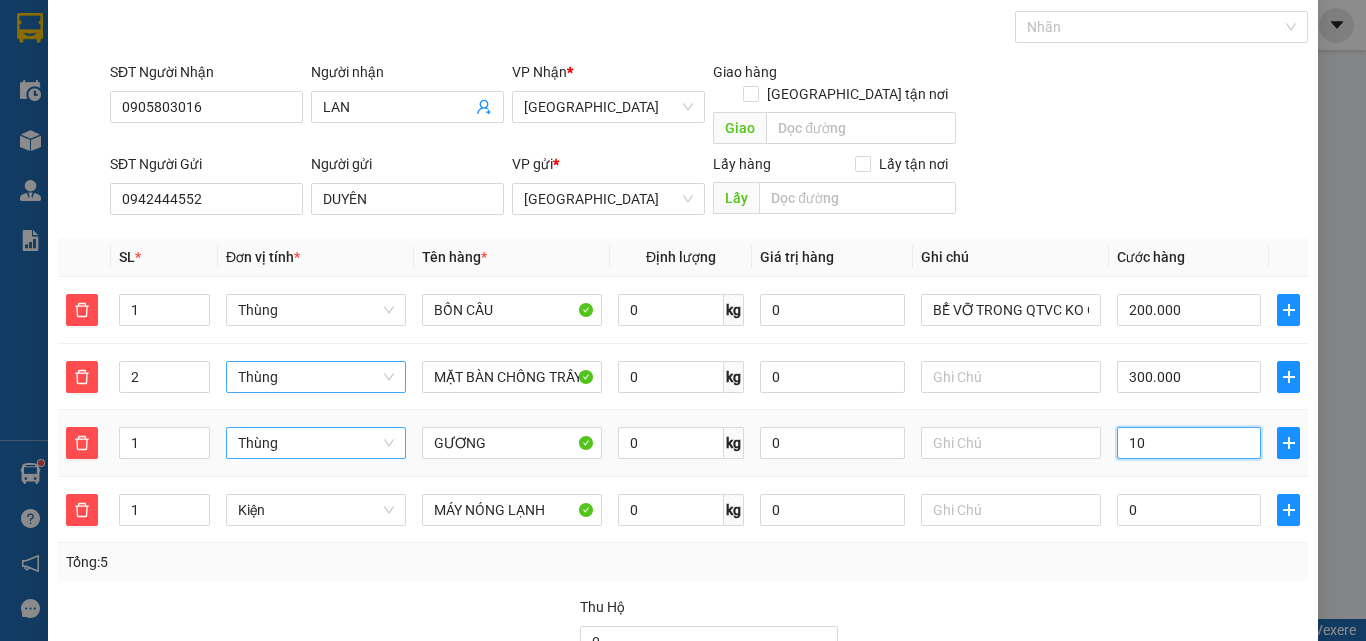 type on "500.100" 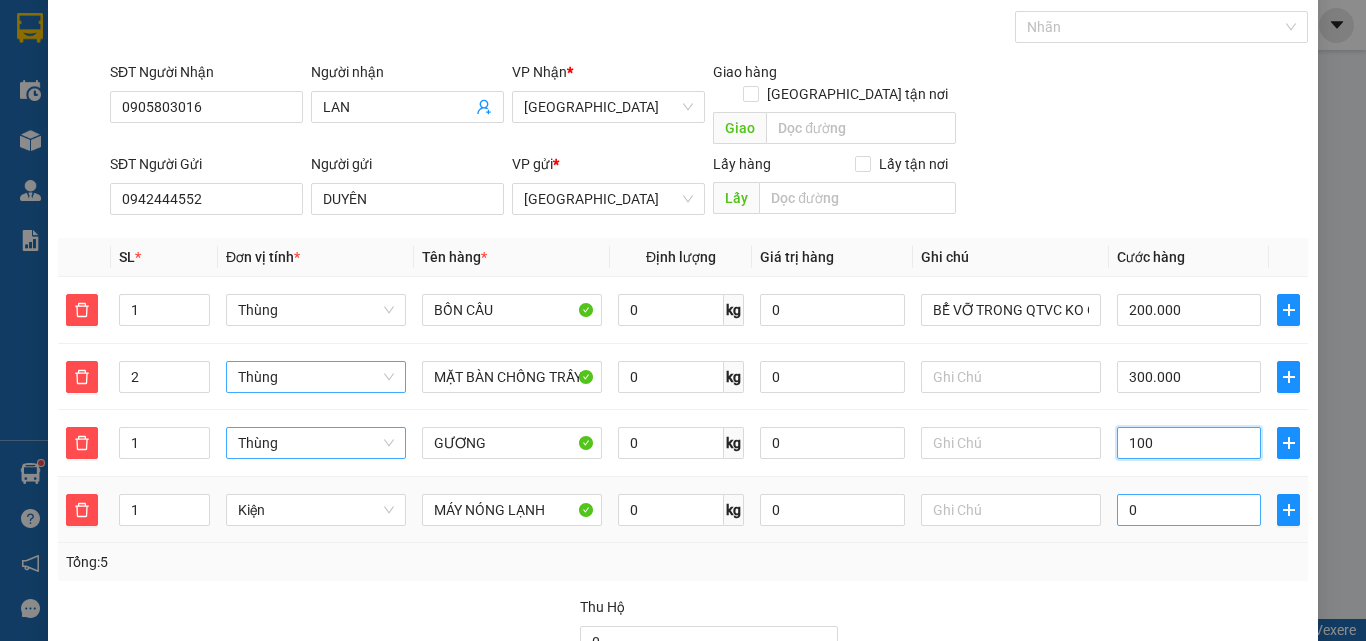 type on "100" 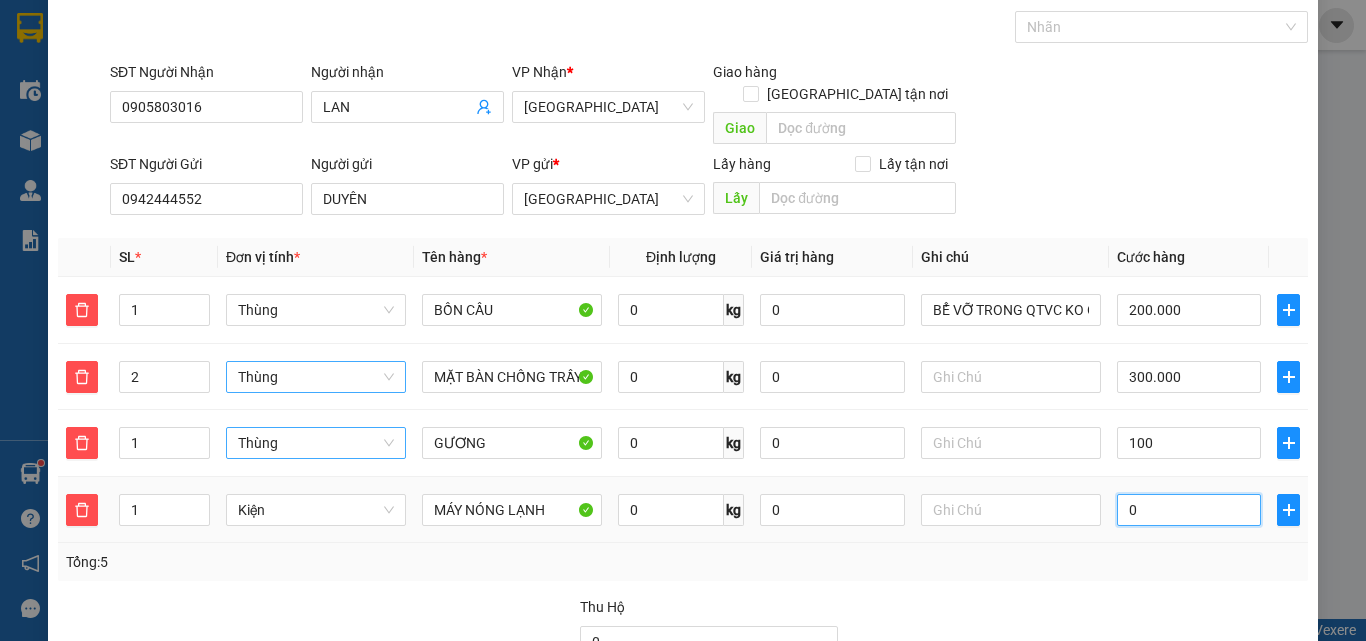 type on "600.000" 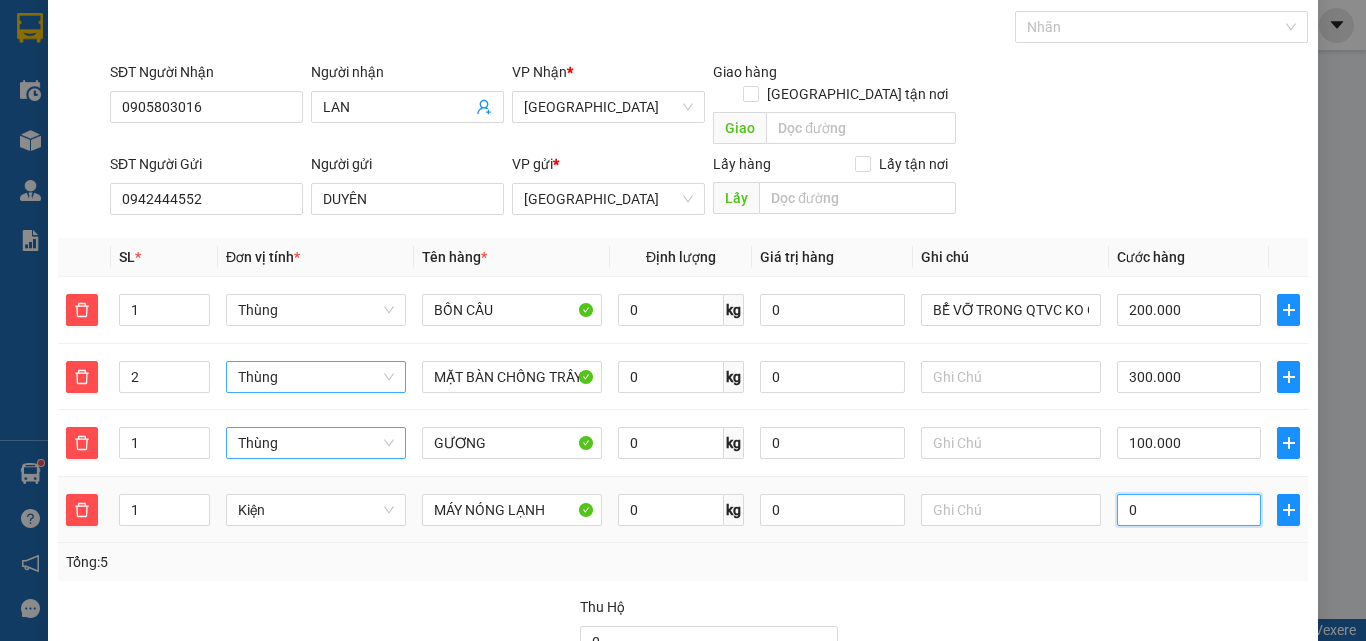click on "0" at bounding box center (1189, 510) 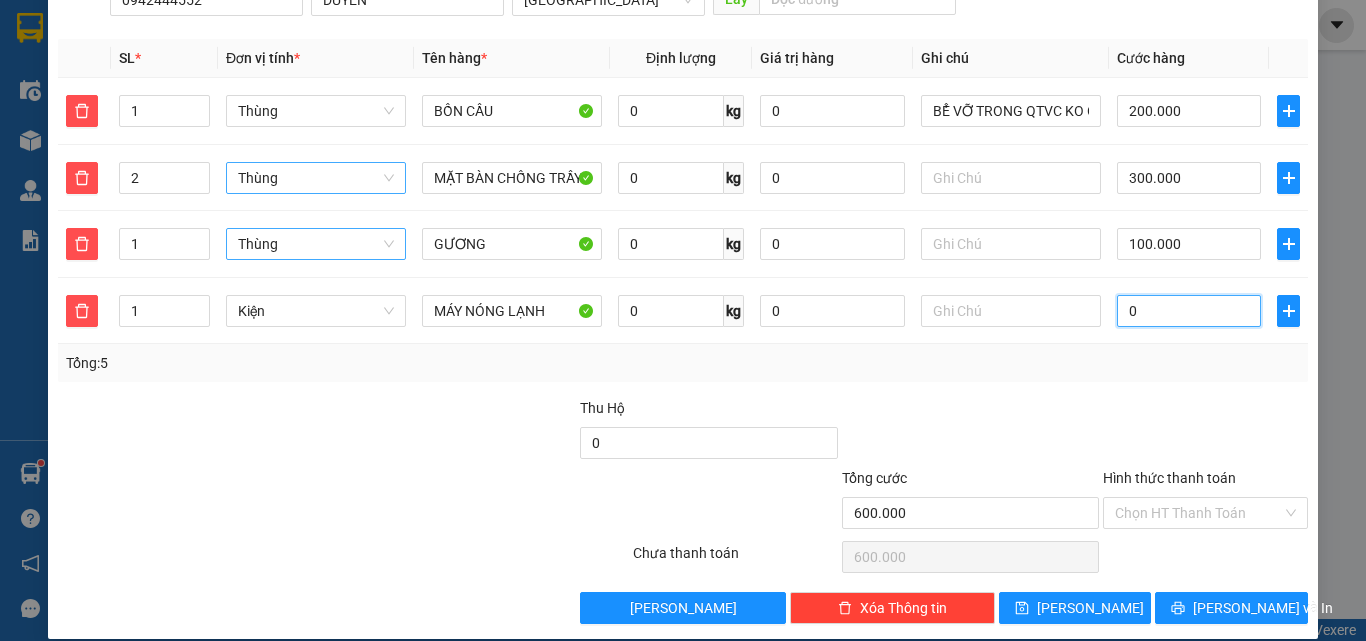 type on "600.001" 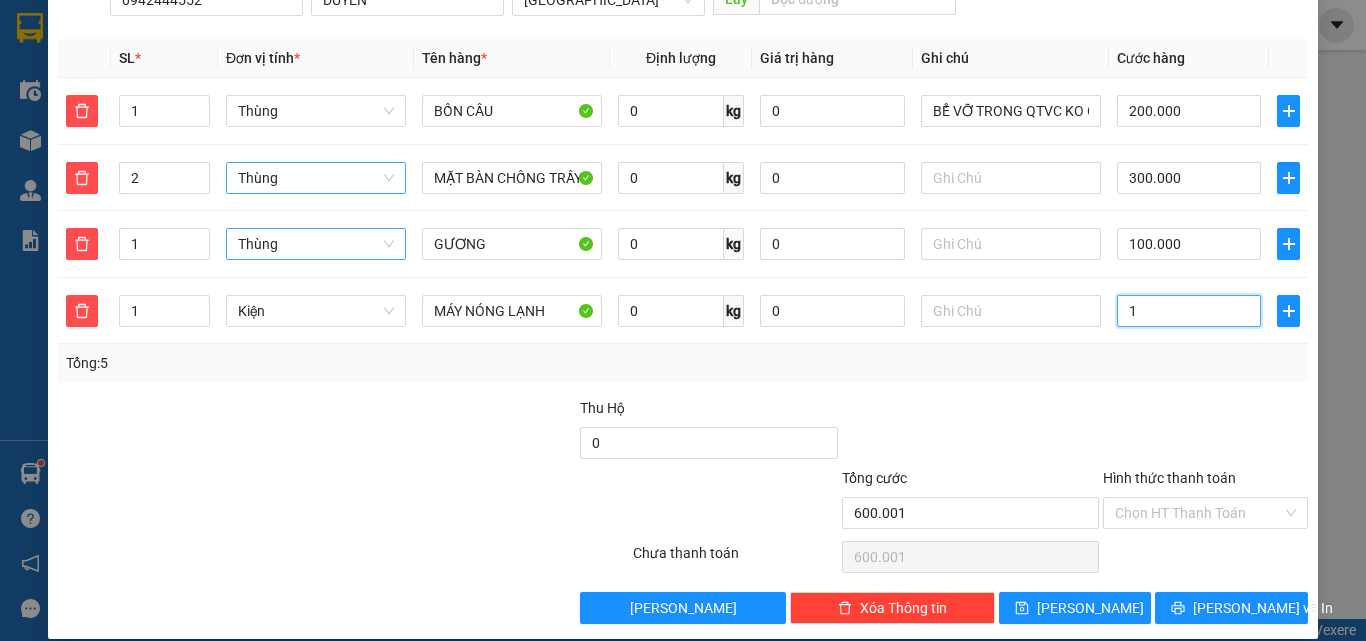 type on "600.015" 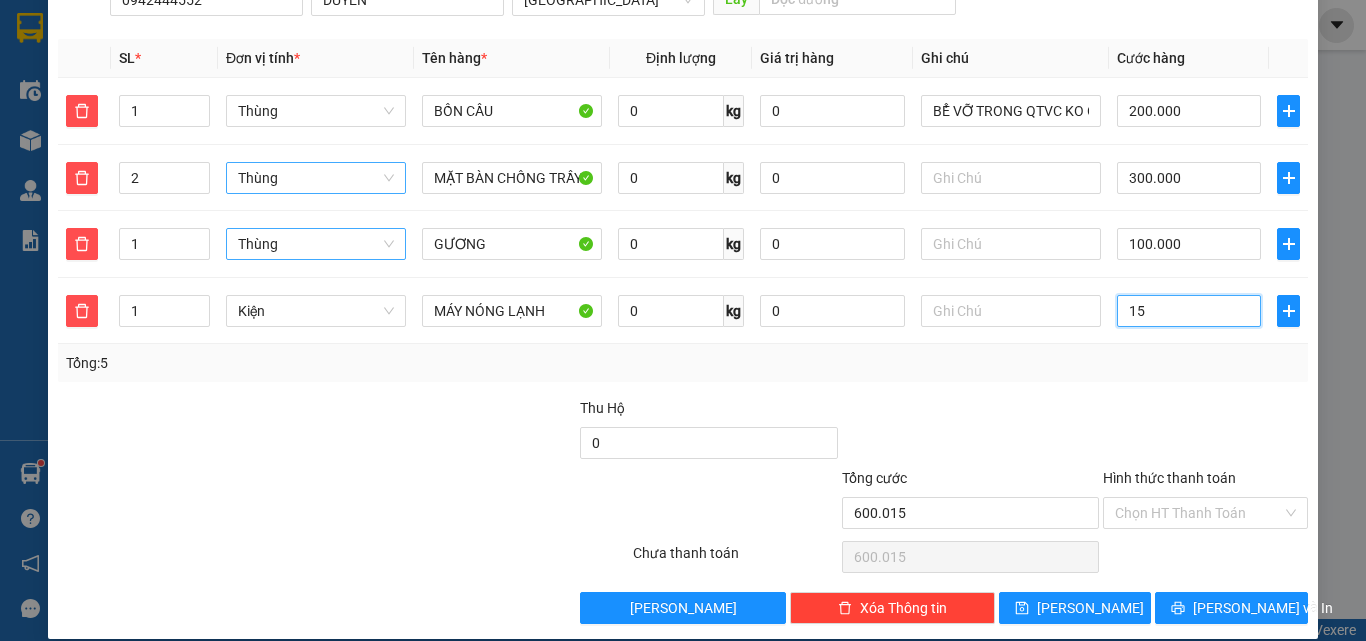 type on "600.150" 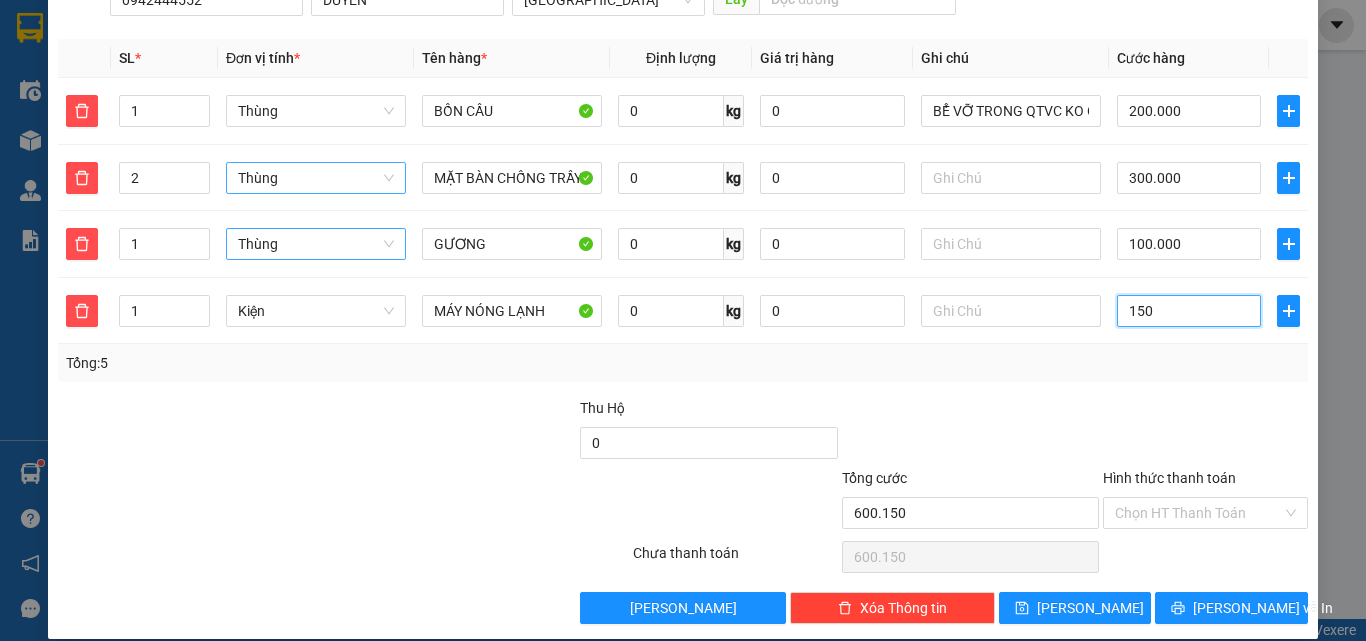 type on "150" 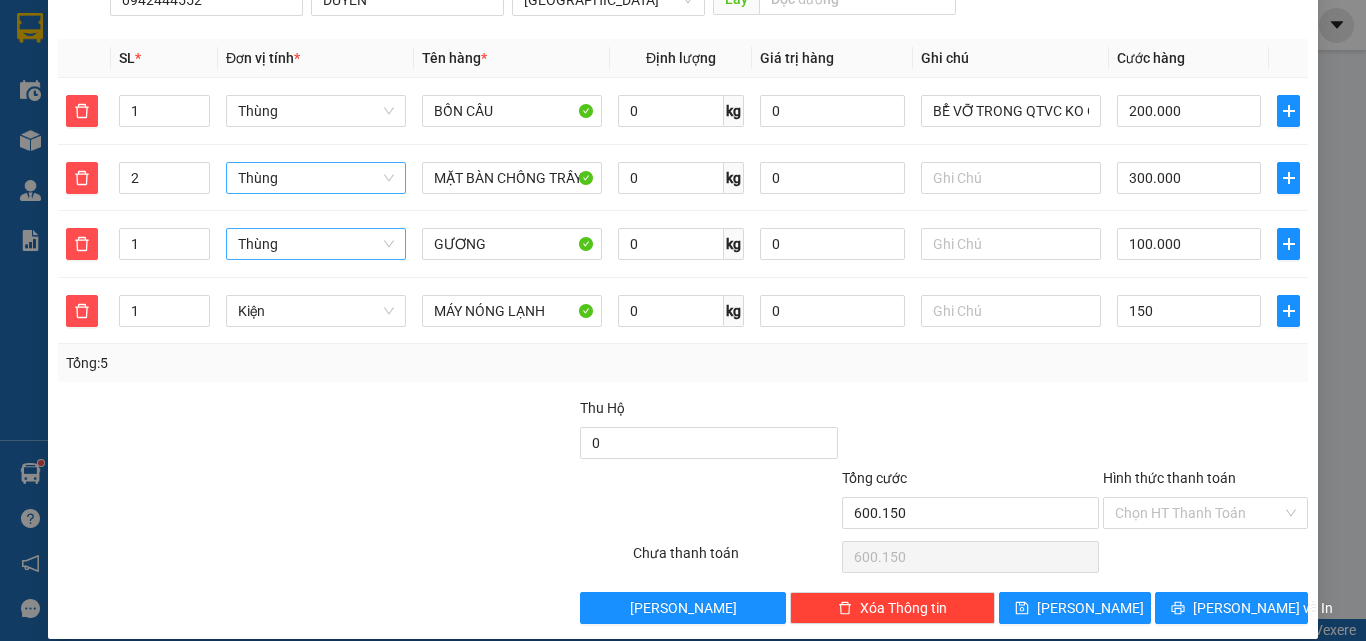 type on "750.000" 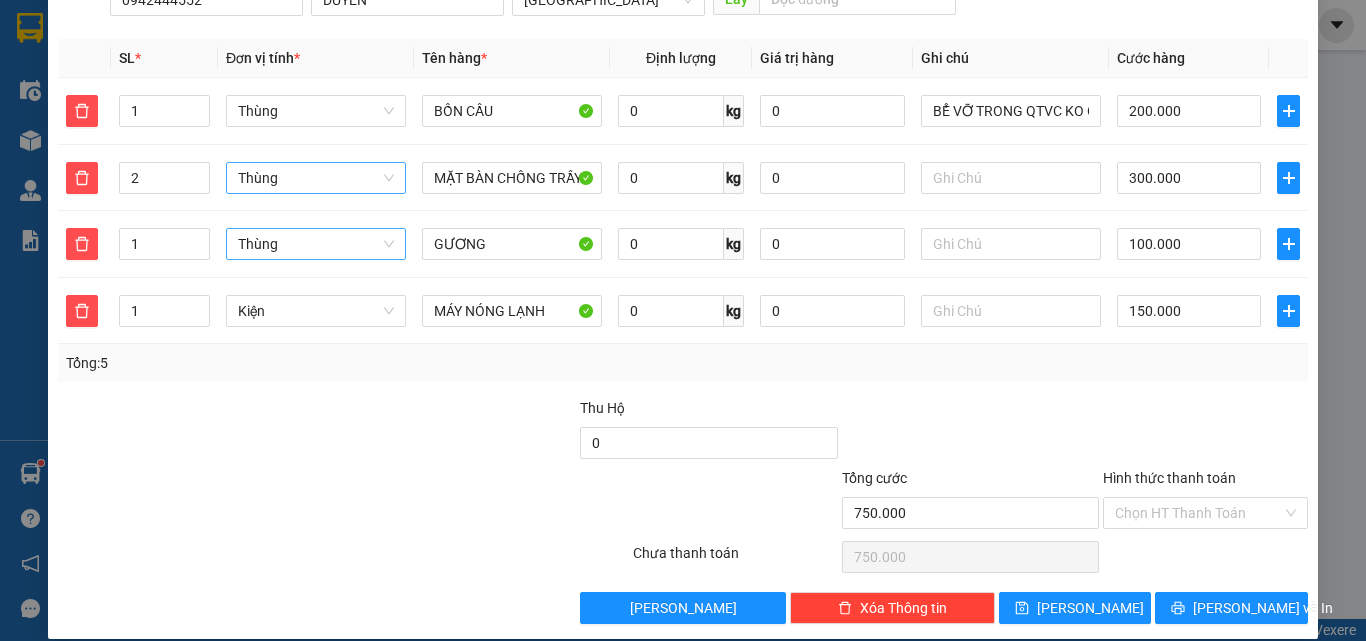 click on "Transit Pickup Surcharge Ids Transit Deliver Surcharge Ids Transit Deliver Surcharge Transit Deliver Surcharge Gói vận chuyển  * Tiêu chuẩn Gán nhãn   Nhãn SĐT Người Nhận 0905803016 Người nhận LAN VP Nhận  * [GEOGRAPHIC_DATA] Giao hàng Giao tận nơi Giao SĐT Người Gửi 0942444552 Người gửi DUYÊN VP gửi  * [GEOGRAPHIC_DATA]  Lấy hàng Lấy tận nơi Lấy SL  * Đơn vị tính  * Tên hàng  * Định lượng Giá trị hàng Ghi chú Cước hàng                   1 Thùng BỒN CẦU 0 kg 0 BỂ VỠ TRONG QTVC KO CHỊU TRÁCH NHIỆM 200.000 2 Thùng MẶT BÀN CHỐNG TRẦY 0 kg 0 300.000 1 Thùng GƯƠNG 0 kg 0 100.000 1 Kiện MÁY NÓNG LẠNH 0 kg 0 150.000 Tổng:  5 Thu Hộ 0 Tổng cước 750.000 Hình thức thanh toán Chọn HT Thanh Toán Số tiền thu trước 0 Chưa thanh toán 750.000 Chọn HT Thanh Toán Lưu nháp Xóa Thông tin [PERSON_NAME] và In BỂ VỠ TRONG QTVC KO CHỊU TRÁCH NHIỆM" at bounding box center [683, 203] 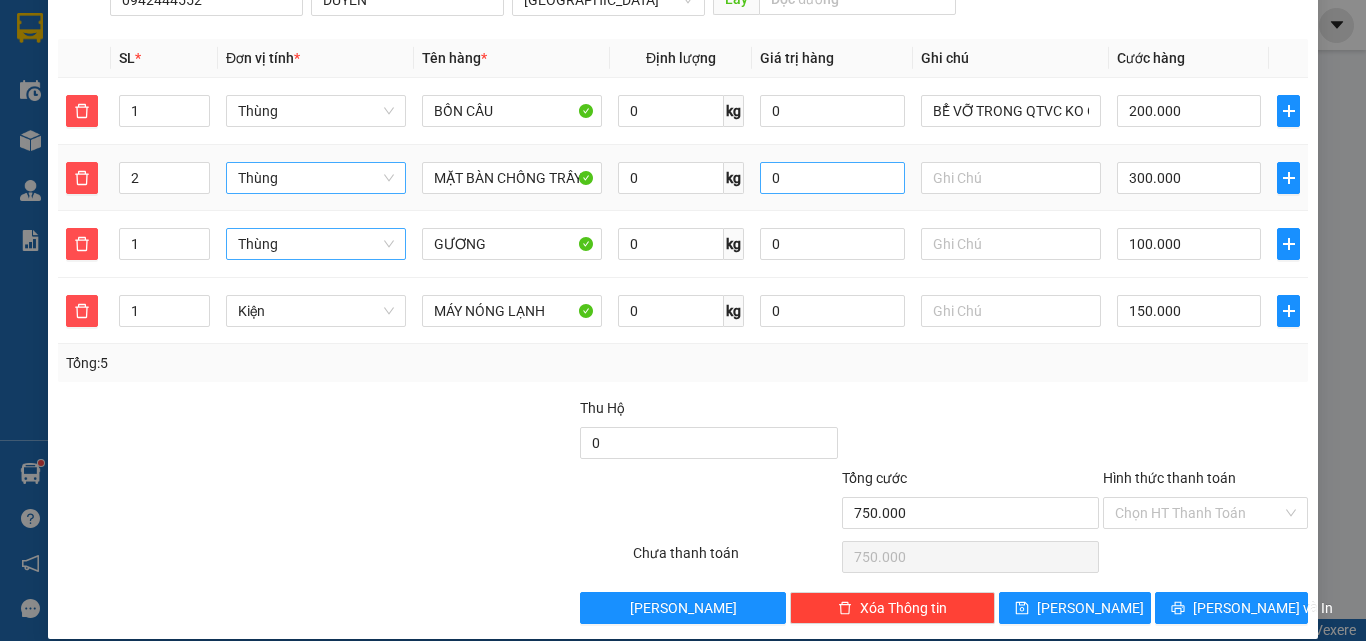 scroll, scrollTop: 190, scrollLeft: 0, axis: vertical 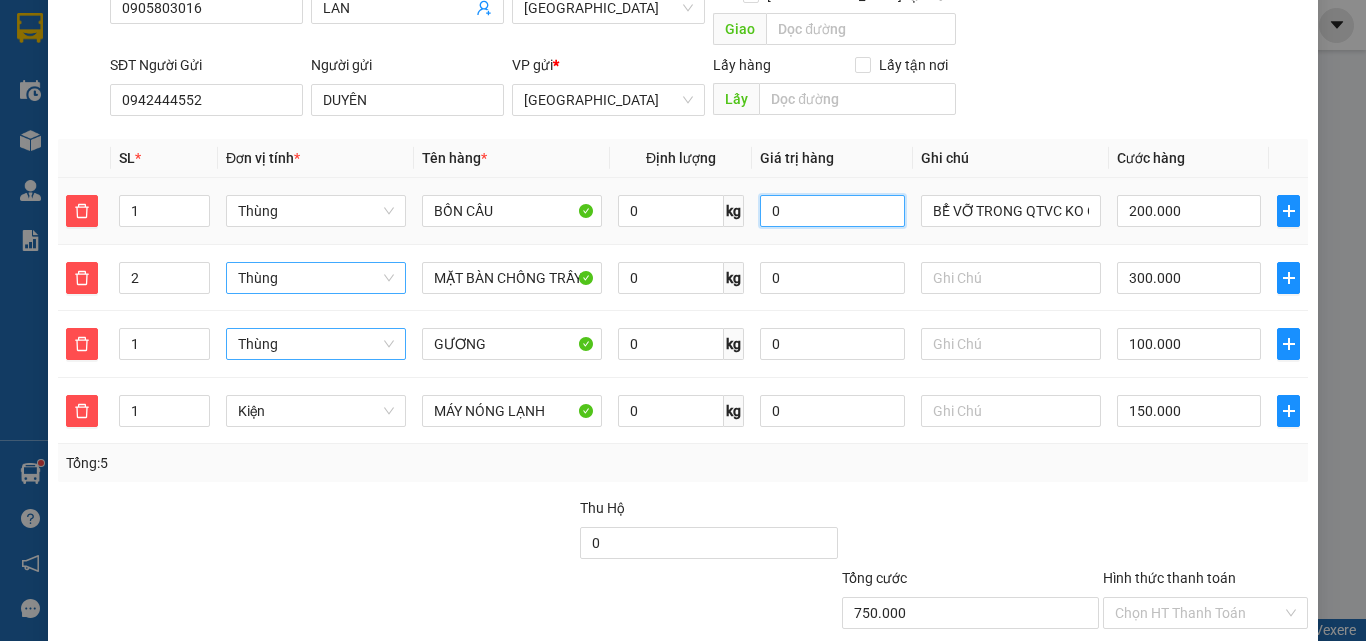 click on "0" at bounding box center (832, 211) 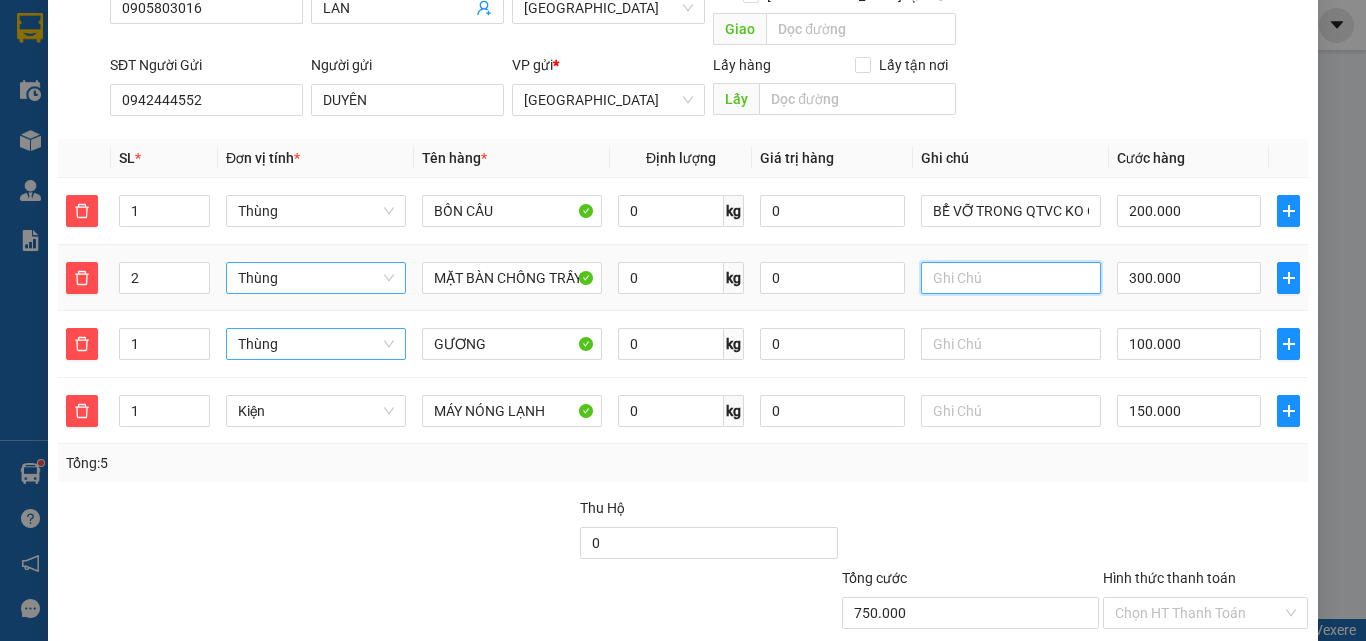 click at bounding box center [1011, 278] 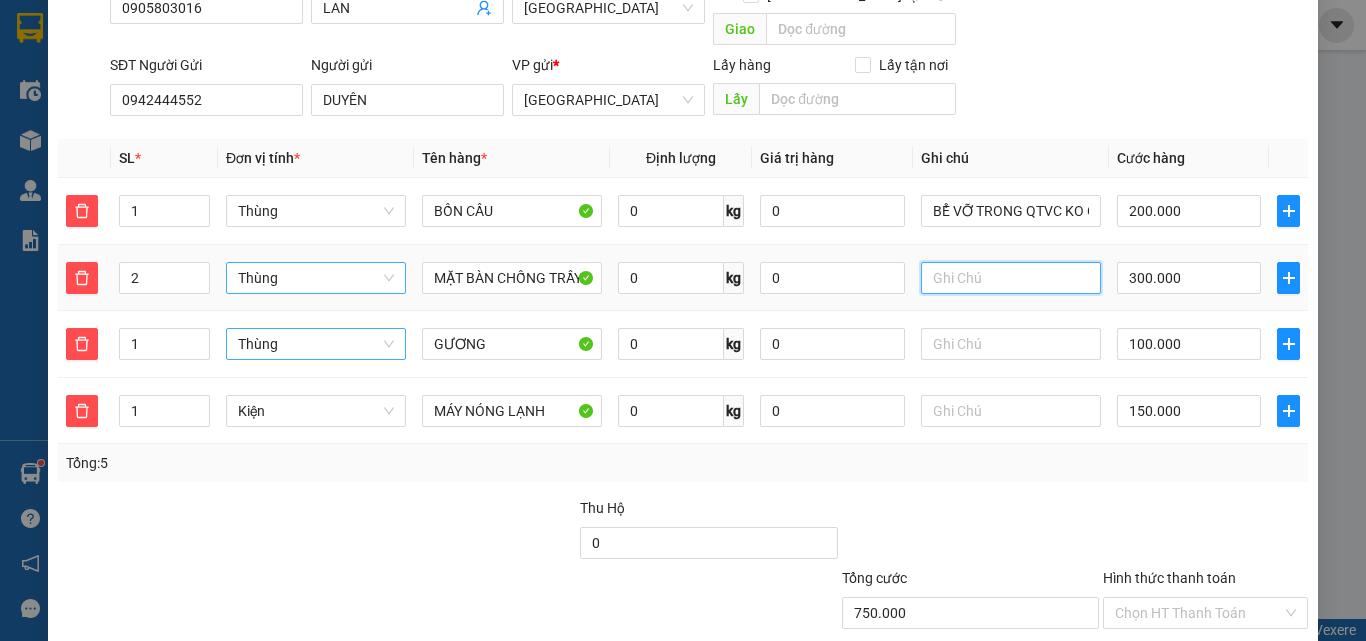 type on "0" 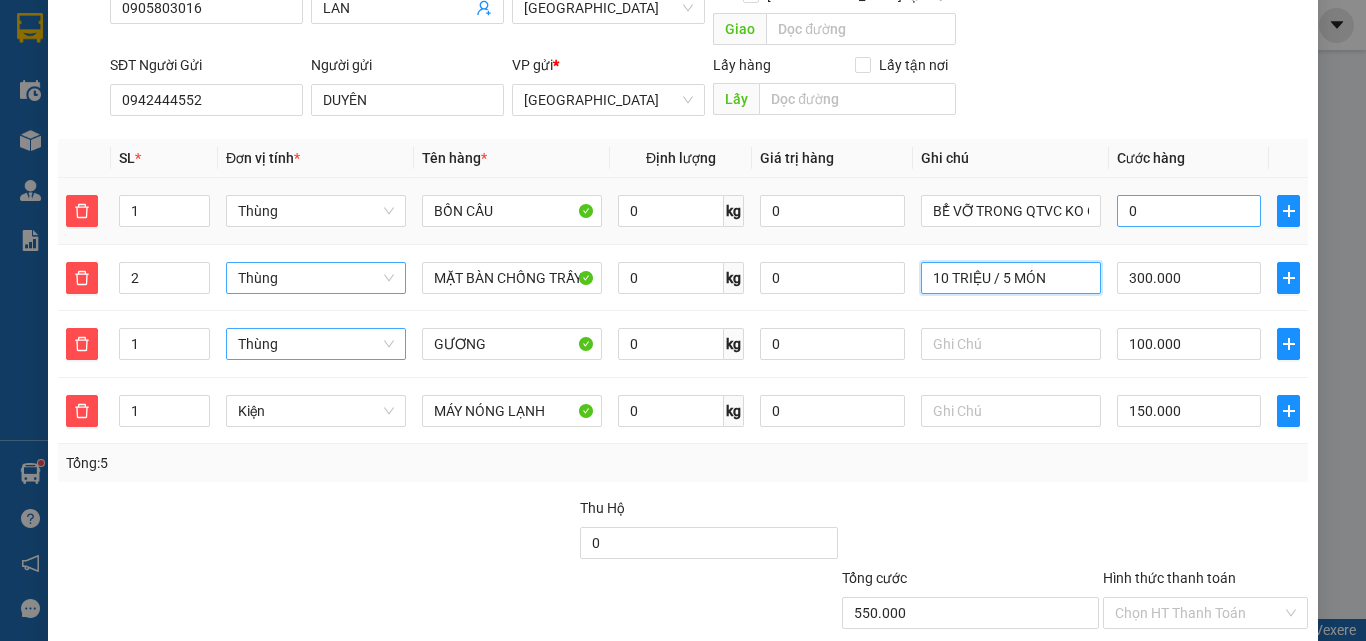 type on "10 TRIỆU / 5 MÓN" 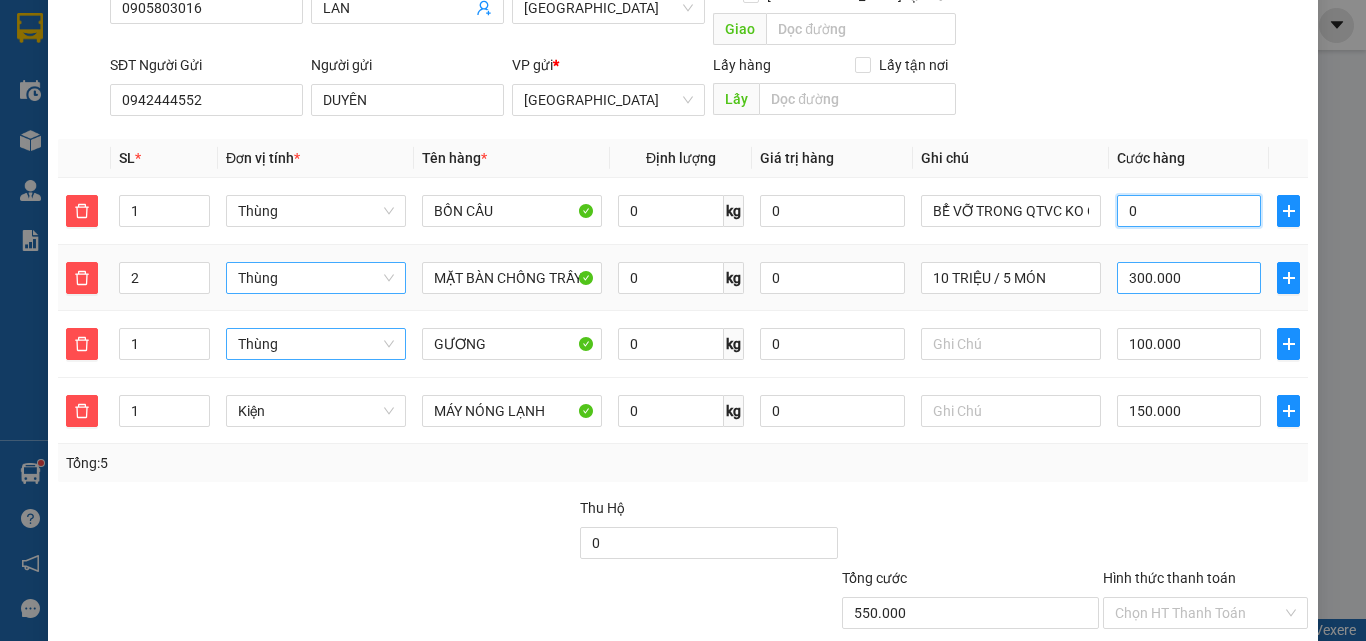 type on "2" 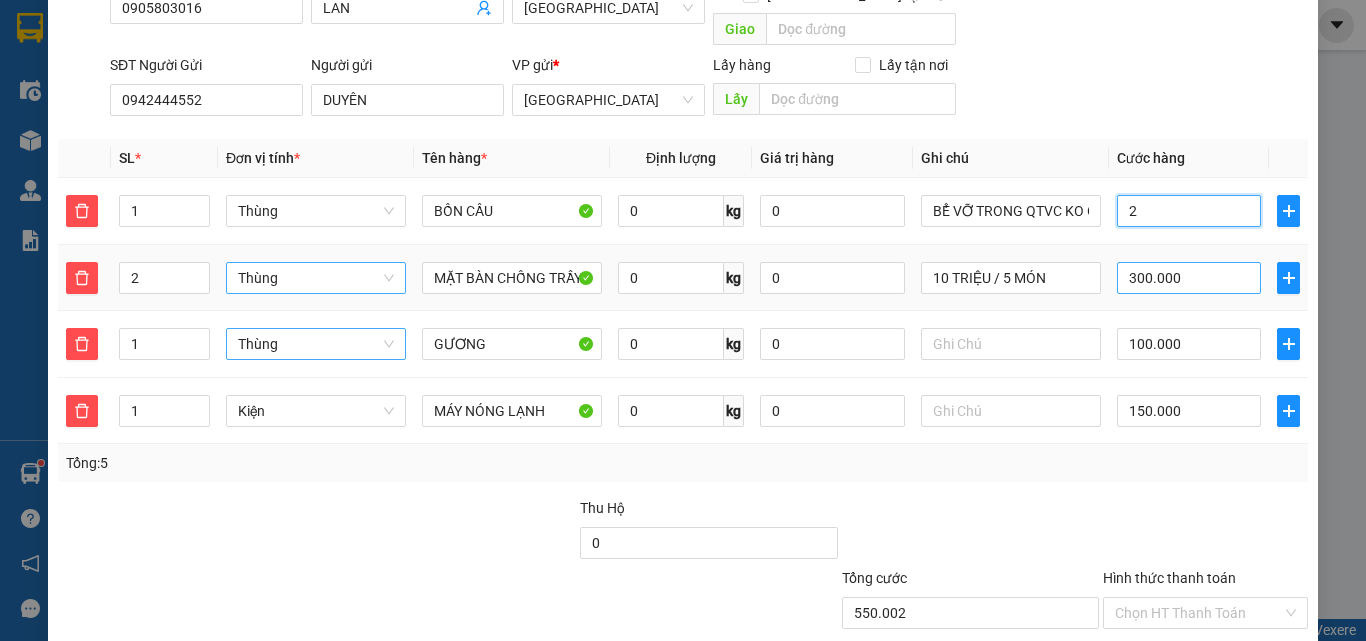type on "25" 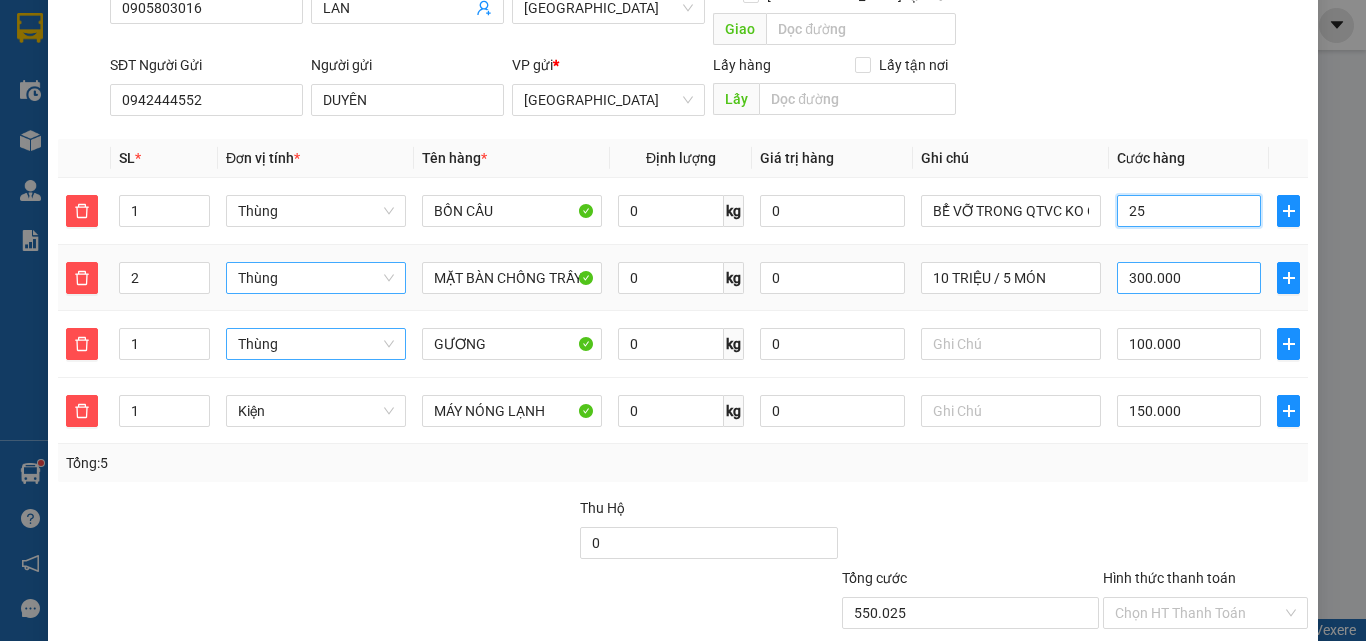 type on "250" 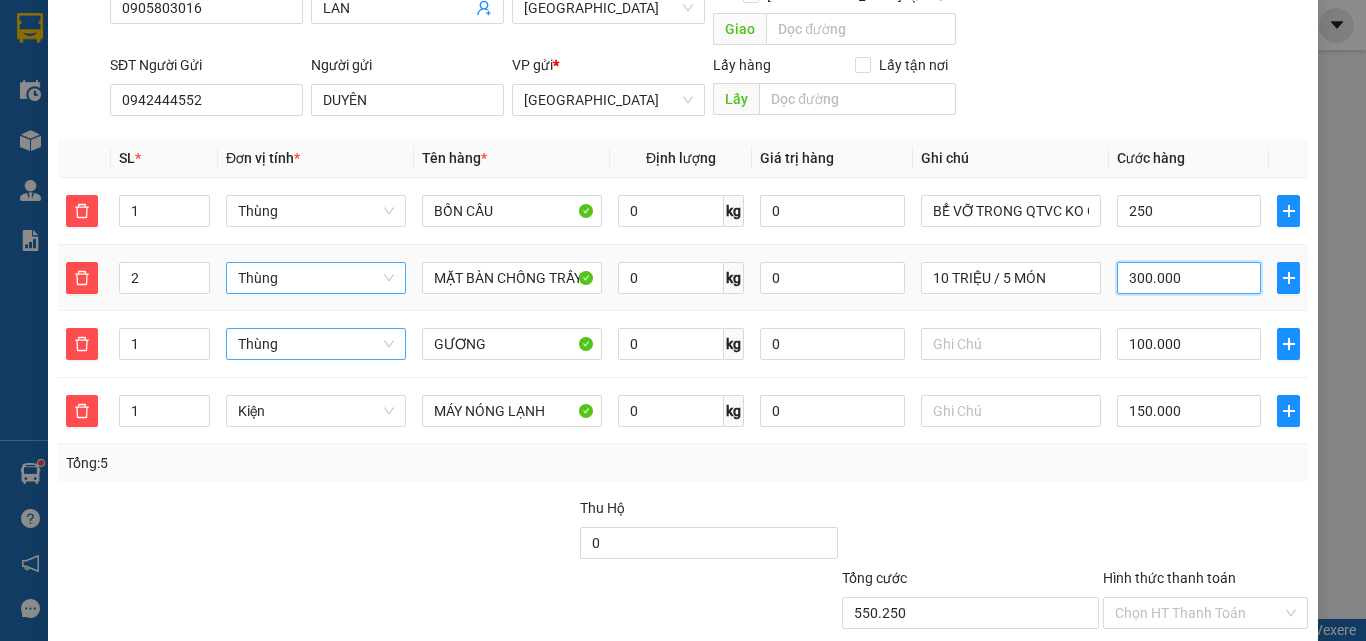 type on "250.000" 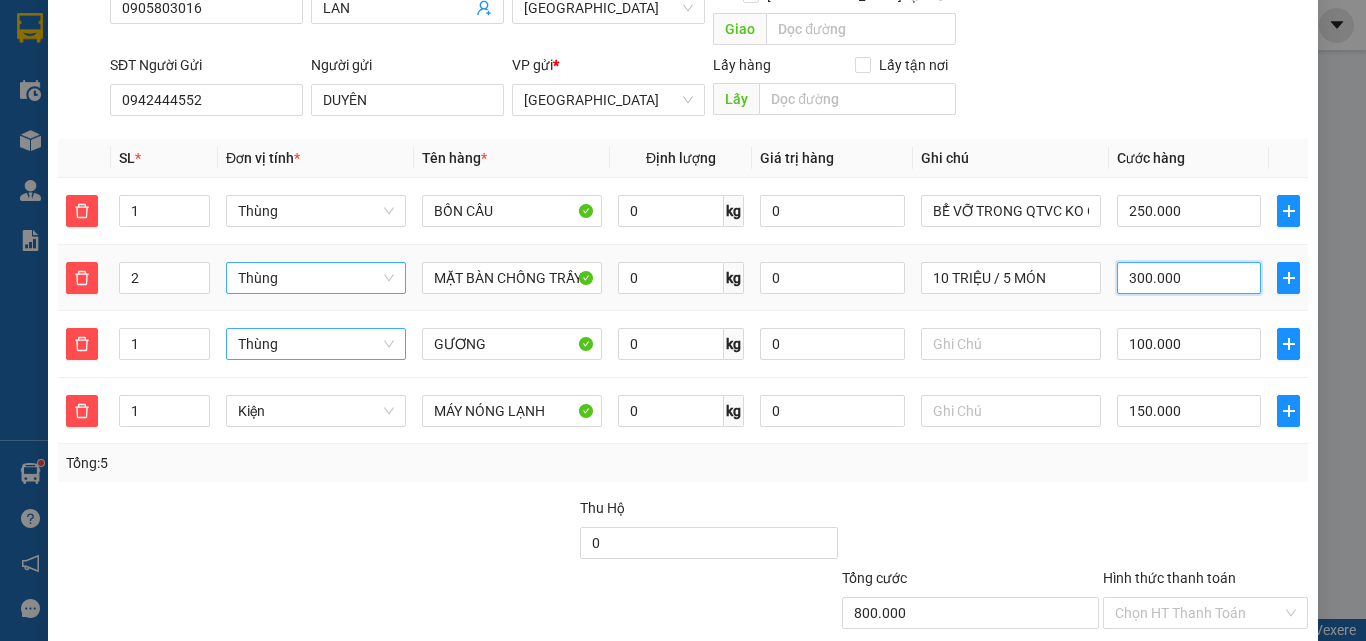 click on "300.000" at bounding box center [1189, 278] 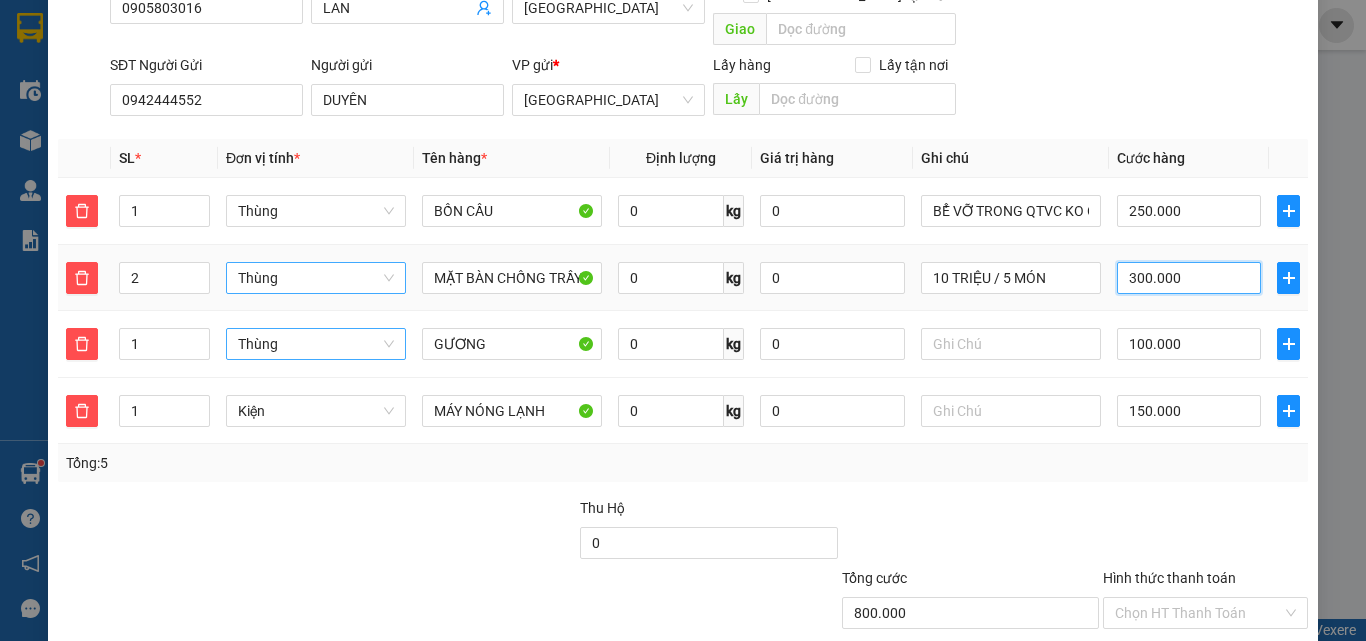 type on "500.002" 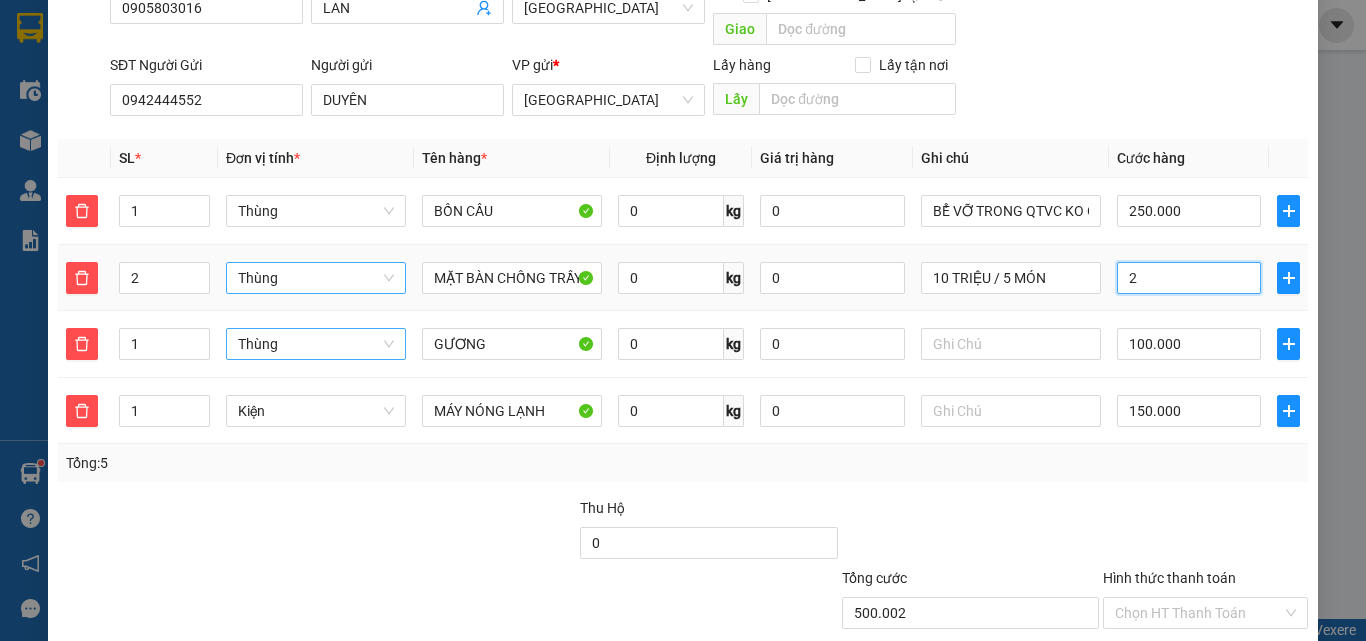 type on "500.025" 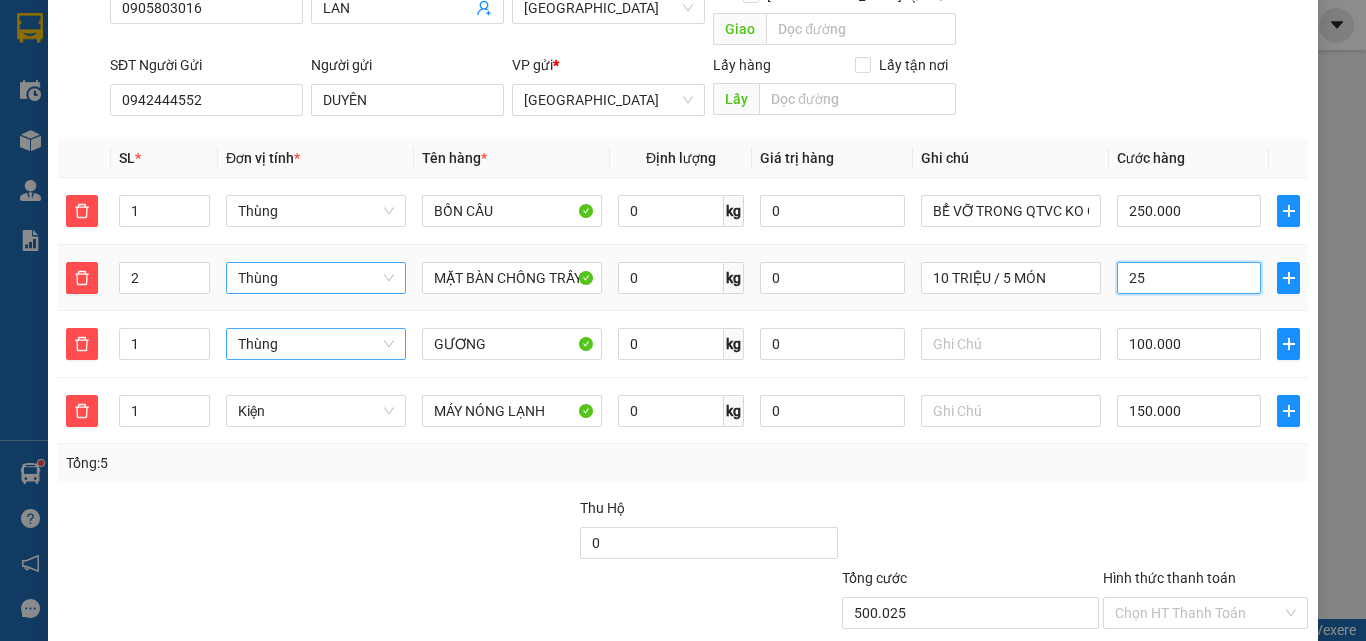 type on "500.250" 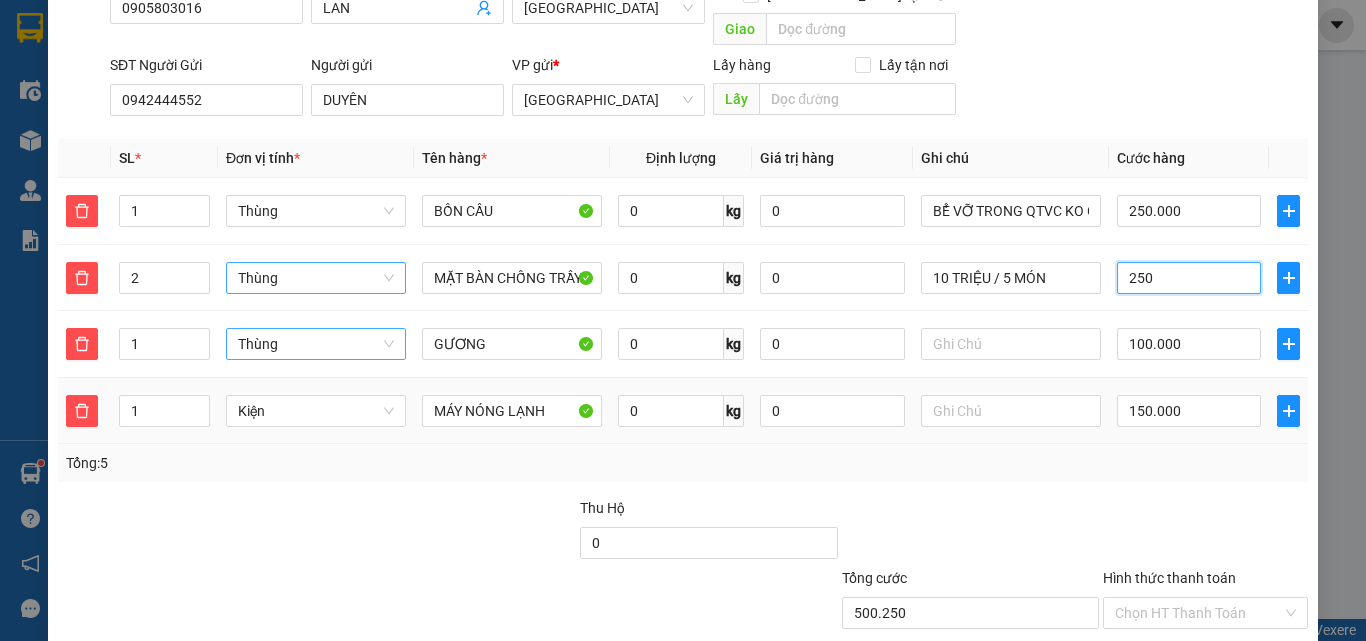 type on "250" 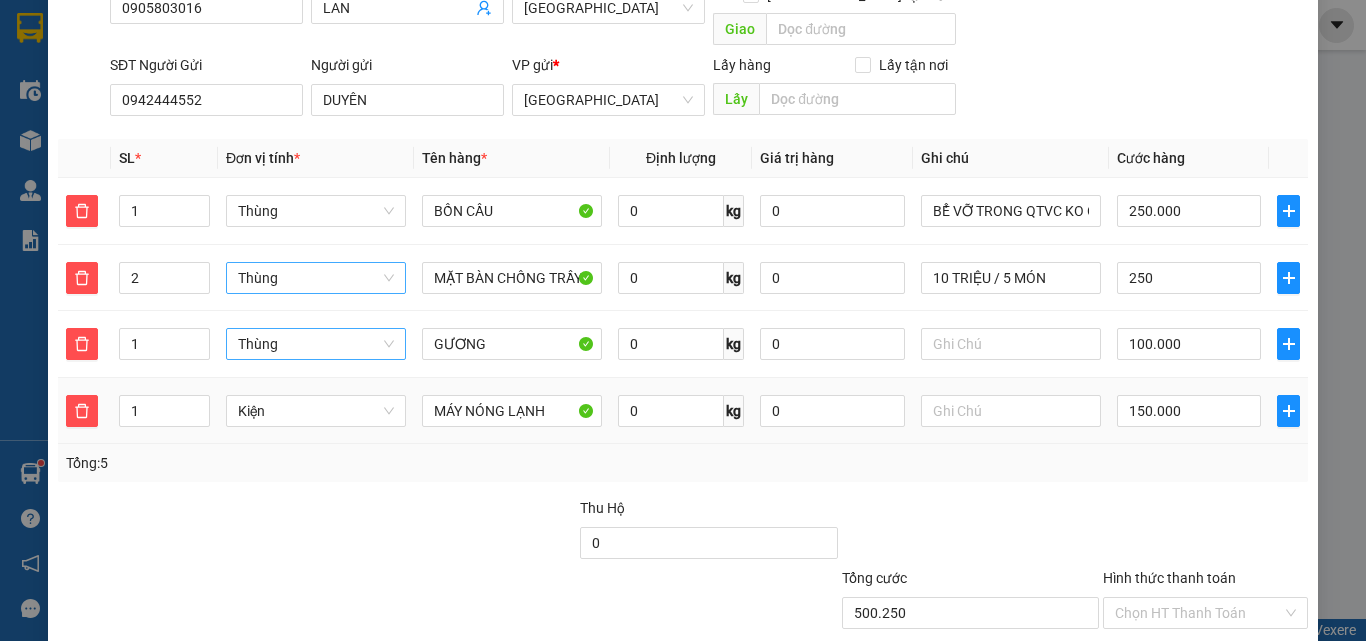 type on "750.000" 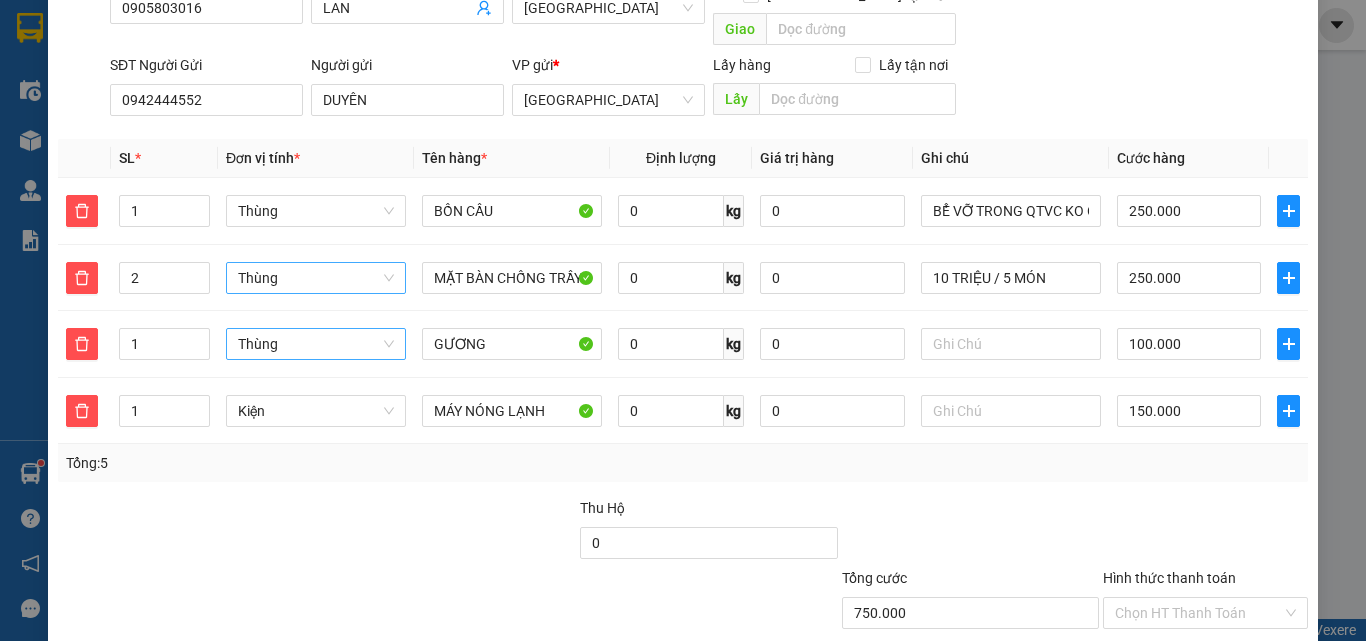 click on "Tổng:  5" at bounding box center [683, 463] 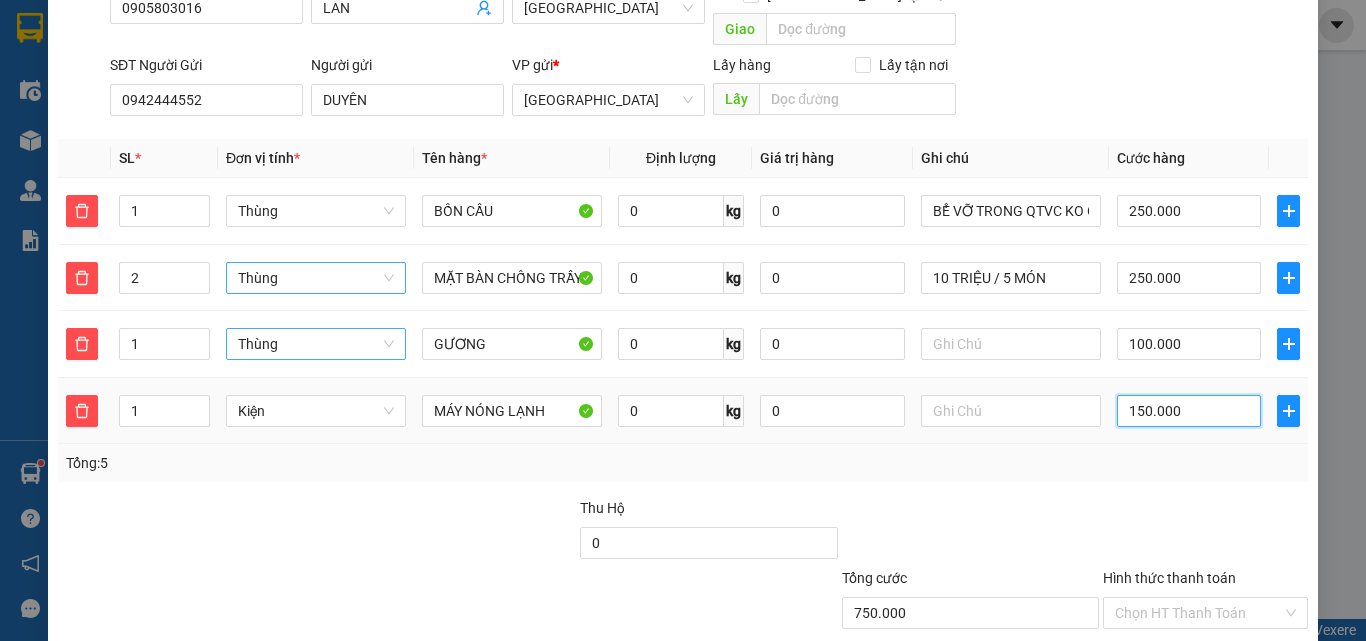 click on "150.000" at bounding box center (1189, 411) 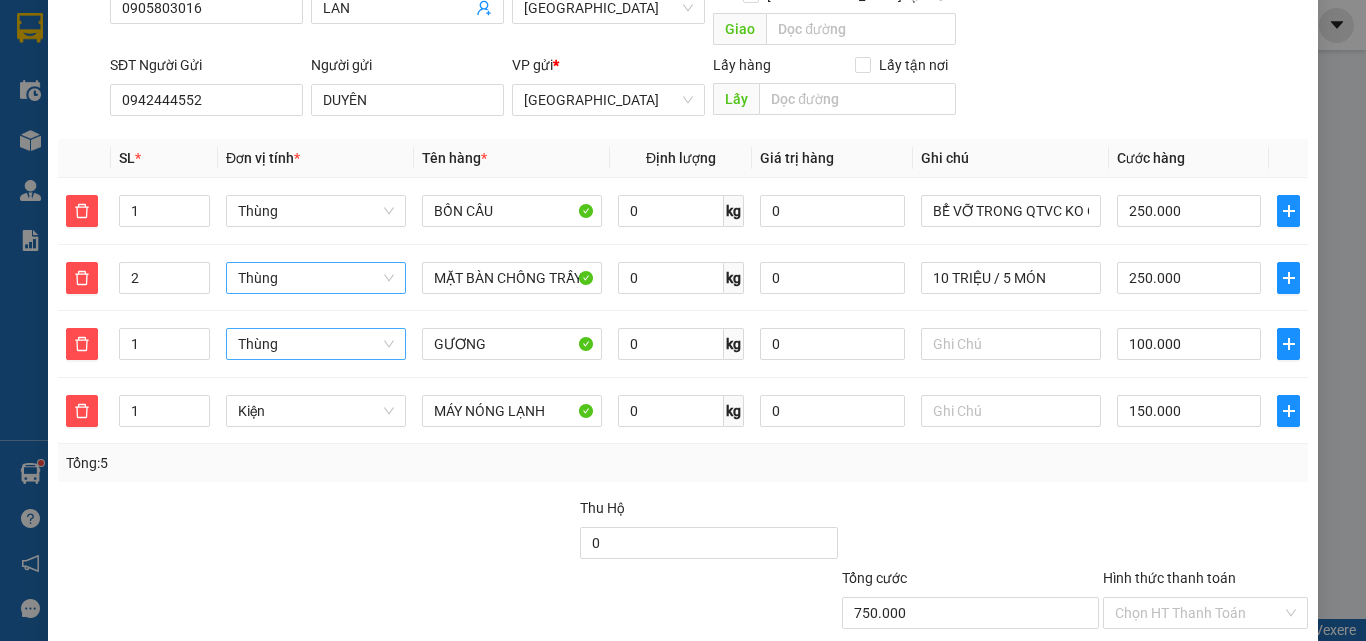 click on "Tổng:  5" at bounding box center (683, 463) 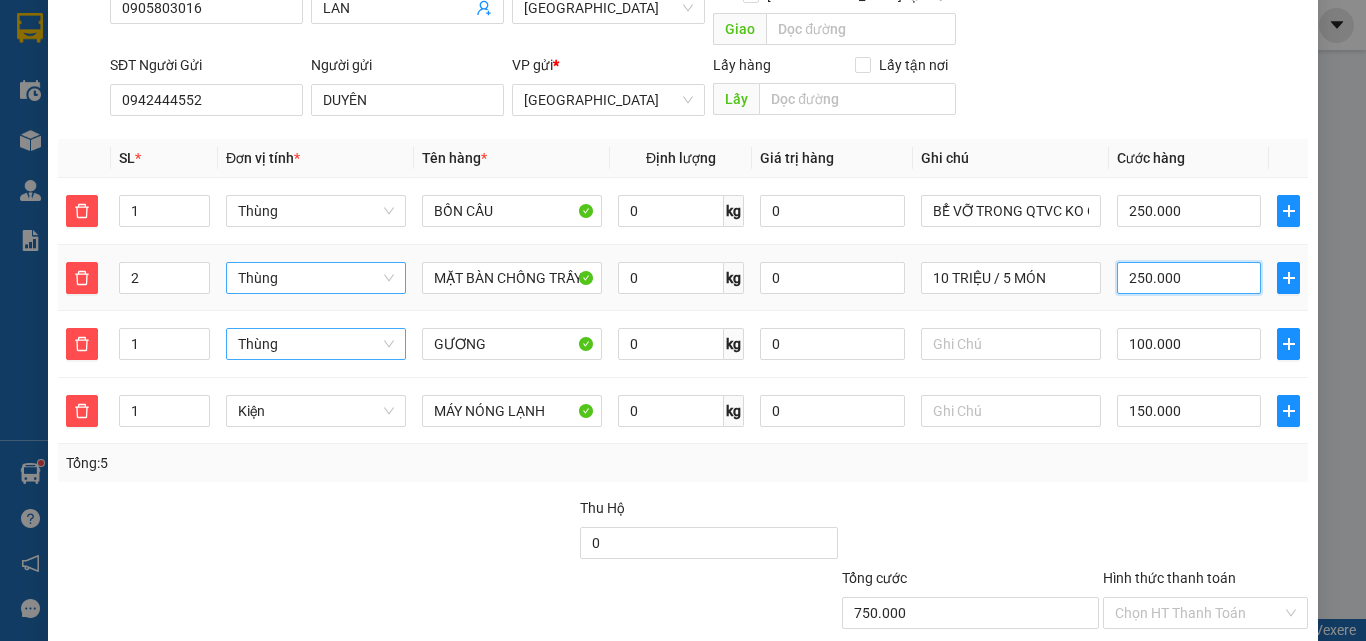 click on "250.000" at bounding box center [1189, 278] 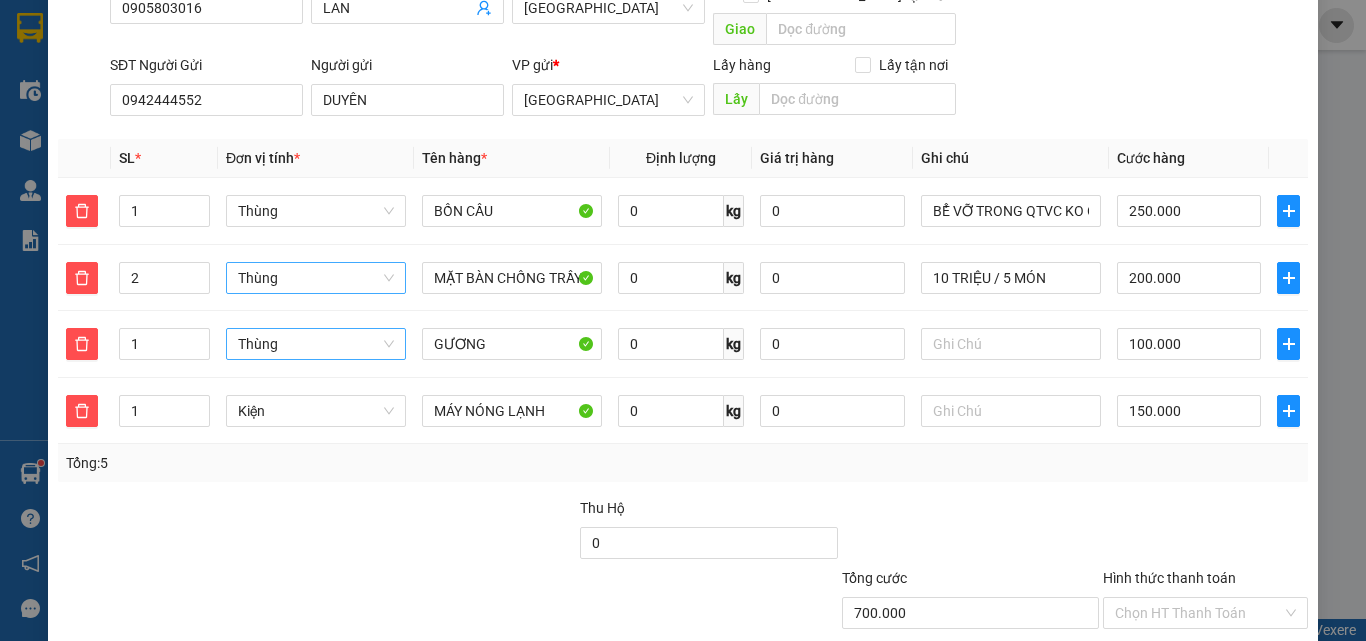 click on "Transit Pickup Surcharge Ids Transit Deliver Surcharge Ids Transit Deliver Surcharge Transit Deliver Surcharge Gói vận chuyển  * Tiêu chuẩn Gán nhãn   Nhãn SĐT Người Nhận 0905803016 Người nhận LAN VP Nhận  * [GEOGRAPHIC_DATA] Giao hàng Giao tận nơi Giao SĐT Người Gửi 0942444552 Người gửi DUYÊN VP gửi  * [GEOGRAPHIC_DATA]  Lấy hàng Lấy tận nơi Lấy SL  * Đơn vị tính  * Tên hàng  * Định lượng Giá trị hàng Ghi chú Cước hàng                   1 Thùng BỒN CẦU 0 kg 0 BỂ VỠ TRONG QTVC KO CHỊU TRÁCH NHIỆM 250.000 2 Thùng MẶT BÀN CHỐNG TRẦY 0 kg 0 10 TRIỆU / 5 MÓN 200.000 1 Thùng GƯƠNG 0 kg 0 100.000 1 Kiện MÁY NÓNG LẠNH 0 kg 0 150.000 Tổng:  5 Thu Hộ 0 Tổng cước 700.000 Hình thức thanh toán Chọn HT Thanh Toán Số tiền thu trước 0 Chưa thanh toán 700.000 Chọn HT Thanh Toán Lưu nháp Xóa Thông tin [PERSON_NAME] và In BỂ VỠ TRONG QTVC KO CHỊU TRÁCH NHIỆM" at bounding box center [683, 303] 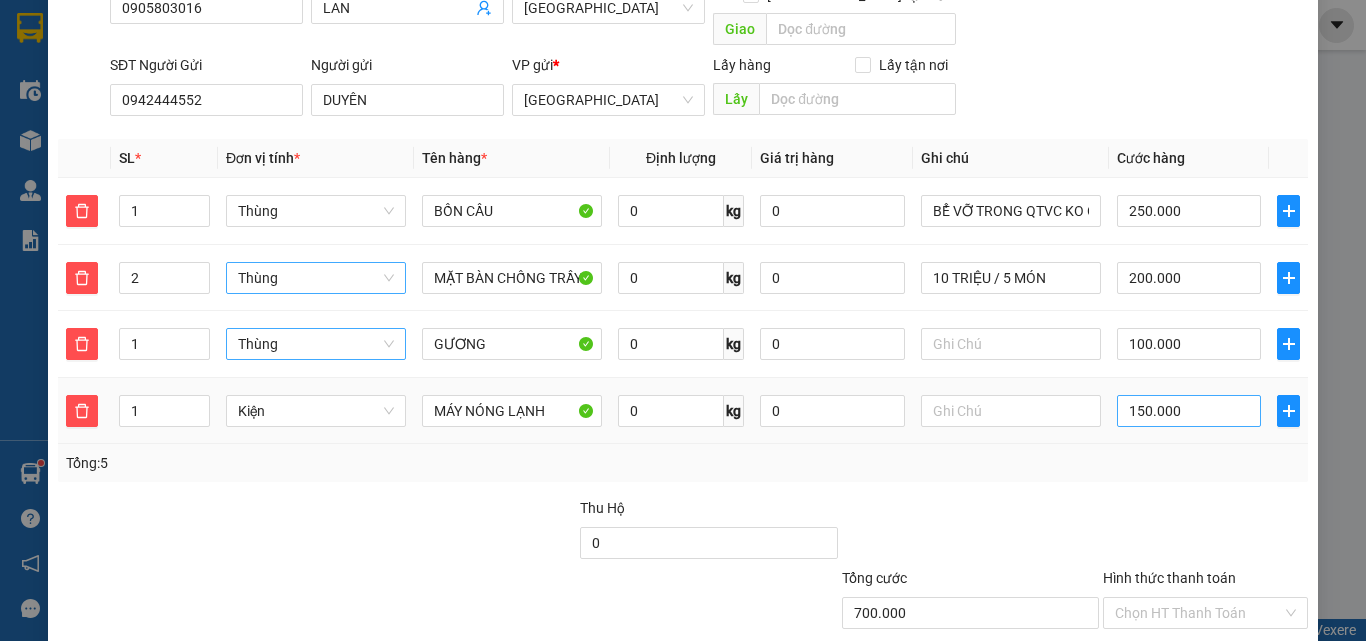 scroll, scrollTop: 290, scrollLeft: 0, axis: vertical 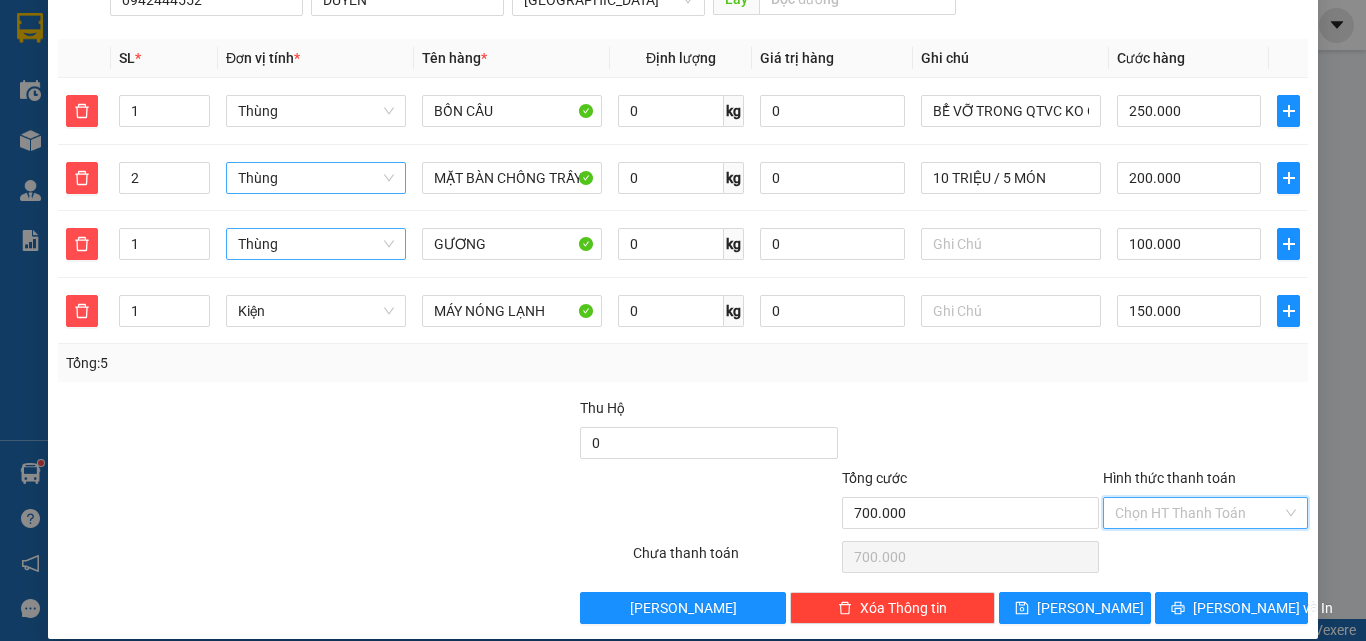 click on "Hình thức thanh toán" at bounding box center [1198, 513] 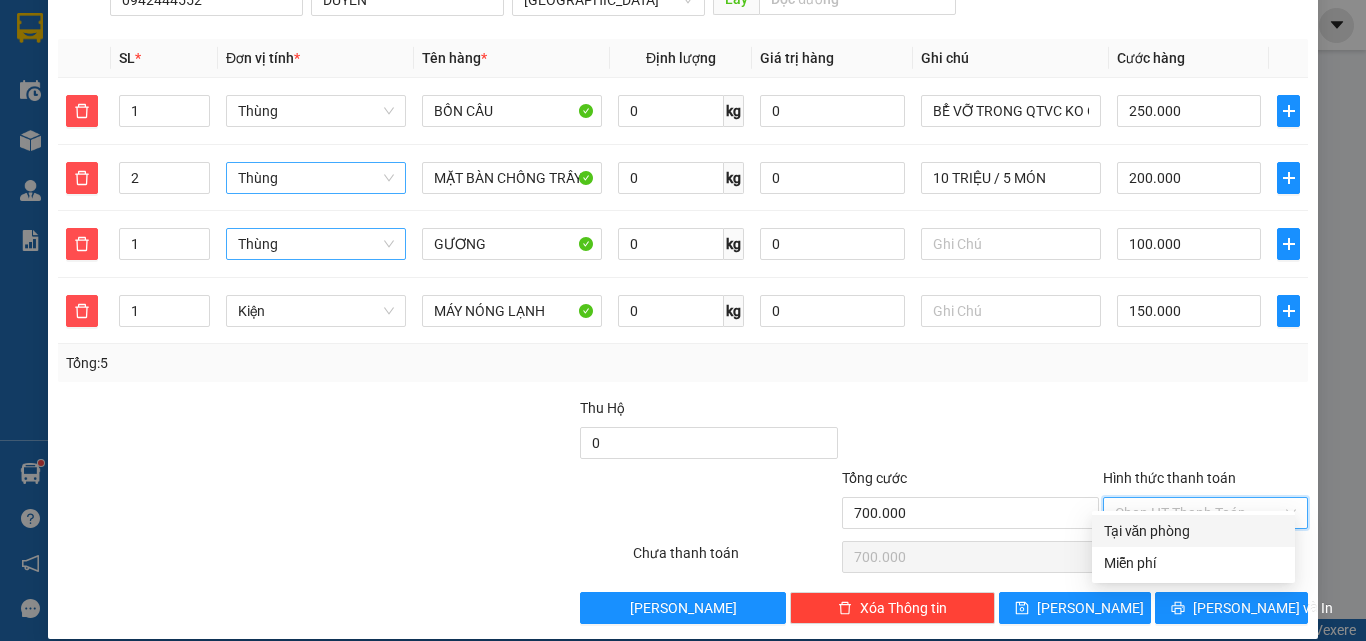 click on "Tại văn phòng" at bounding box center (1193, 531) 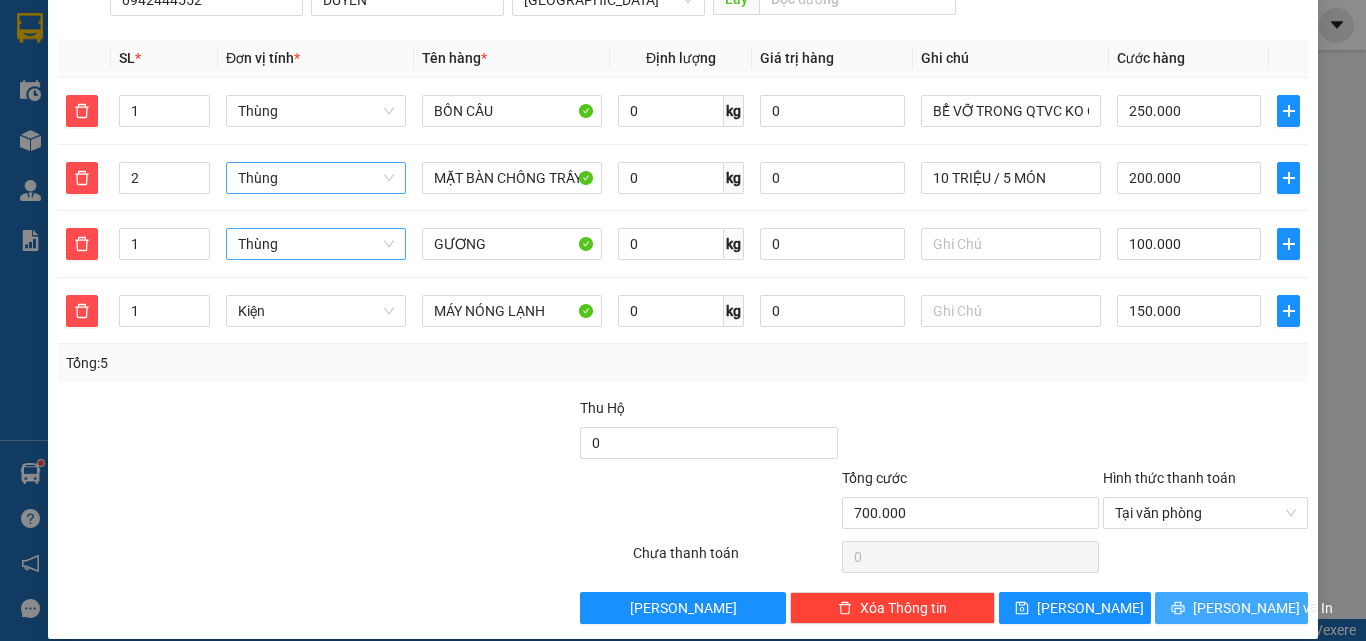 click on "[PERSON_NAME] và In" at bounding box center [1263, 608] 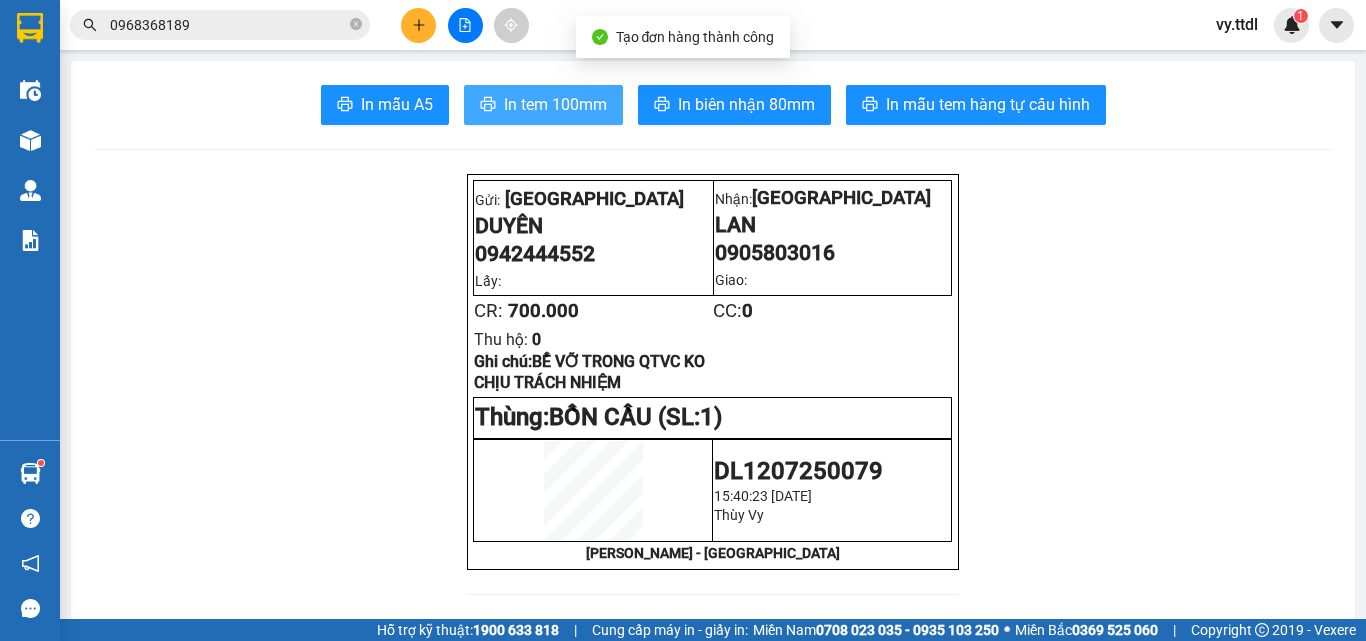 click on "In tem 100mm" at bounding box center (555, 104) 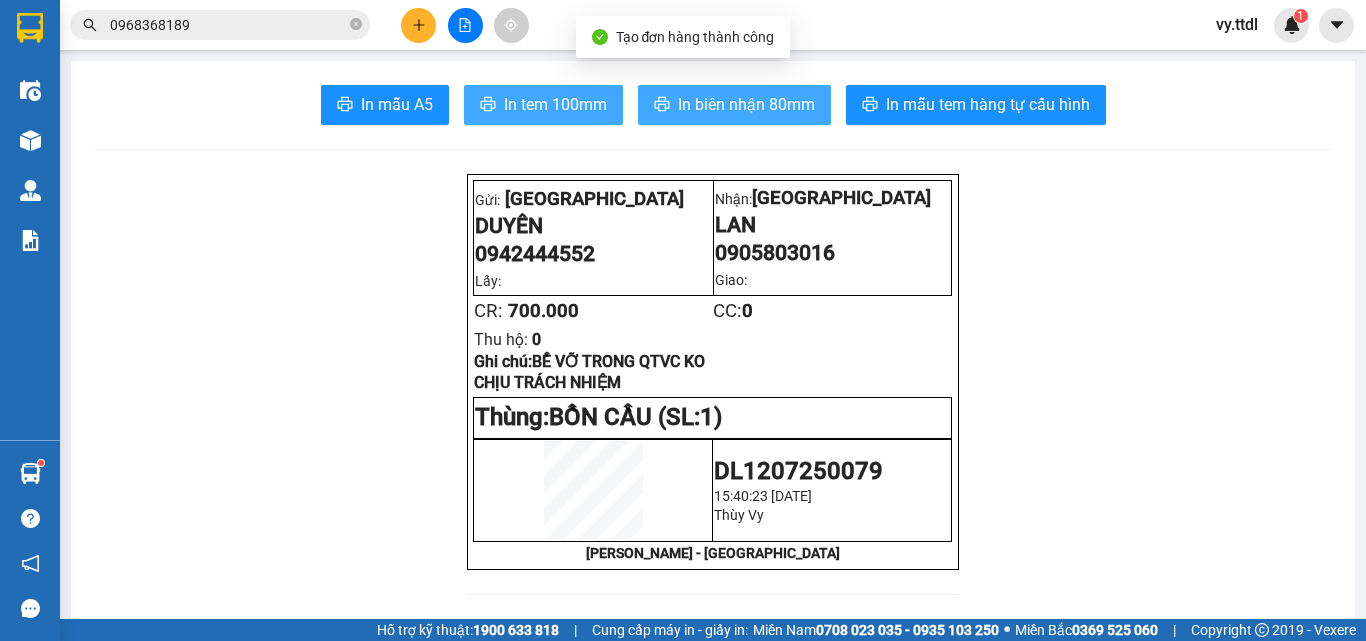 scroll, scrollTop: 0, scrollLeft: 0, axis: both 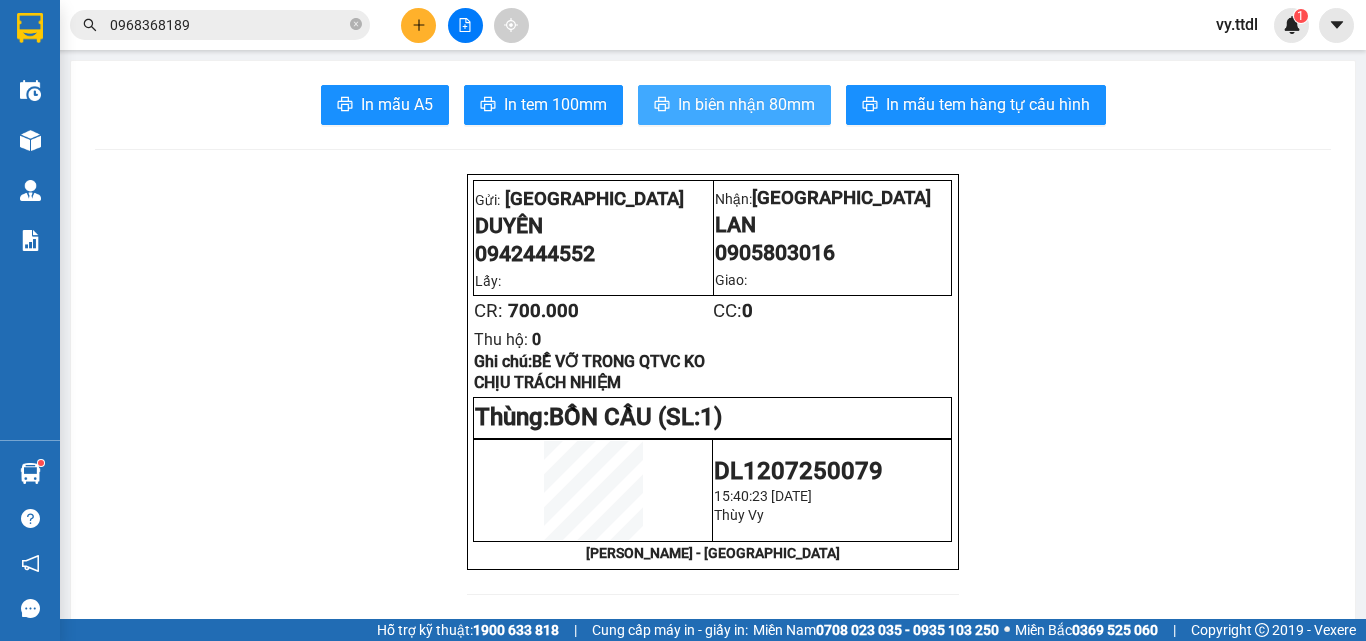 drag, startPoint x: 784, startPoint y: 96, endPoint x: 782, endPoint y: 86, distance: 10.198039 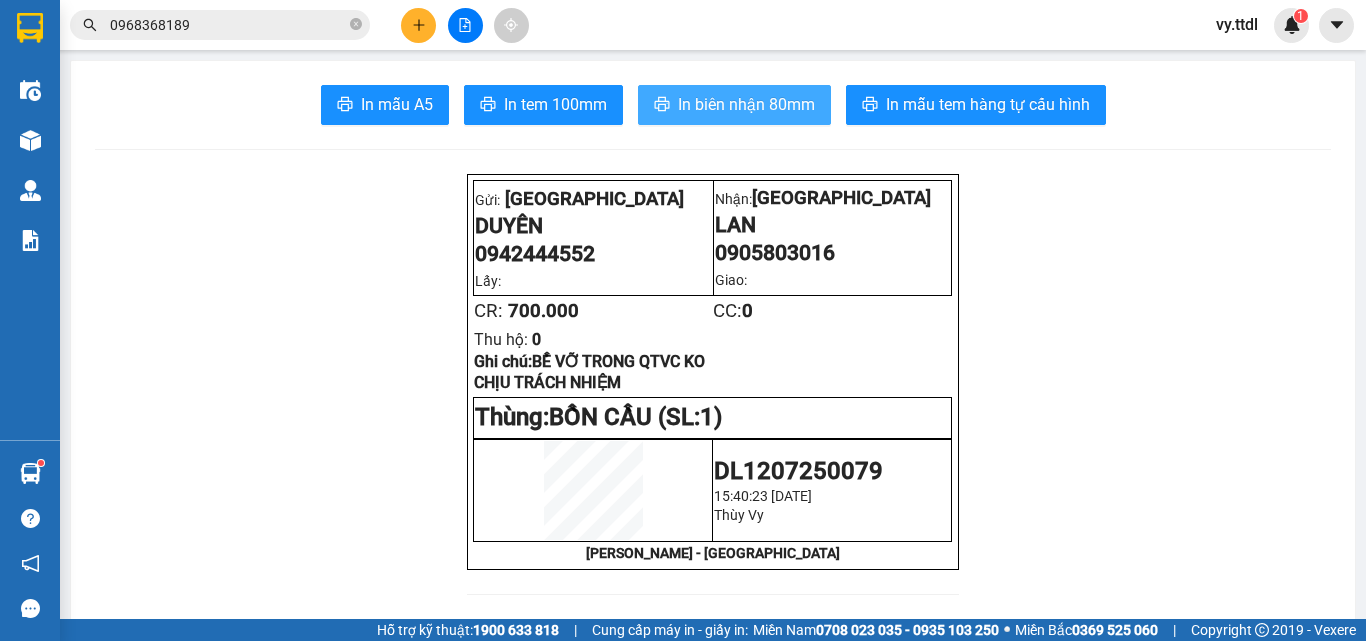 scroll, scrollTop: 0, scrollLeft: 0, axis: both 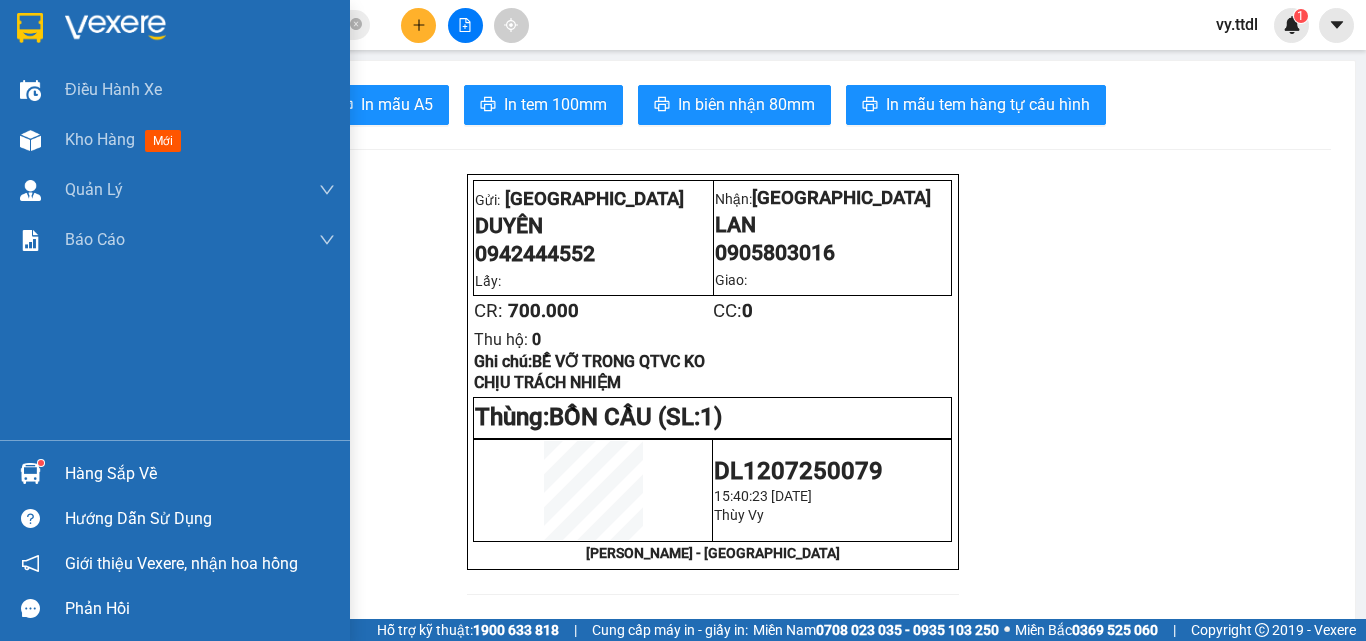 click at bounding box center (115, 28) 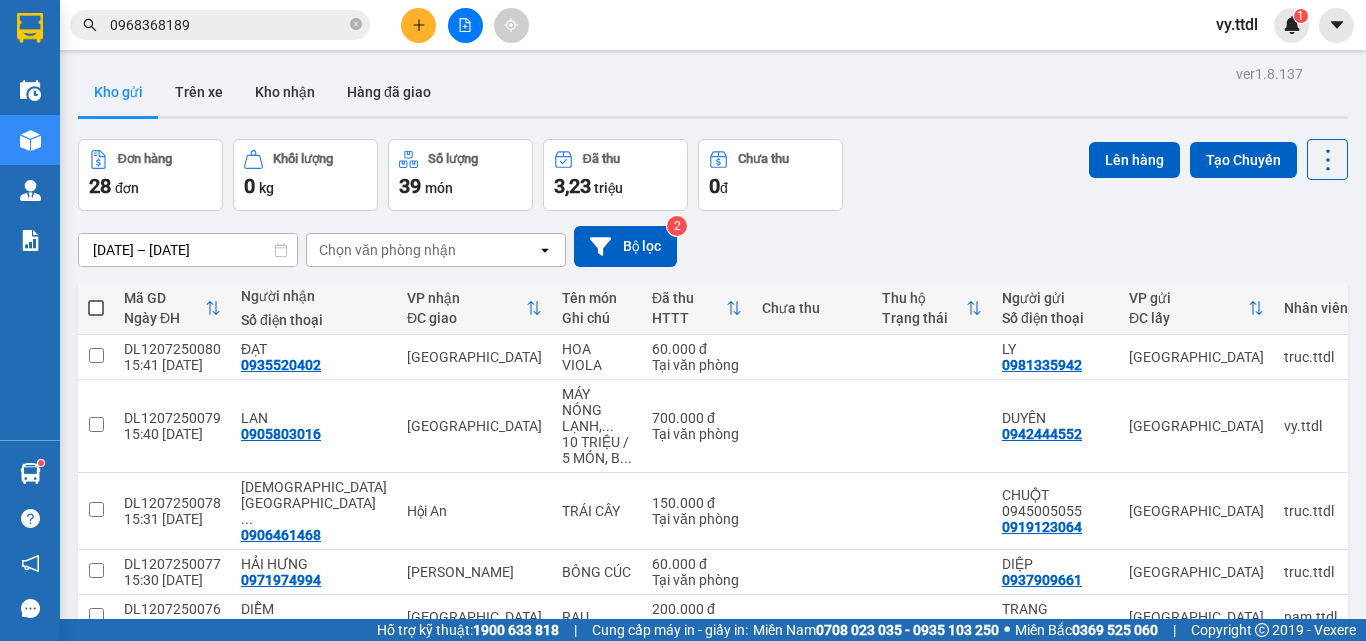 click at bounding box center (465, 25) 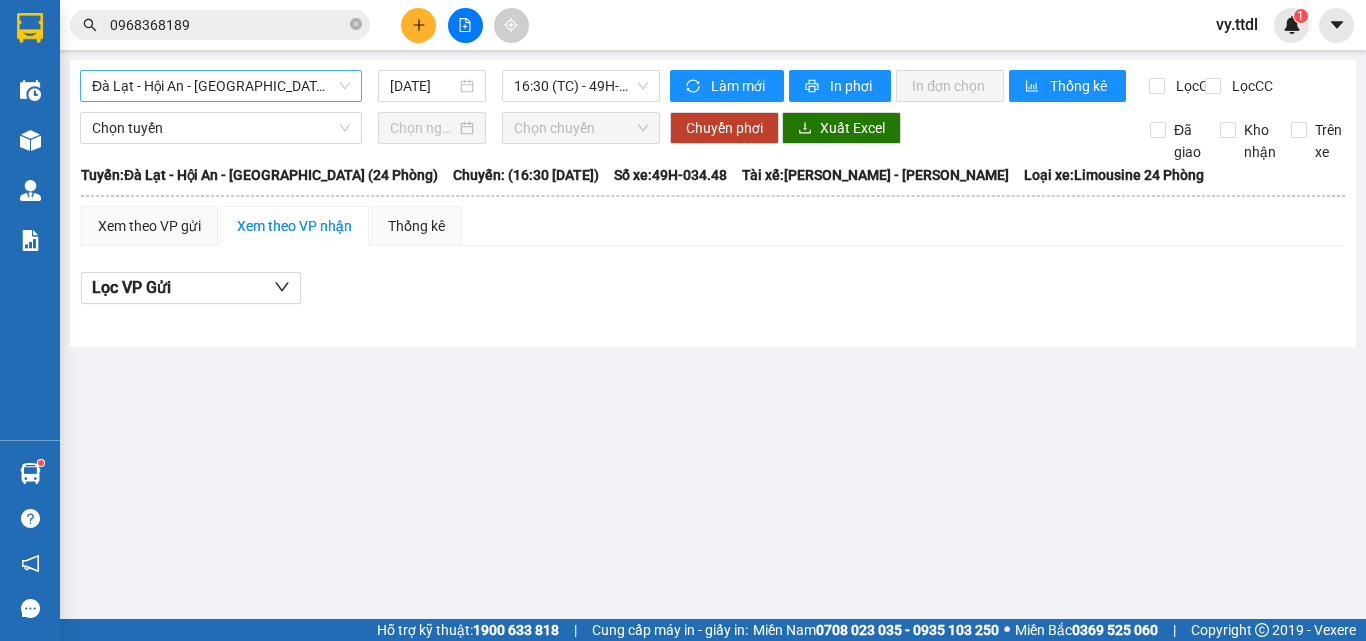 click on "Đà Lạt - Hội An - [GEOGRAPHIC_DATA] (24 Phòng)" at bounding box center [221, 86] 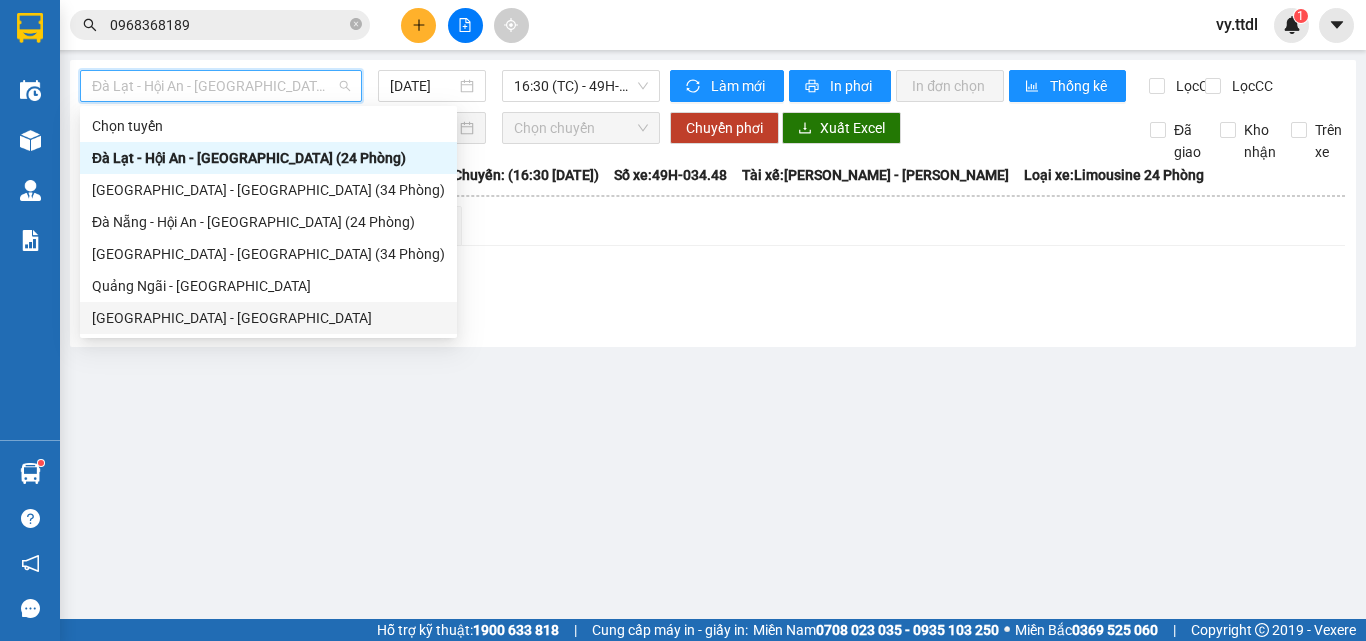 click on "Đà Lạt - Hội An - [GEOGRAPHIC_DATA] (24 Phòng)" at bounding box center (221, 86) 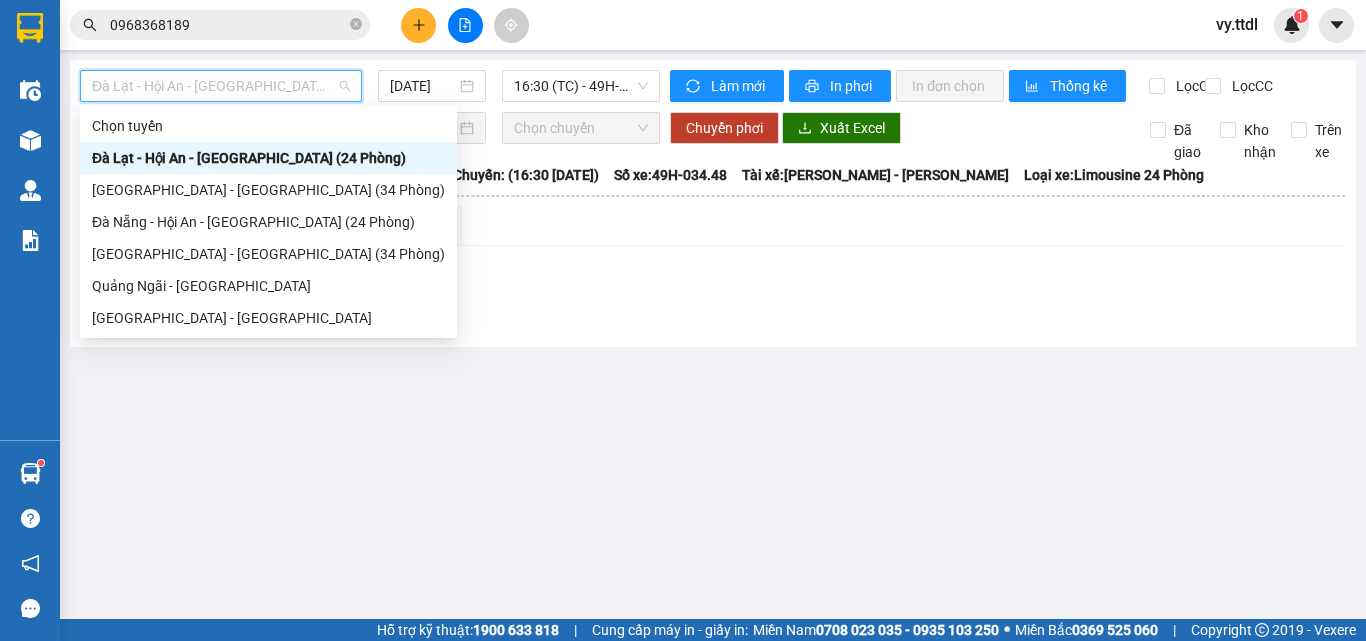 click on "Đà Lạt - Hội An - [GEOGRAPHIC_DATA] (24 Phòng)" at bounding box center (221, 86) 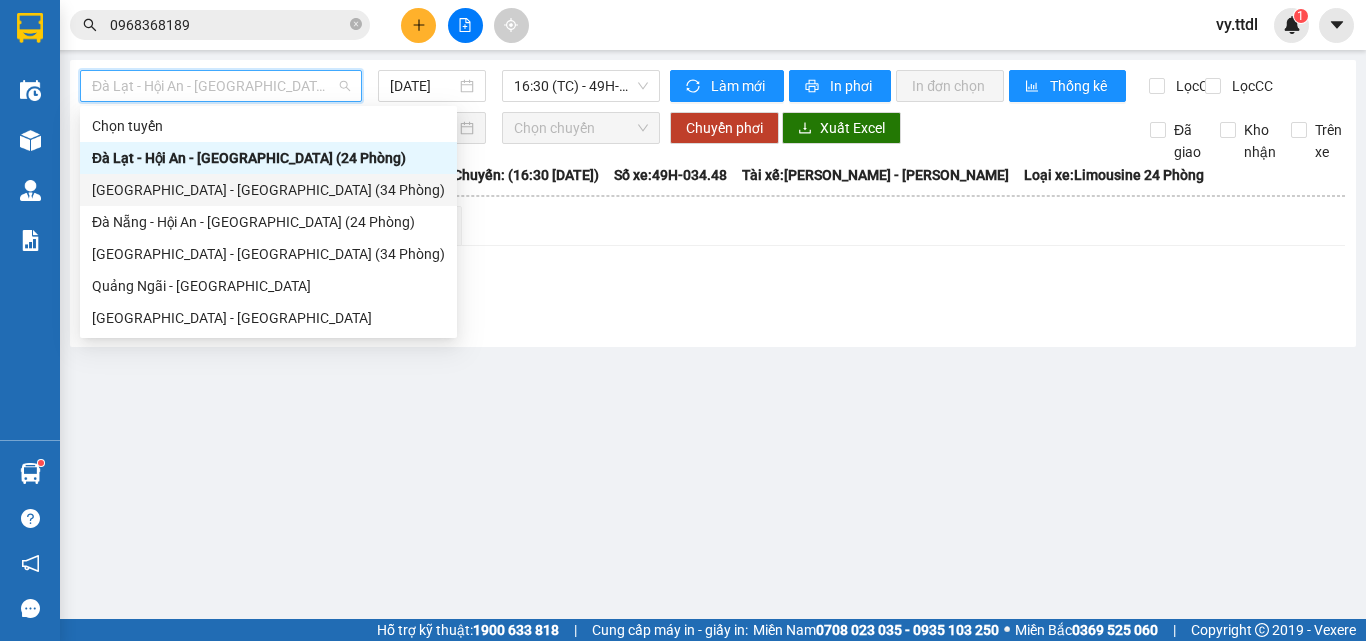 click on "[GEOGRAPHIC_DATA] - [GEOGRAPHIC_DATA] (34 Phòng)" at bounding box center [268, 190] 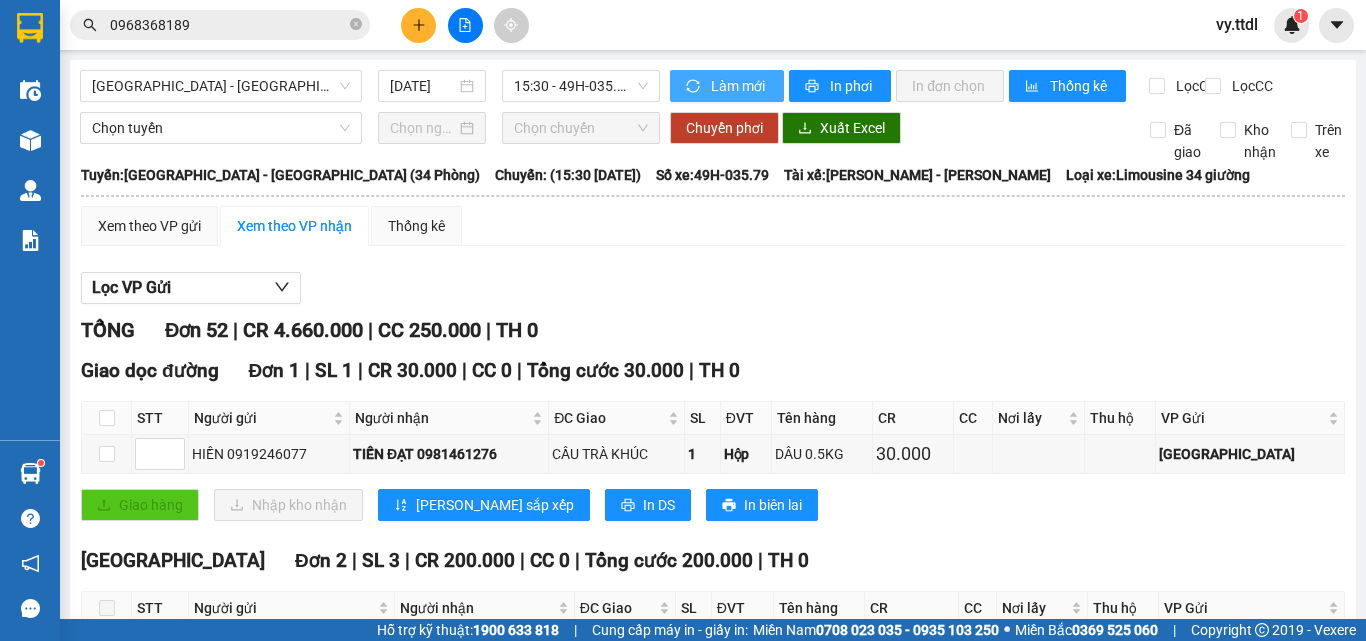 click on "Làm mới" at bounding box center [739, 86] 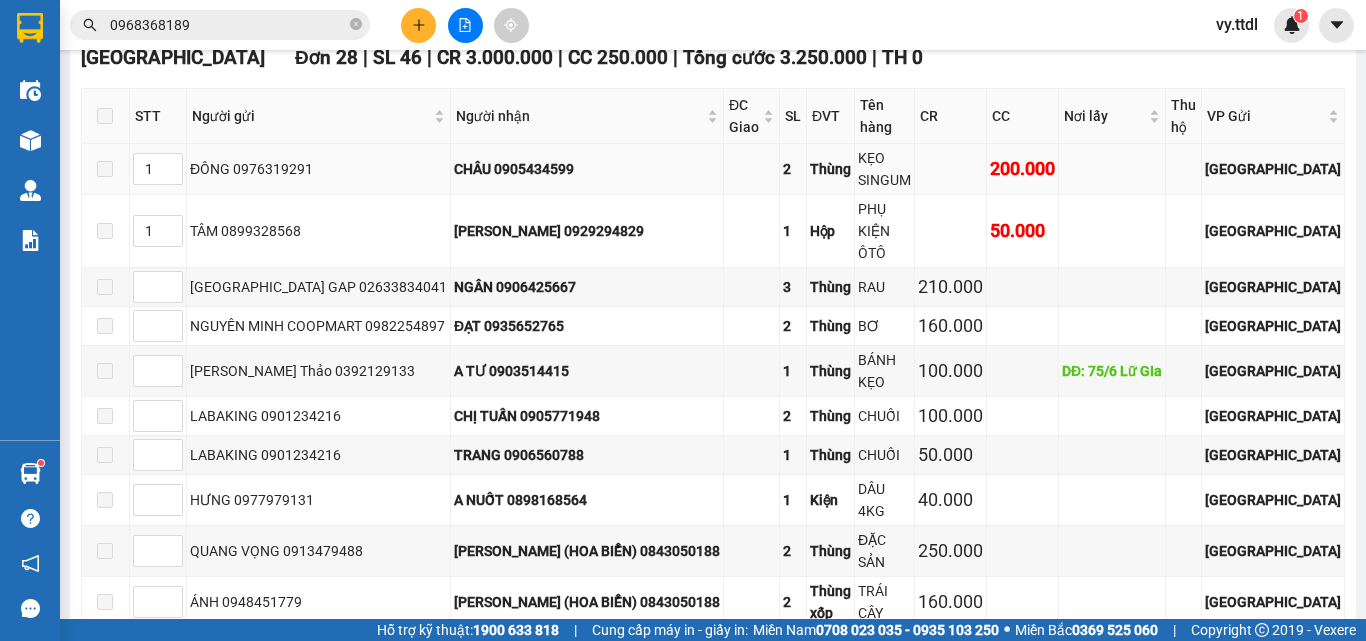 scroll, scrollTop: 2300, scrollLeft: 0, axis: vertical 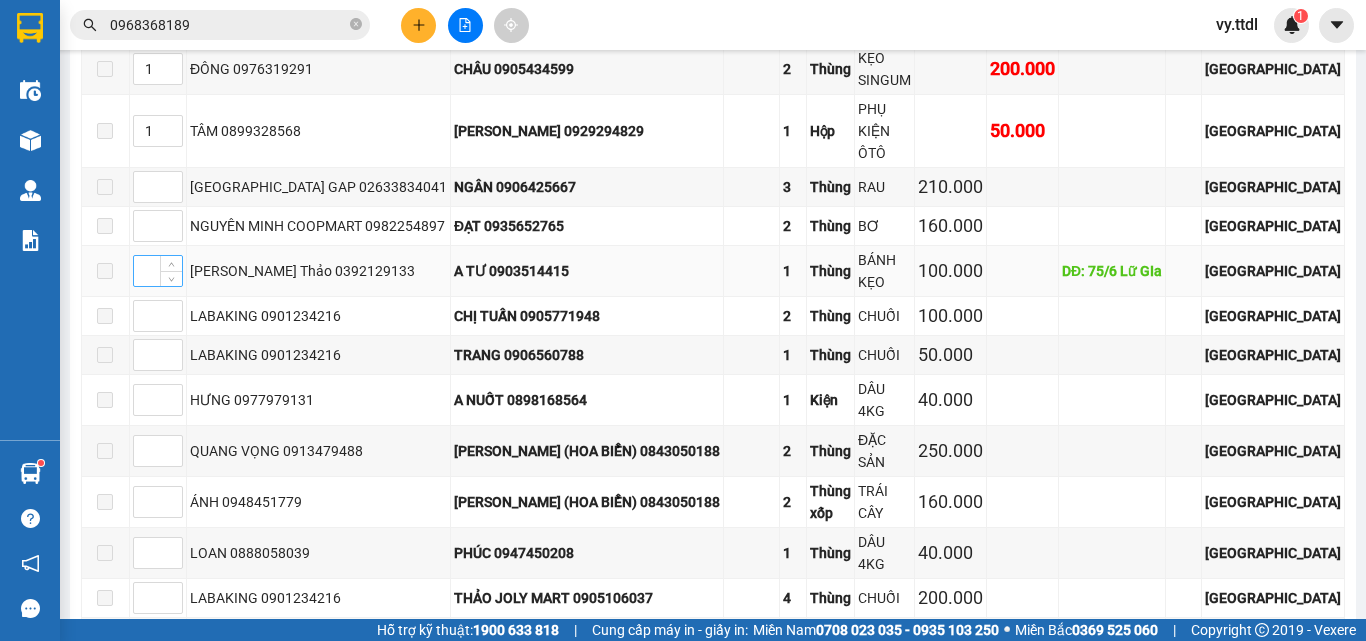 click at bounding box center [158, 271] 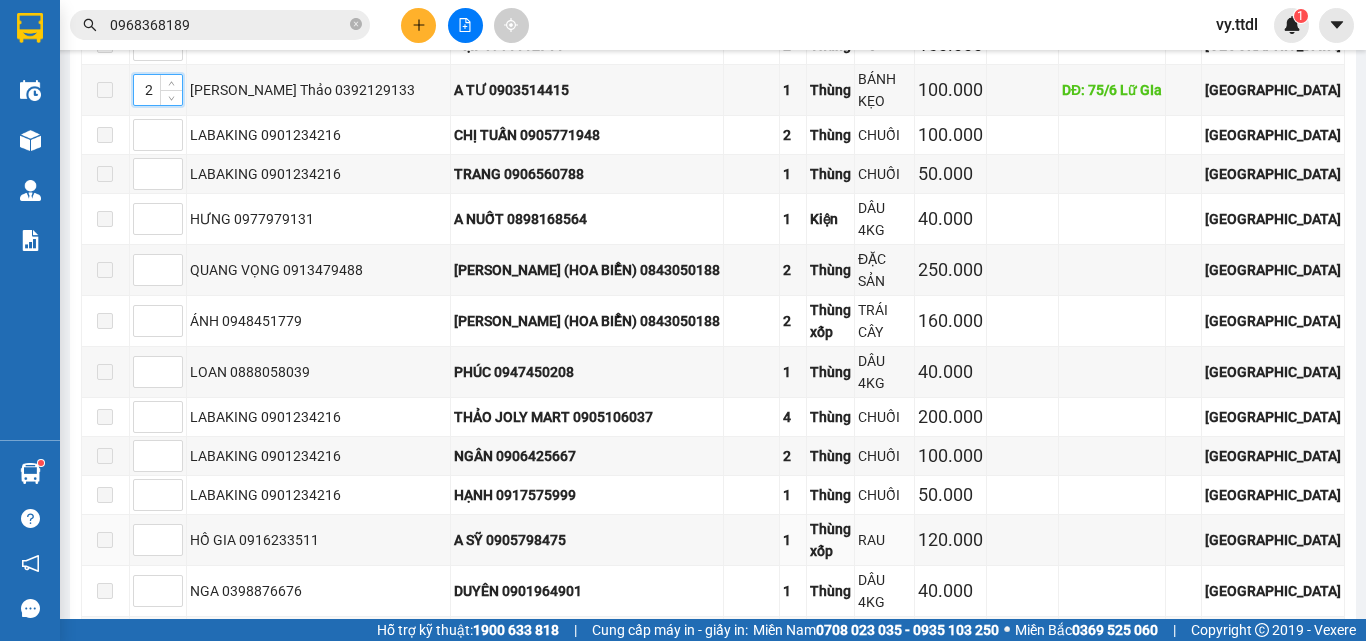scroll, scrollTop: 2963, scrollLeft: 0, axis: vertical 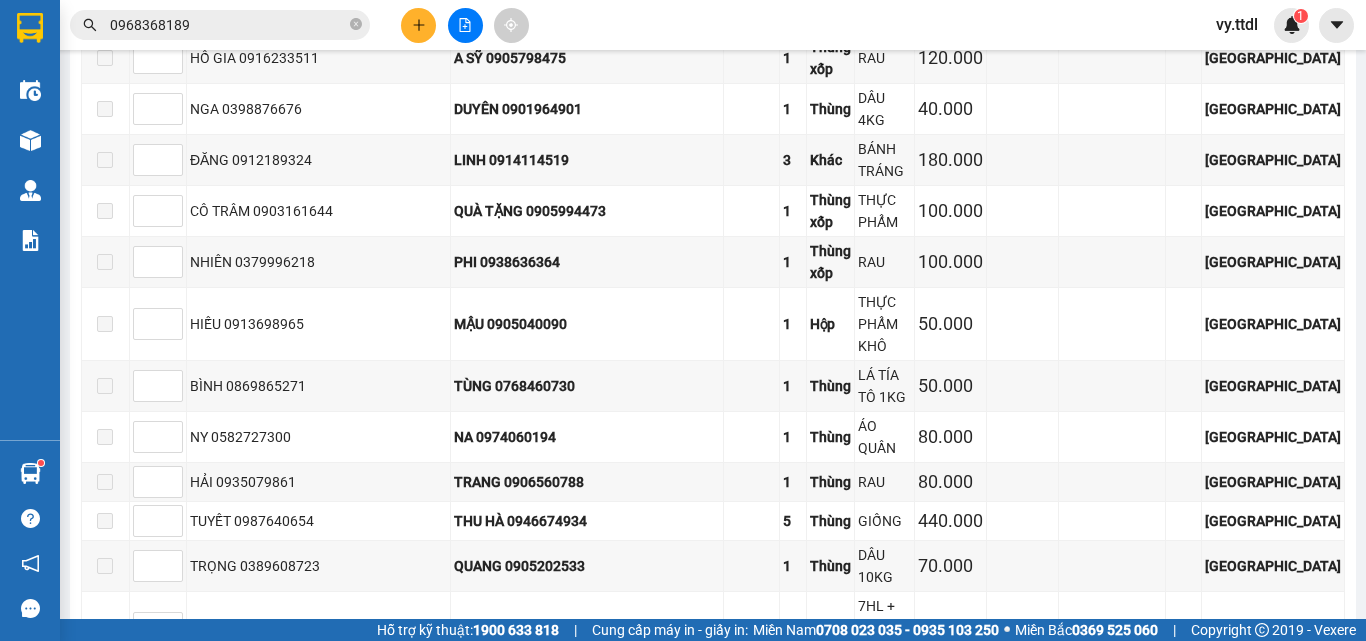click on "[PERSON_NAME] sắp xếp" at bounding box center (198, 786) 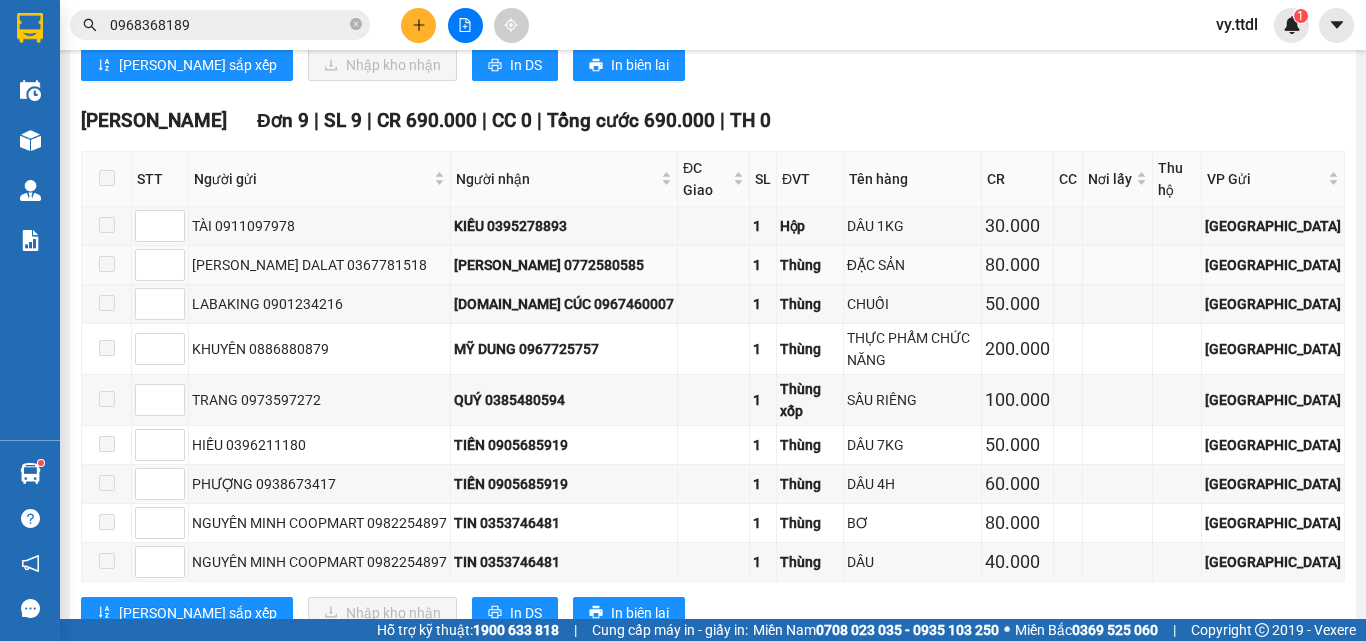 scroll, scrollTop: 1300, scrollLeft: 0, axis: vertical 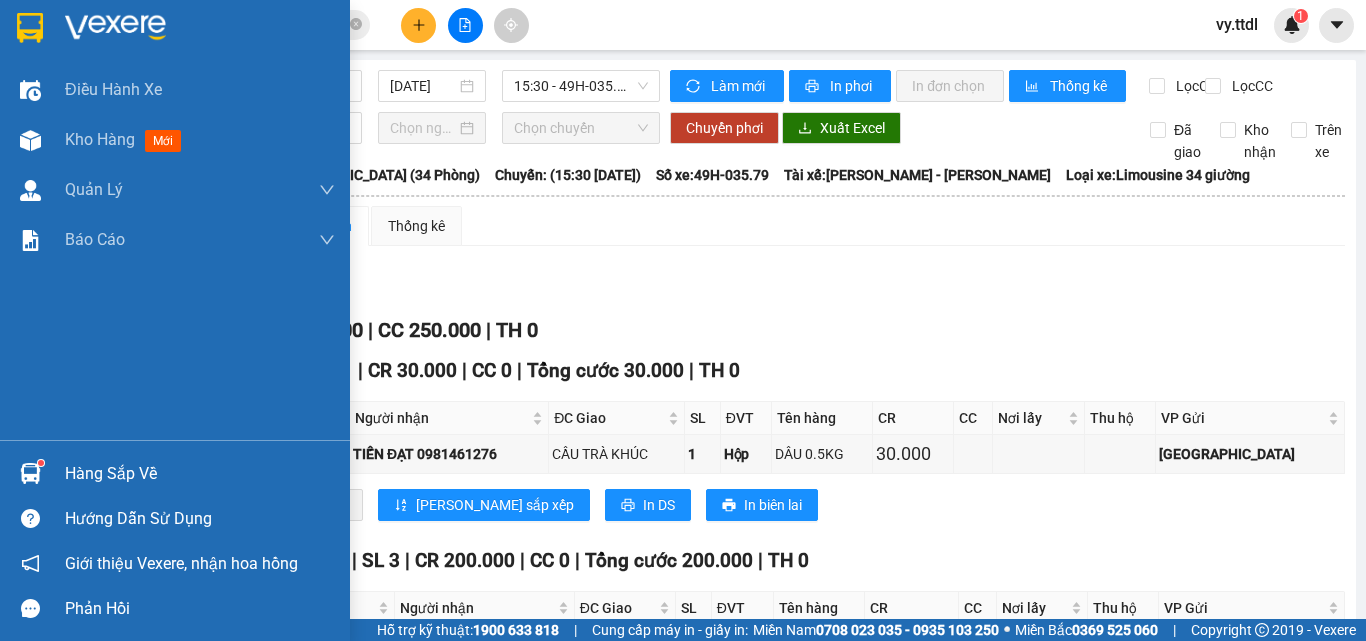 click at bounding box center (30, 28) 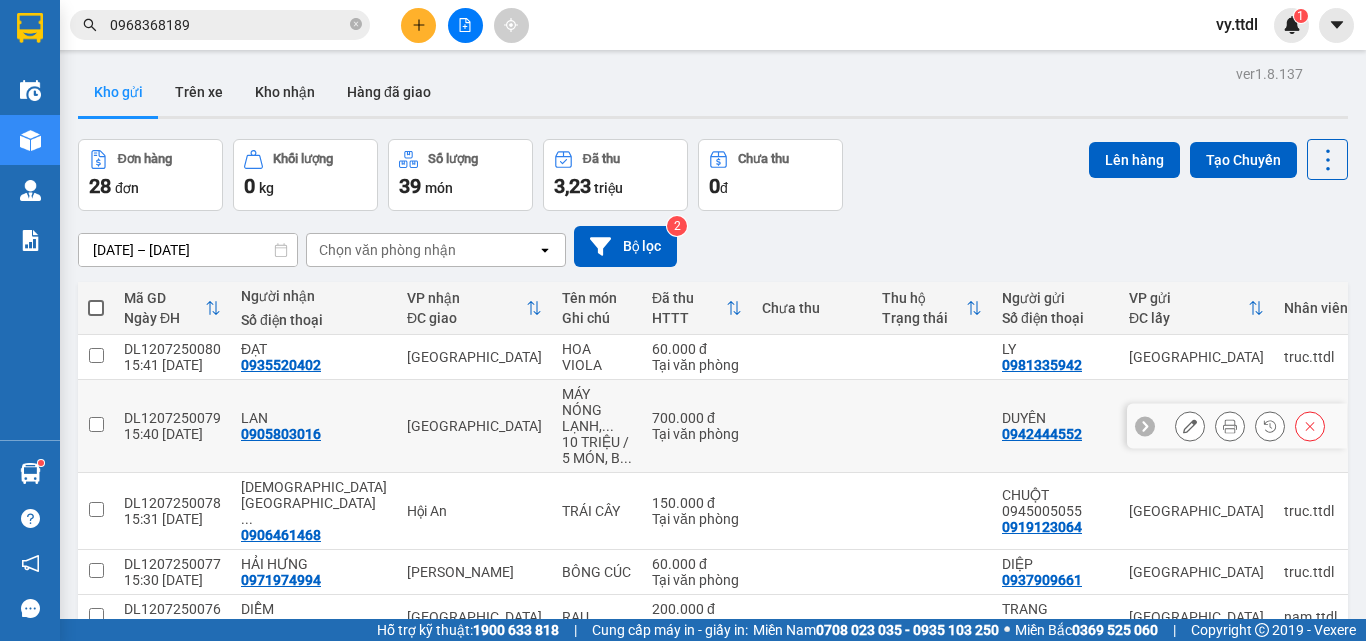 click at bounding box center [1190, 426] 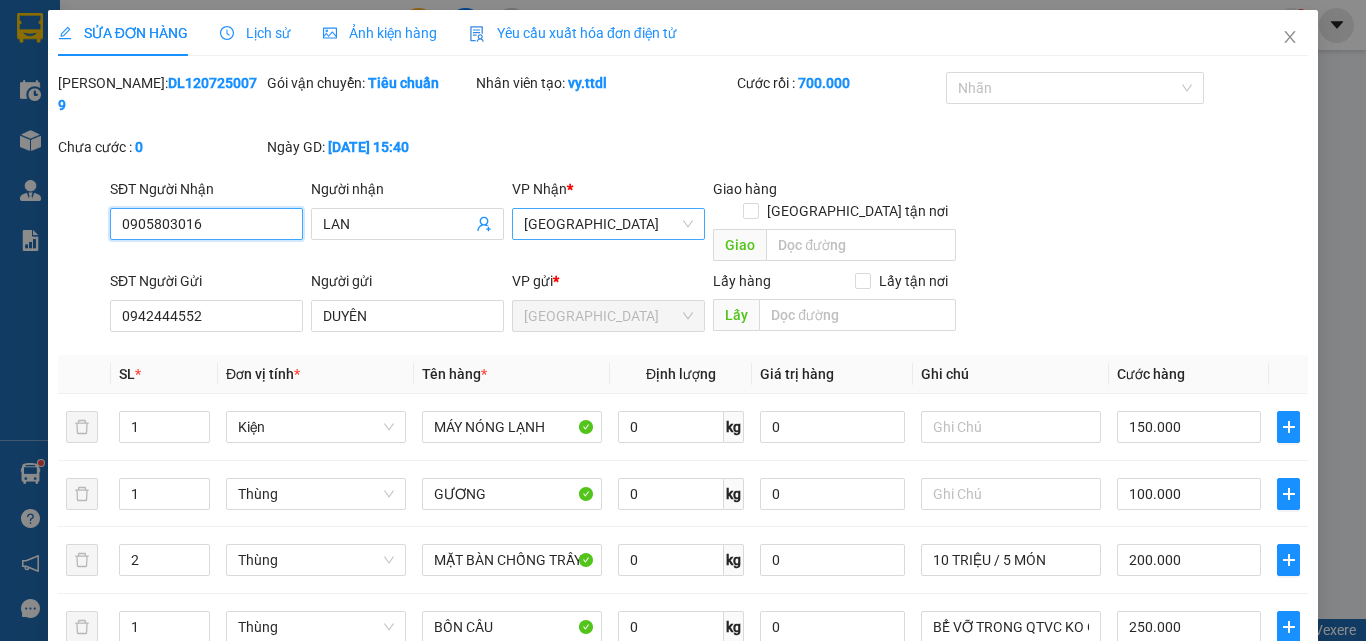 click on "[GEOGRAPHIC_DATA]" at bounding box center [608, 224] 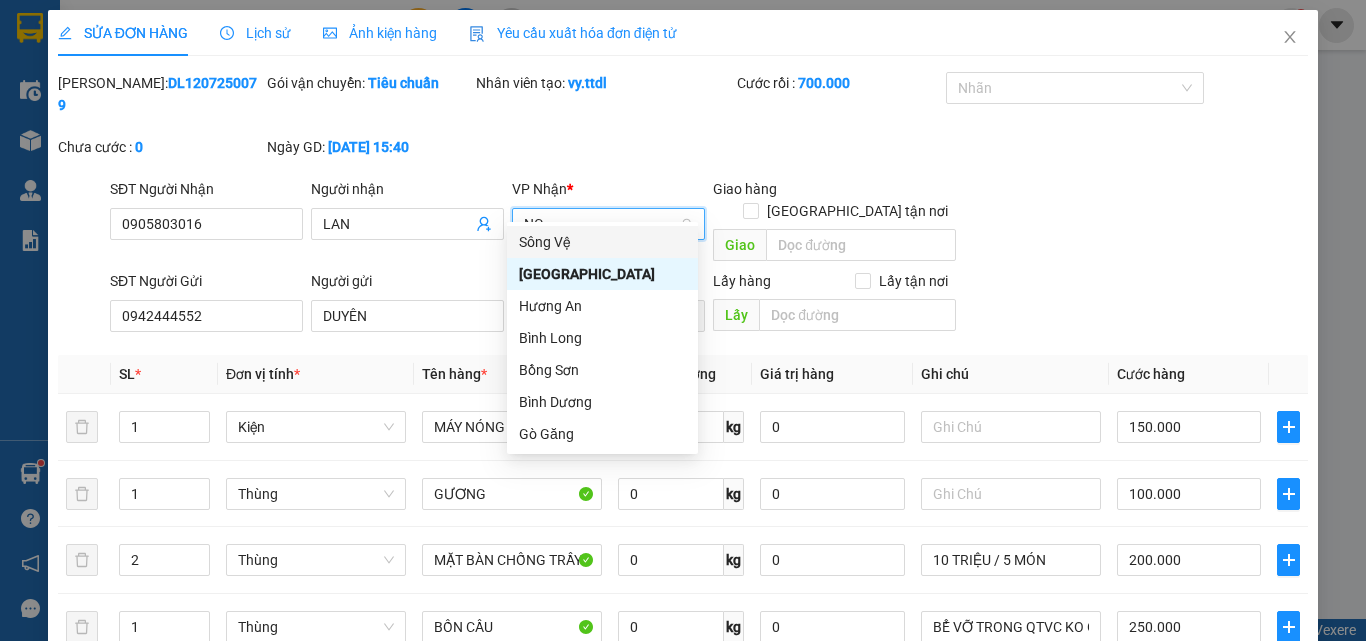 drag, startPoint x: 566, startPoint y: 207, endPoint x: 339, endPoint y: 223, distance: 227.56317 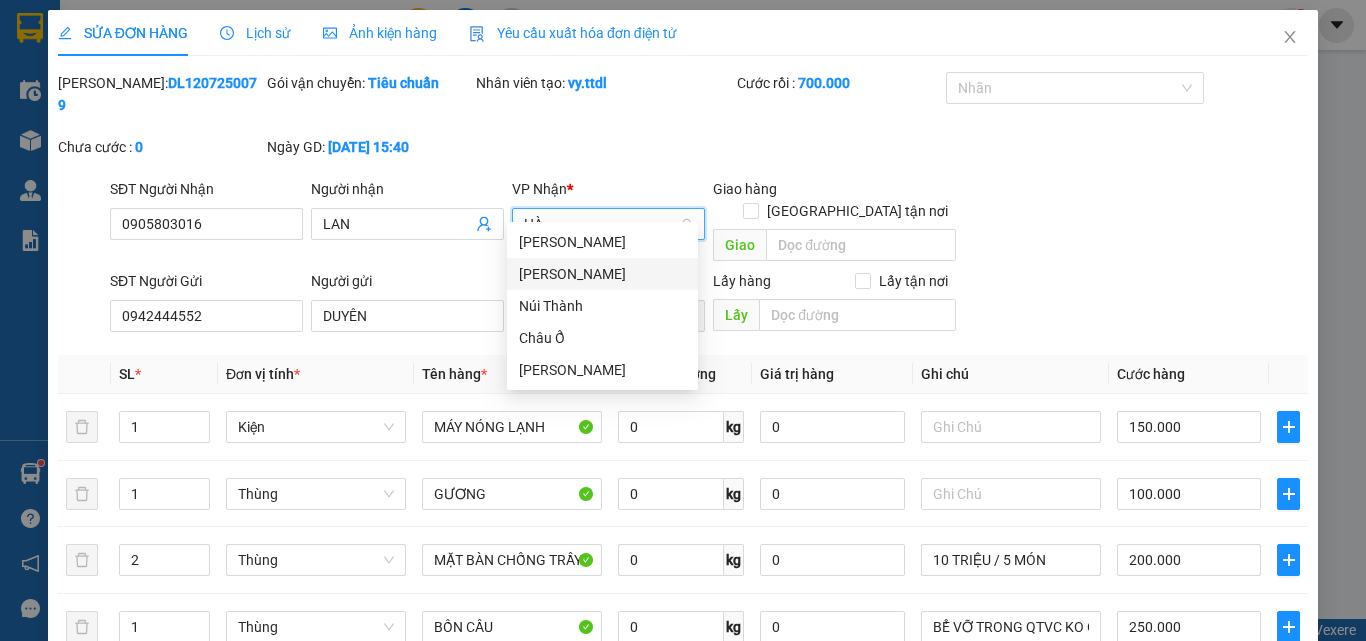 click on "[PERSON_NAME]" at bounding box center (602, 274) 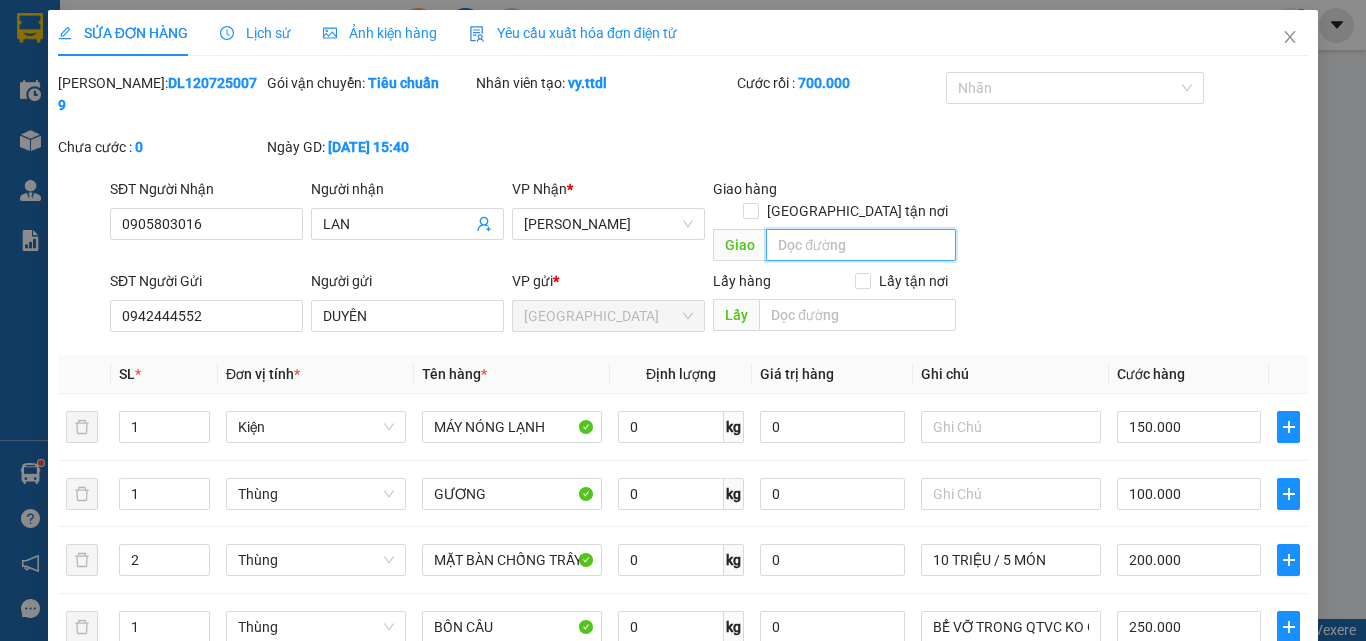 click at bounding box center [861, 245] 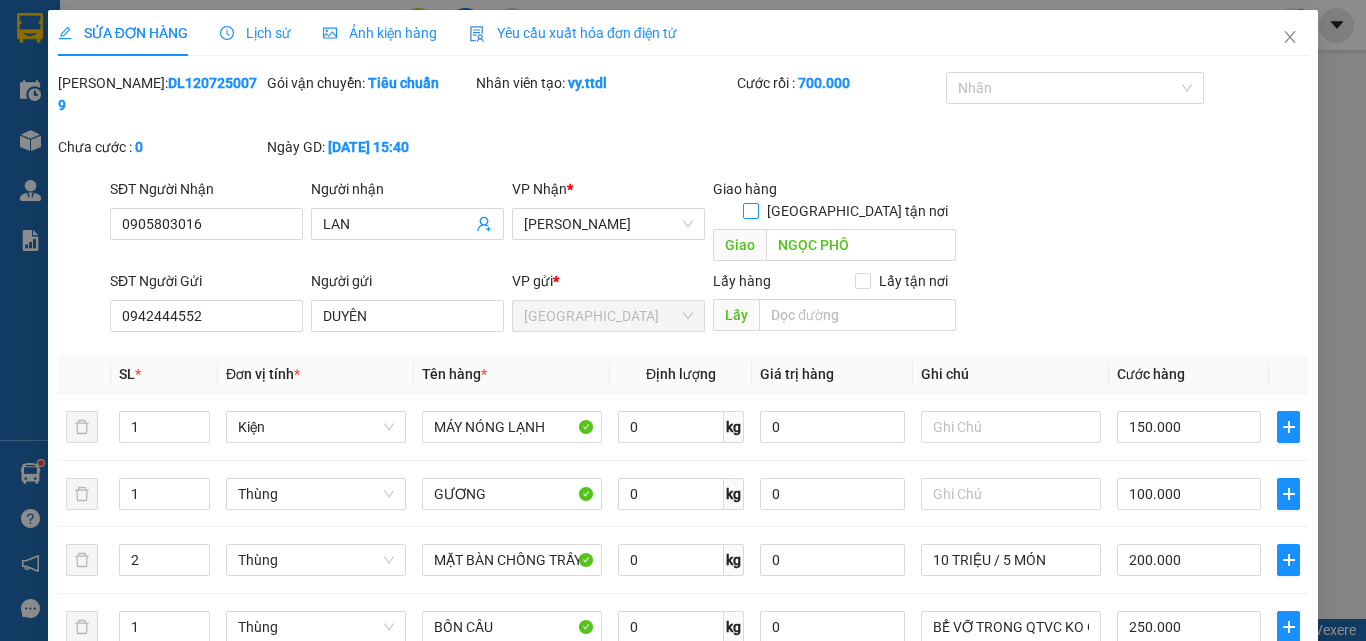 click at bounding box center [751, 211] 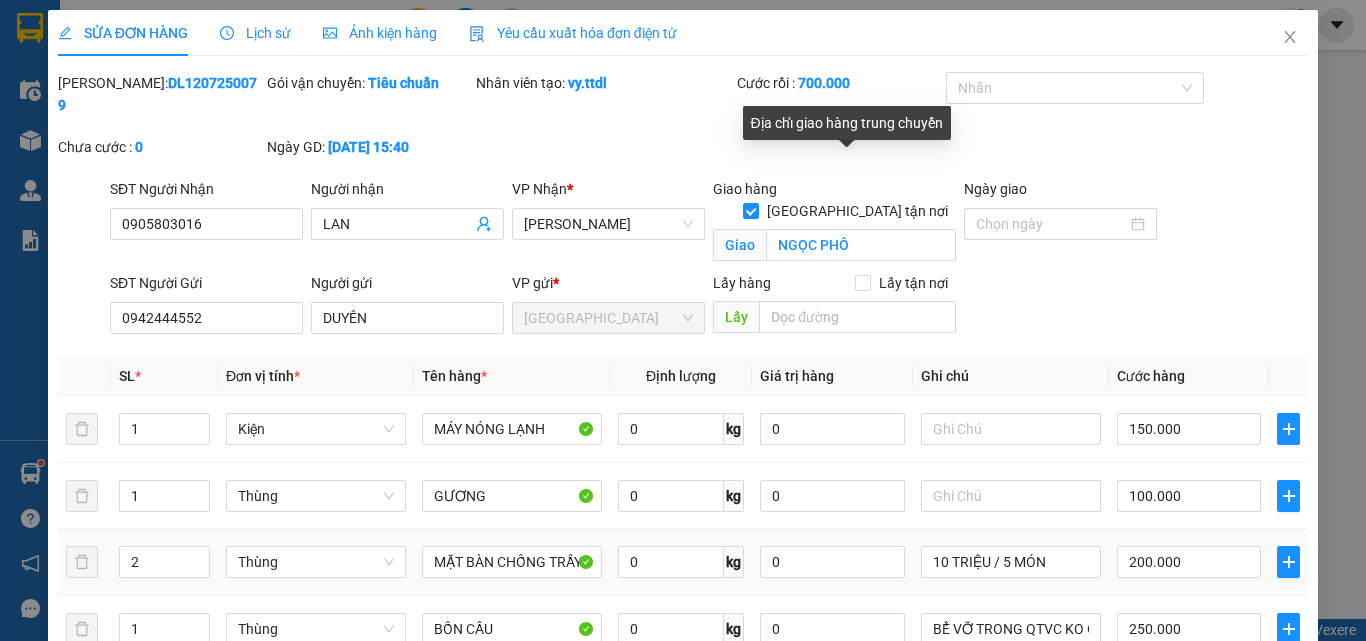 scroll, scrollTop: 318, scrollLeft: 0, axis: vertical 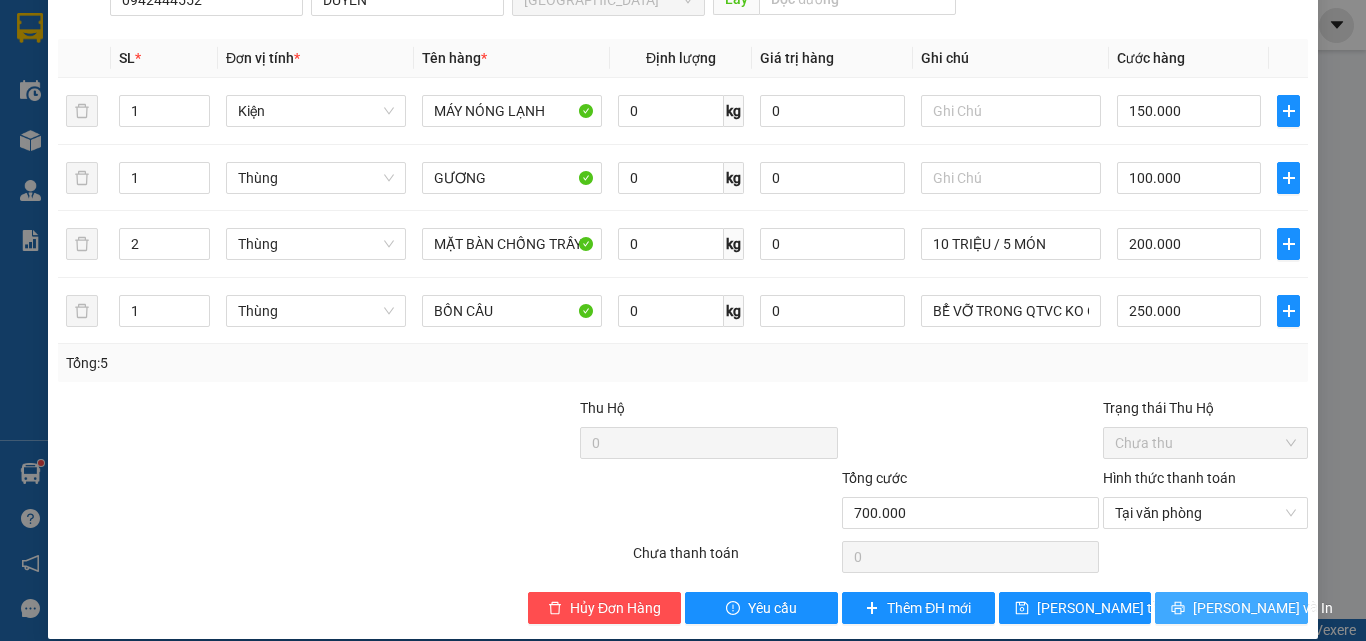 click on "[PERSON_NAME] và In" at bounding box center [1263, 608] 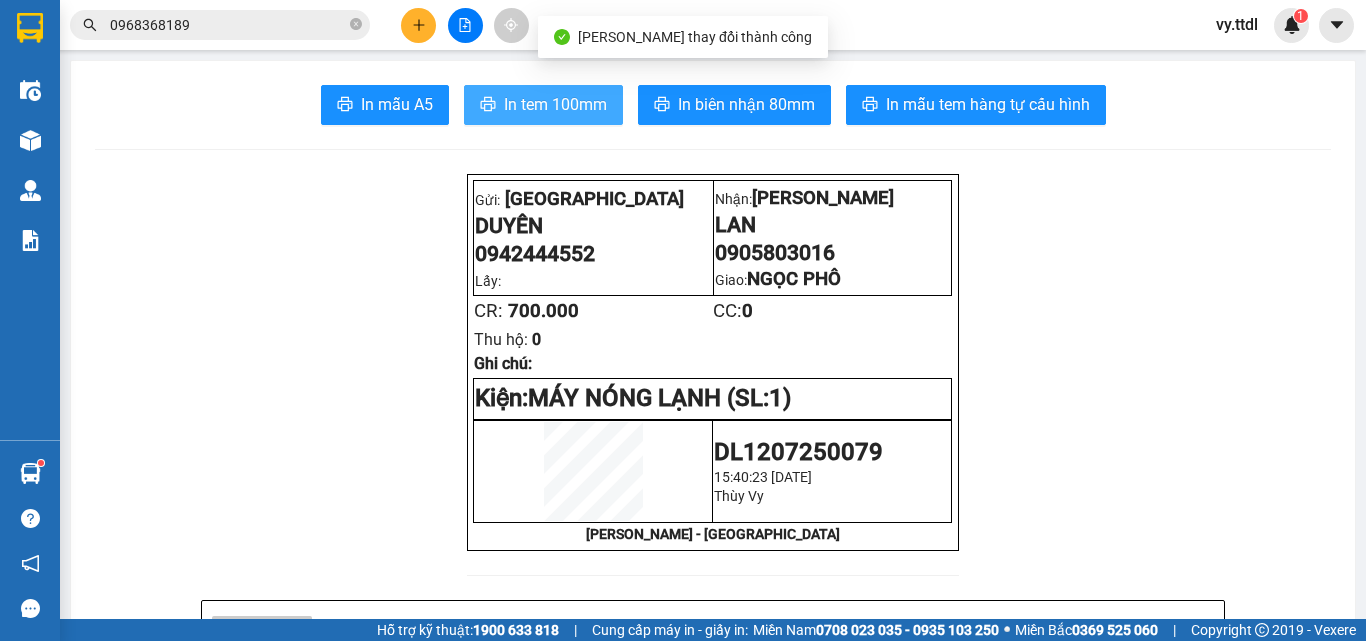 click on "In tem 100mm" at bounding box center [555, 104] 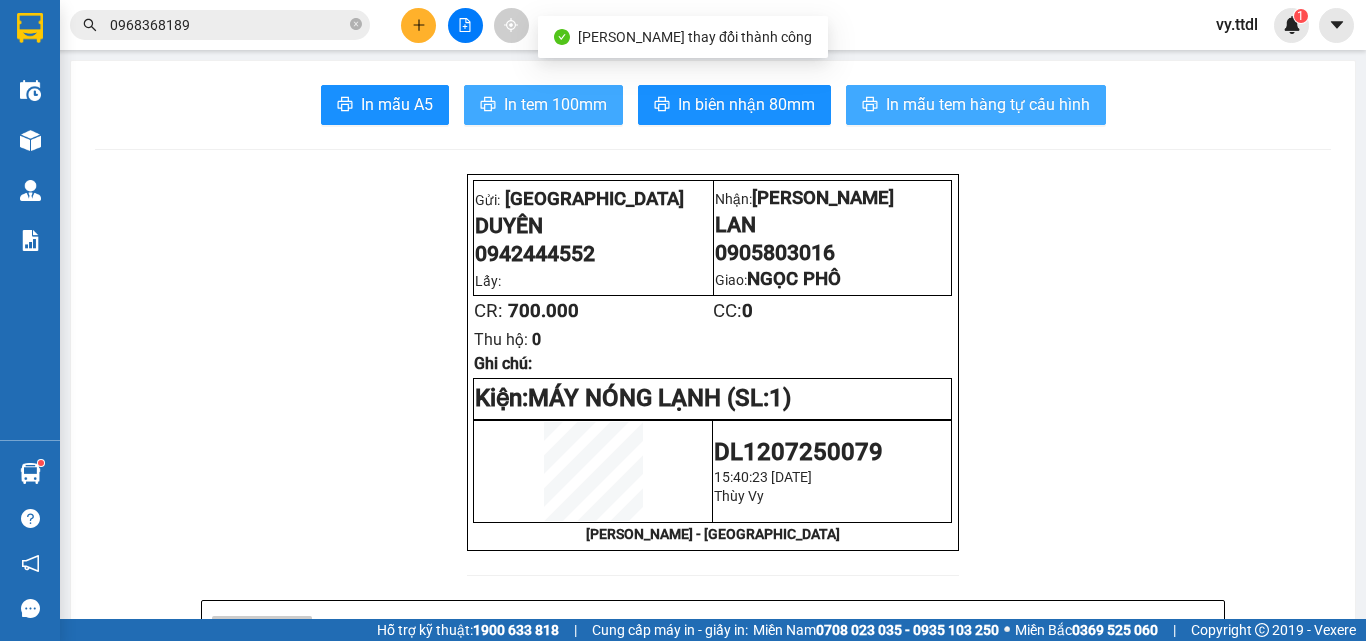 scroll, scrollTop: 0, scrollLeft: 0, axis: both 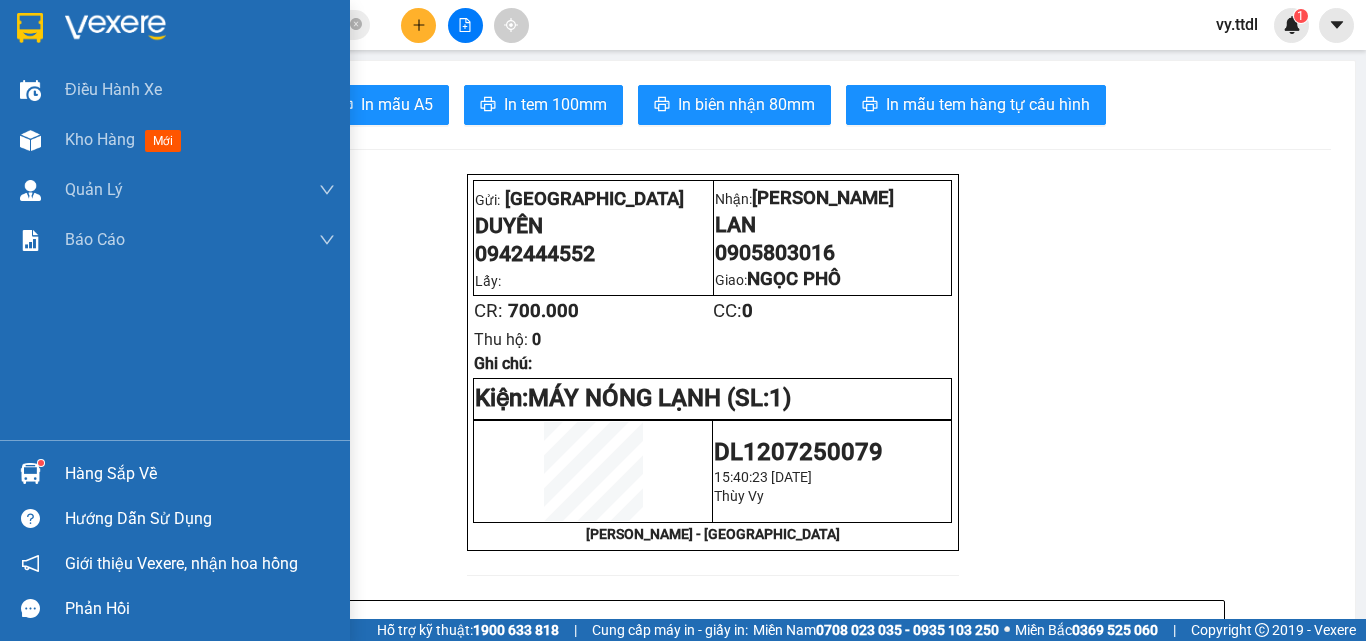 click at bounding box center (30, 28) 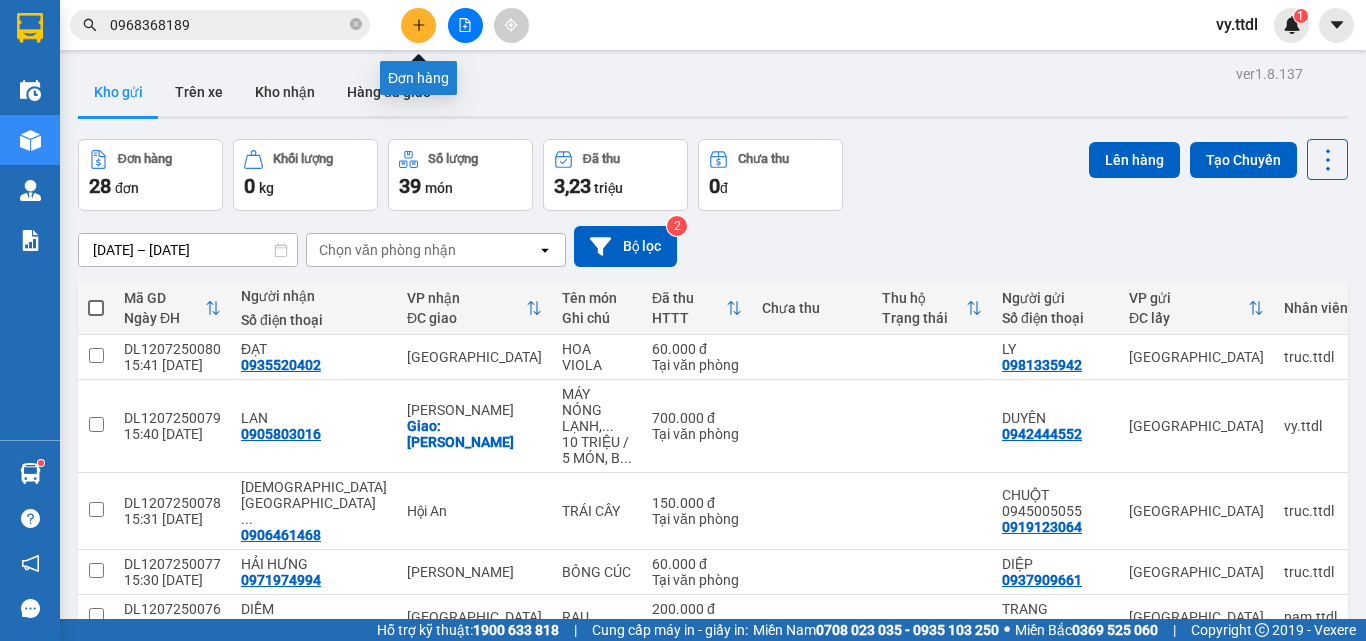 click 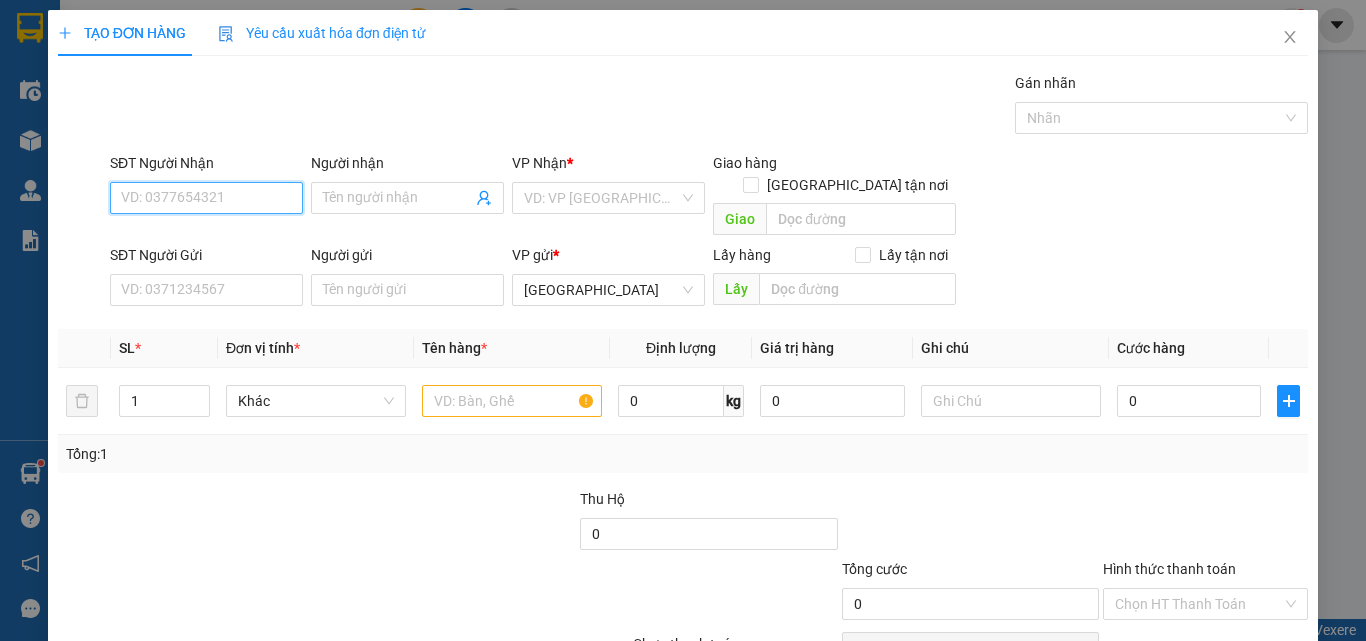 click on "SĐT Người Nhận" at bounding box center [206, 198] 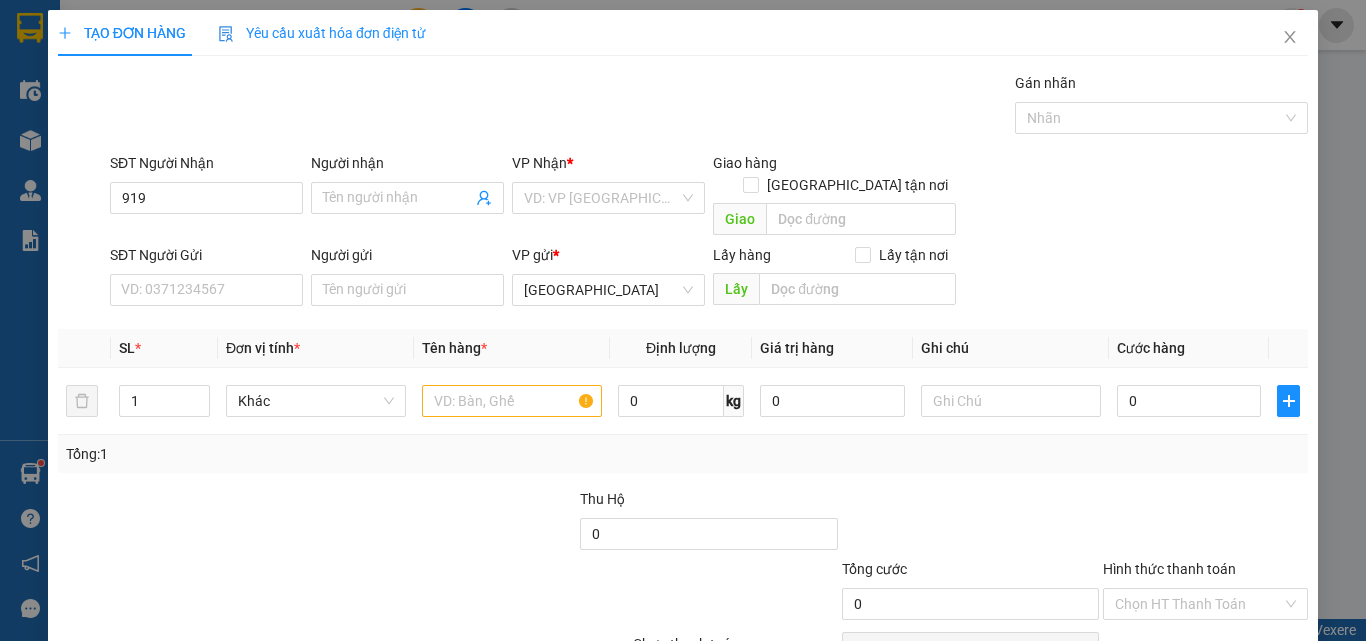 click on "SĐT Người Nhận 919 919" at bounding box center [206, 187] 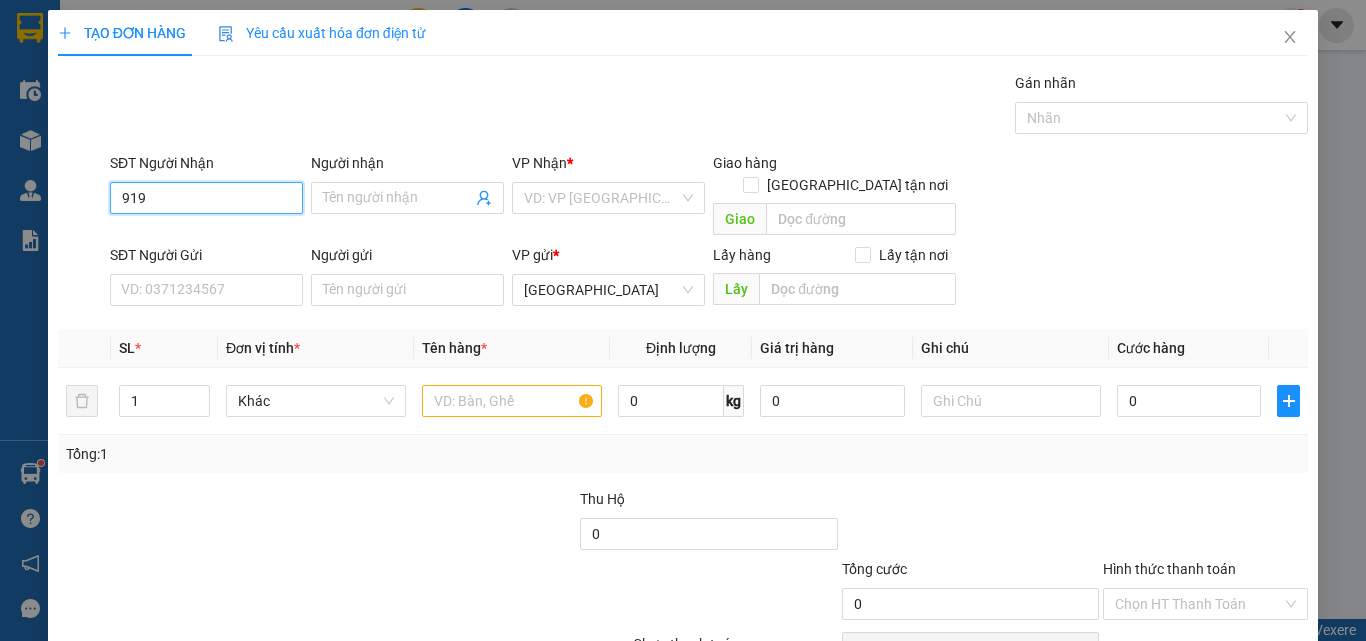 click on "919" at bounding box center (206, 198) 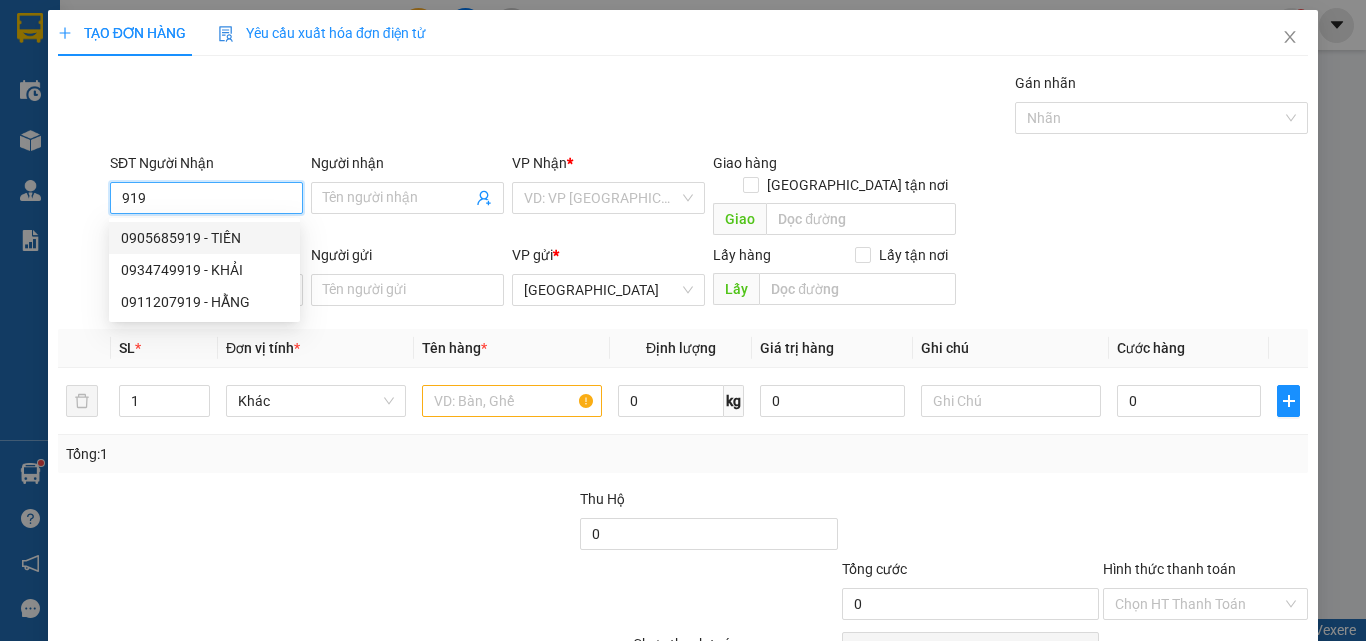 click on "0905685919 - TIẾN" at bounding box center [204, 238] 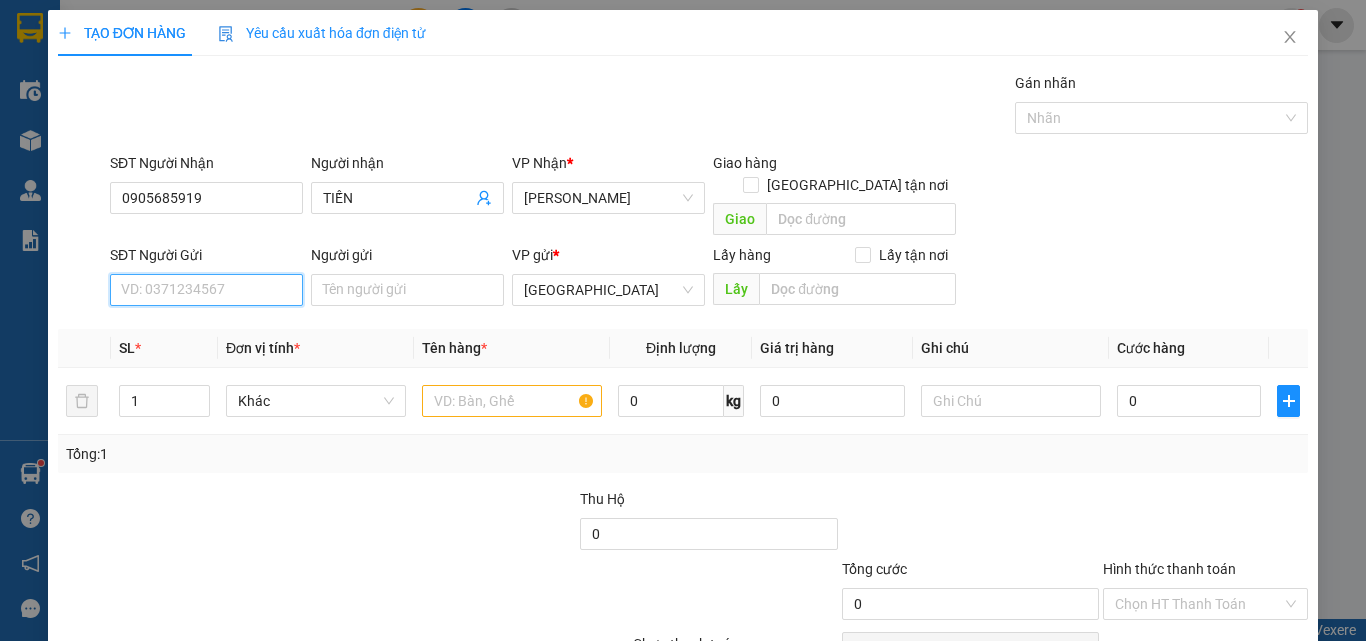 click on "SĐT Người Gửi" at bounding box center (206, 290) 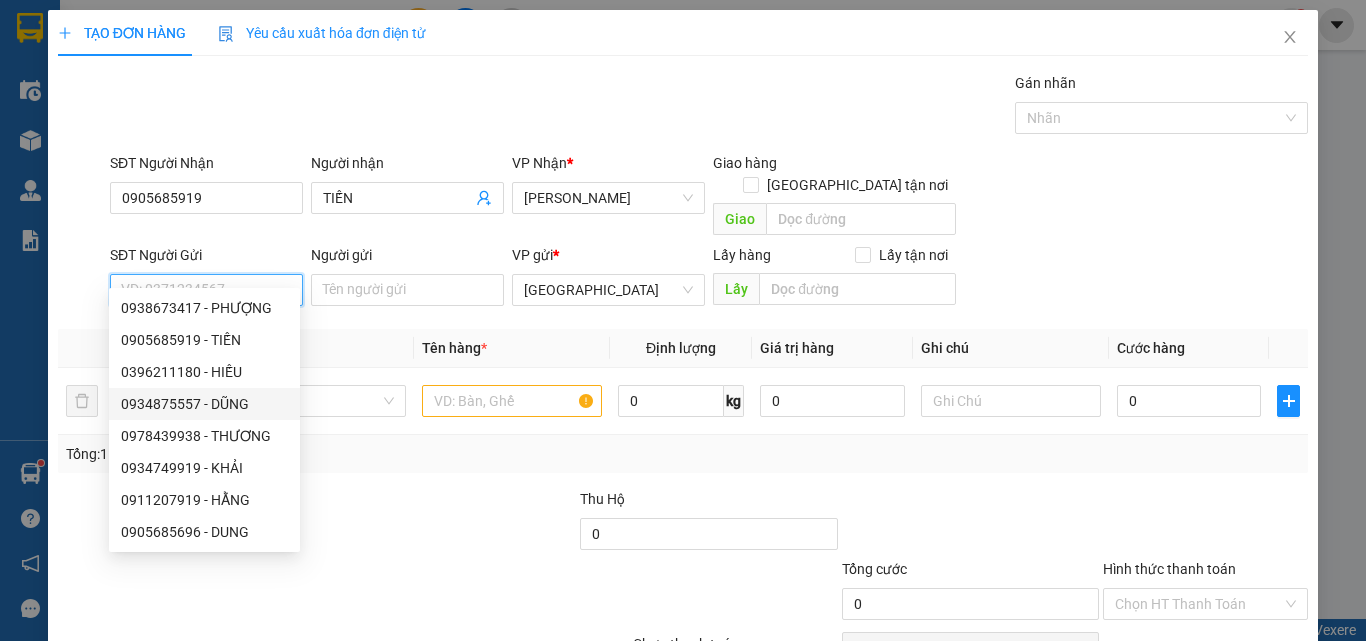 click on "0934875557 - DŨNG" at bounding box center [204, 404] 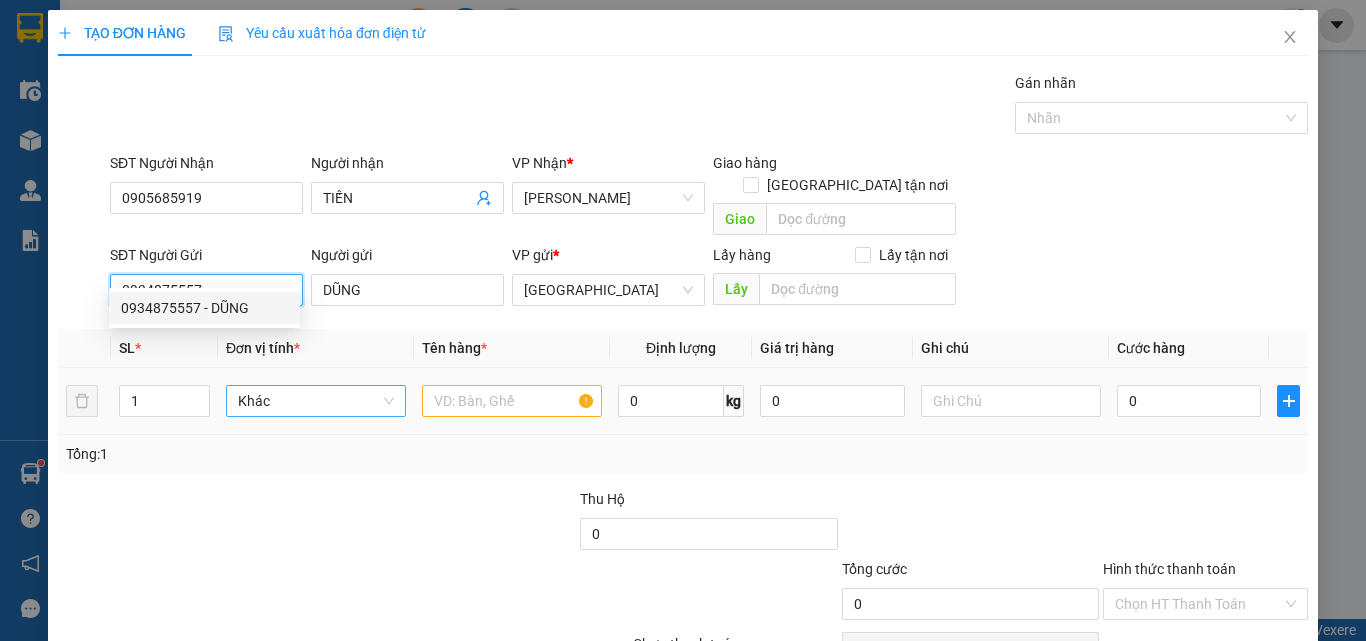 click on "Khác" at bounding box center (316, 401) 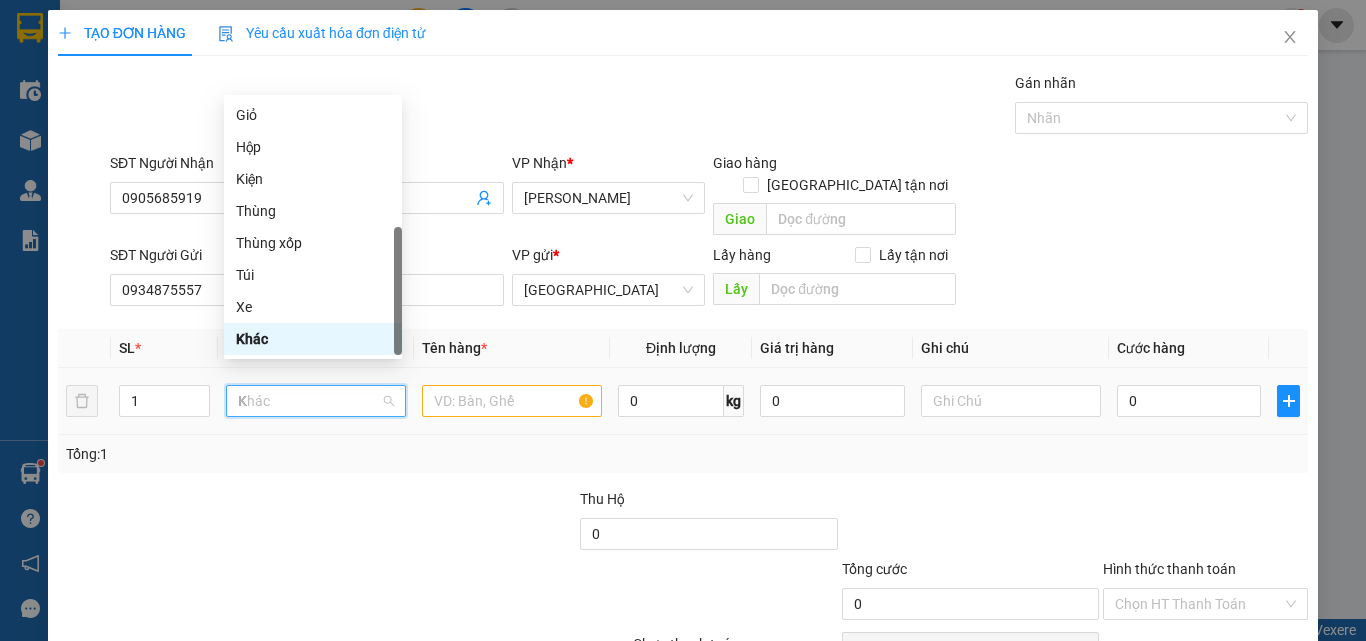 scroll, scrollTop: 0, scrollLeft: 0, axis: both 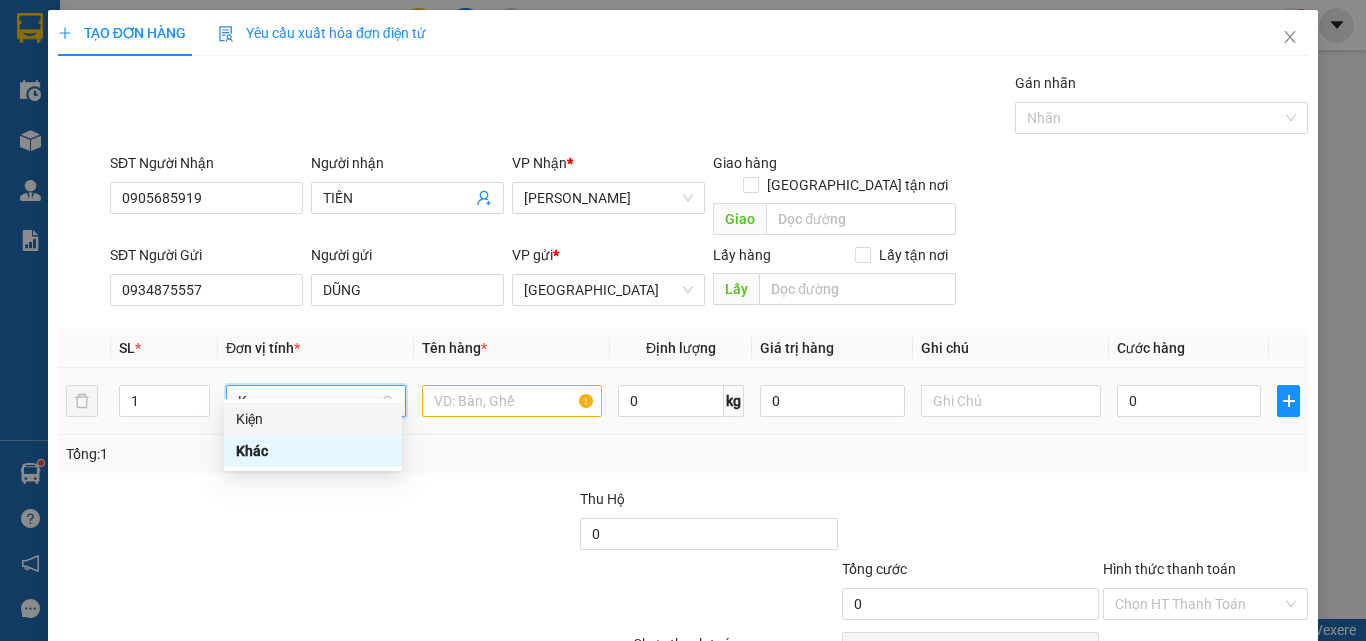 drag, startPoint x: 277, startPoint y: 419, endPoint x: 394, endPoint y: 389, distance: 120.784935 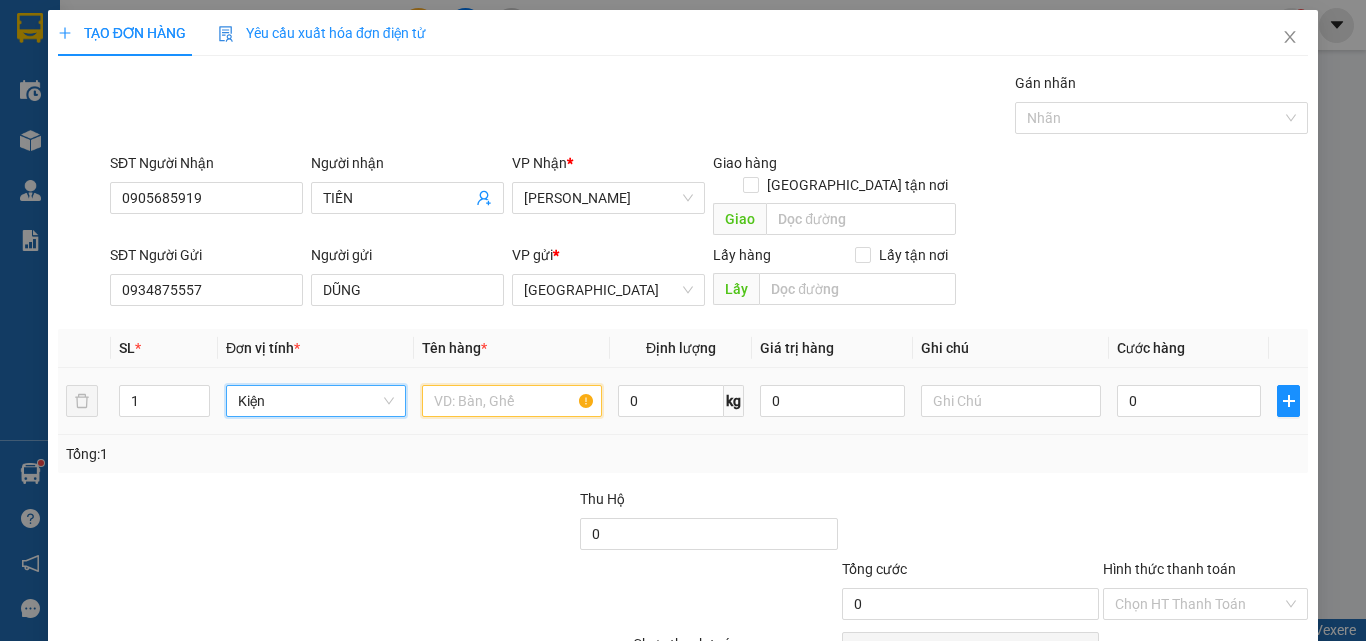 drag, startPoint x: 477, startPoint y: 371, endPoint x: 496, endPoint y: 358, distance: 23.021729 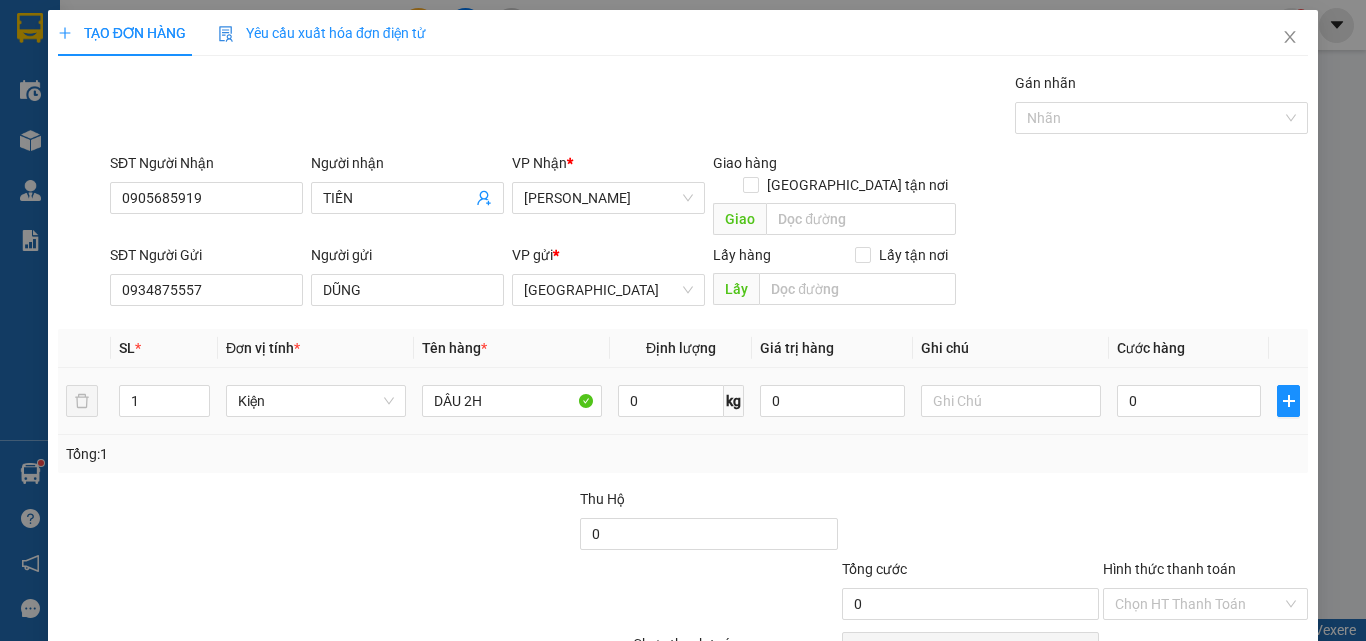 click on "0" at bounding box center [1189, 401] 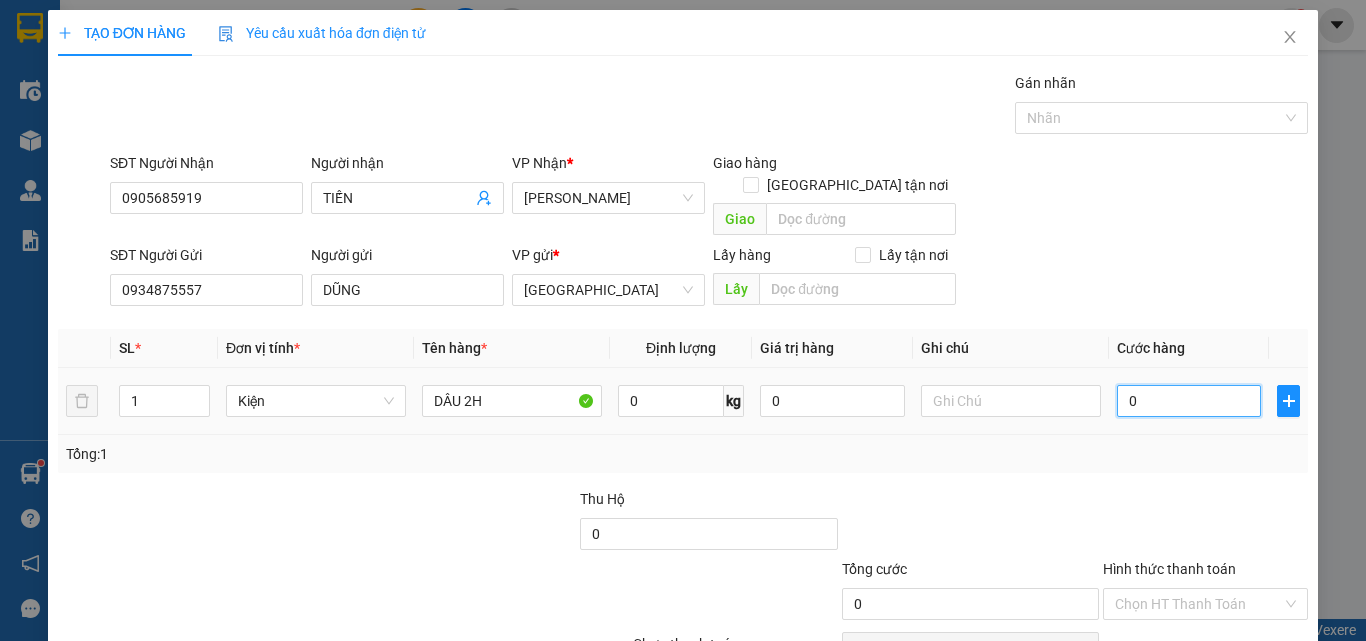 click on "0" at bounding box center (1189, 401) 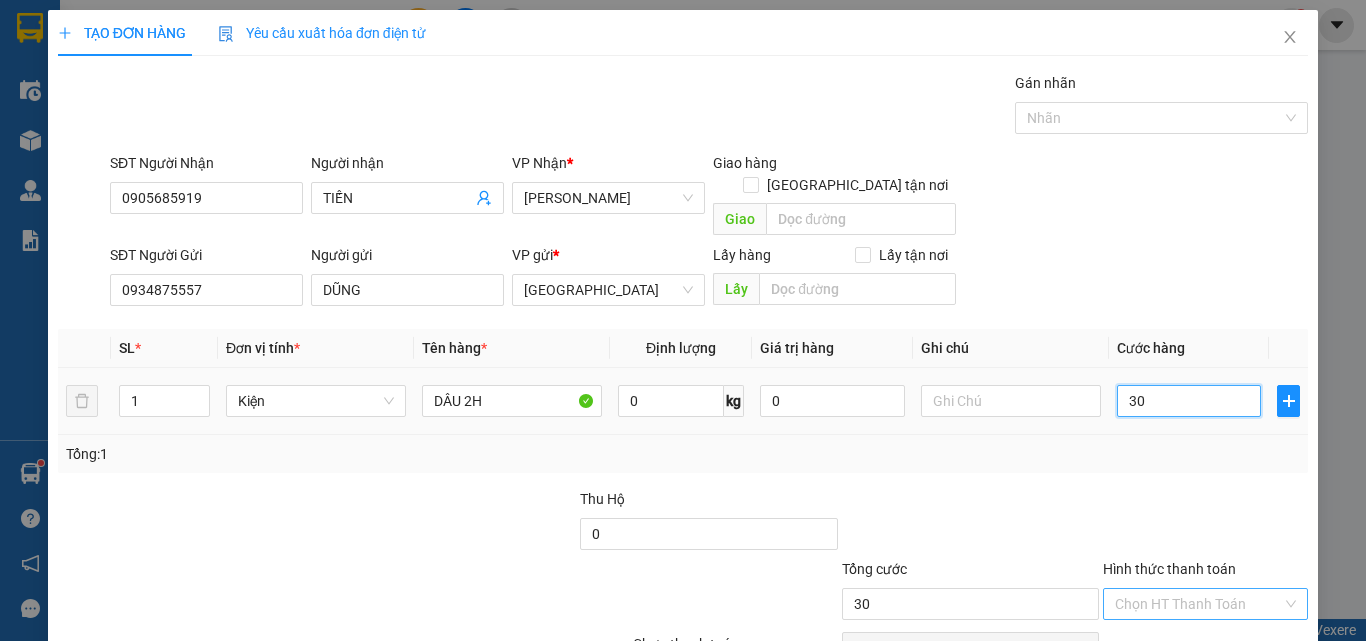 scroll, scrollTop: 91, scrollLeft: 0, axis: vertical 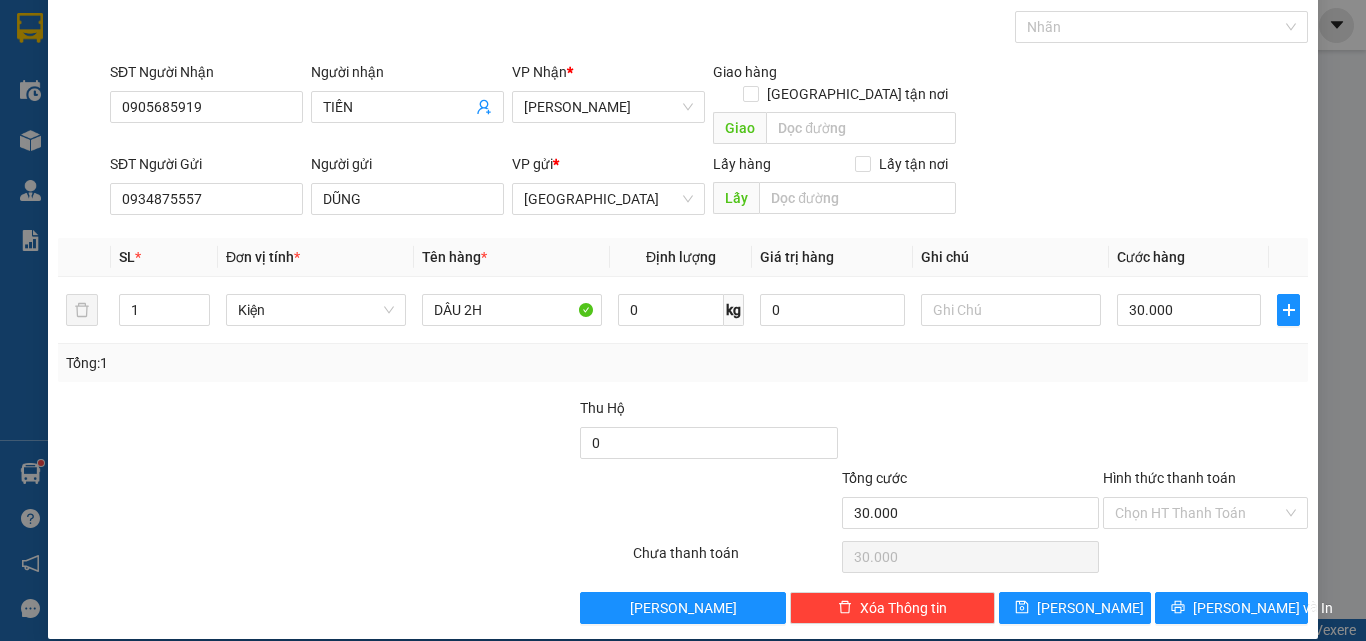click on "Chọn HT Thanh Toán" at bounding box center (1205, 557) 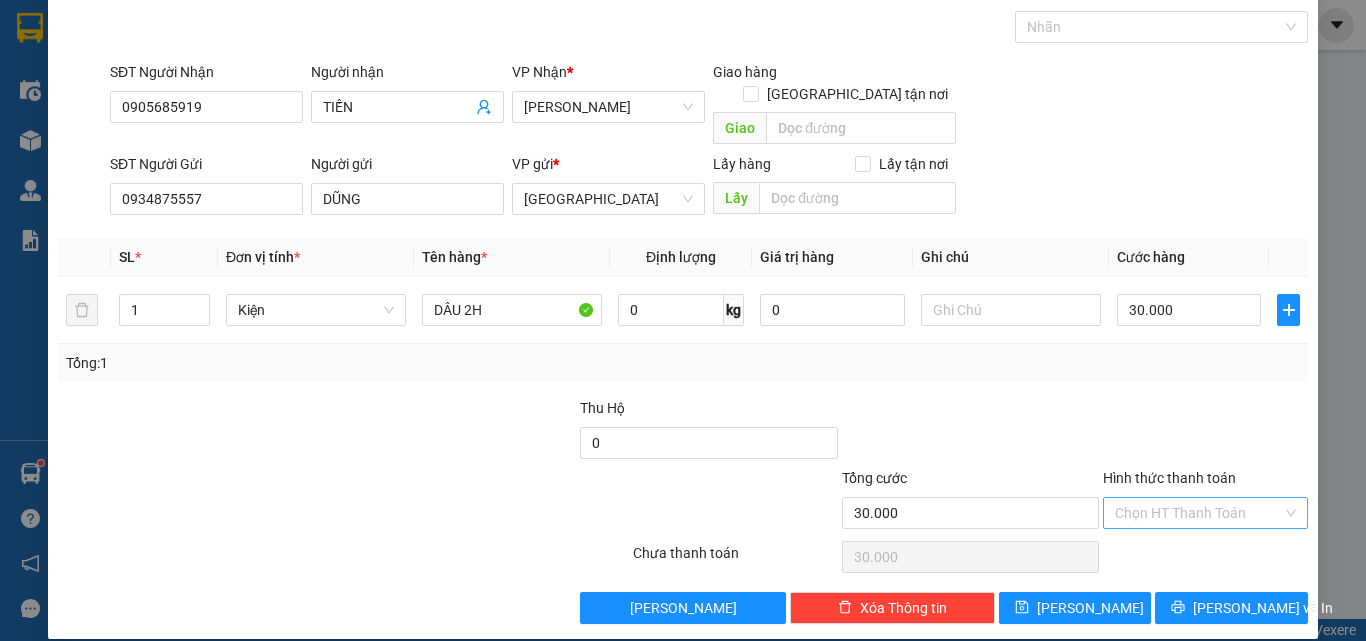 click on "Hình thức thanh toán" at bounding box center [1198, 513] 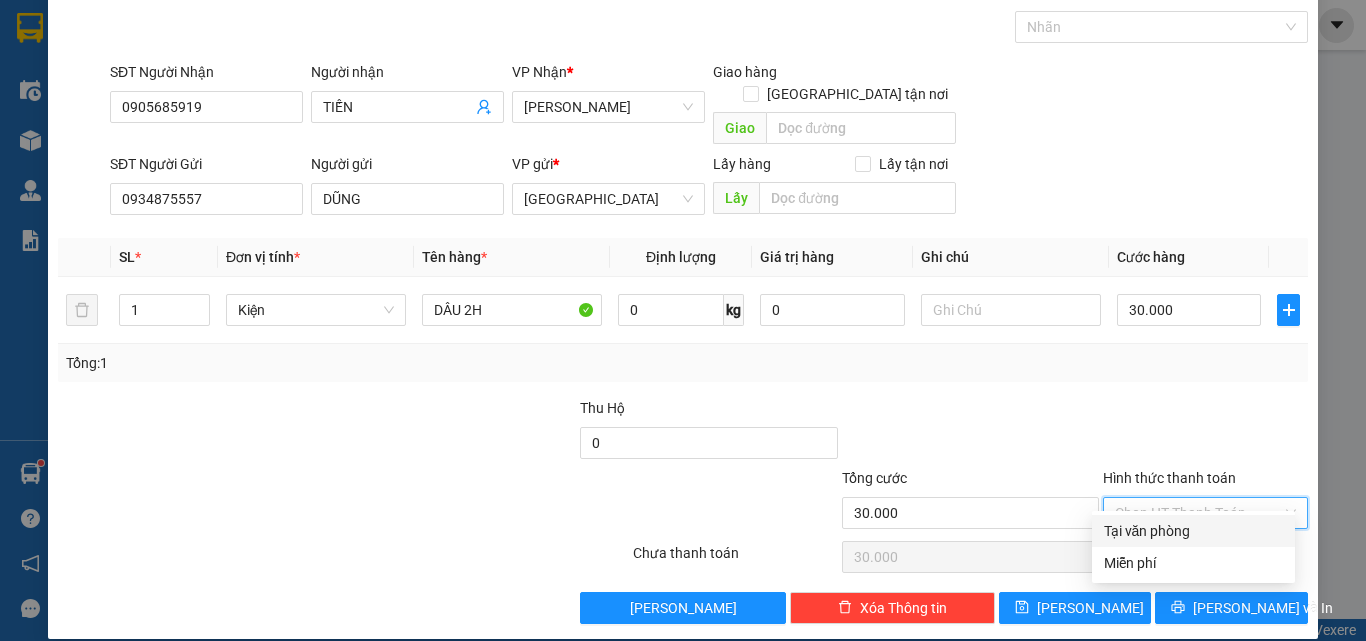 click on "Tại văn phòng" at bounding box center [1193, 531] 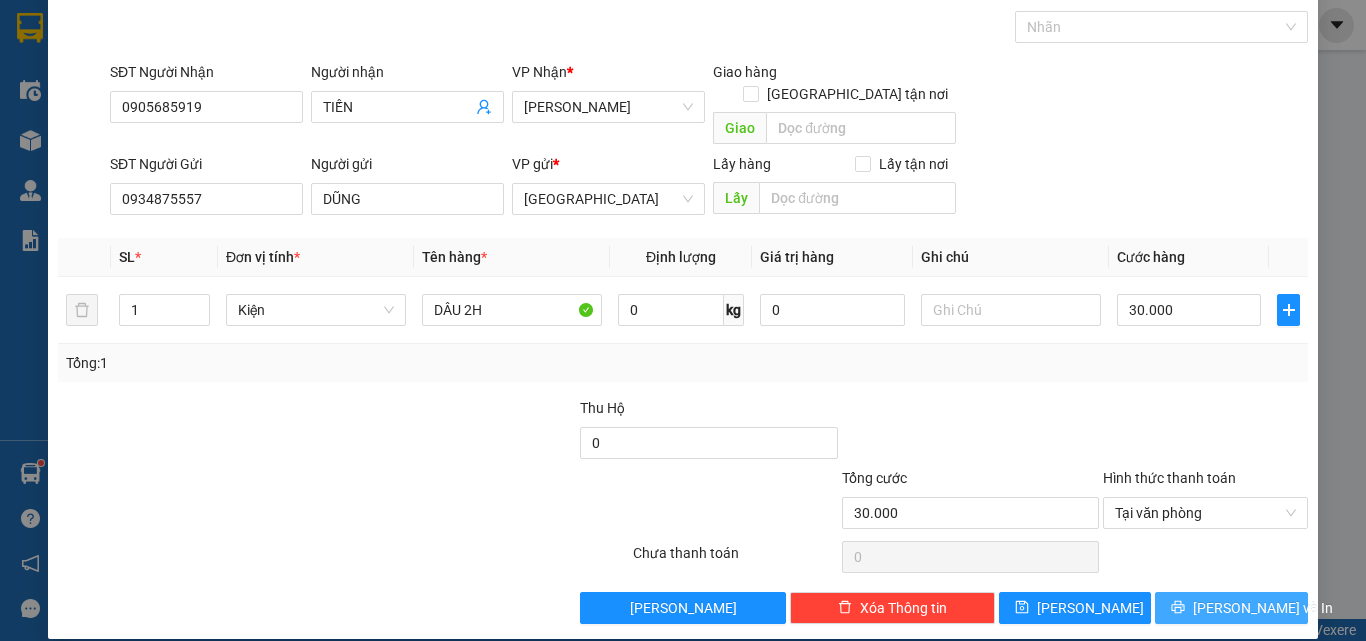 click on "[PERSON_NAME] và In" at bounding box center (1263, 608) 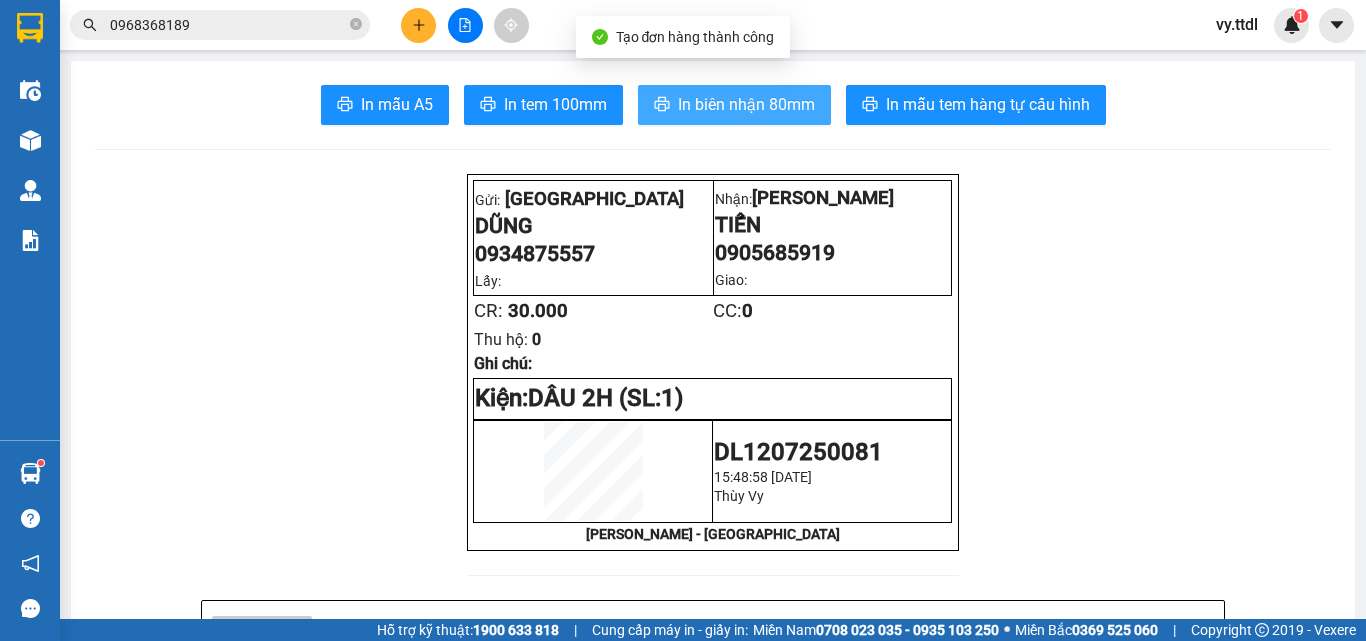click on "In biên nhận 80mm" at bounding box center (746, 104) 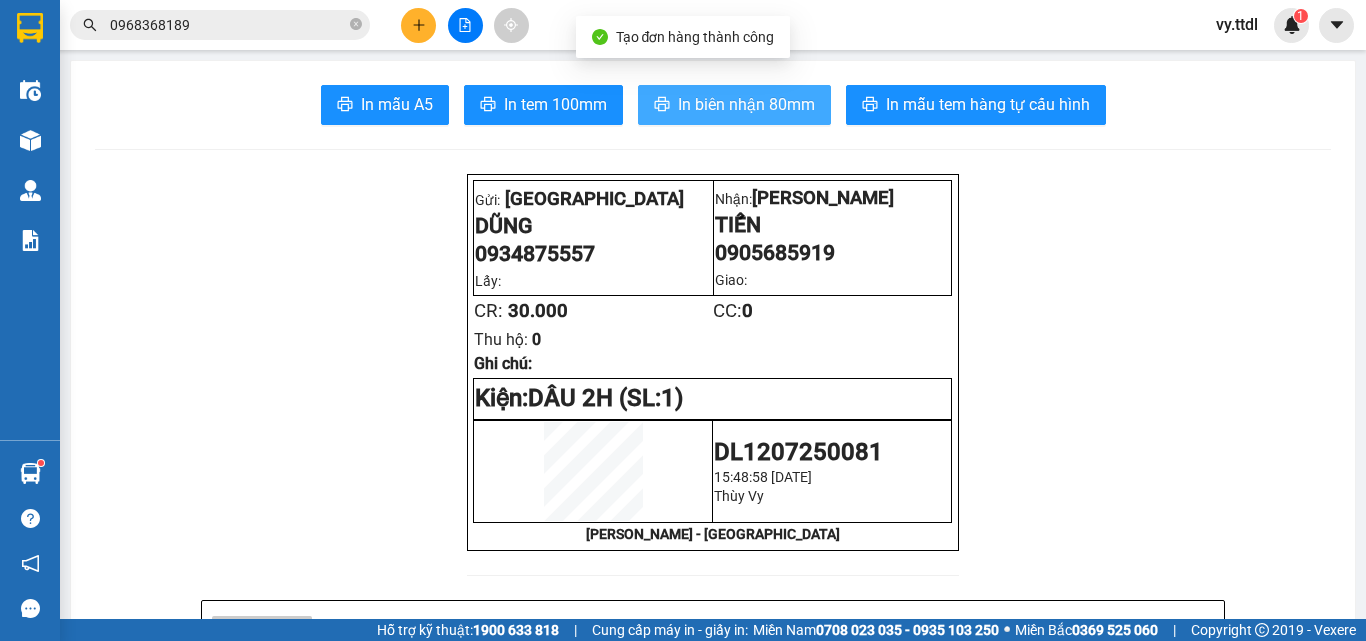 scroll, scrollTop: 0, scrollLeft: 0, axis: both 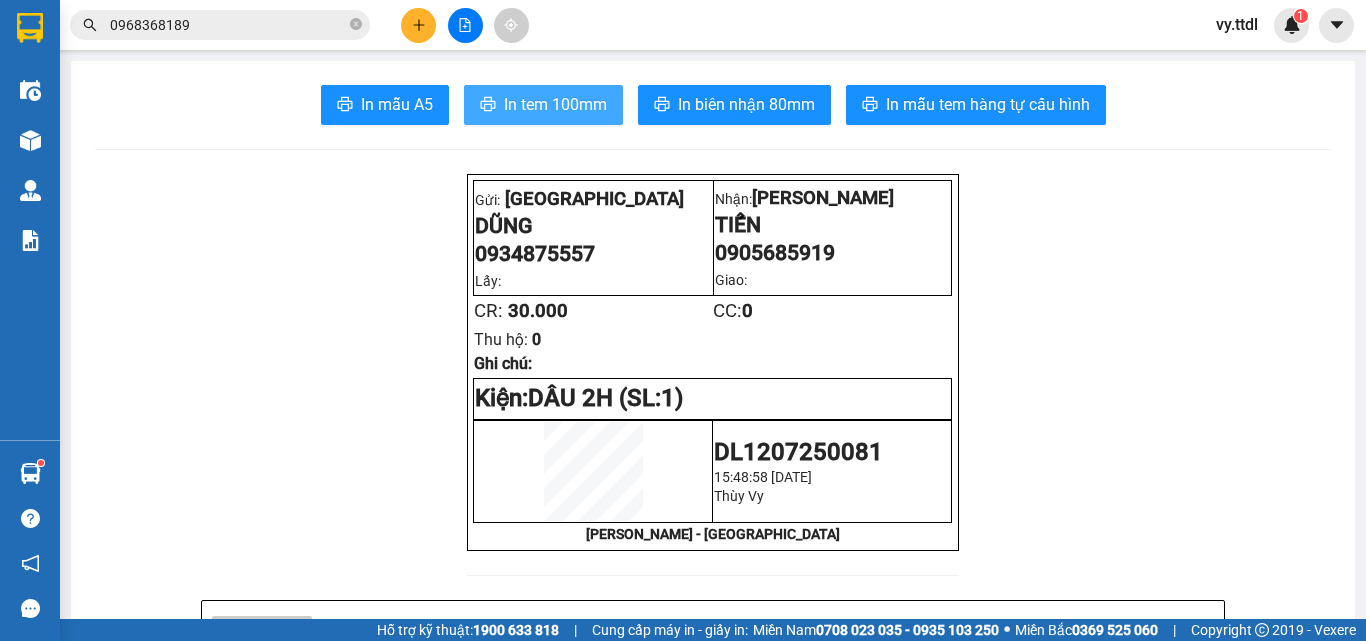click on "In tem 100mm" at bounding box center (555, 104) 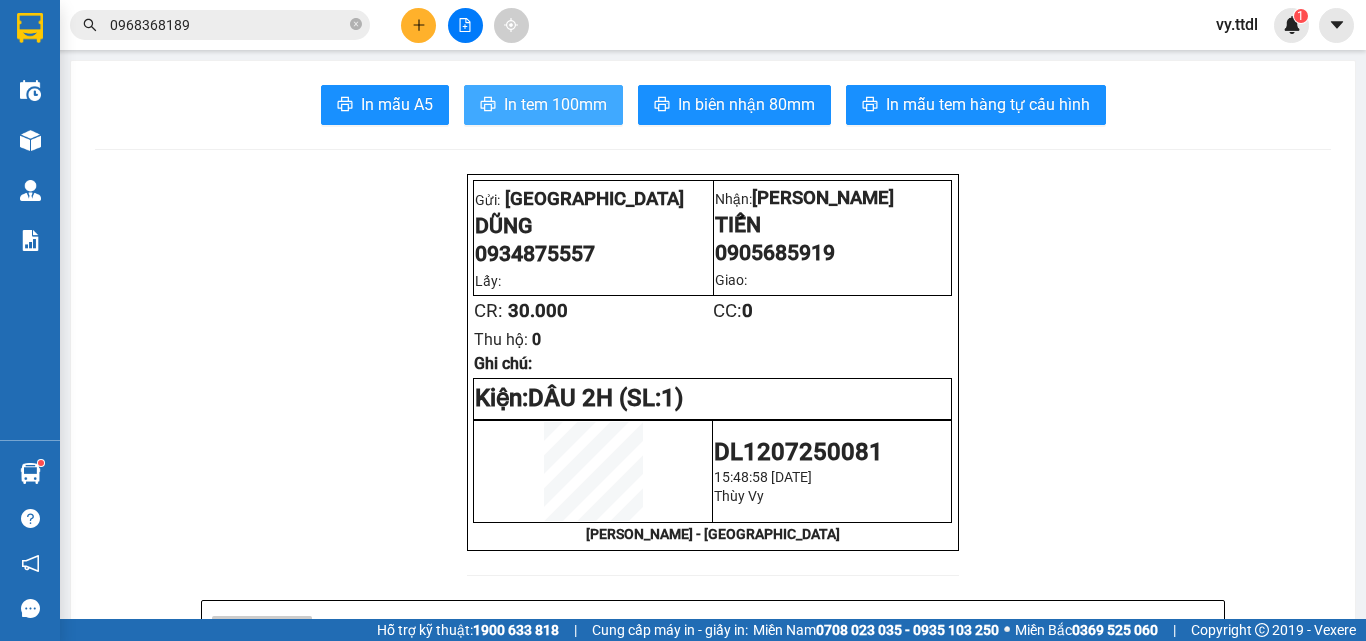 scroll, scrollTop: 0, scrollLeft: 0, axis: both 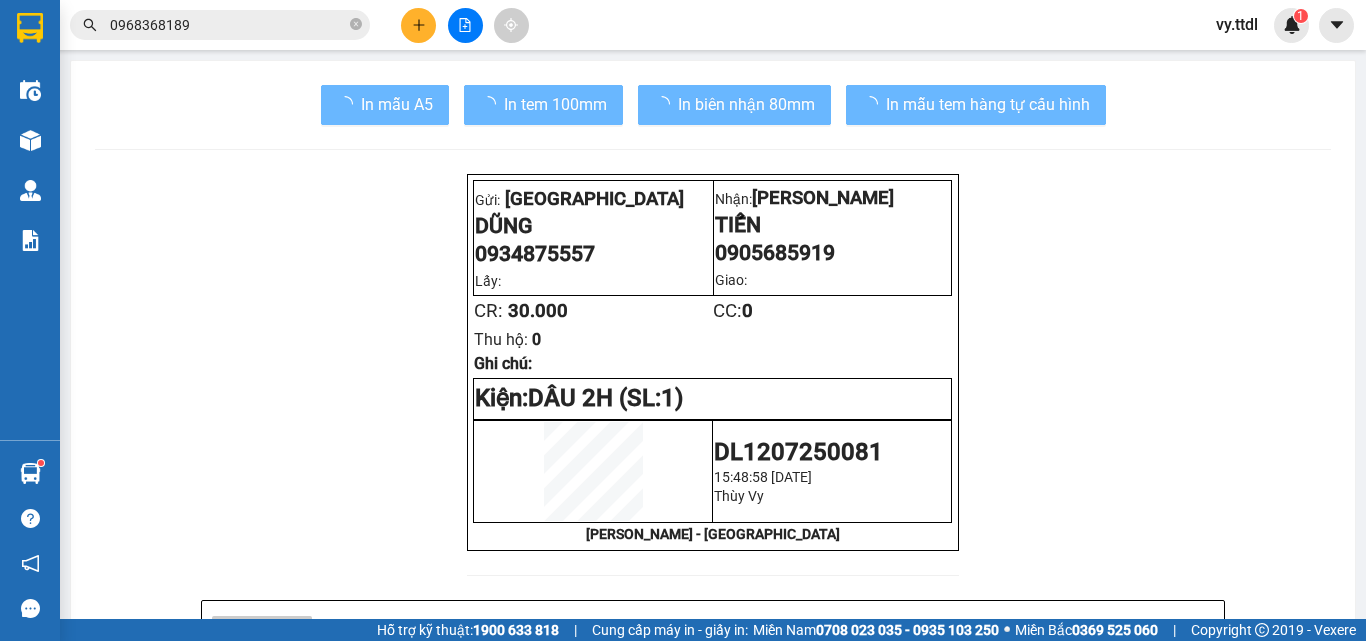 click at bounding box center (418, 25) 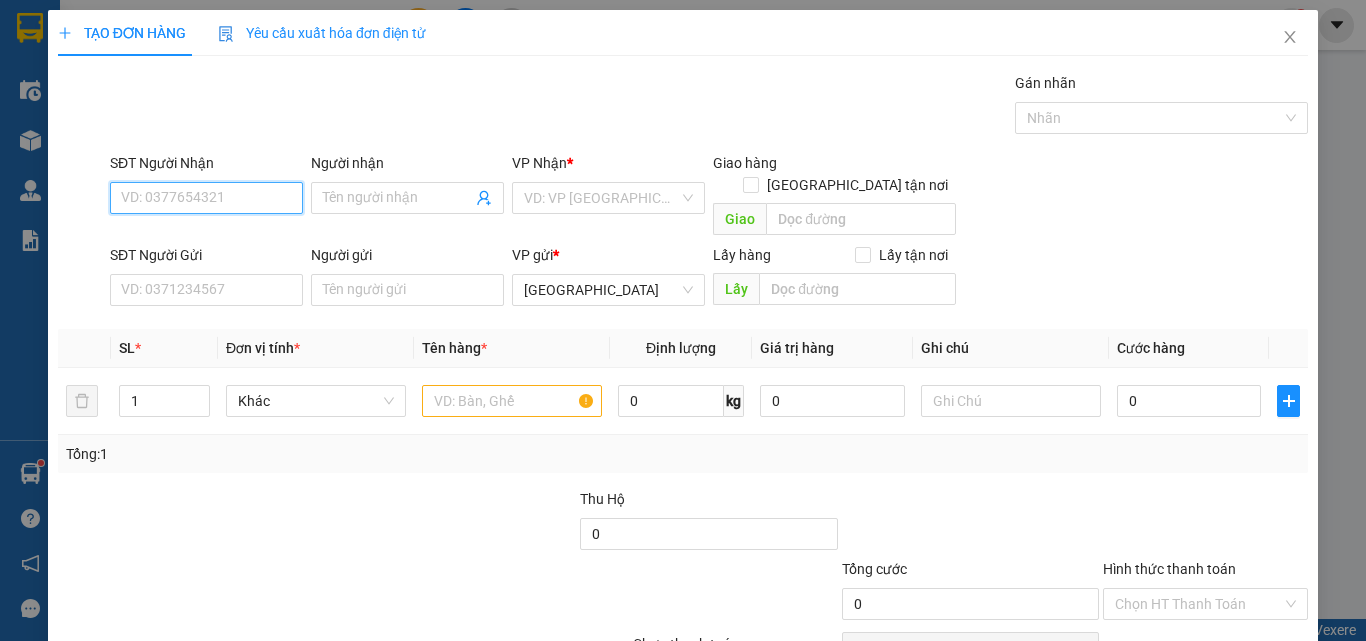 click on "SĐT Người Nhận" at bounding box center (206, 198) 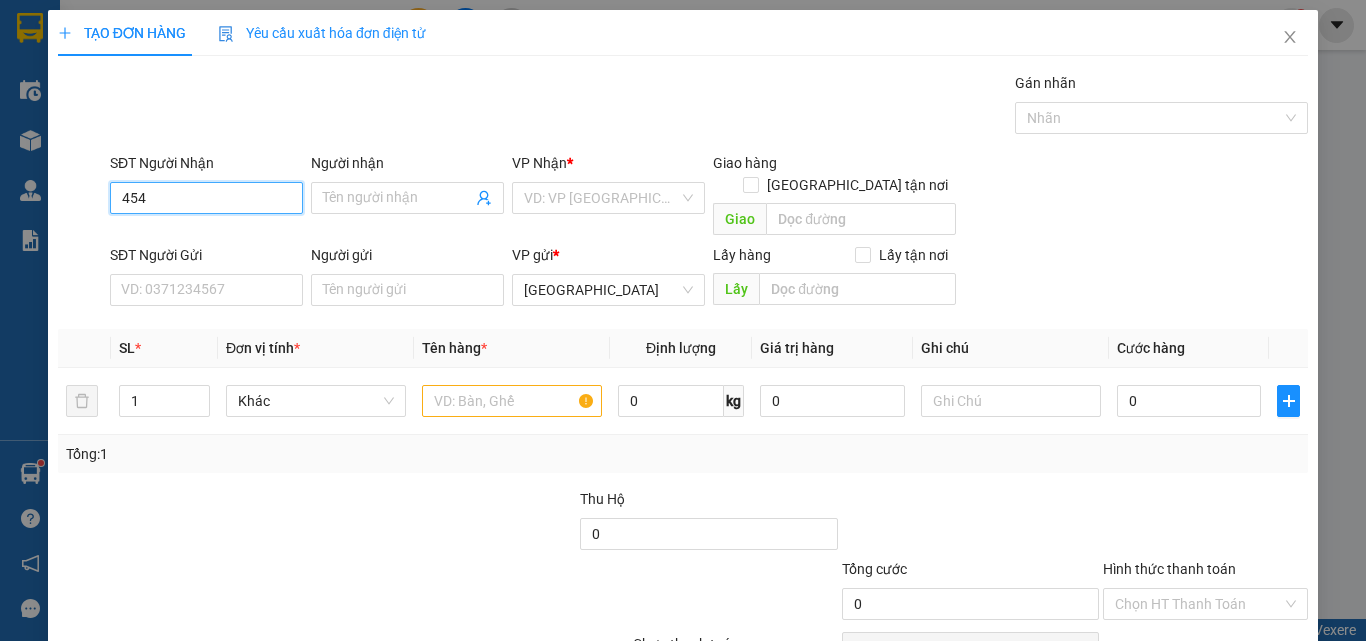 click on "454" at bounding box center [206, 198] 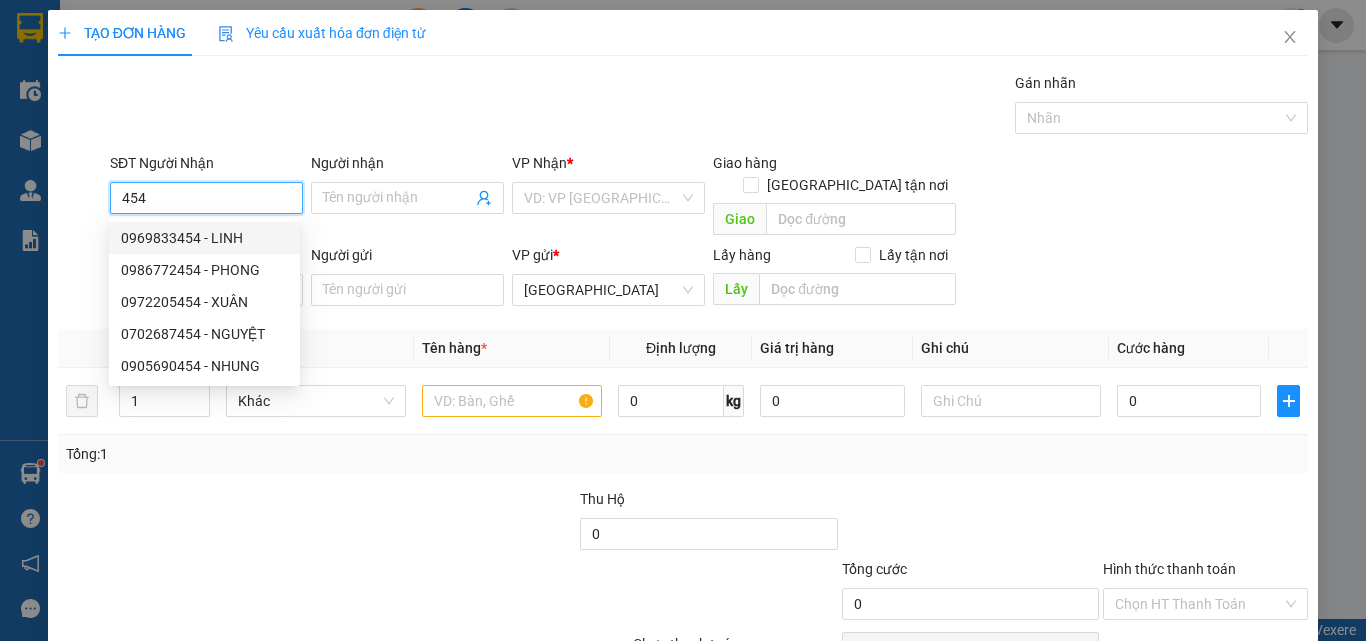 click on "0969833454 - LINH" at bounding box center (204, 238) 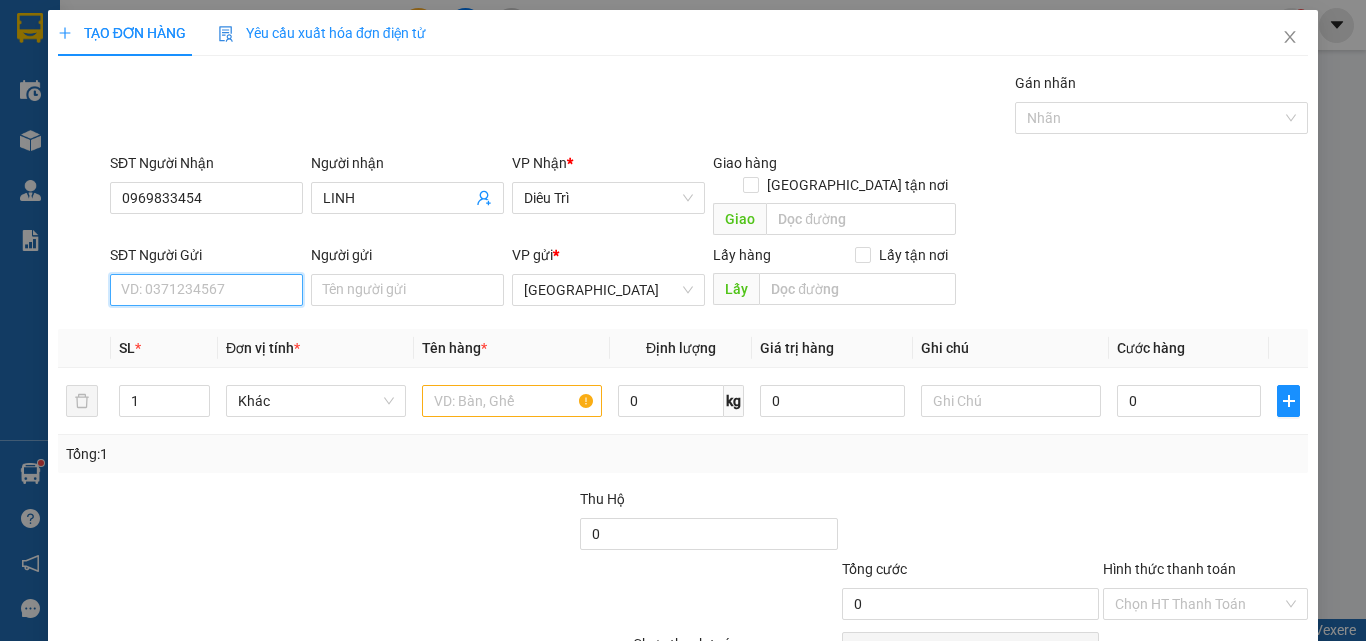 click on "SĐT Người Gửi" at bounding box center [206, 290] 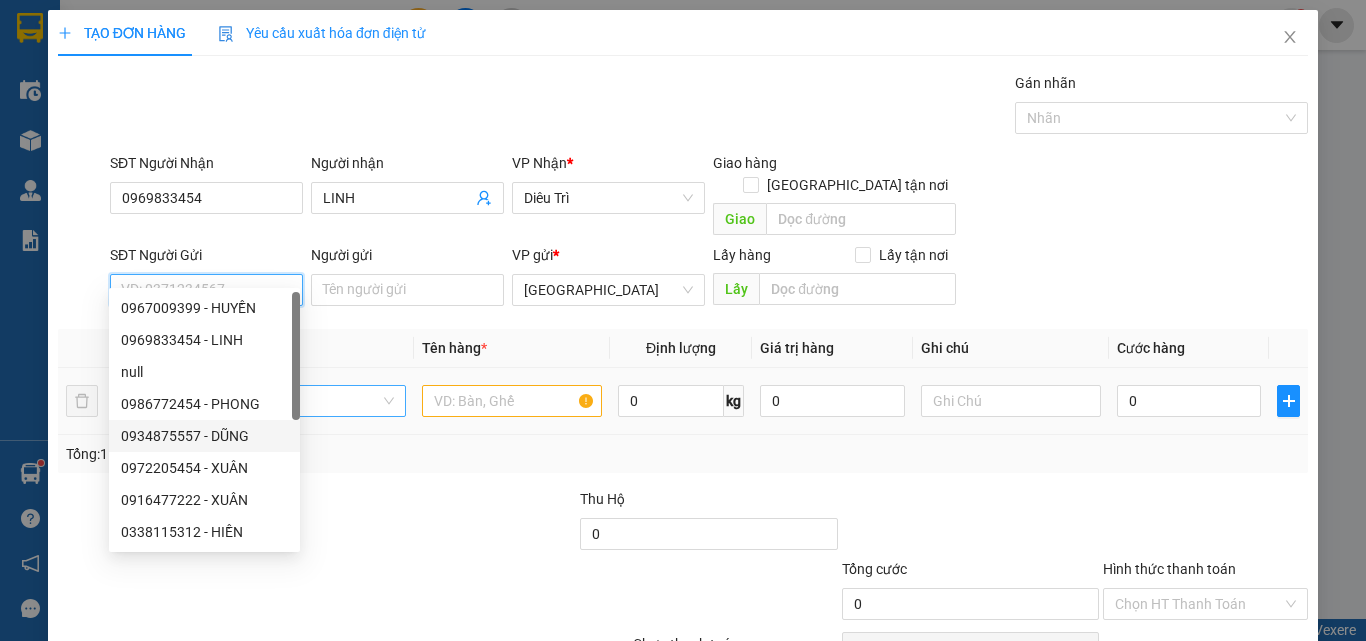 drag, startPoint x: 259, startPoint y: 425, endPoint x: 321, endPoint y: 383, distance: 74.88658 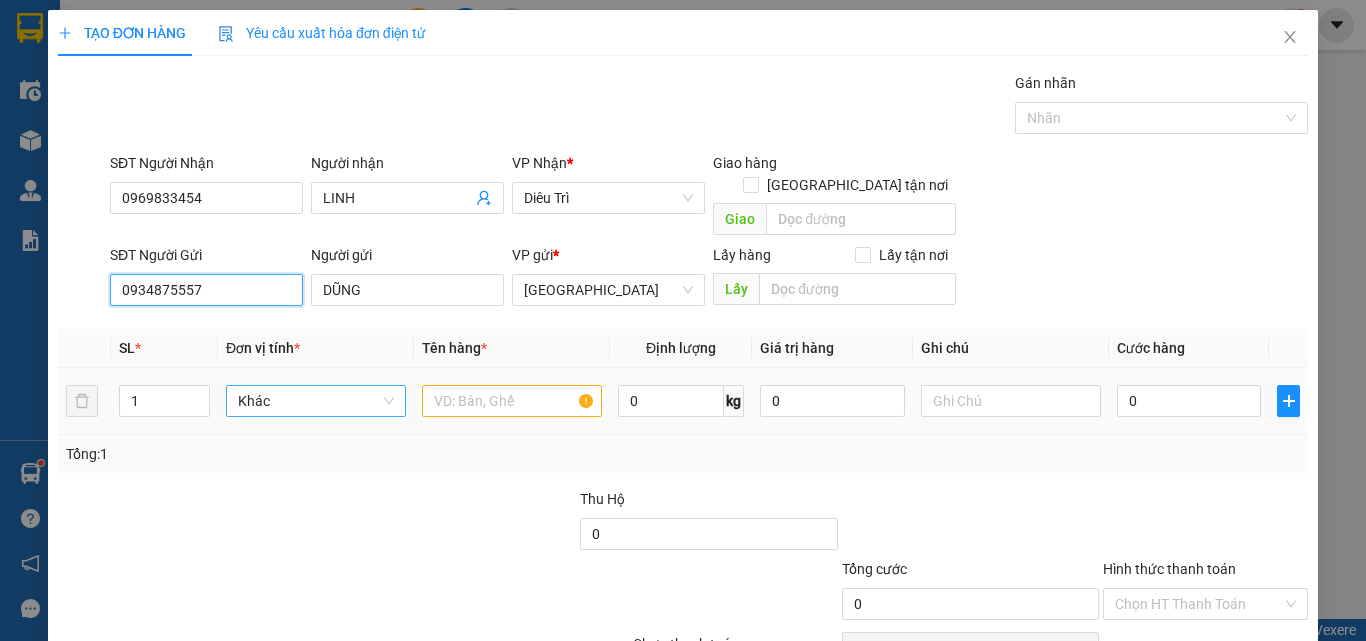 click on "Khác" at bounding box center (316, 401) 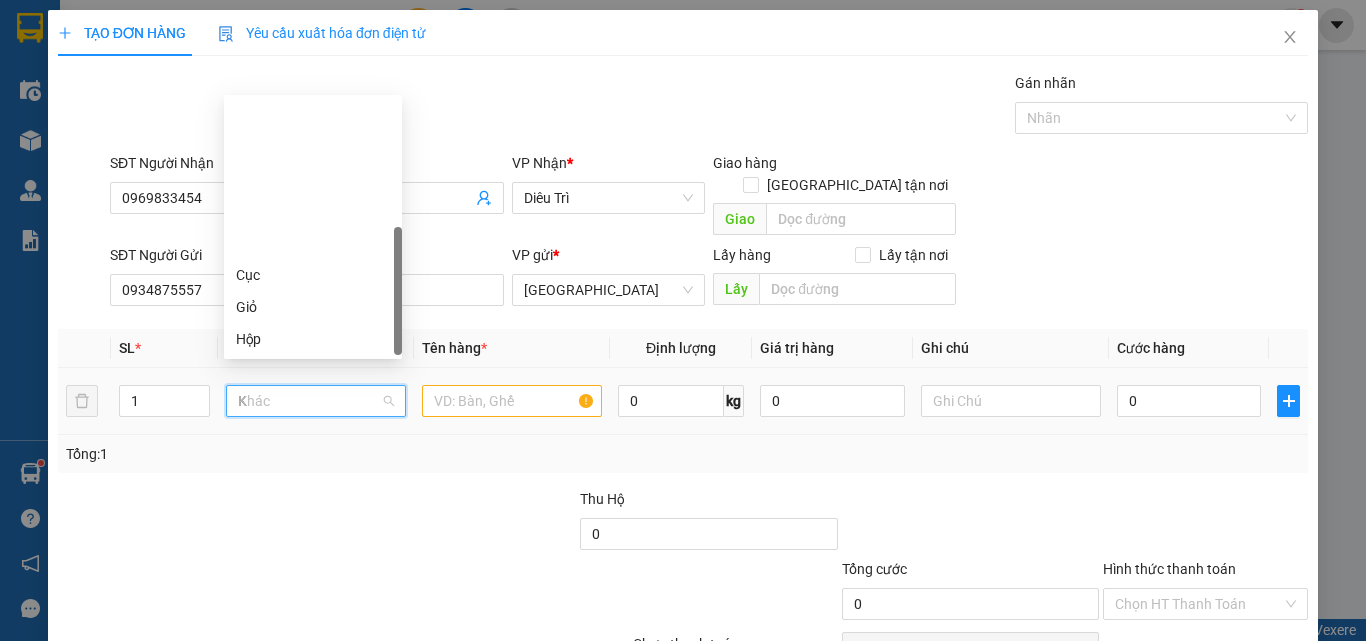 scroll, scrollTop: 0, scrollLeft: 0, axis: both 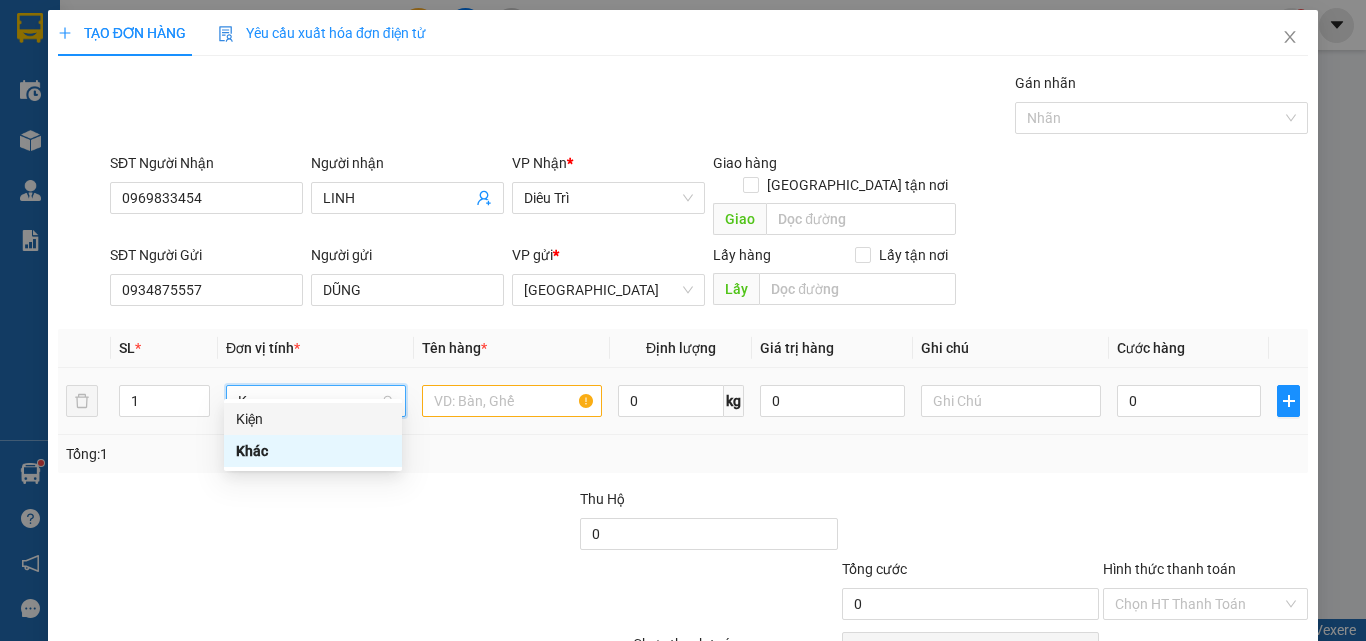 drag, startPoint x: 307, startPoint y: 423, endPoint x: 391, endPoint y: 394, distance: 88.86507 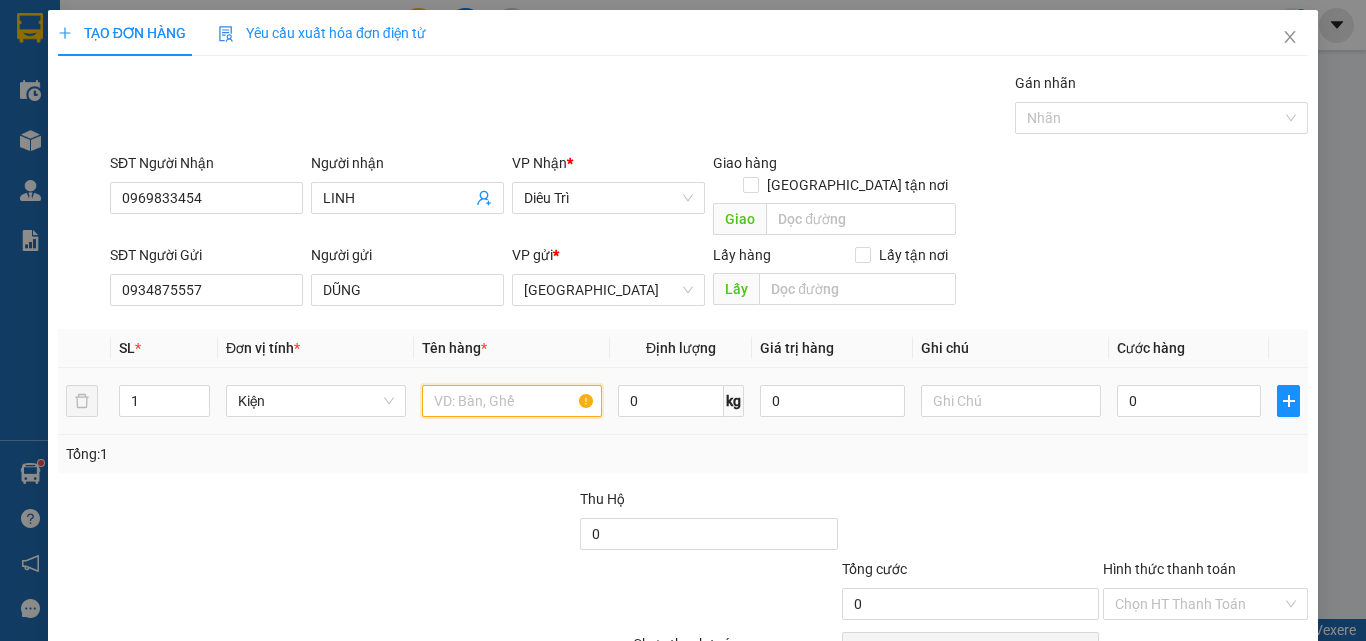 click at bounding box center [512, 401] 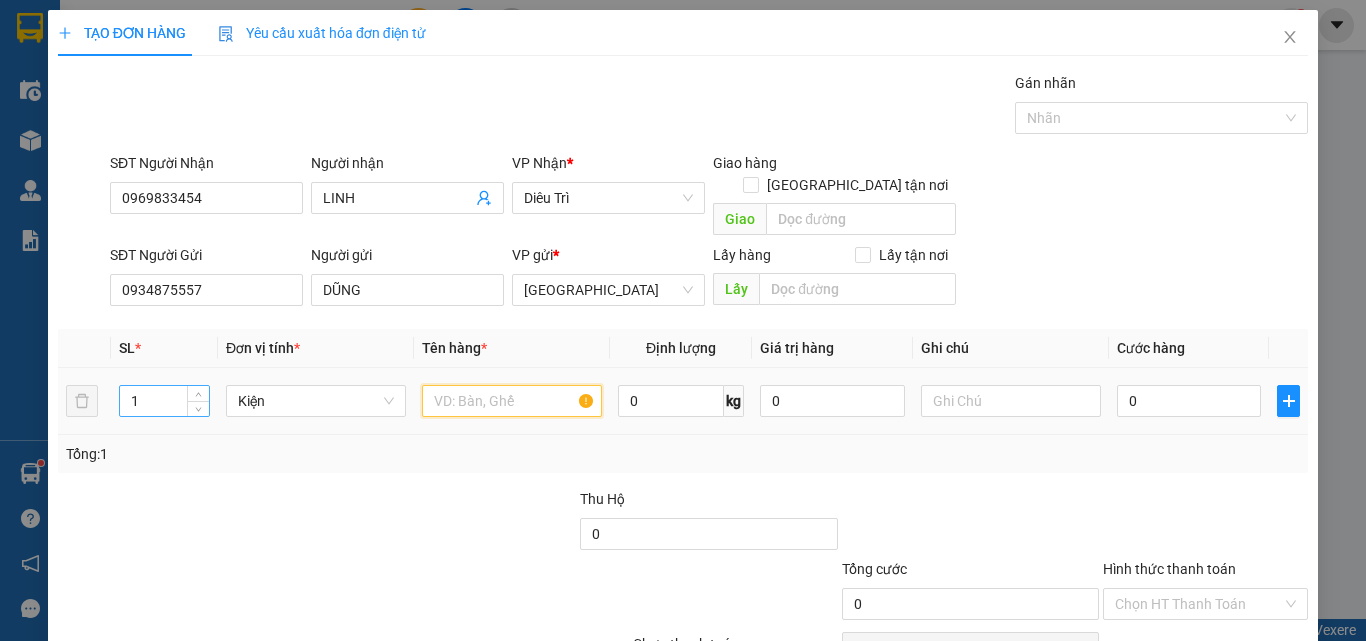 drag, startPoint x: 287, startPoint y: 364, endPoint x: 134, endPoint y: 385, distance: 154.43445 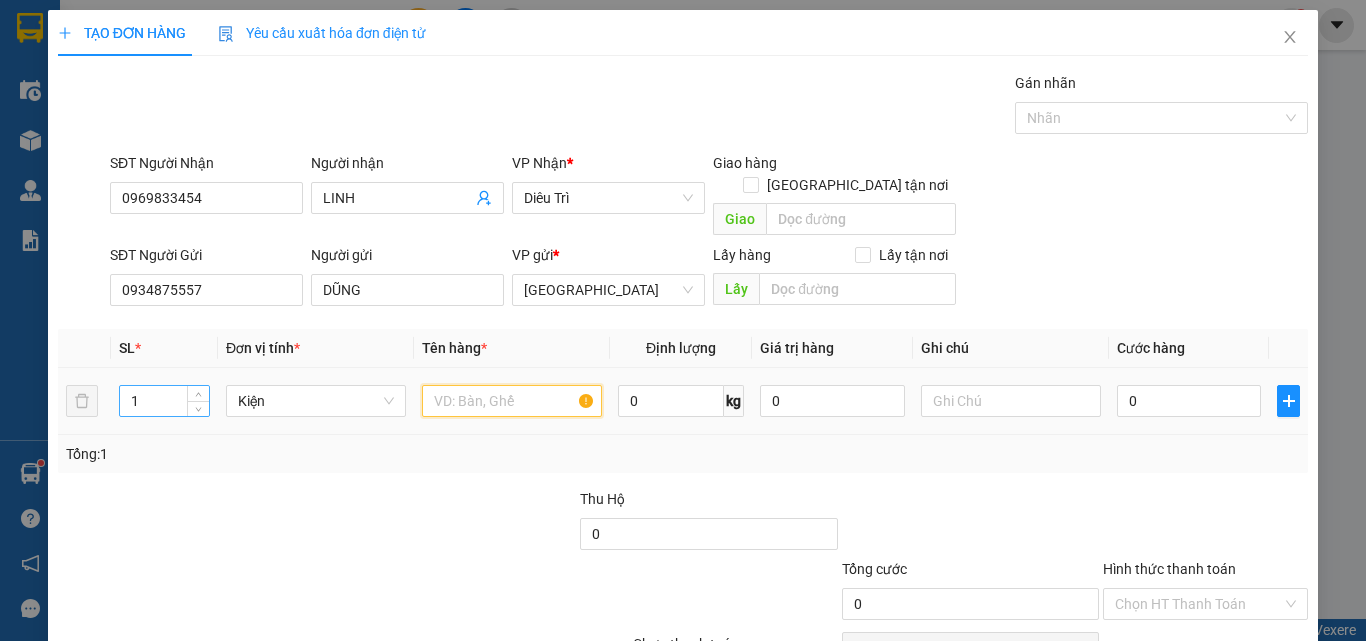 click on "1 Kiện 0 kg 0 0" at bounding box center (683, 401) 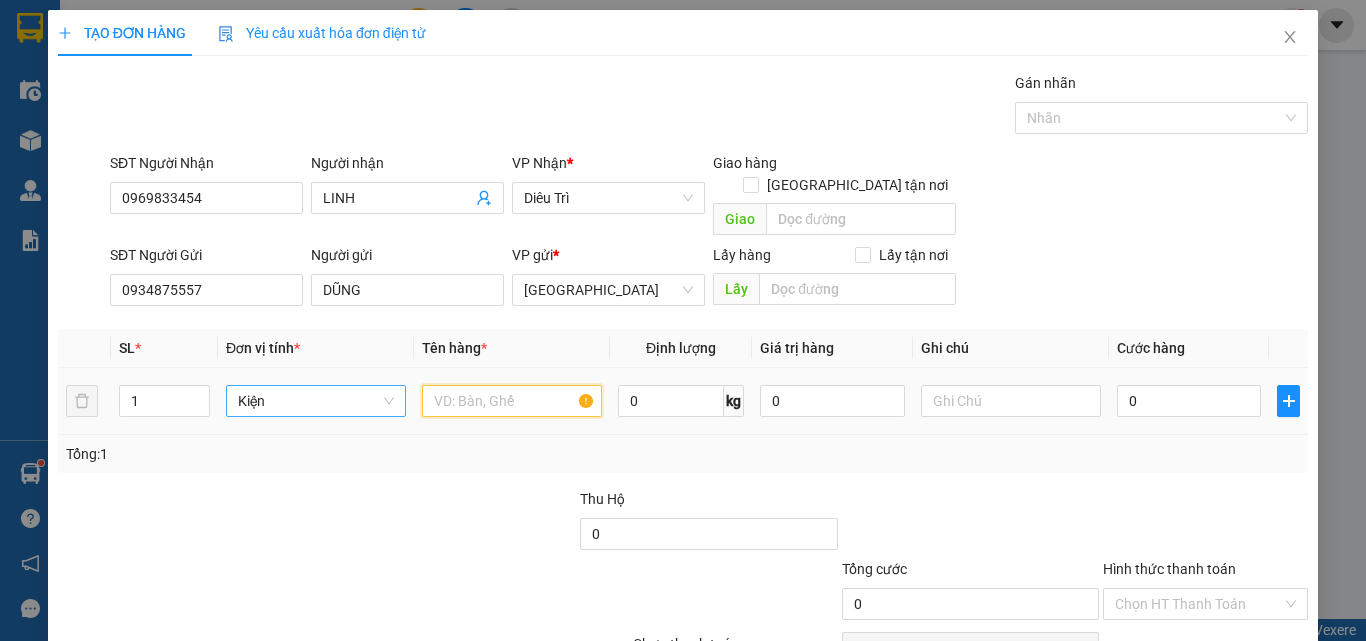 click on "Kiện" at bounding box center [316, 401] 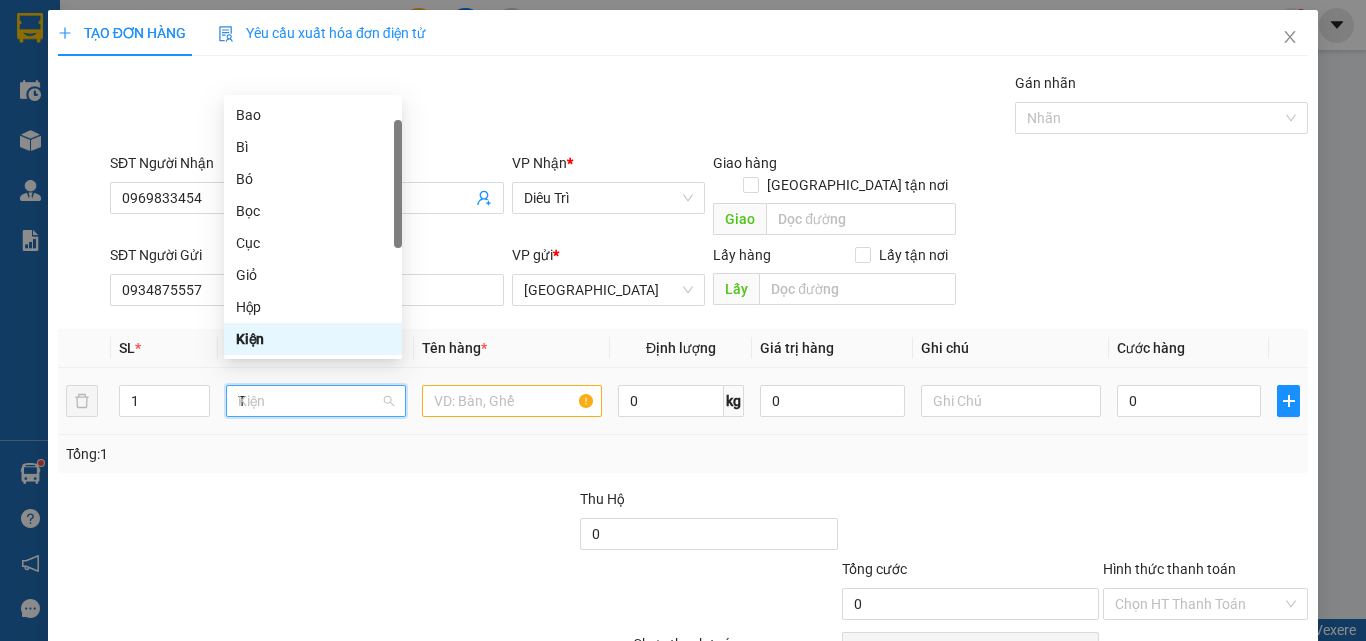 scroll, scrollTop: 0, scrollLeft: 0, axis: both 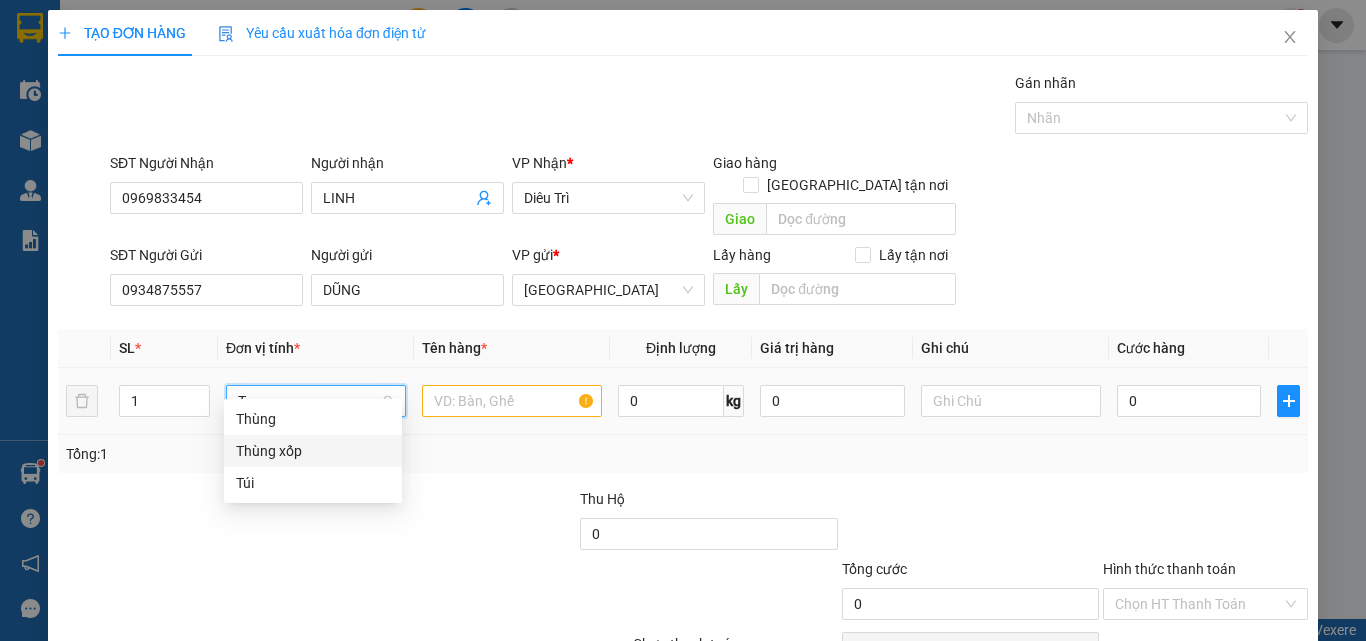drag, startPoint x: 293, startPoint y: 454, endPoint x: 416, endPoint y: 378, distance: 144.58562 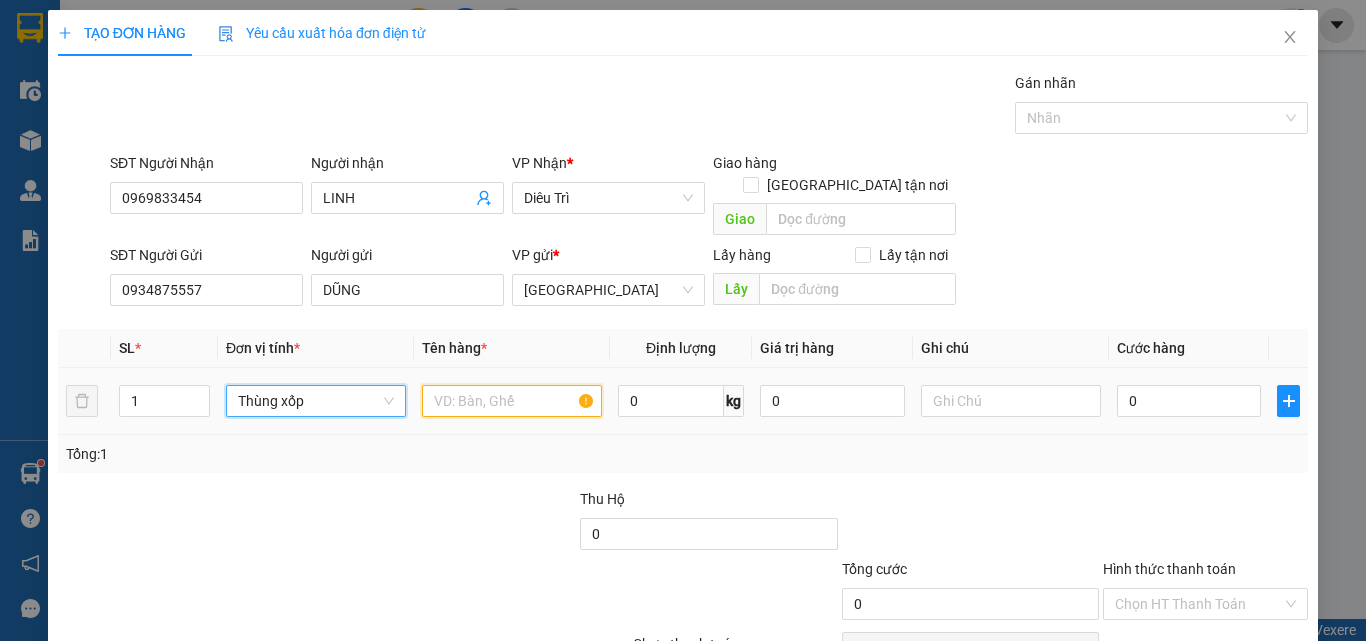 click at bounding box center (512, 401) 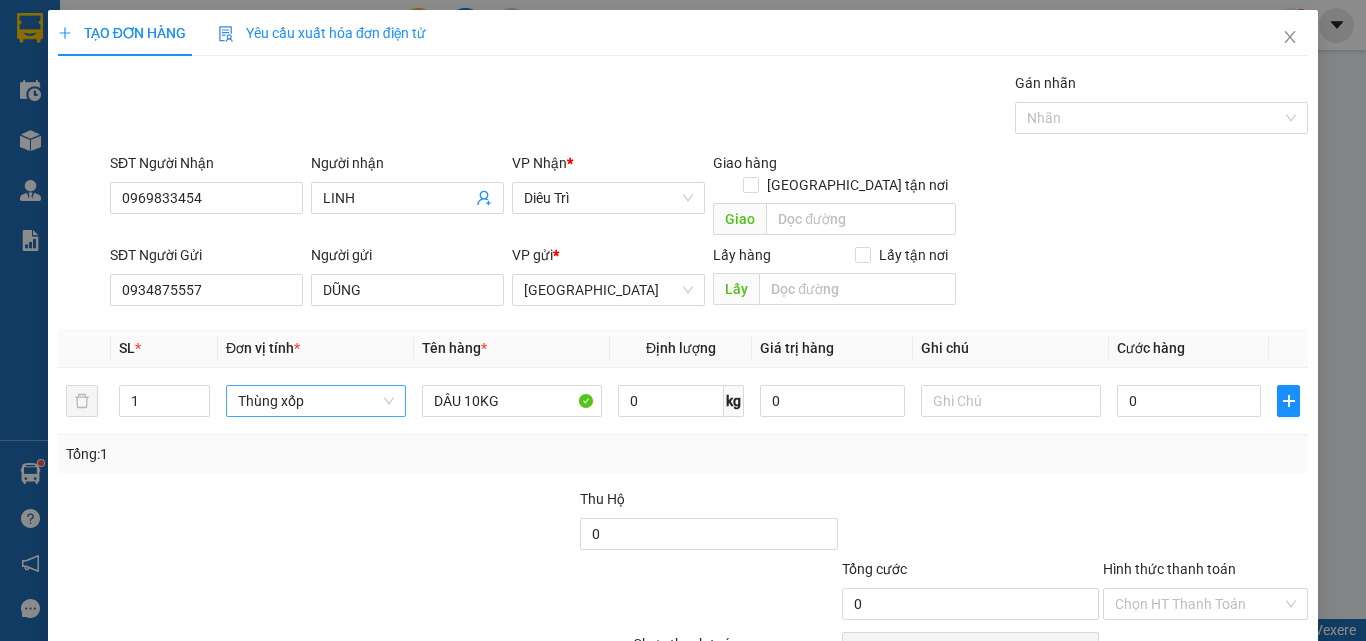 click on "Transit Pickup Surcharge Ids Transit Deliver Surcharge Ids Transit Deliver Surcharge Transit Deliver Surcharge Gói vận chuyển  * Tiêu chuẩn Gán nhãn   Nhãn SĐT Người Nhận 0969833454 Người nhận LINH VP Nhận  * Diêu Trì Giao hàng Giao tận nơi Giao SĐT Người Gửi 0934875557 Người gửi DŨNG VP gửi  * [GEOGRAPHIC_DATA]  Lấy hàng Lấy tận nơi Lấy SL  * Đơn vị tính  * Tên hàng  * Định lượng Giá trị hàng Ghi chú Cước hàng                   1 Thùng xốp DÂU 10KG 0 kg 0 0 Tổng:  1 Thu Hộ 0 Tổng cước 0 Hình thức thanh toán Chọn HT Thanh Toán Số tiền thu trước 0 Chưa thanh toán 0 Chọn HT Thanh Toán Lưu nháp Xóa Thông tin [PERSON_NAME] và In" at bounding box center (683, 393) 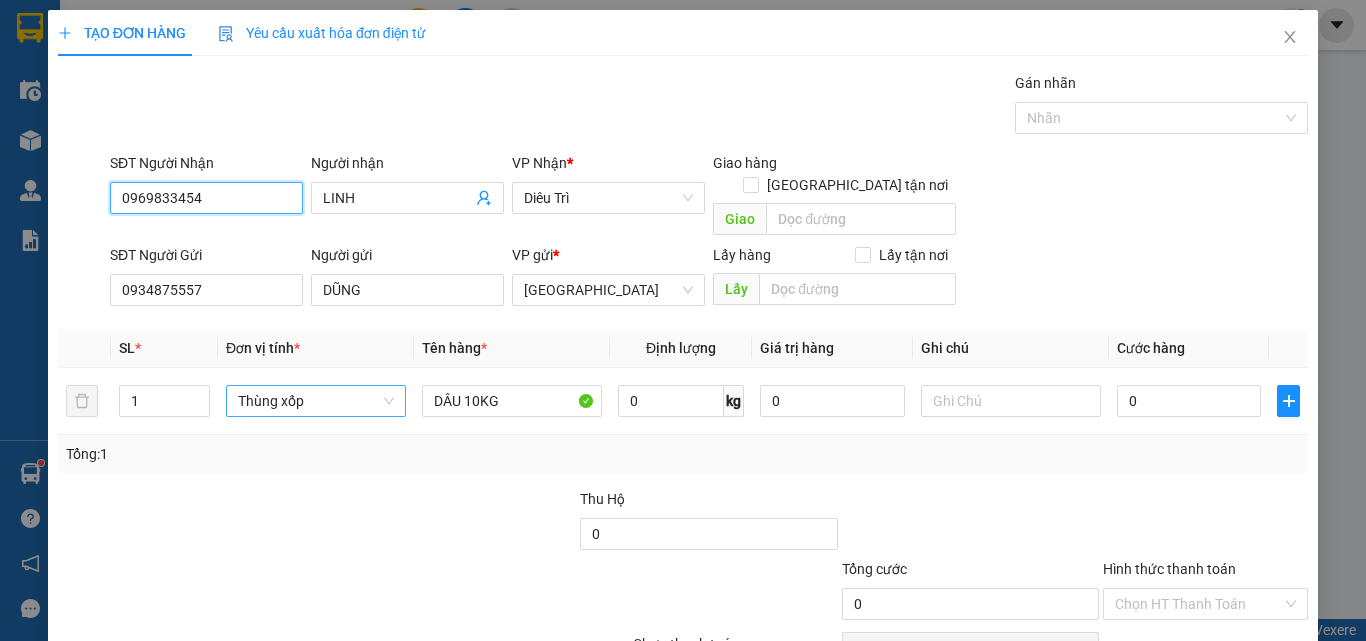 drag, startPoint x: 237, startPoint y: 204, endPoint x: 0, endPoint y: 196, distance: 237.13498 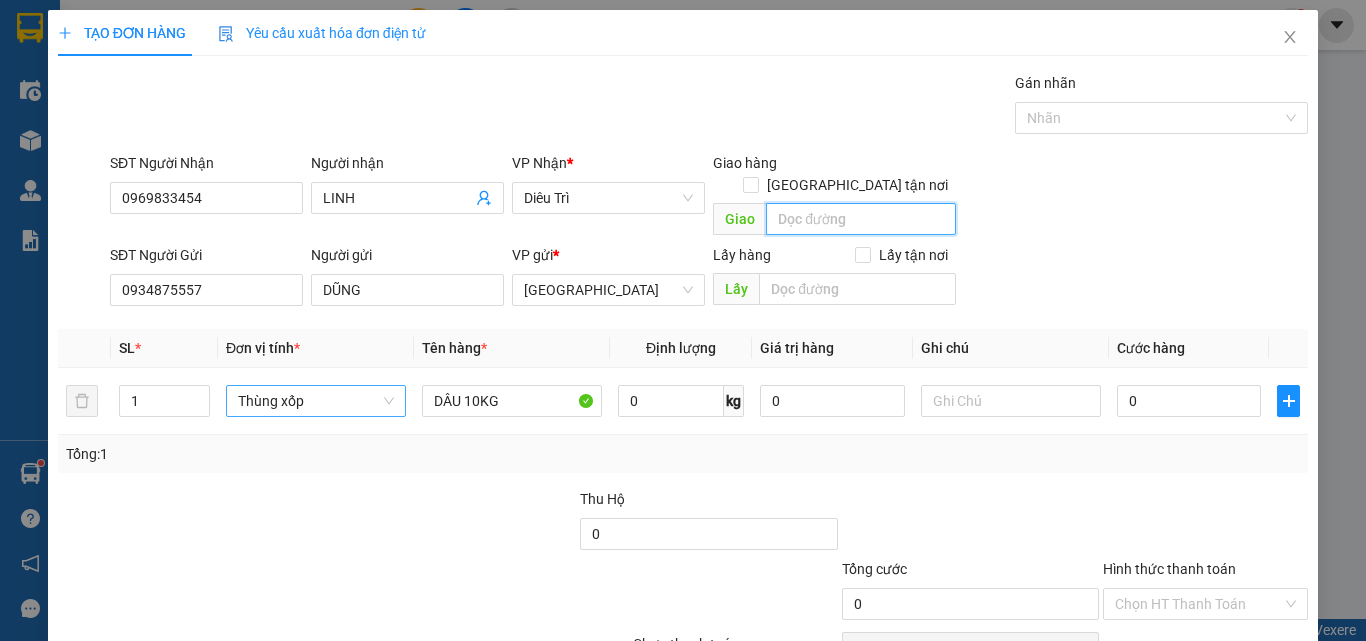 click at bounding box center (861, 219) 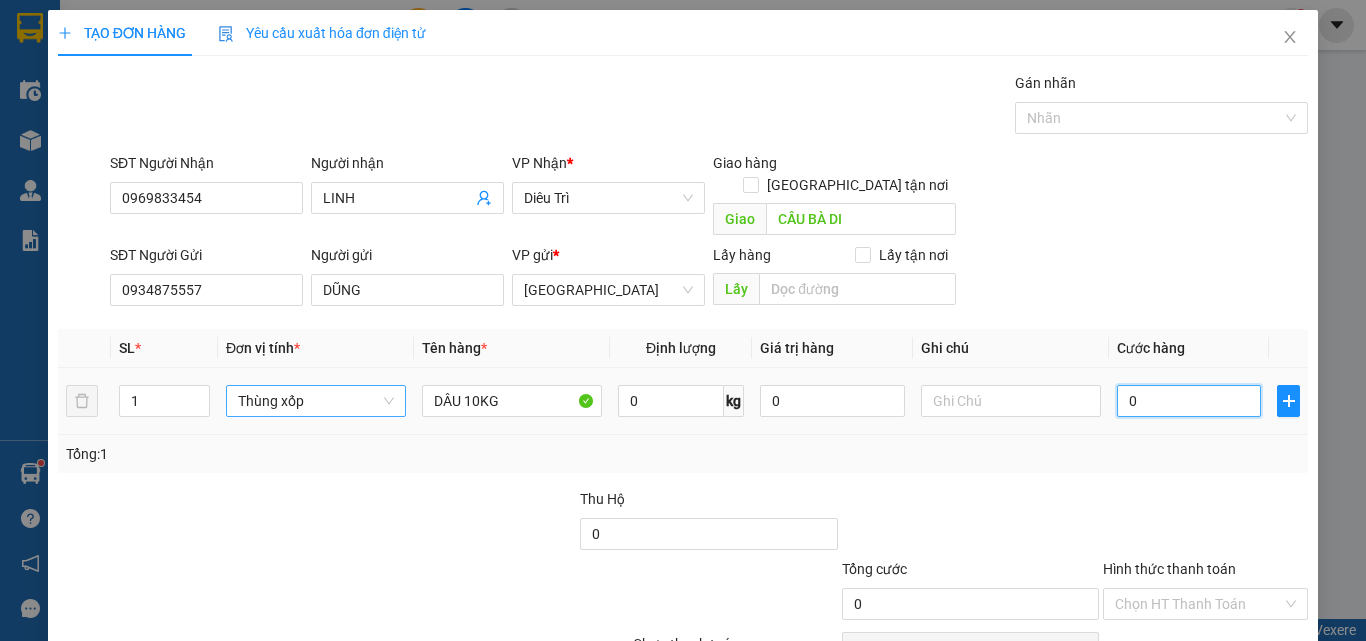 click on "0" at bounding box center (1189, 401) 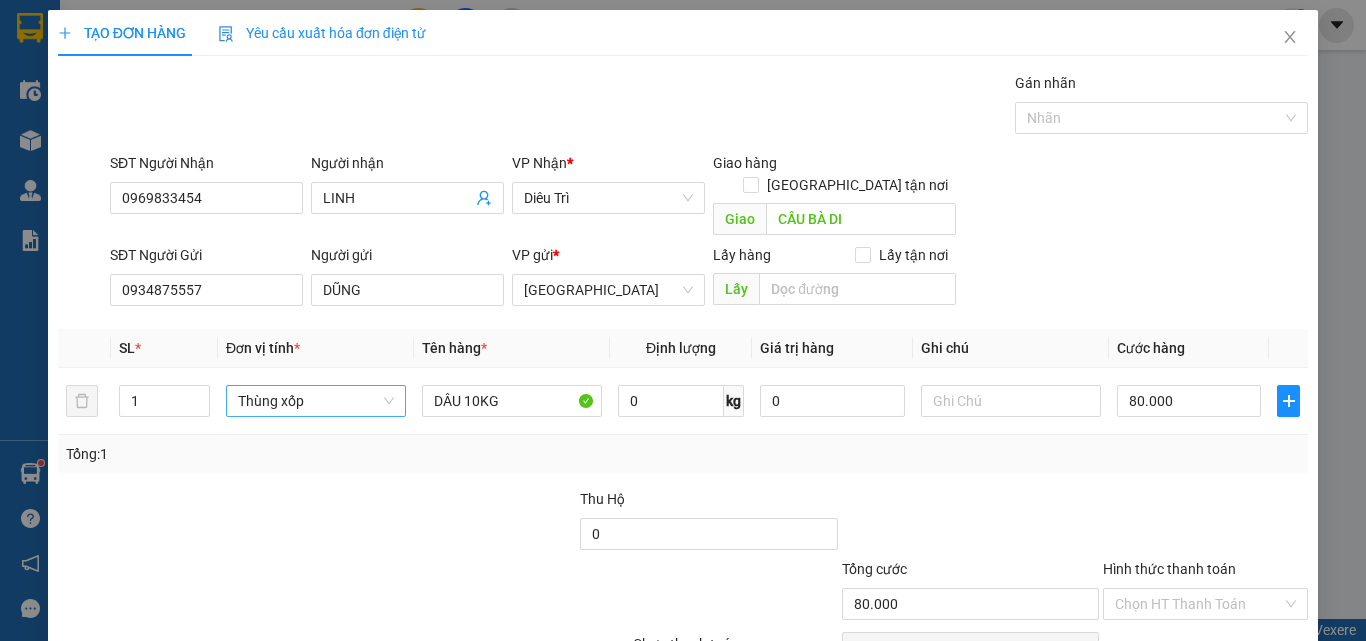 click on "SĐT Người Nhận 0969833454 Người nhận LINH VP Nhận  * Diêu Trì Giao hàng Giao tận nơi [GEOGRAPHIC_DATA]" at bounding box center [709, 198] 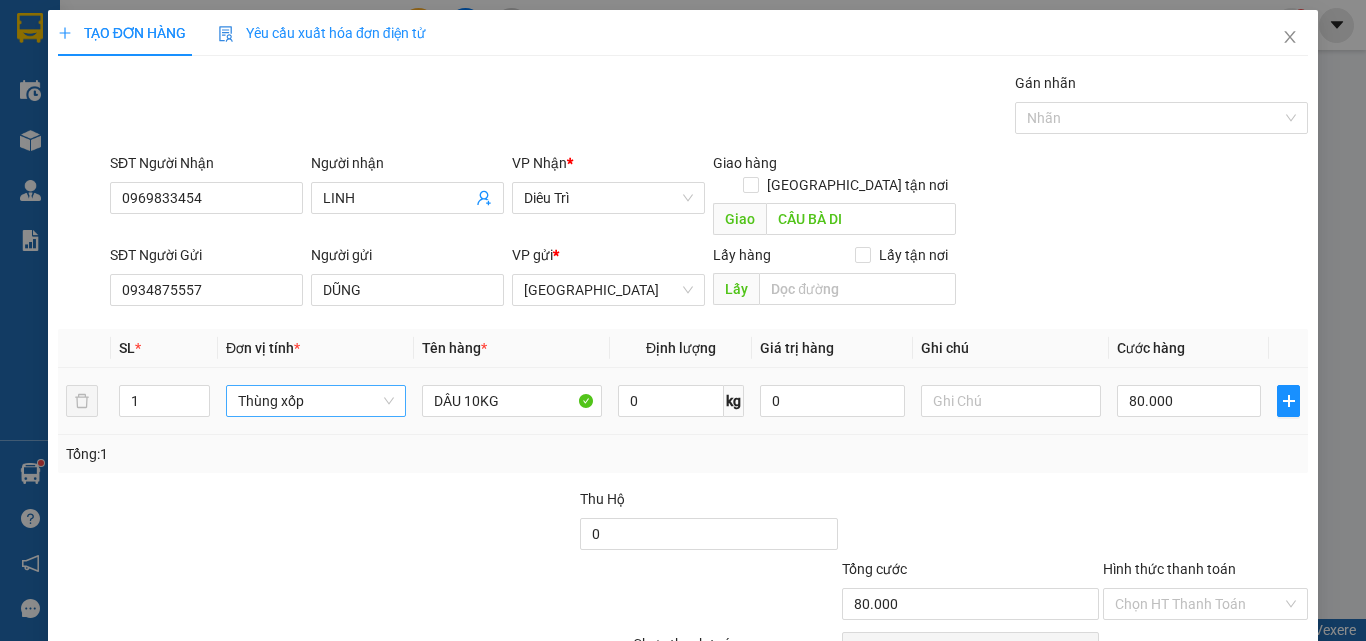 scroll, scrollTop: 91, scrollLeft: 0, axis: vertical 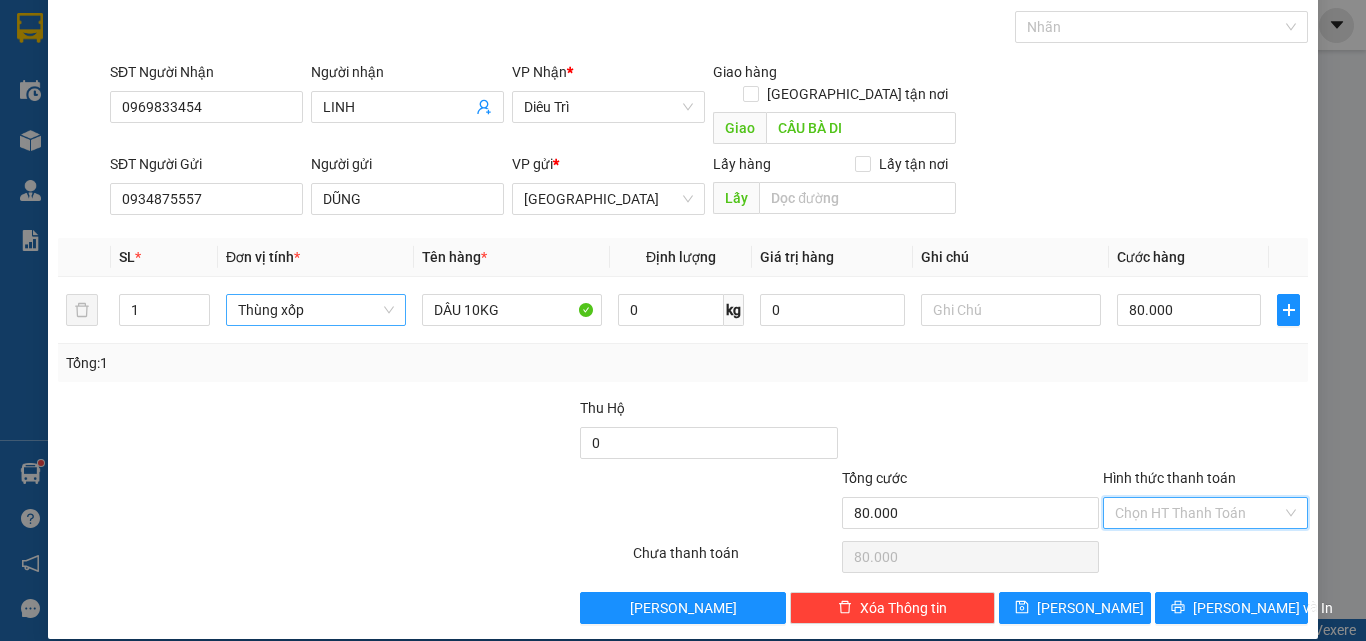click on "Hình thức thanh toán" at bounding box center [1198, 513] 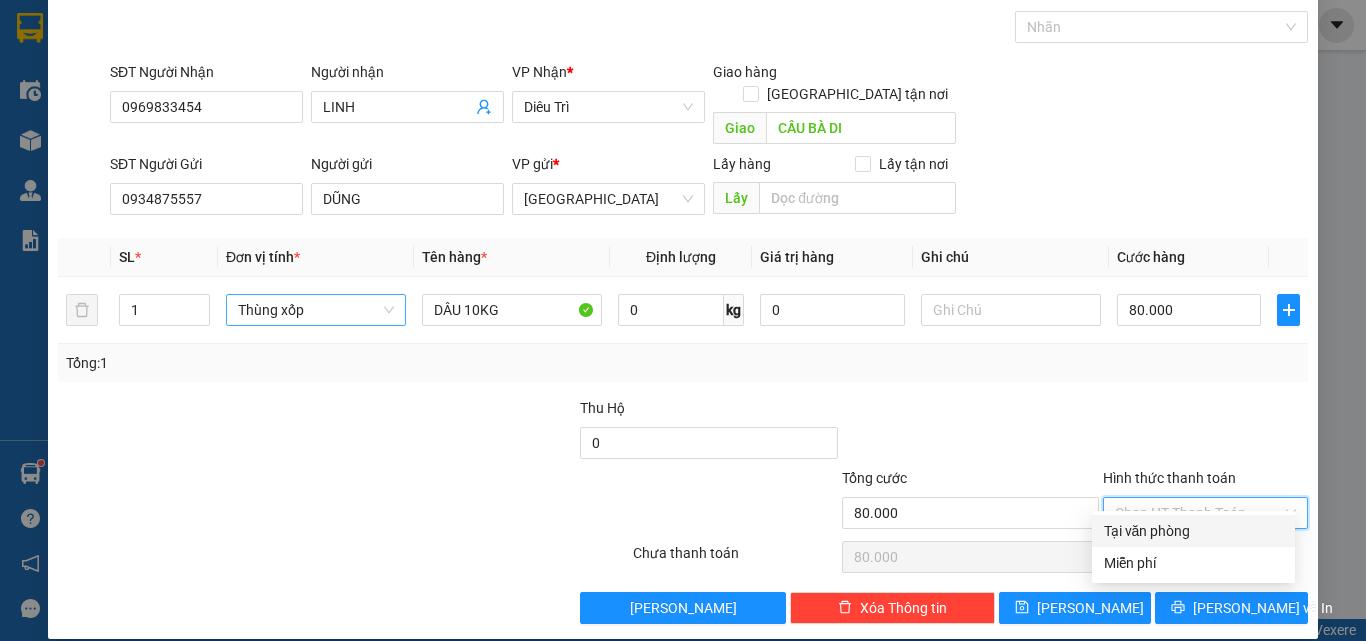 click on "Tại văn phòng" at bounding box center [1193, 531] 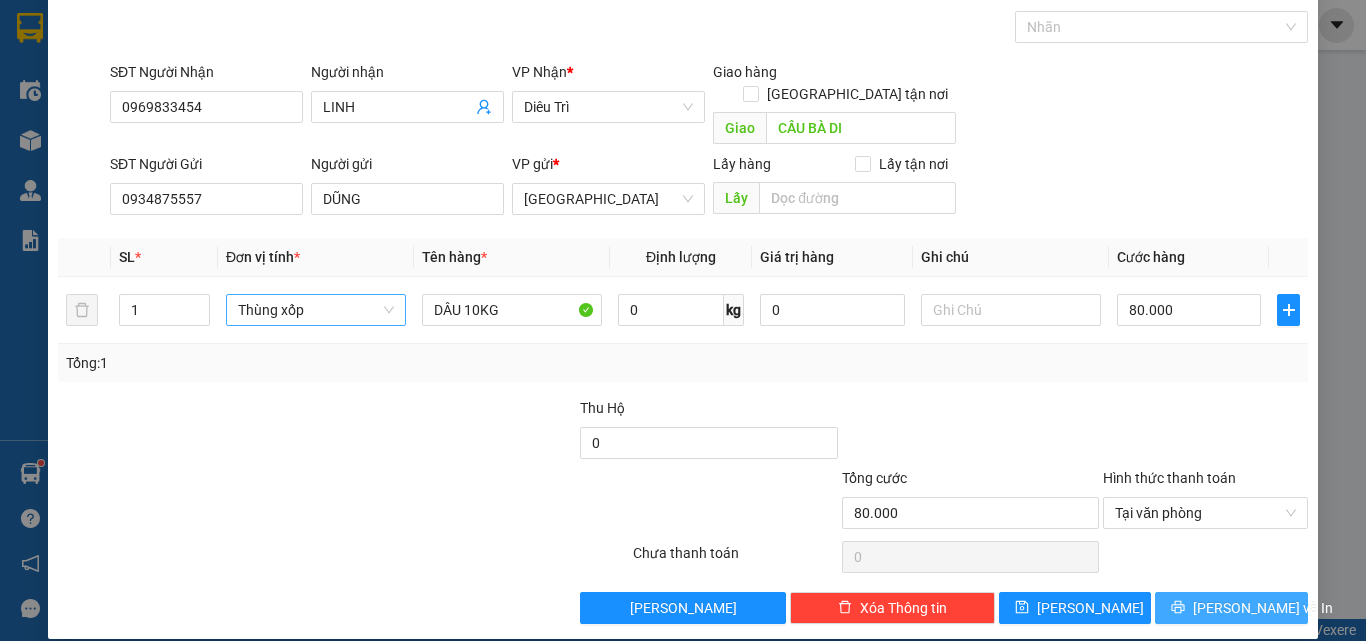 click on "[PERSON_NAME] và In" at bounding box center (1263, 608) 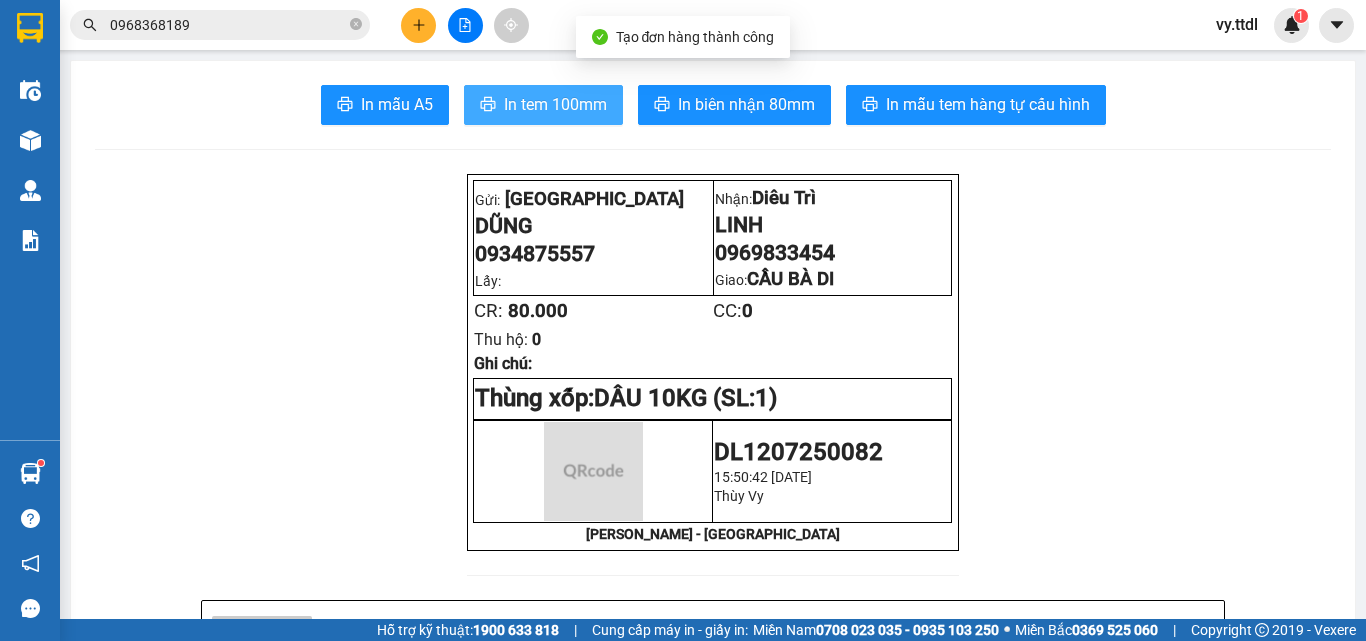 click on "In tem 100mm" at bounding box center [555, 104] 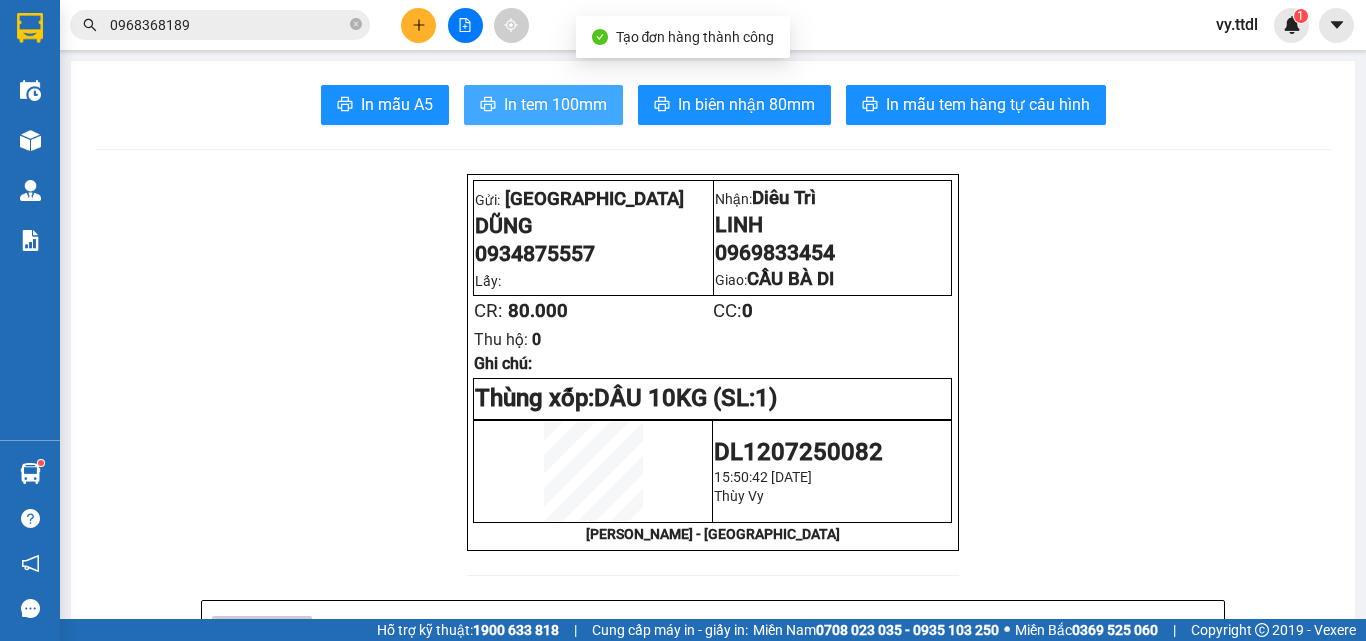 scroll, scrollTop: 0, scrollLeft: 0, axis: both 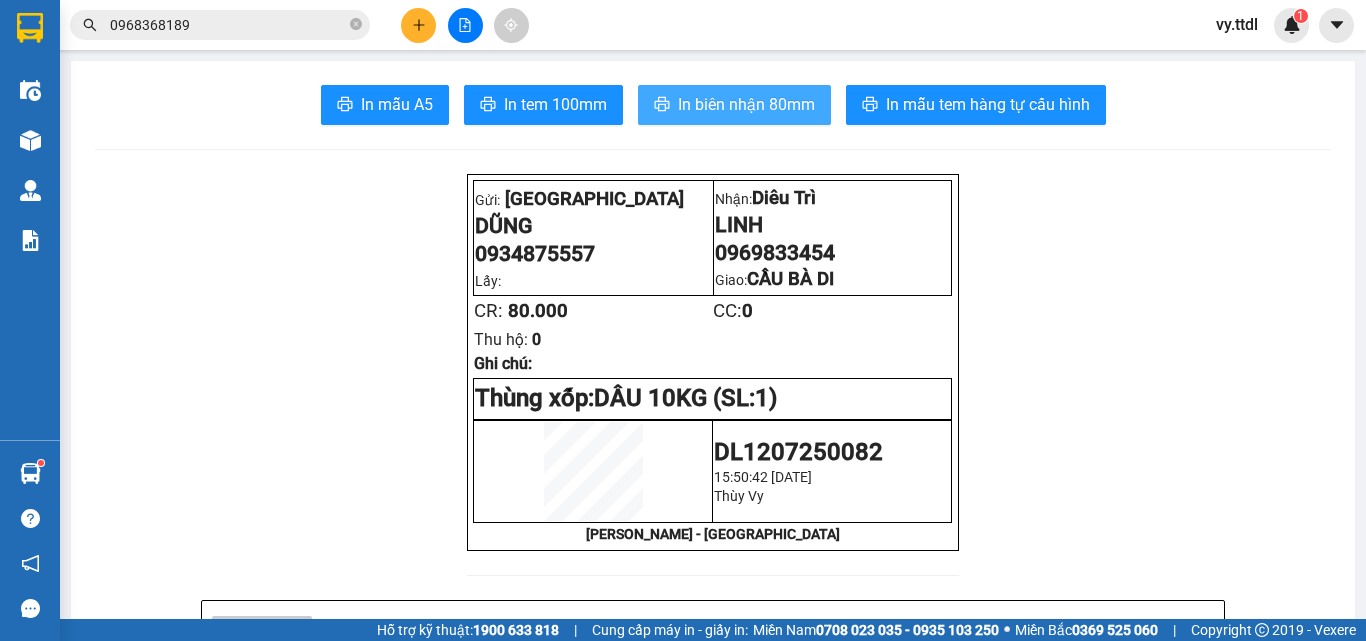click on "In biên nhận 80mm" at bounding box center [746, 104] 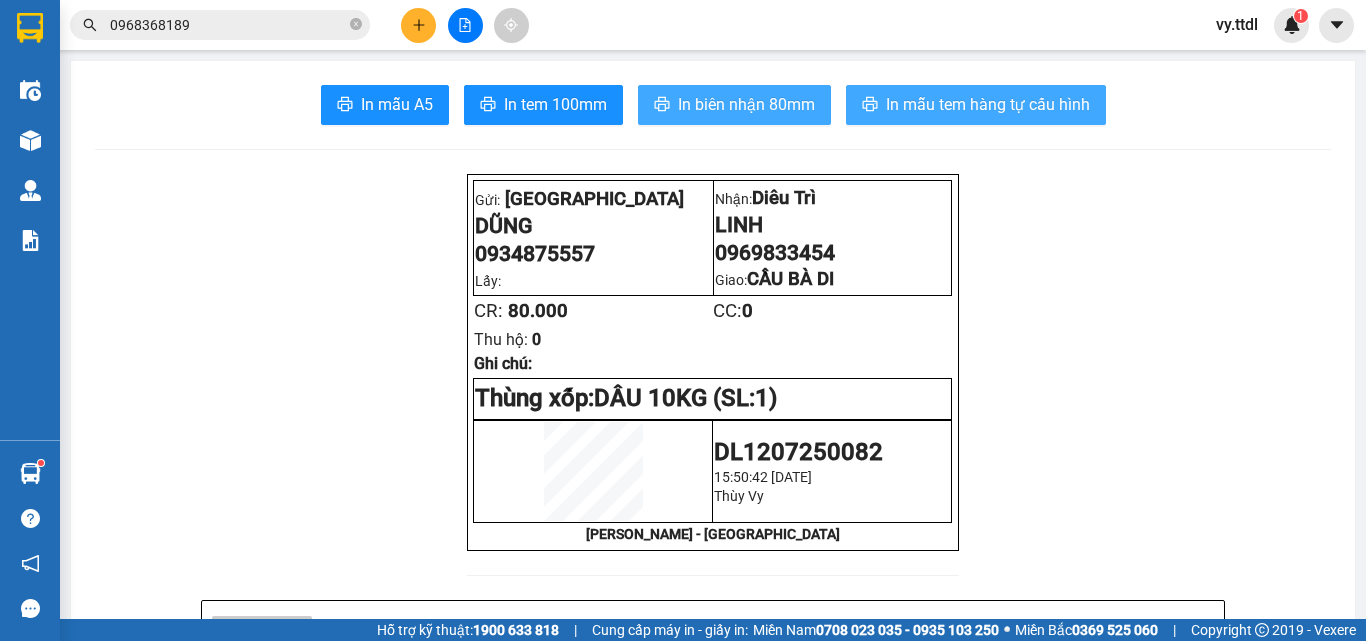scroll, scrollTop: 0, scrollLeft: 0, axis: both 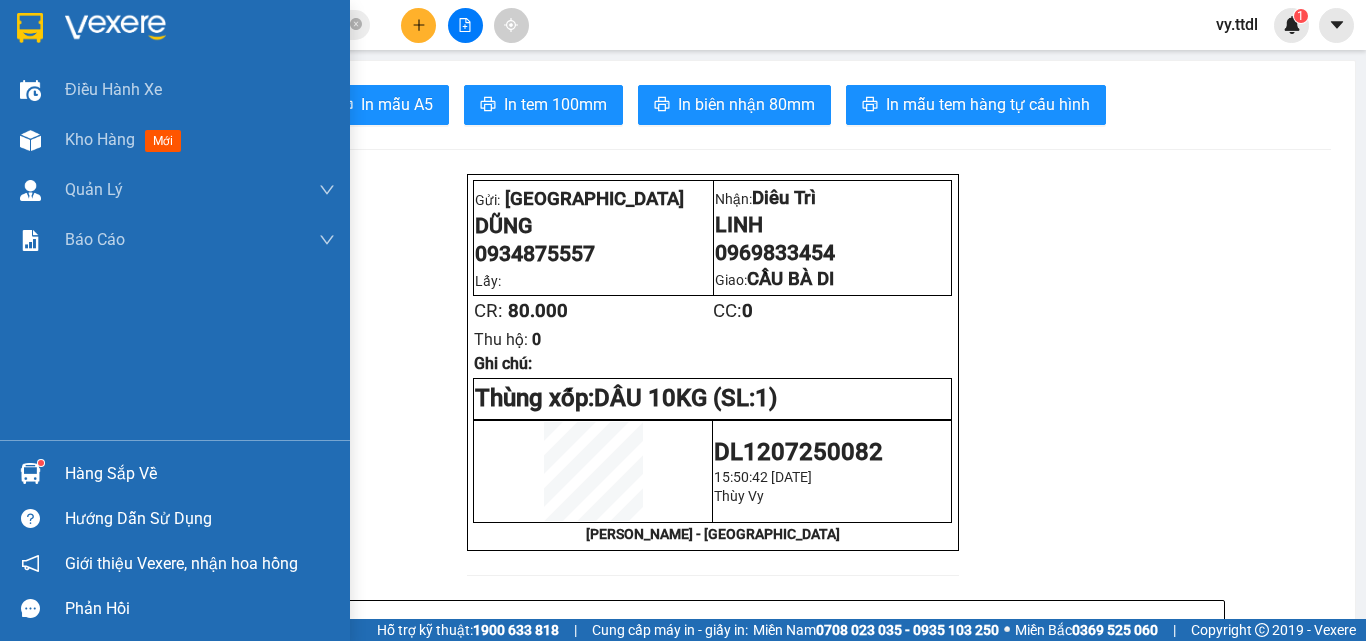 click at bounding box center (30, 28) 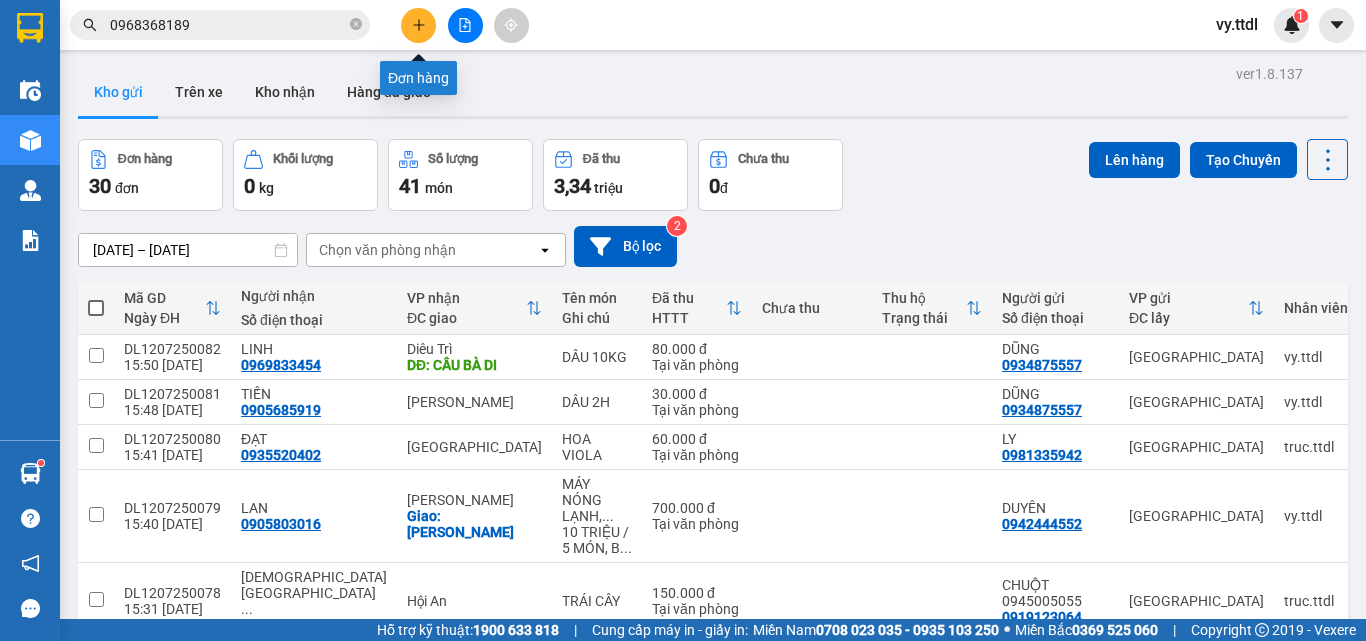 click at bounding box center (418, 25) 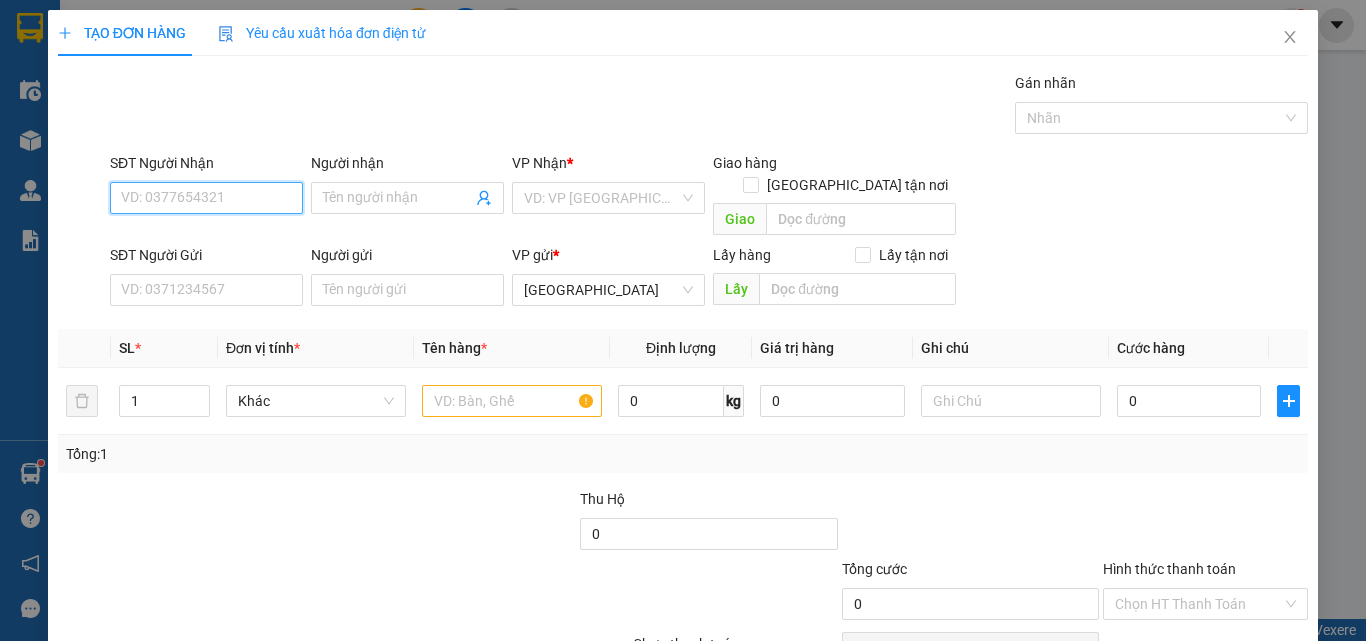click on "SĐT Người Nhận" at bounding box center (206, 198) 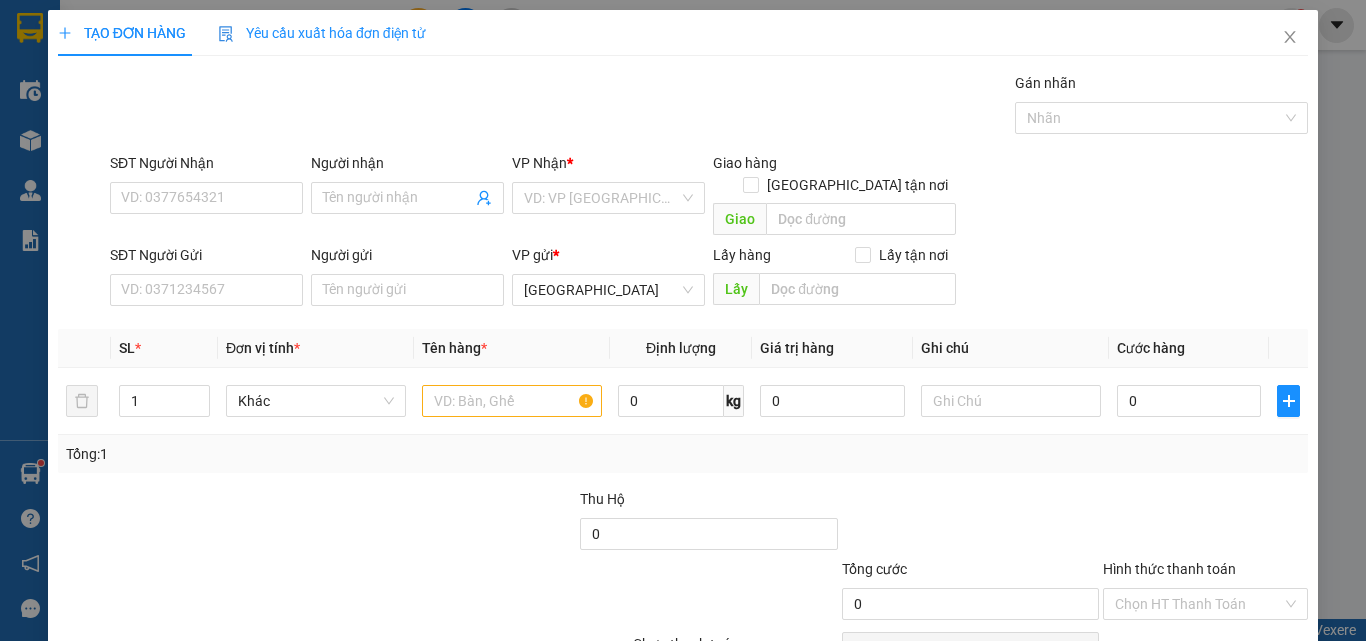 click on "SĐT Người Nhận VD: 0377654321" at bounding box center (206, 198) 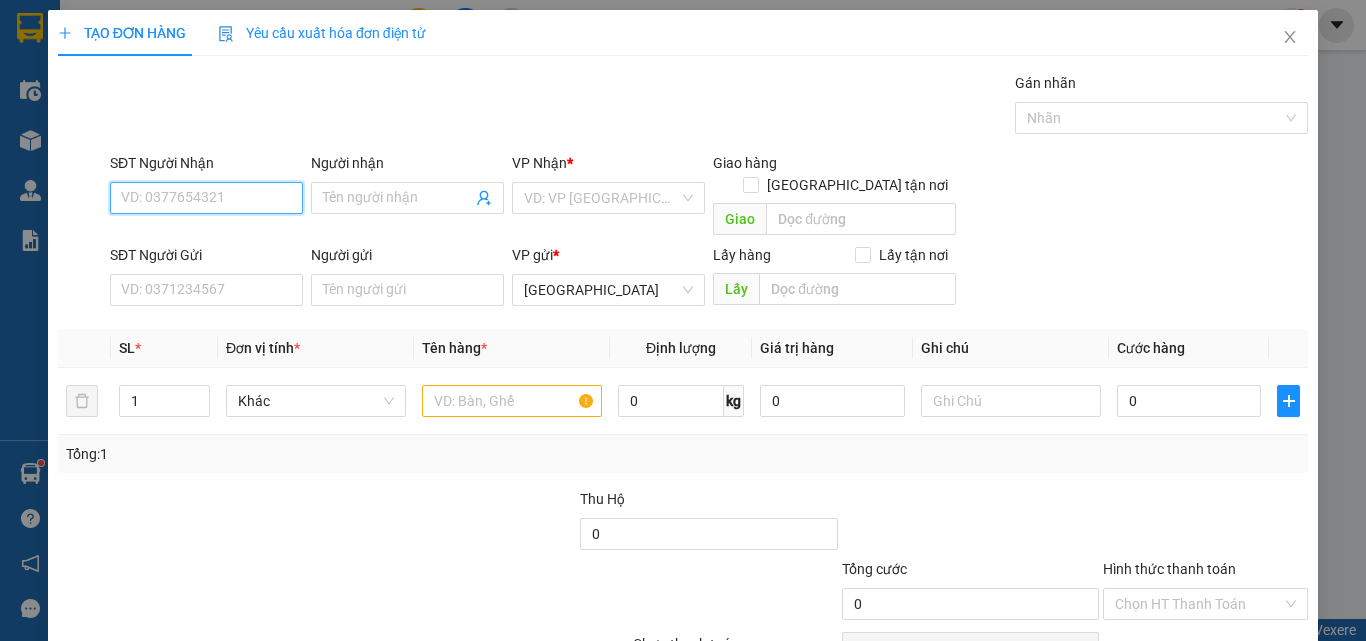 click on "SĐT Người Nhận" at bounding box center (206, 198) 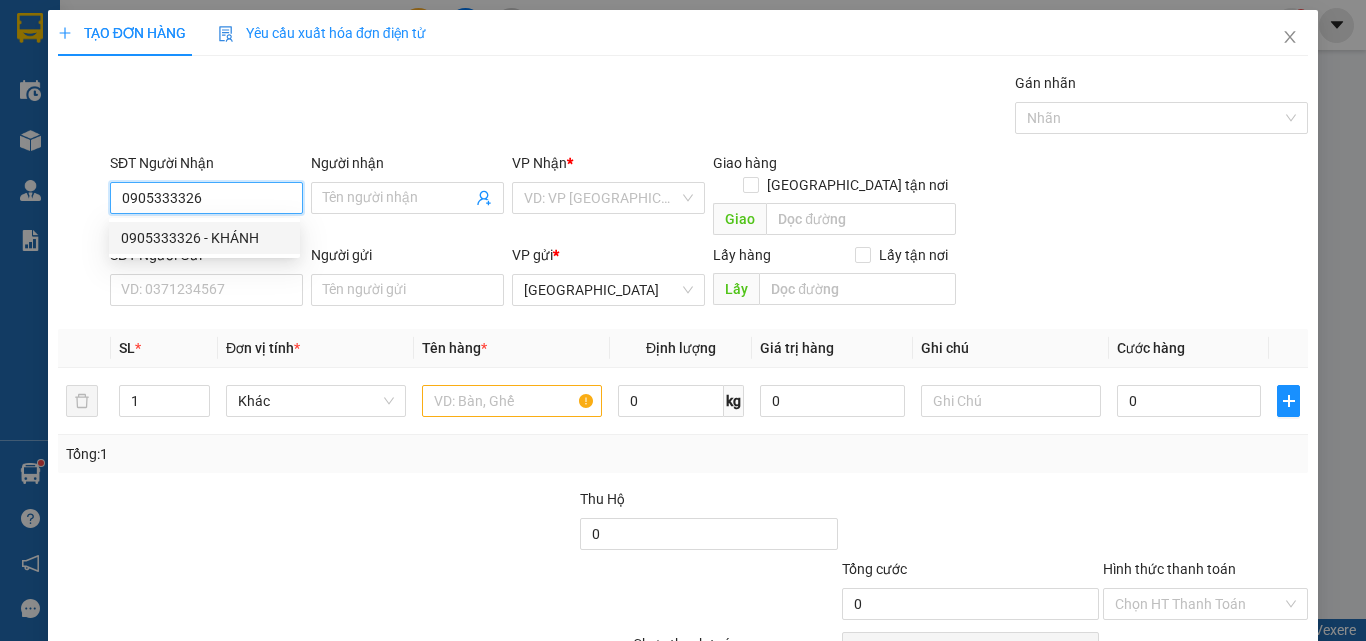 click on "0905333326" at bounding box center [206, 198] 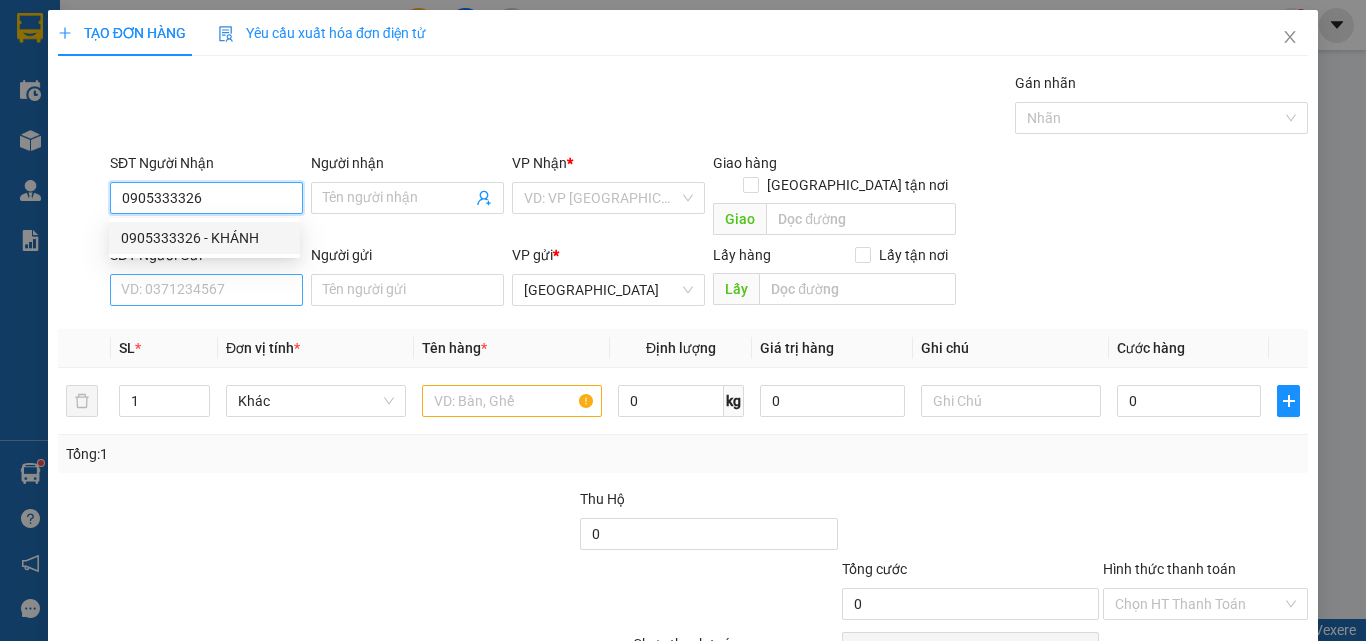drag, startPoint x: 259, startPoint y: 227, endPoint x: 255, endPoint y: 264, distance: 37.215588 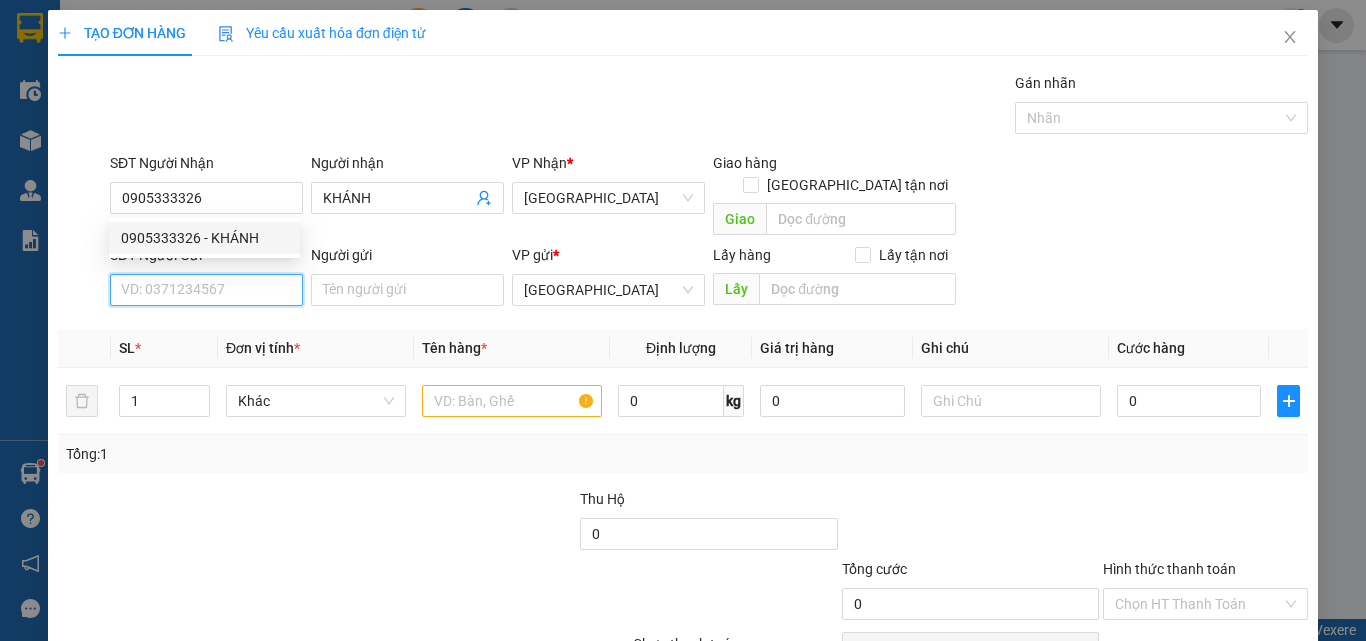 click on "SĐT Người Gửi" at bounding box center [206, 290] 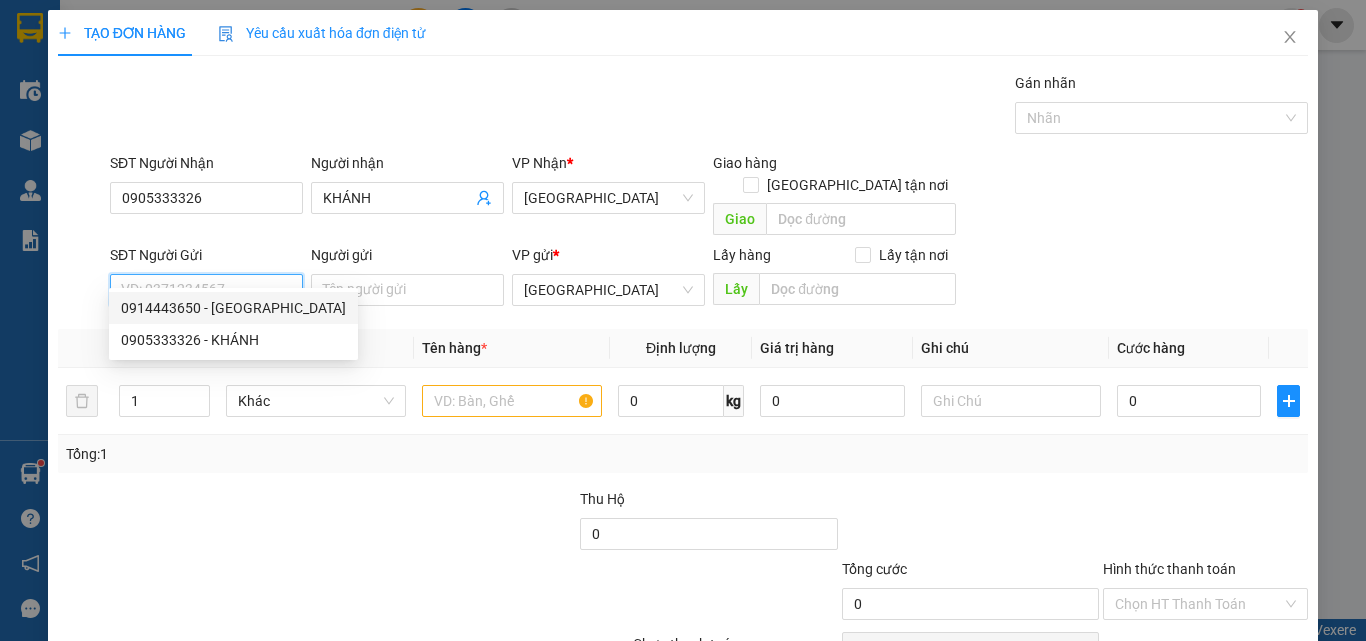 click on "0914443650 - [GEOGRAPHIC_DATA]" at bounding box center [233, 308] 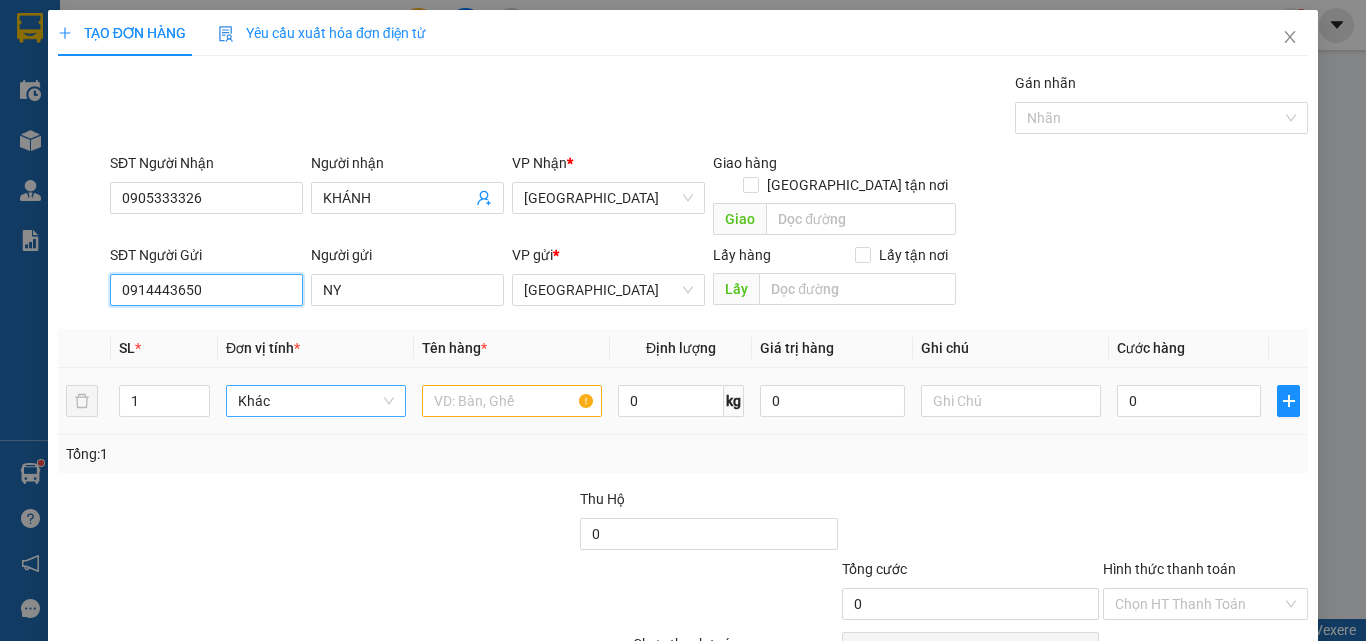 click on "Khác" at bounding box center [316, 401] 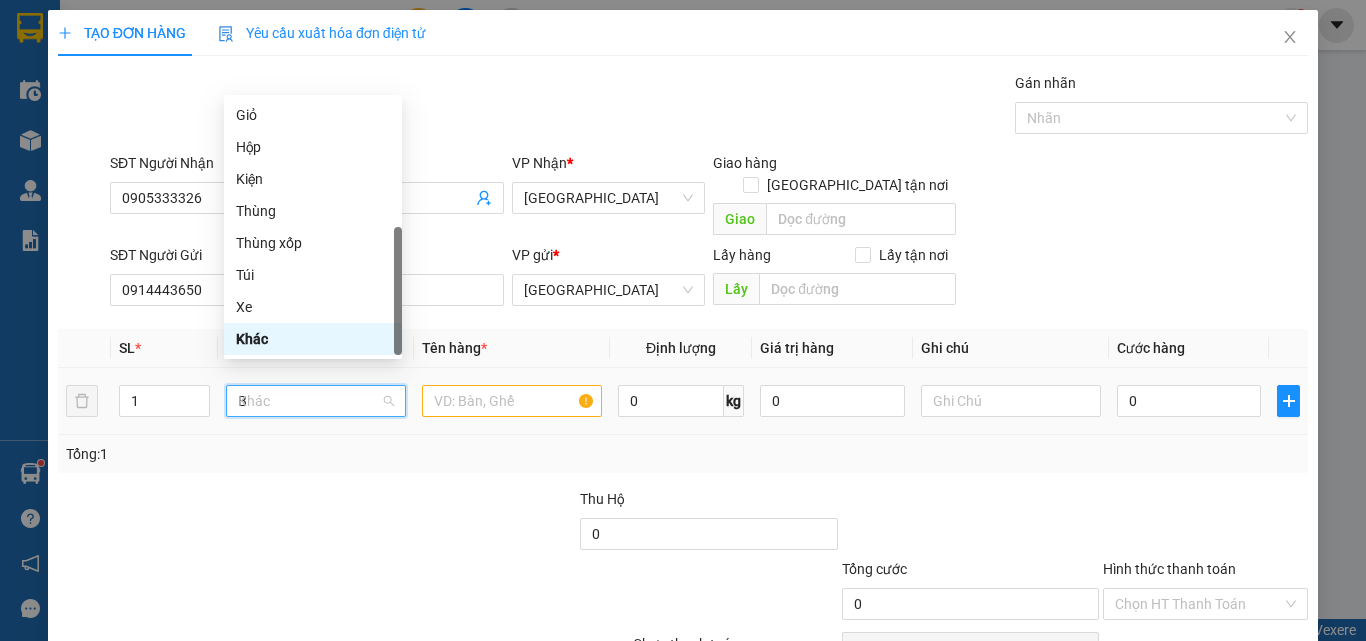 scroll, scrollTop: 0, scrollLeft: 0, axis: both 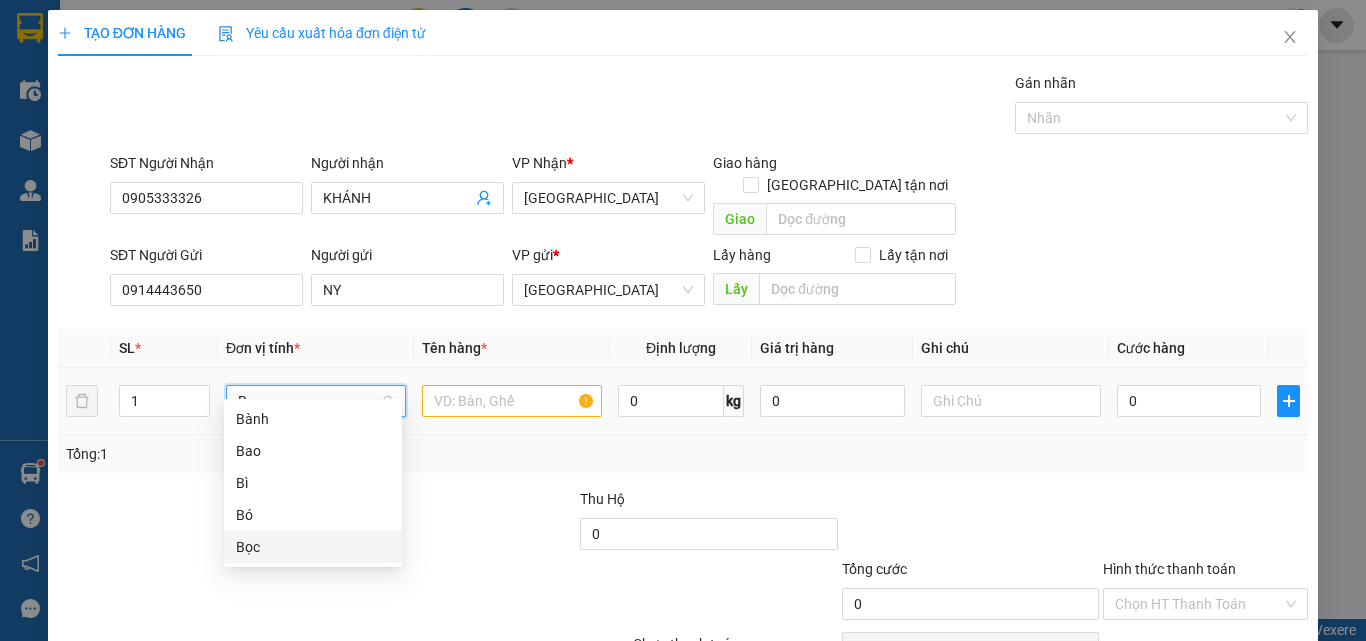 drag, startPoint x: 276, startPoint y: 555, endPoint x: 231, endPoint y: 454, distance: 110.57124 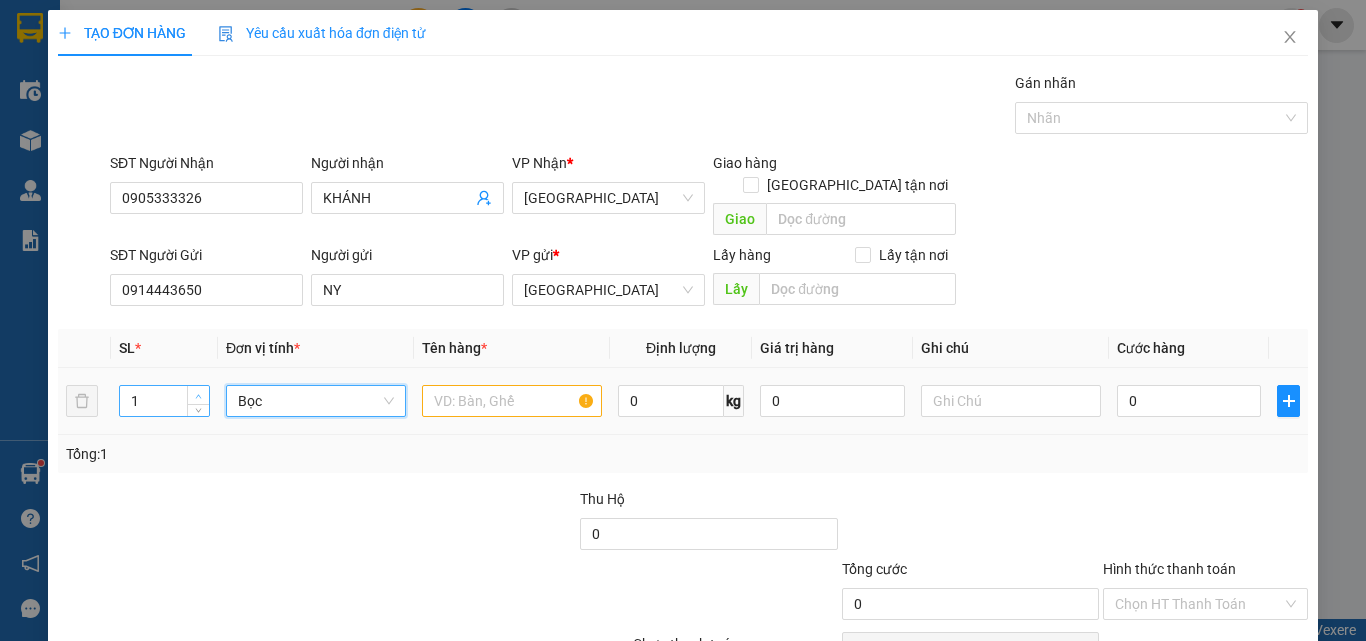click at bounding box center (199, 396) 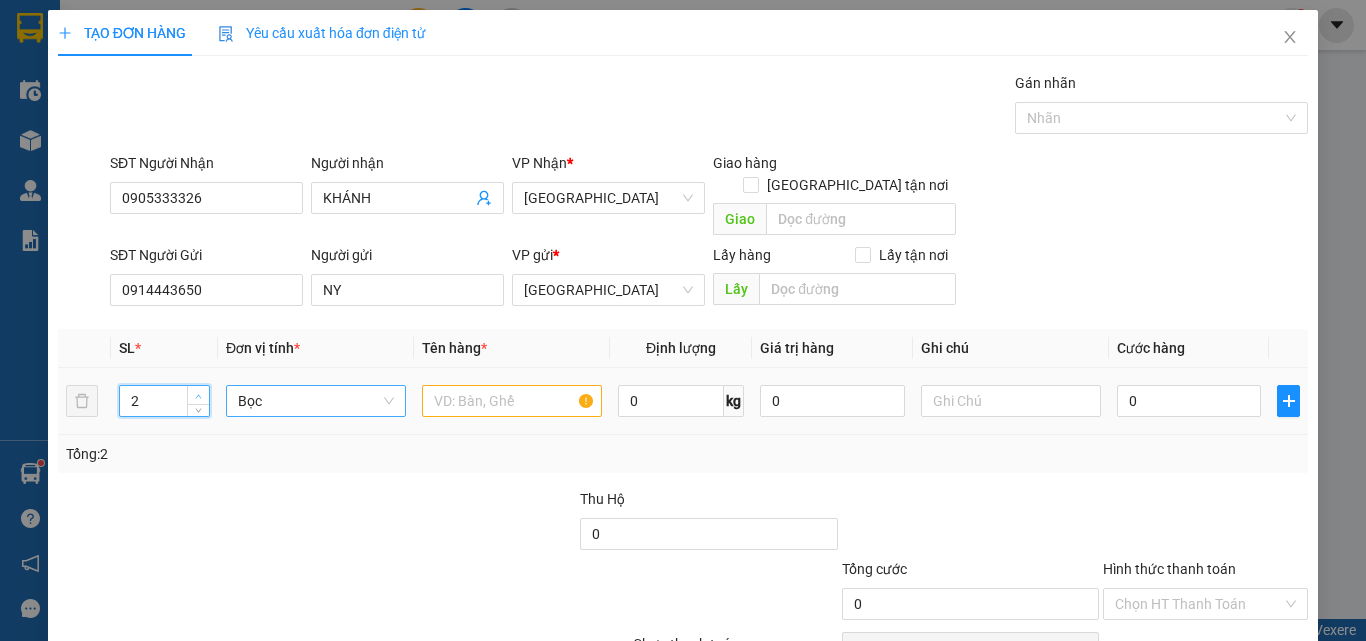 click at bounding box center (199, 396) 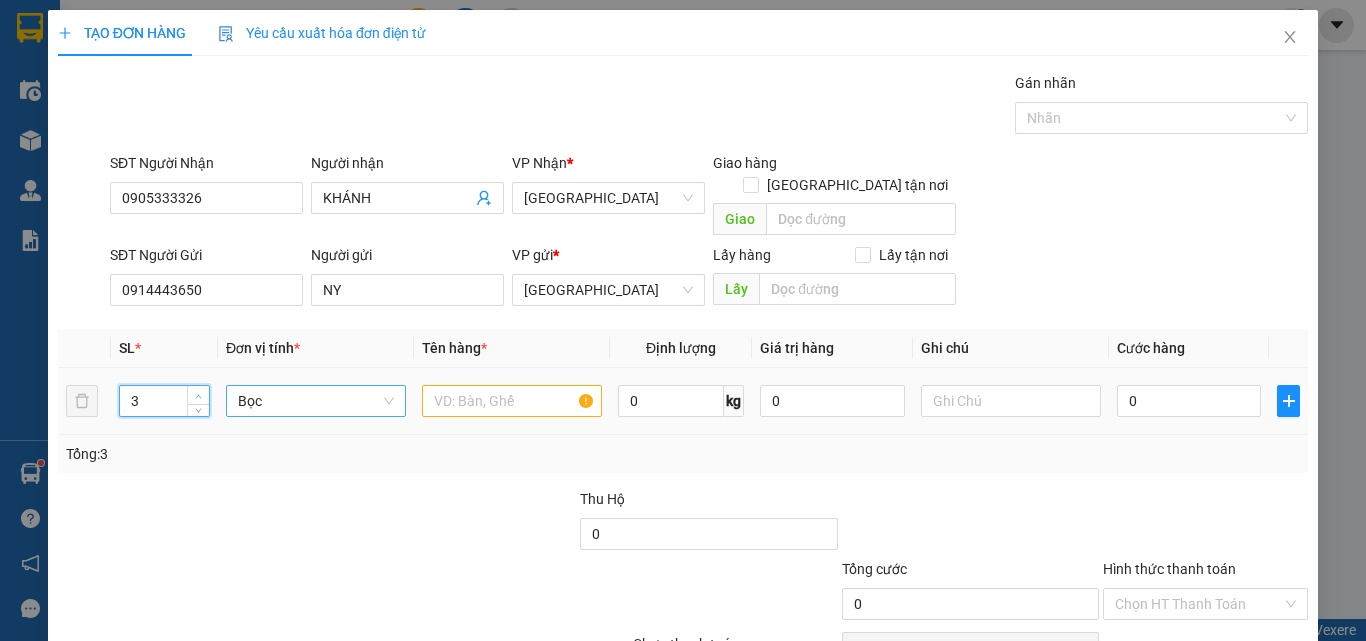 click 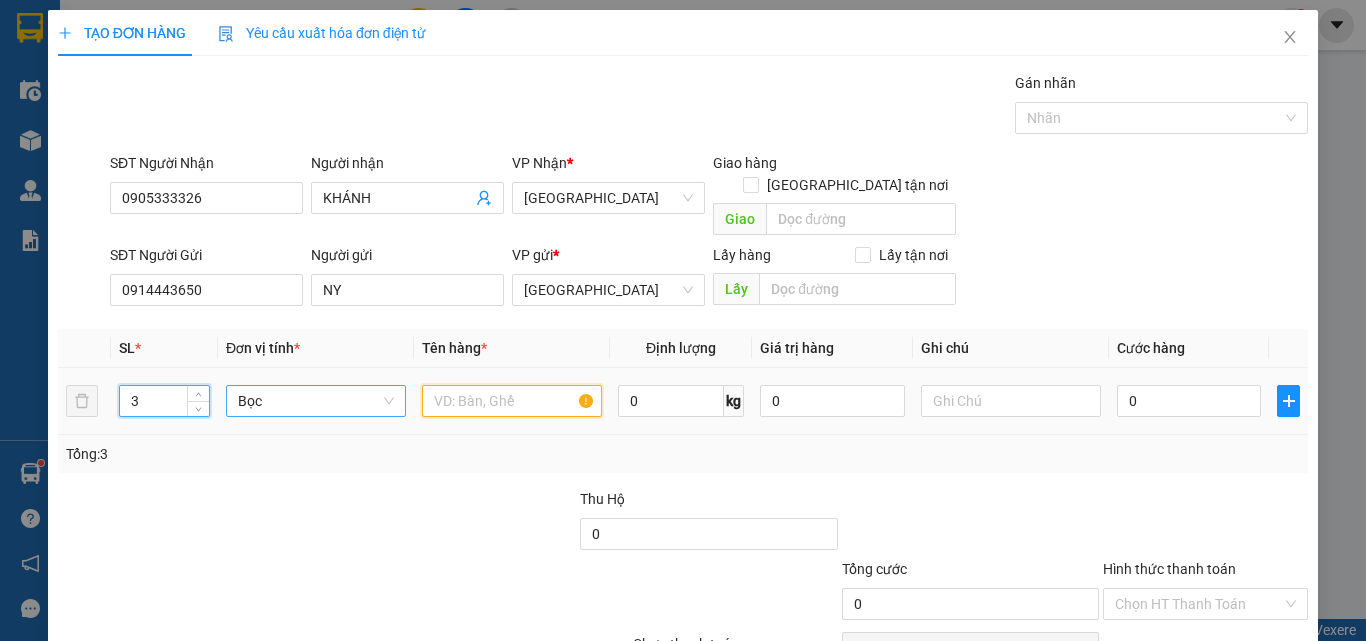 drag, startPoint x: 523, startPoint y: 376, endPoint x: 513, endPoint y: 382, distance: 11.661903 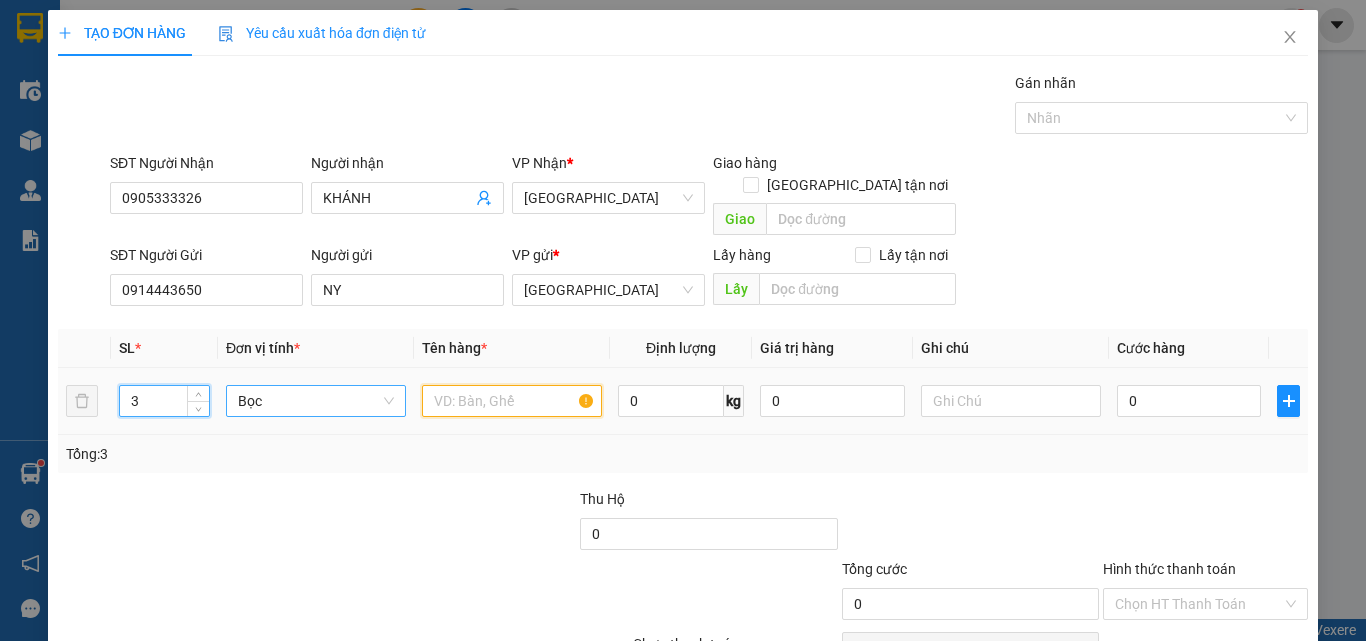 click at bounding box center (512, 401) 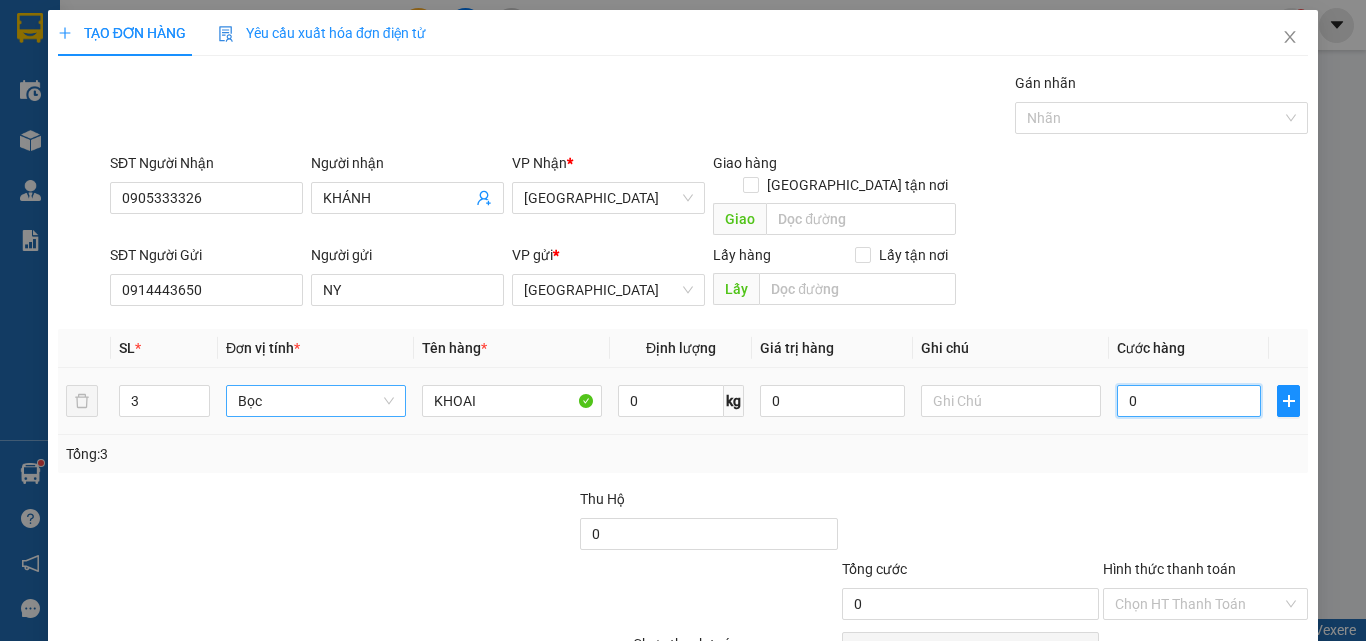 click on "0" at bounding box center [1189, 401] 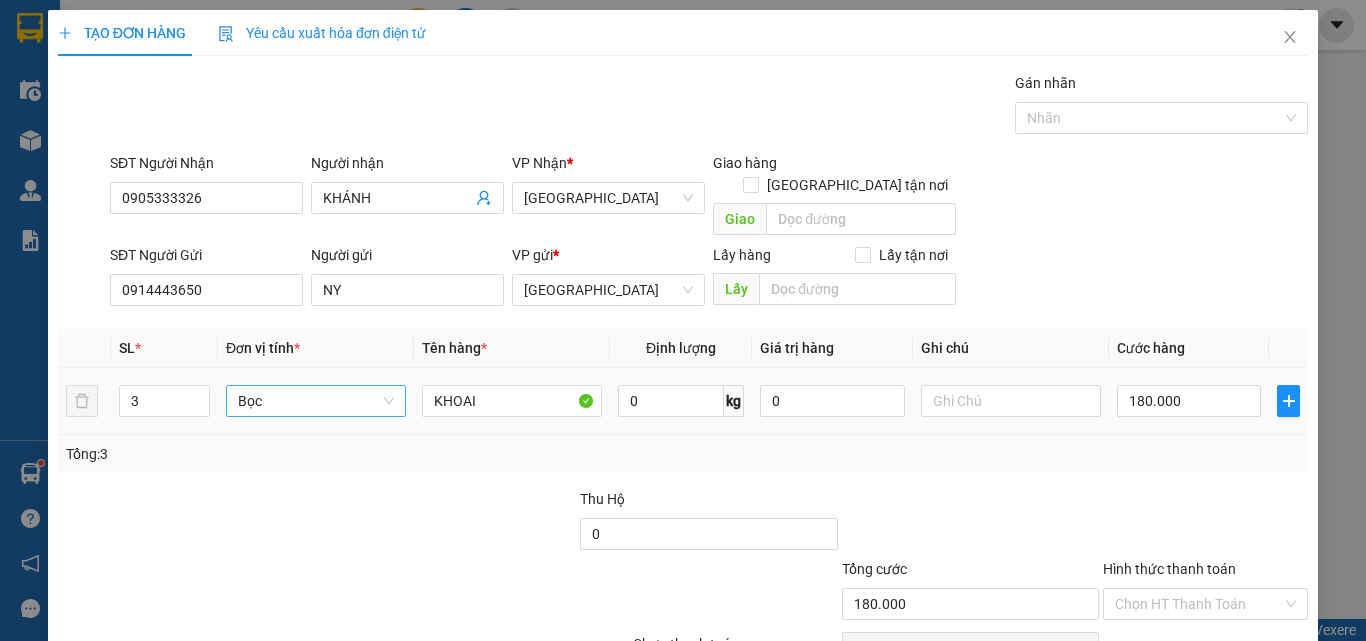 click on "Tổng:  3" at bounding box center (683, 454) 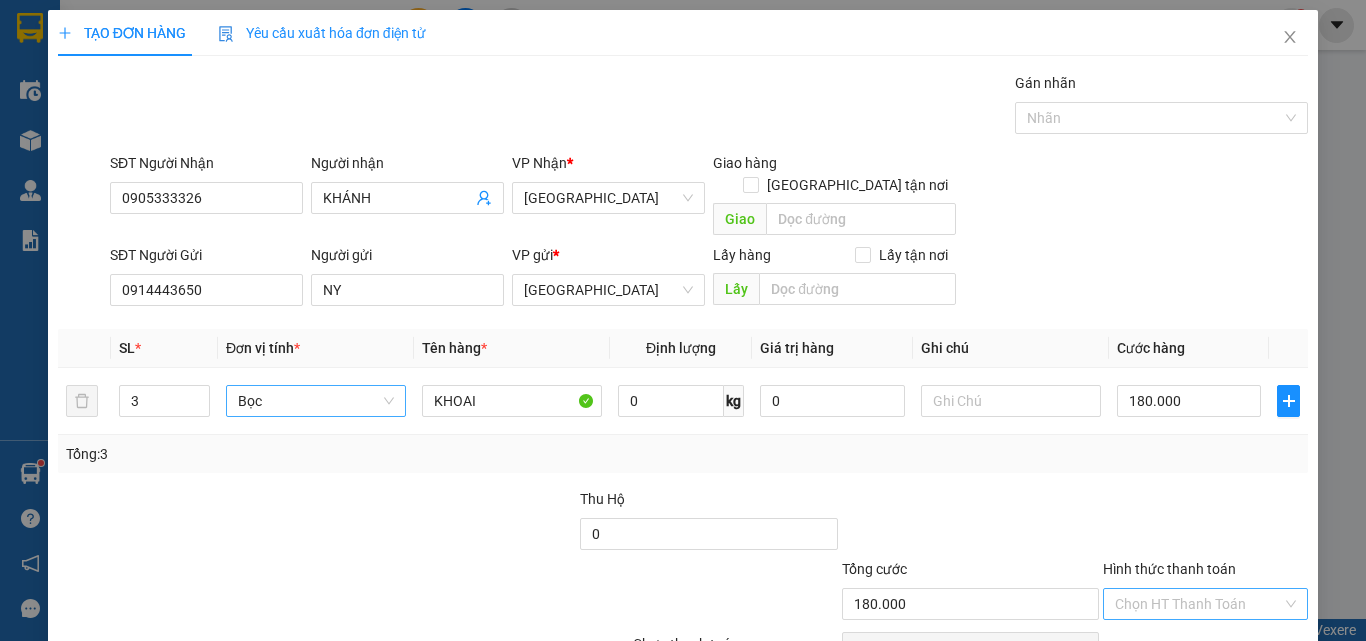 click on "Hình thức thanh toán" at bounding box center [1198, 604] 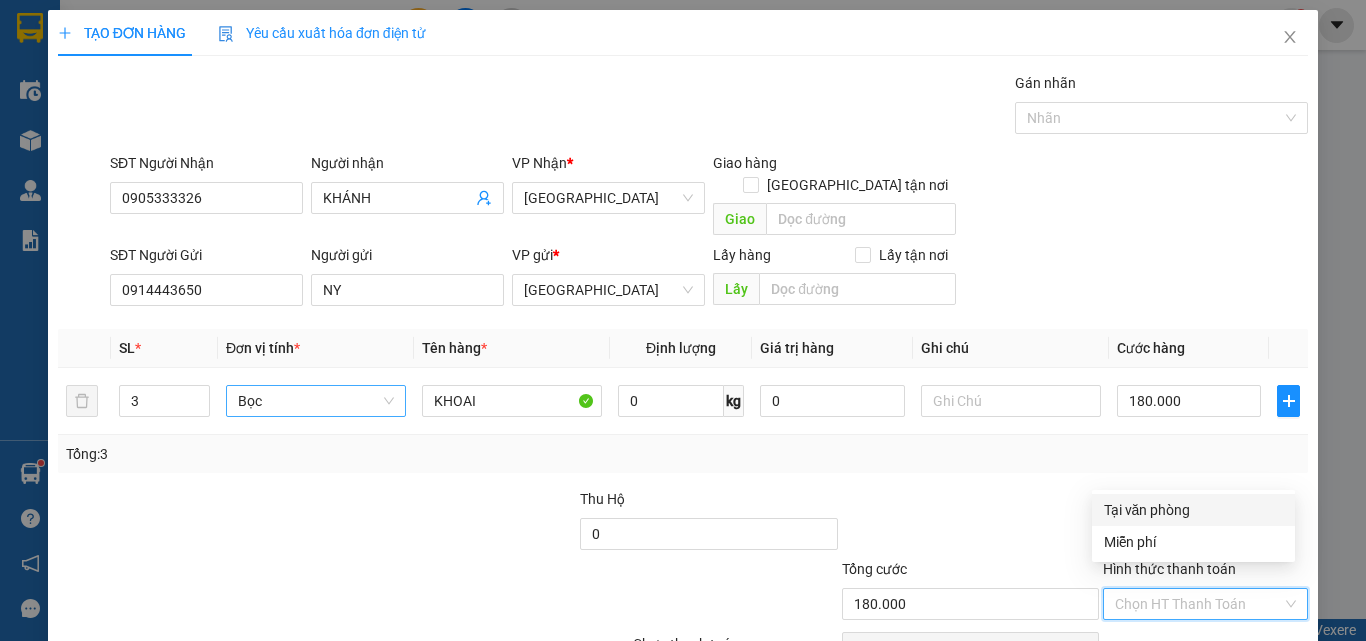 click on "Tại văn phòng" at bounding box center [1193, 510] 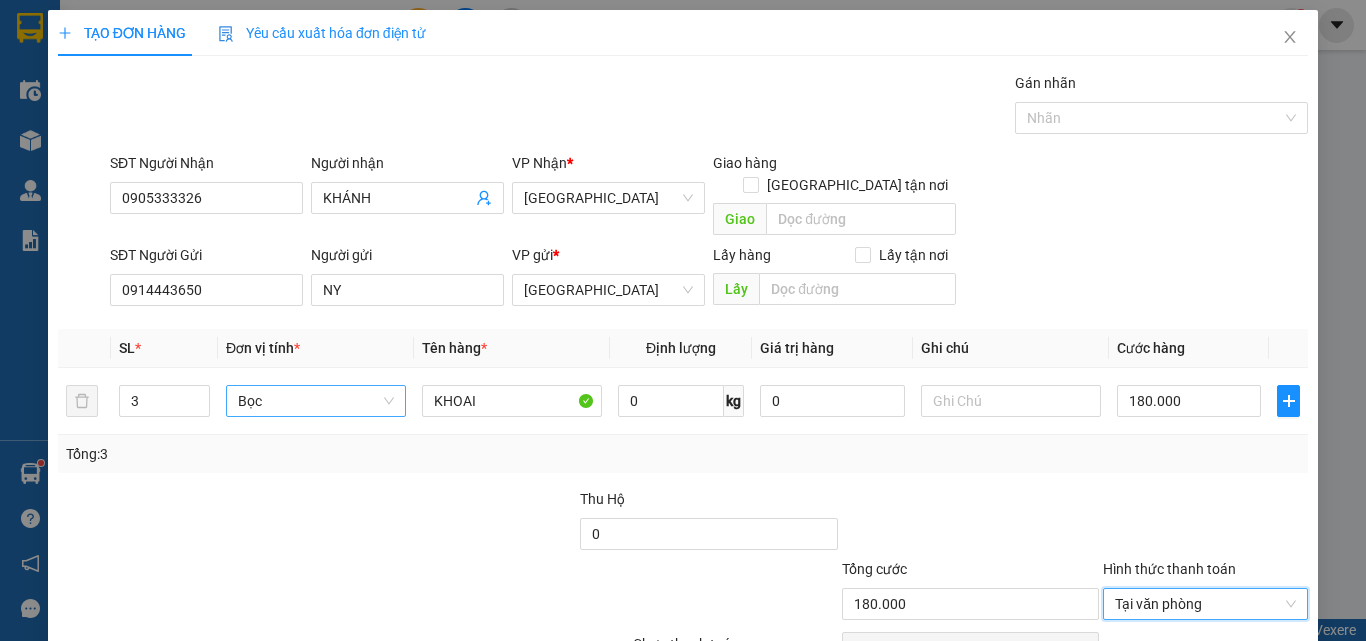 scroll, scrollTop: 91, scrollLeft: 0, axis: vertical 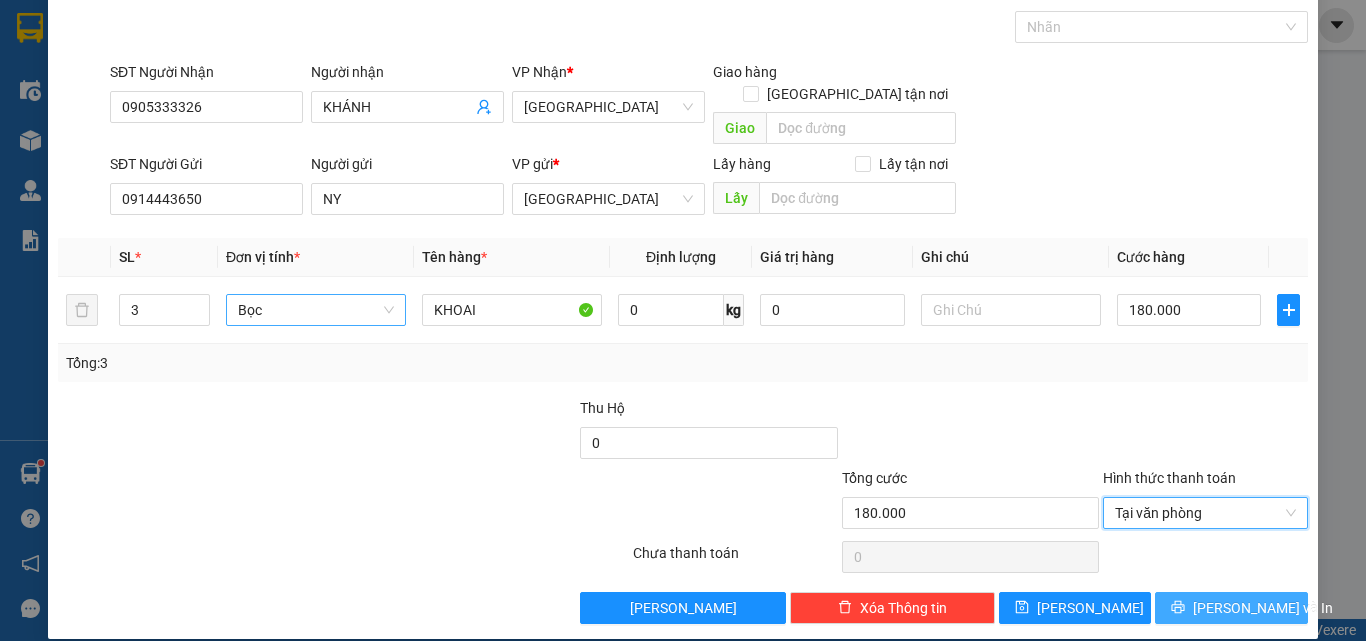 click on "[PERSON_NAME] và In" at bounding box center [1263, 608] 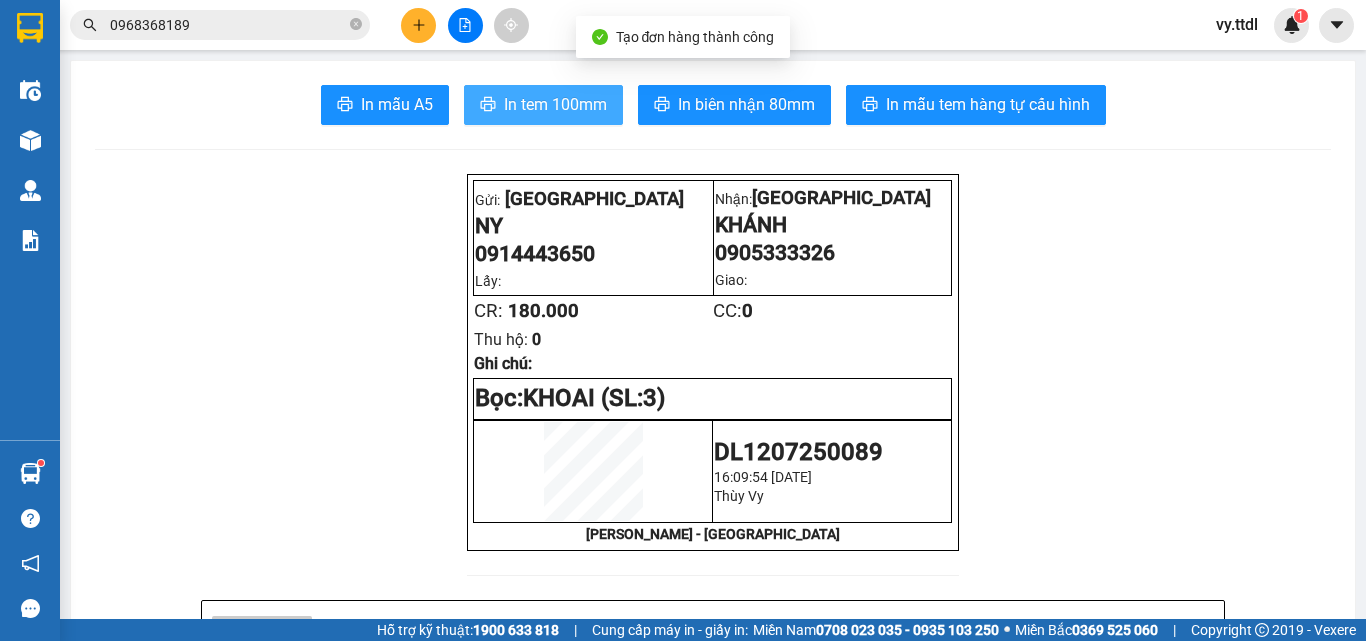 click on "In tem 100mm" at bounding box center [555, 104] 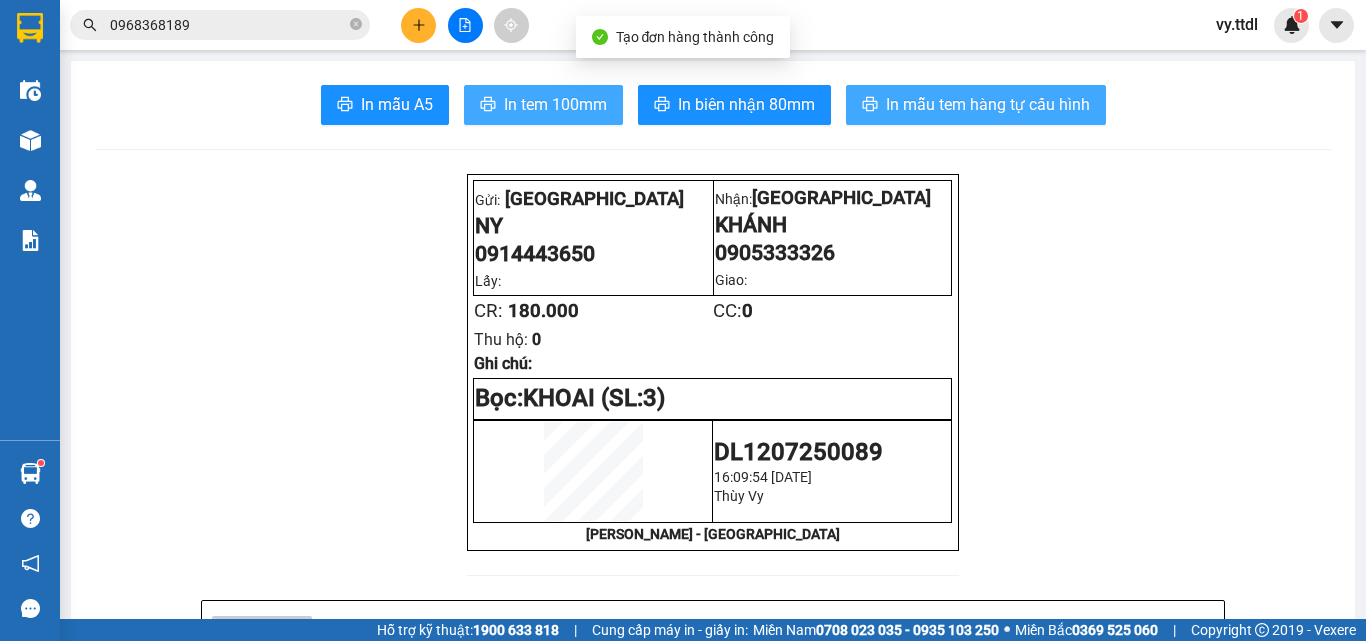 scroll, scrollTop: 0, scrollLeft: 0, axis: both 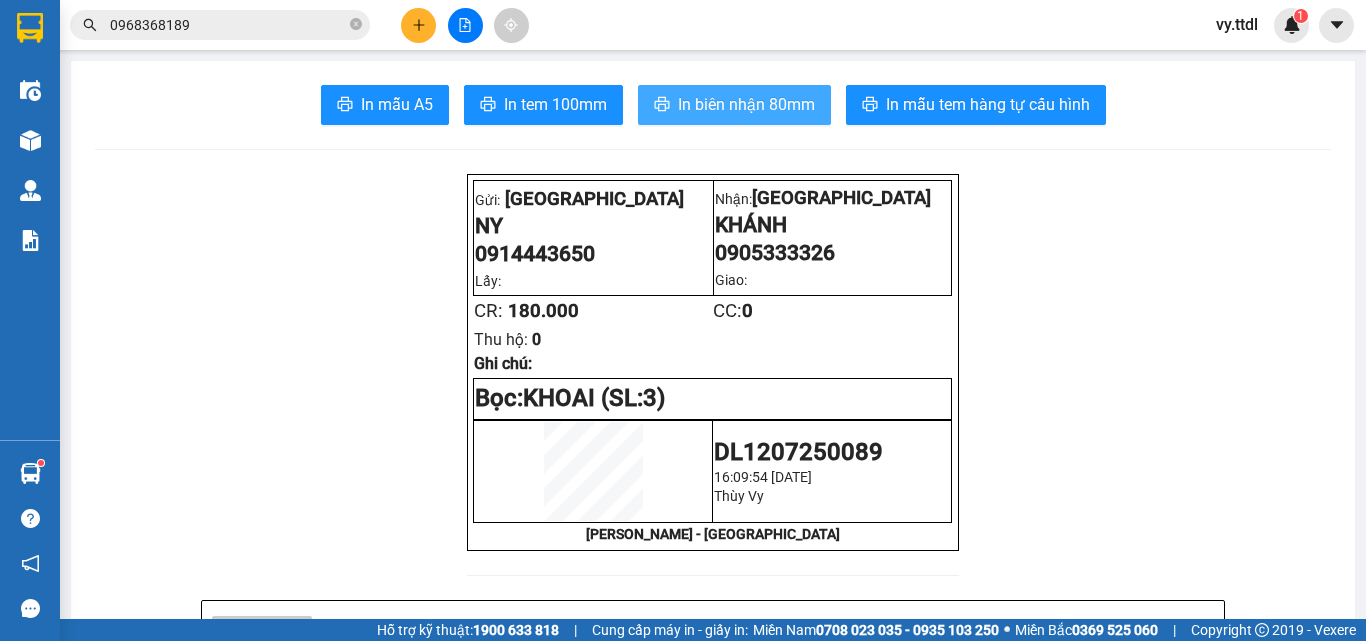 click on "In biên nhận 80mm" at bounding box center (746, 104) 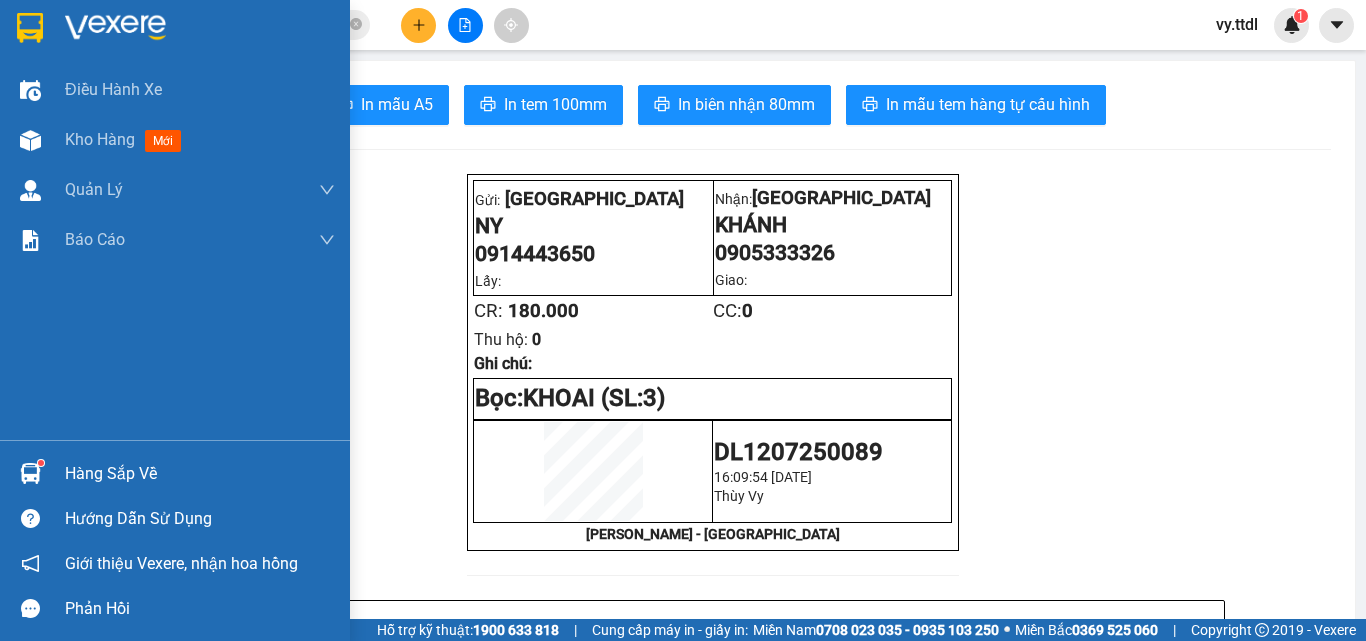click at bounding box center [30, 28] 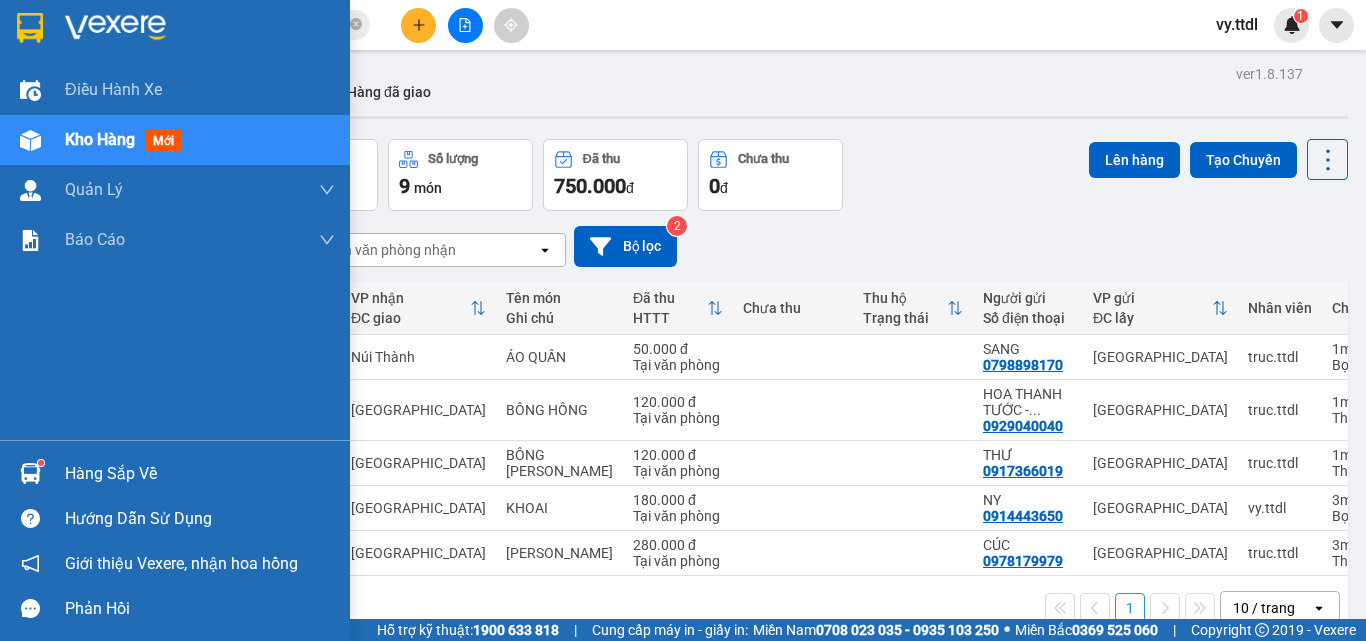 drag, startPoint x: 0, startPoint y: 4, endPoint x: 9, endPoint y: 11, distance: 11.401754 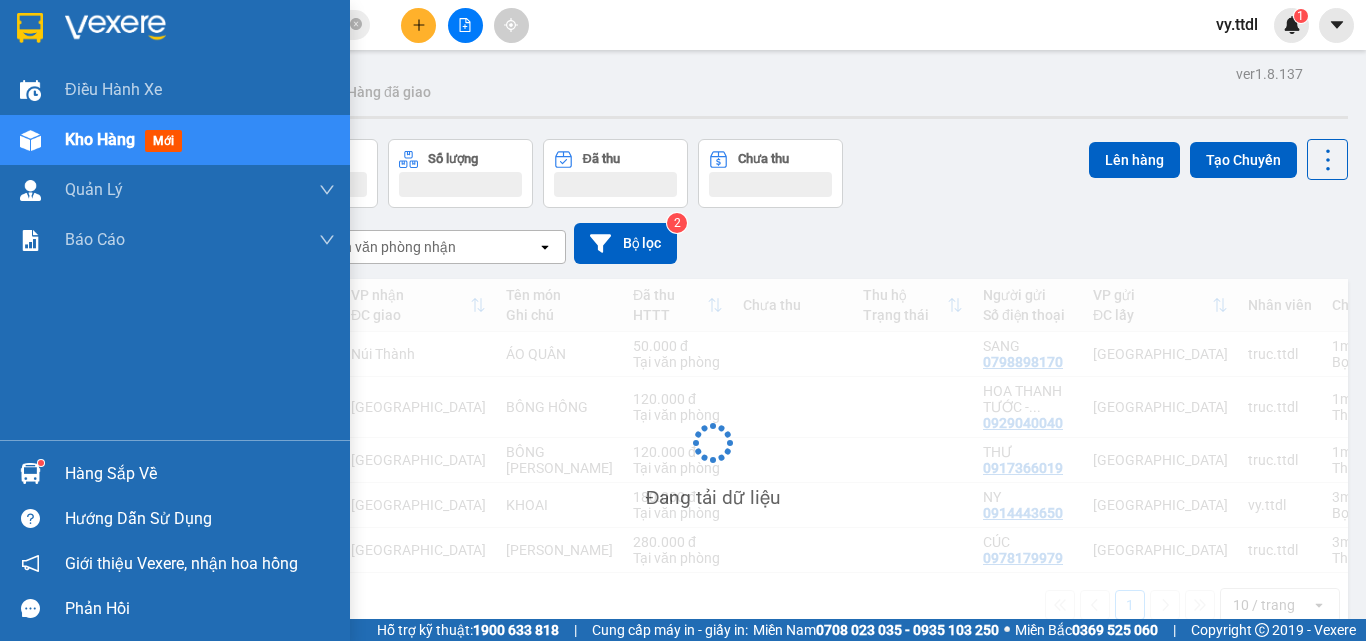 click at bounding box center (175, 32) 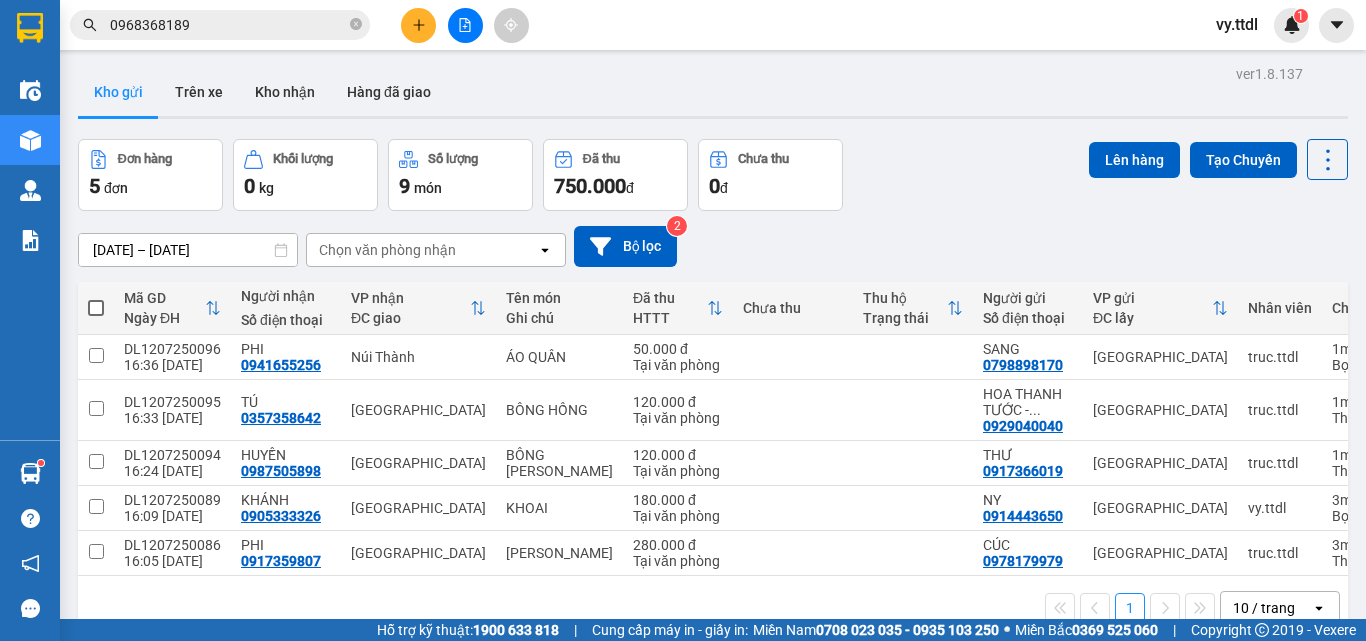 click on "Kho gửi Trên xe Kho nhận Hàng đã giao" at bounding box center (713, 94) 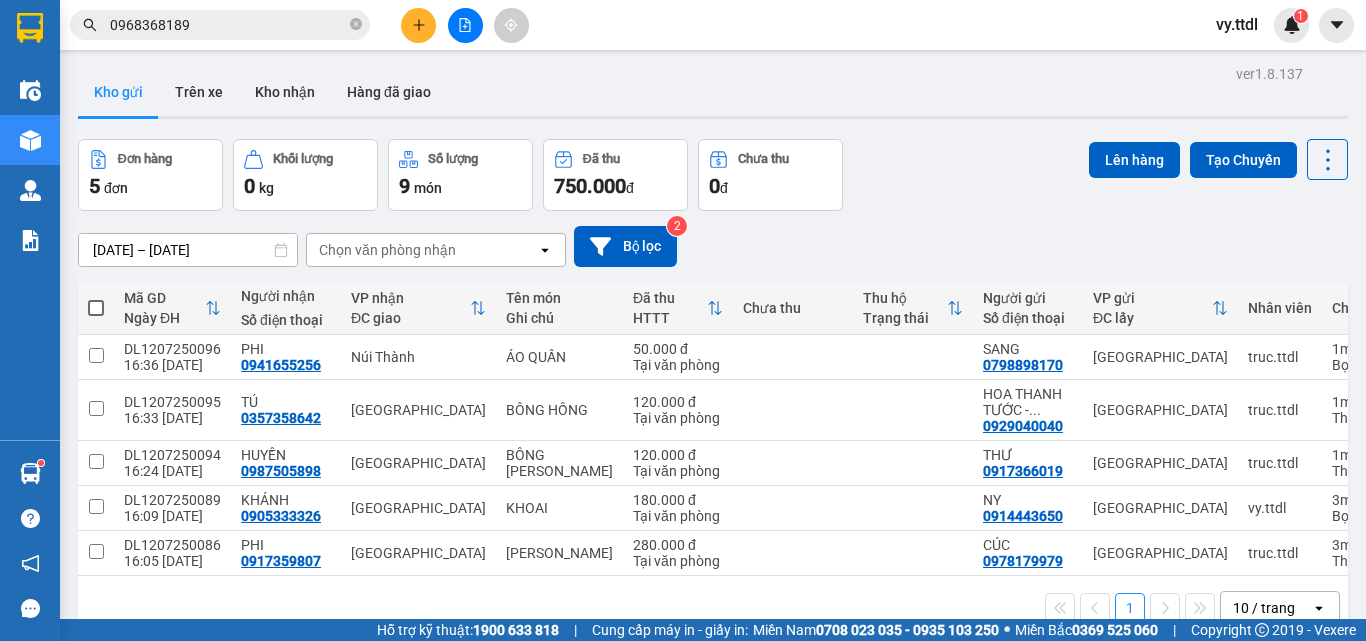 click 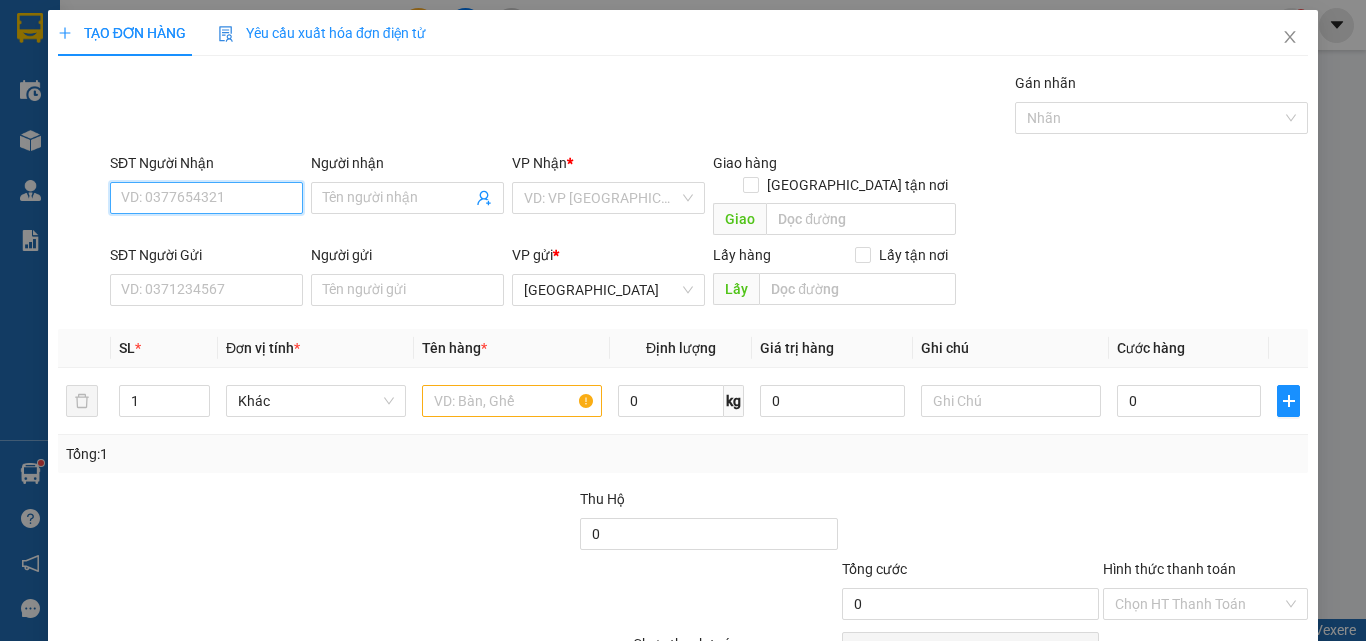 click on "SĐT Người Nhận" at bounding box center (206, 198) 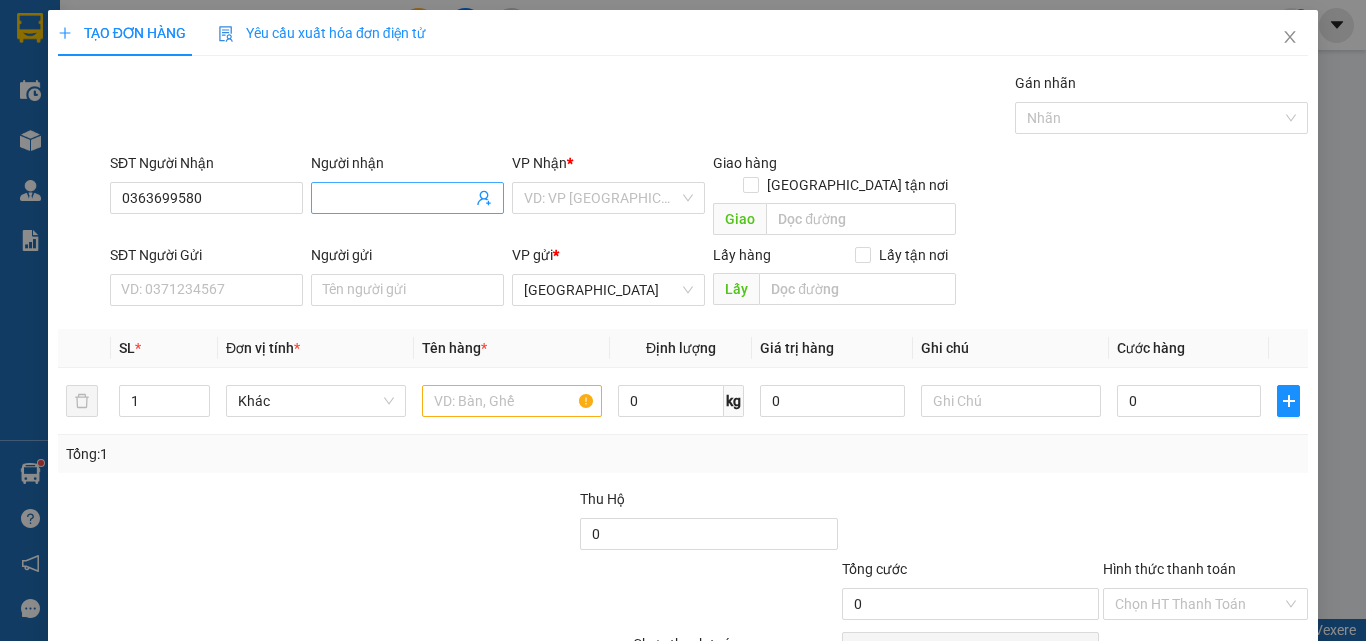 click on "Người nhận" at bounding box center [397, 198] 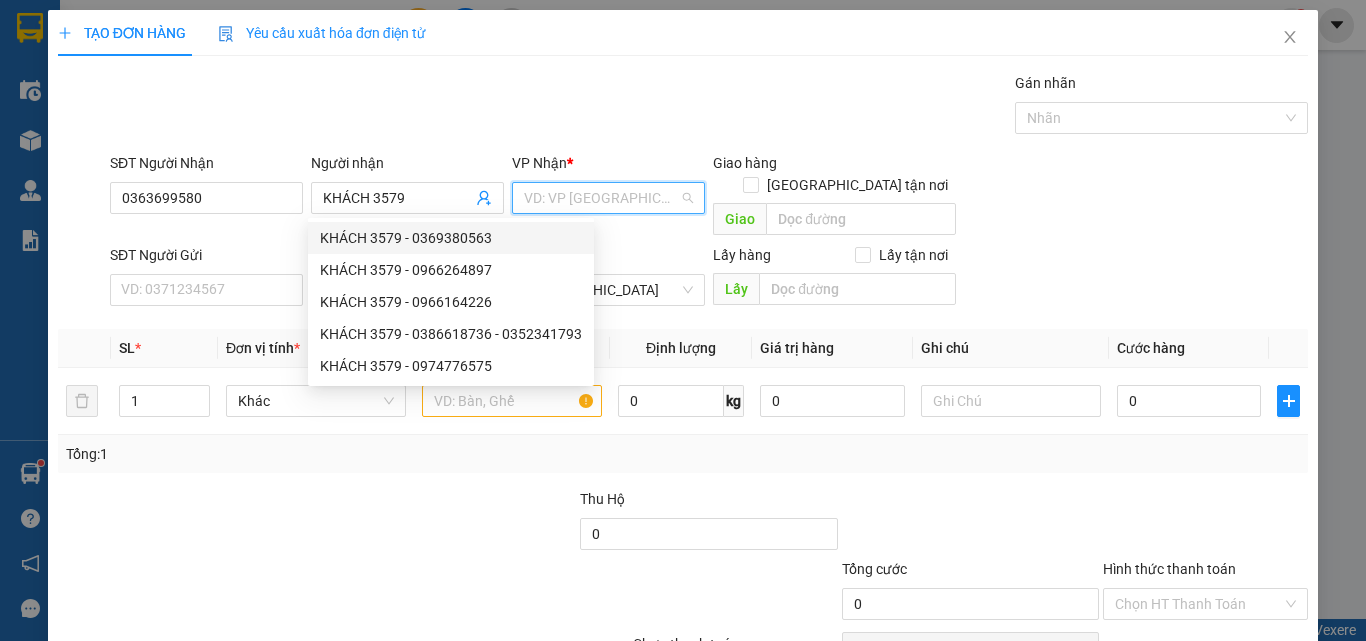 click at bounding box center (601, 198) 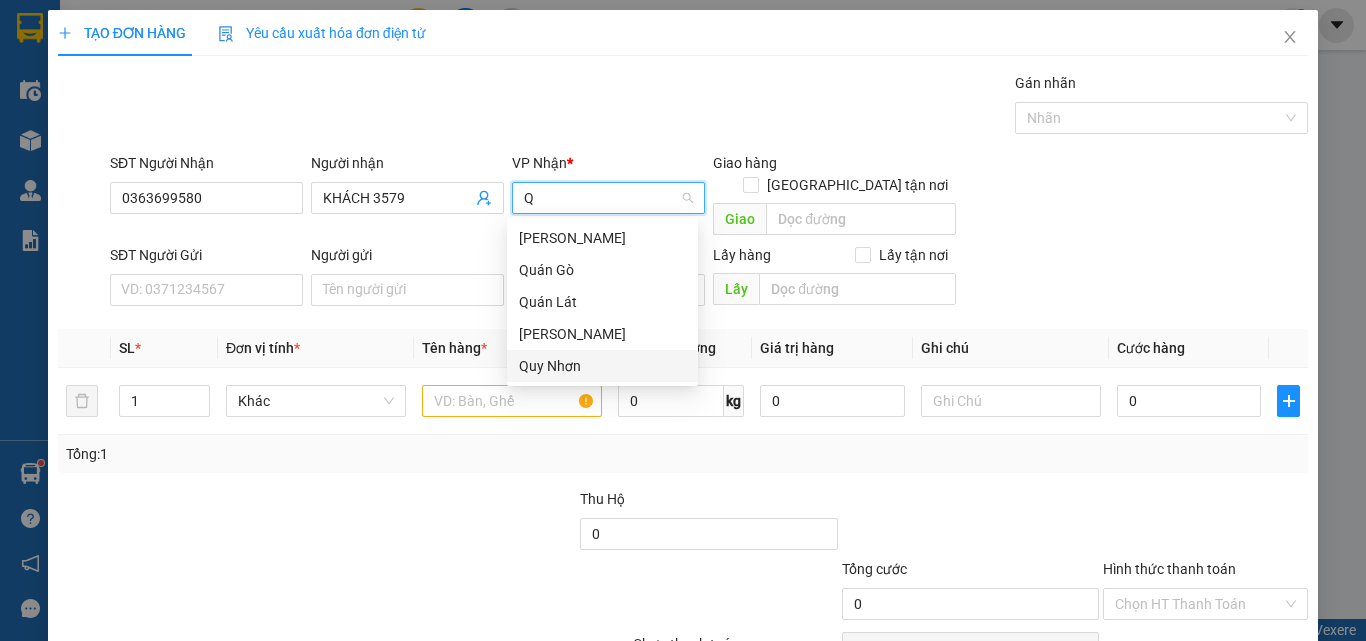 click on "Quy Nhơn" at bounding box center [602, 366] 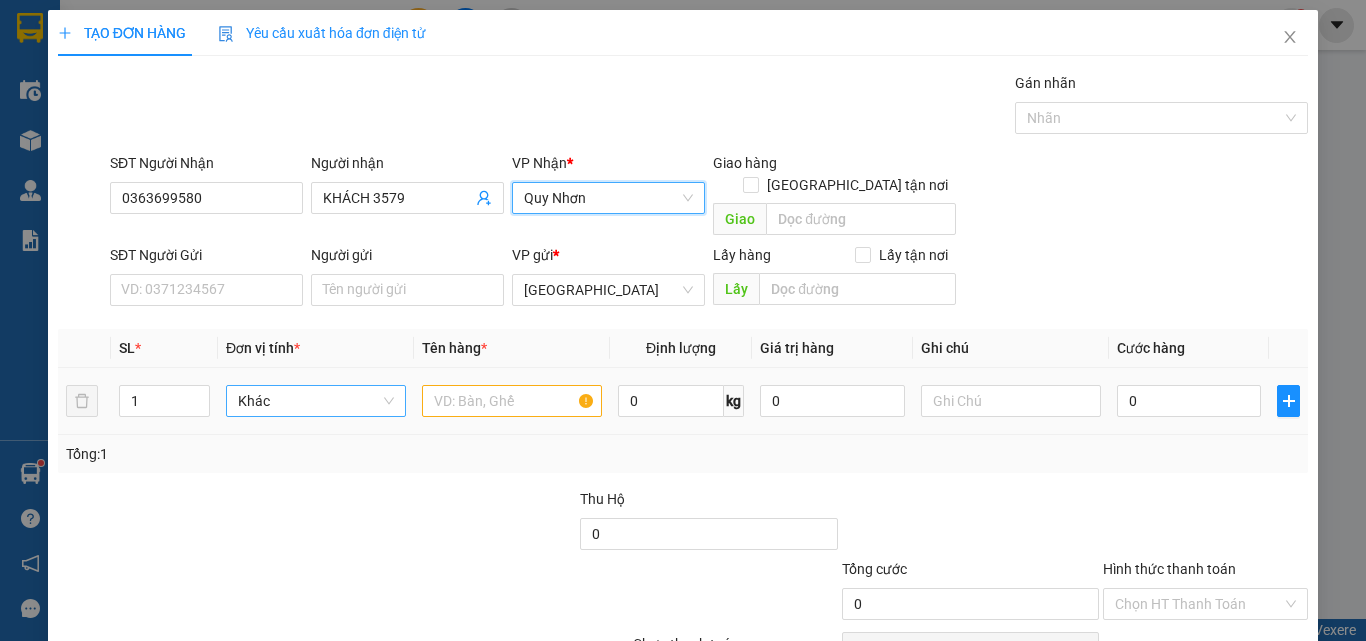 click on "Khác" at bounding box center [316, 401] 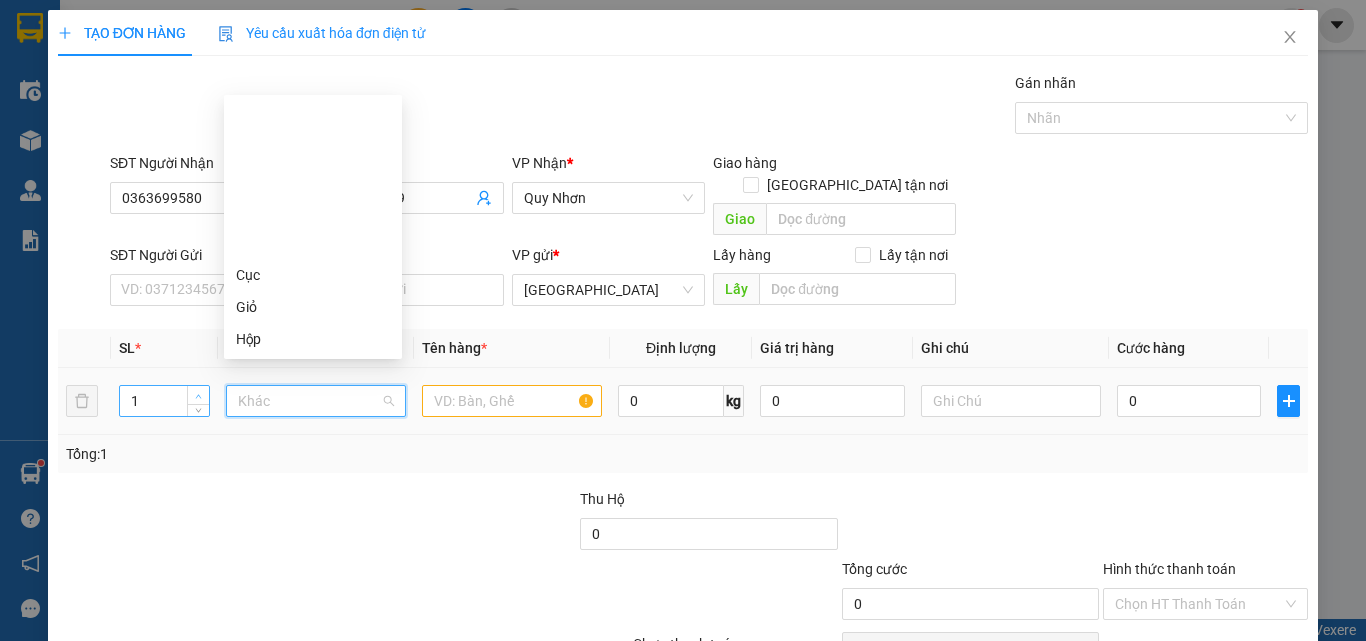 click 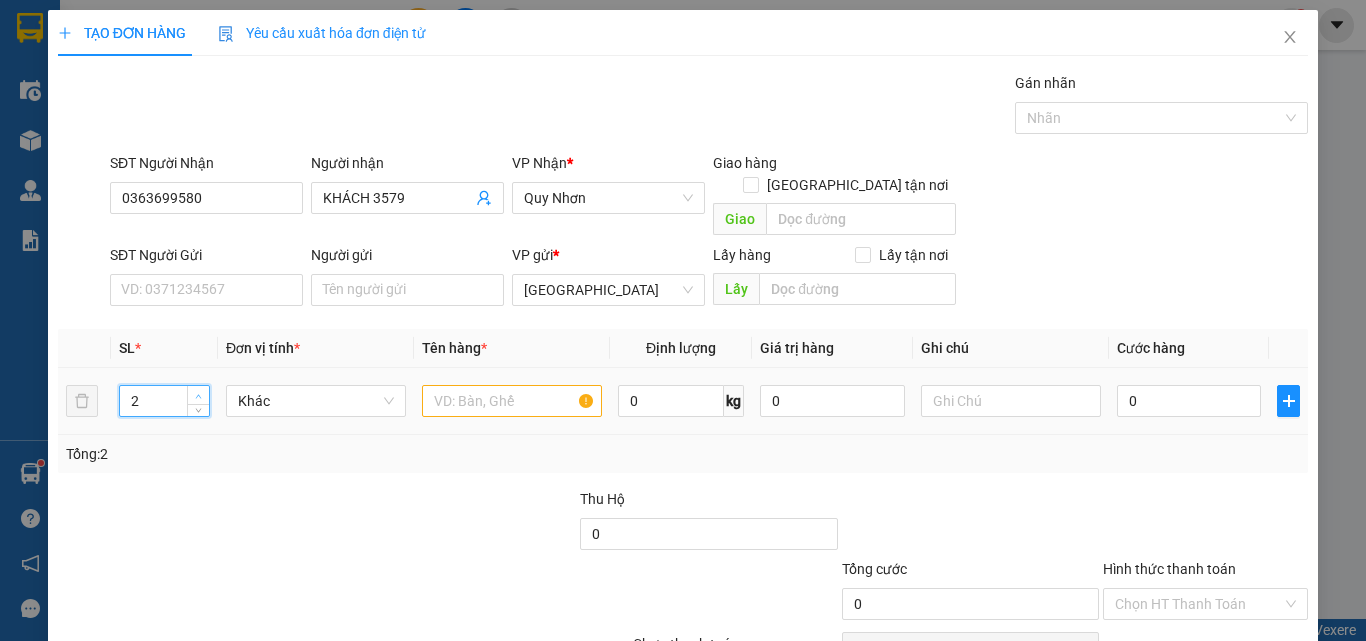click 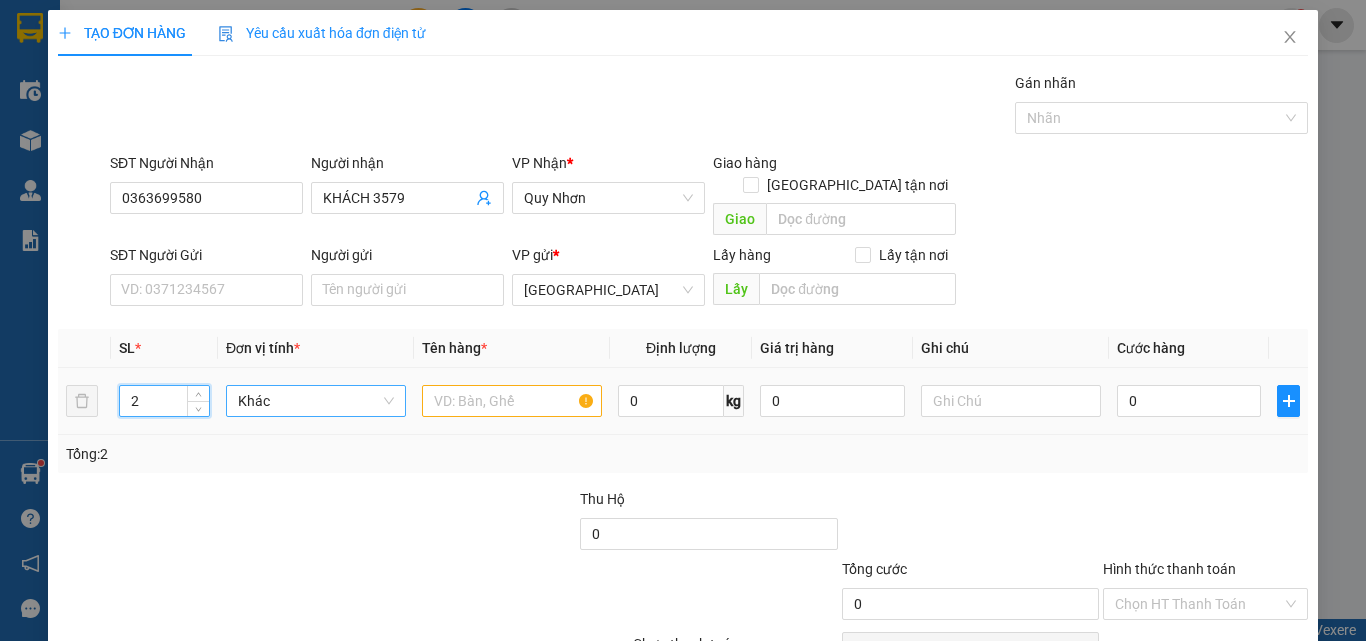 click on "Khác" at bounding box center (316, 401) 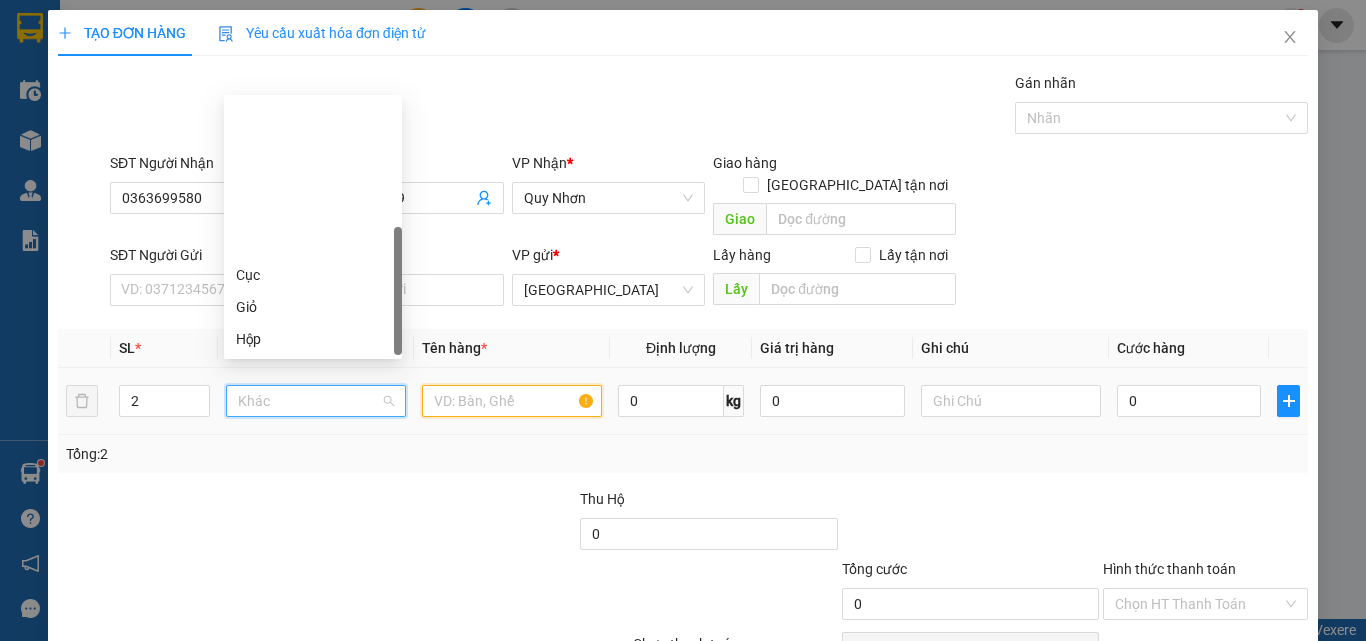 click at bounding box center [512, 401] 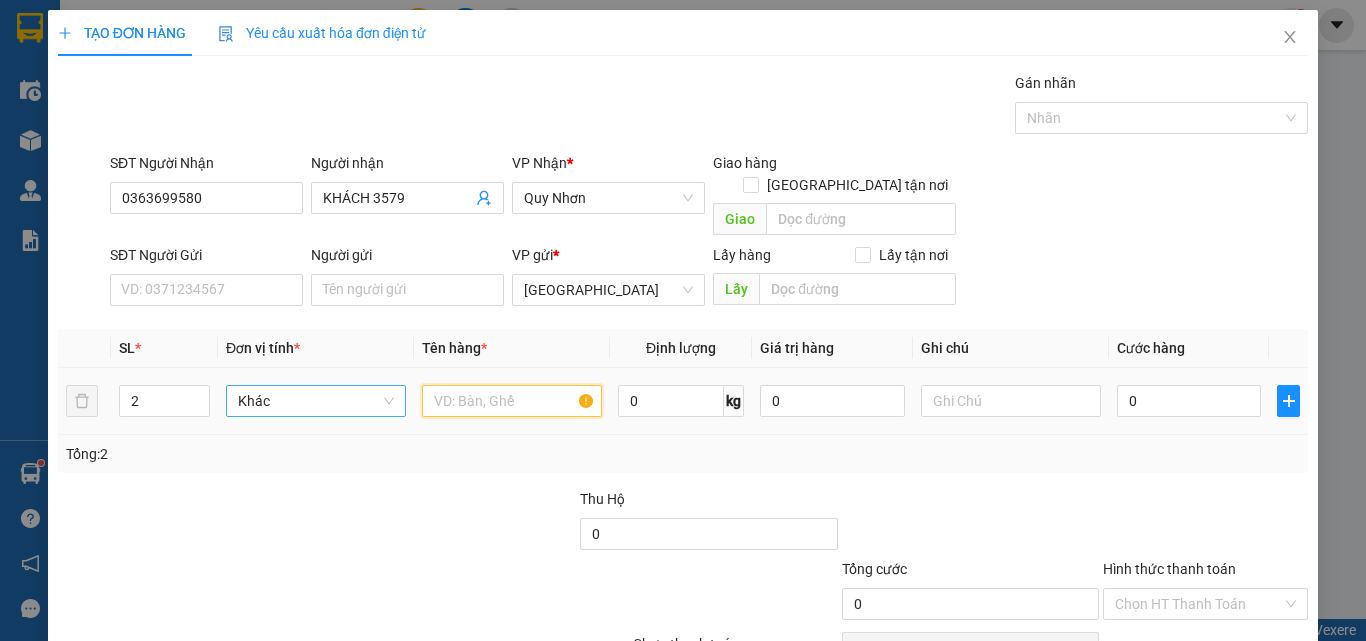 click on "Khác" at bounding box center (316, 401) 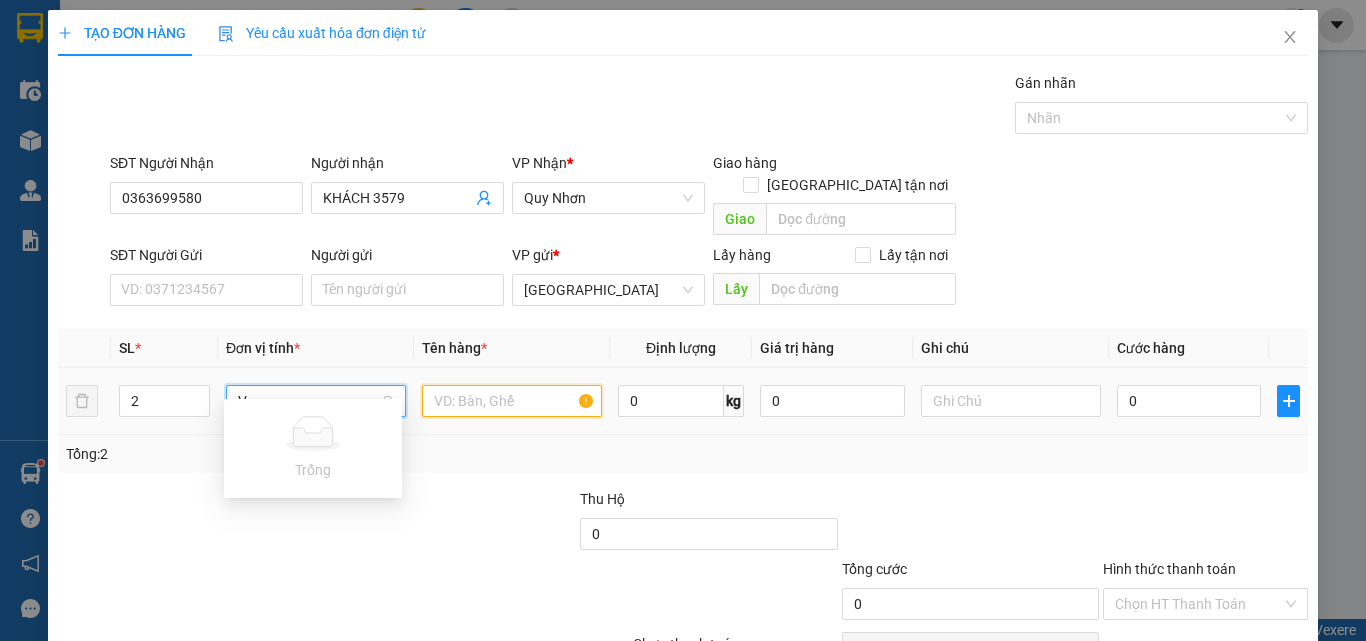 drag, startPoint x: 460, startPoint y: 376, endPoint x: 516, endPoint y: 385, distance: 56.718605 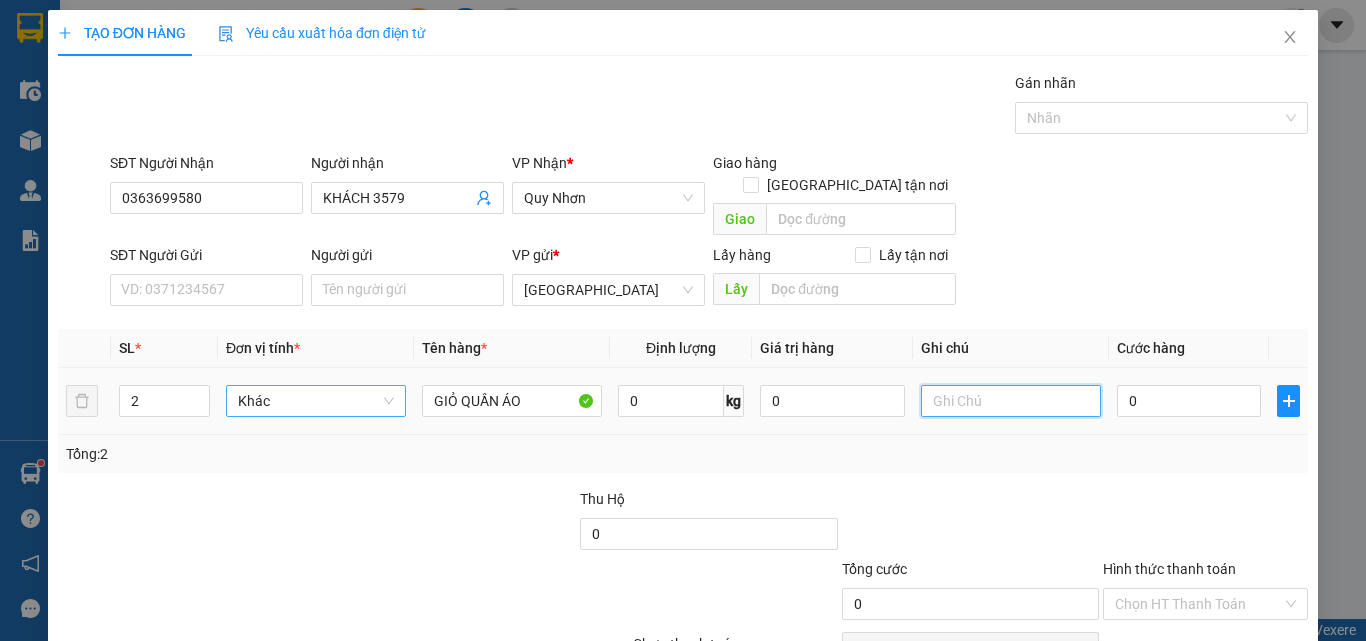 click at bounding box center [1011, 401] 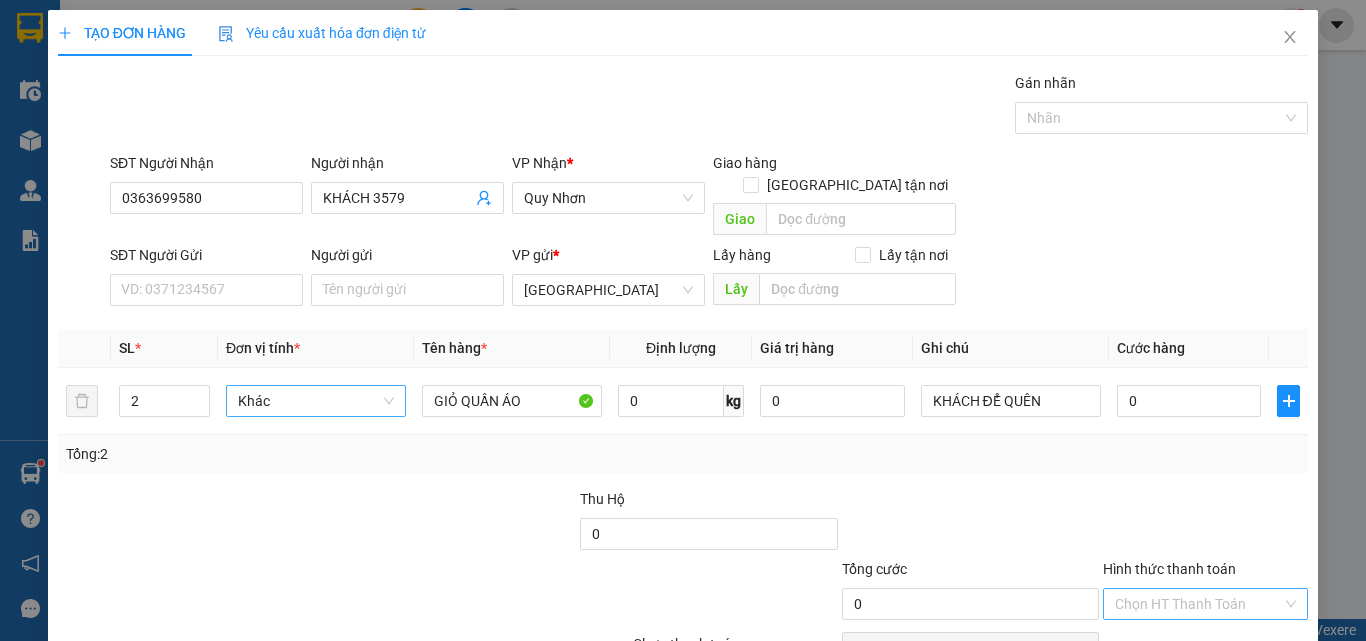 click on "Hình thức thanh toán" at bounding box center (1198, 604) 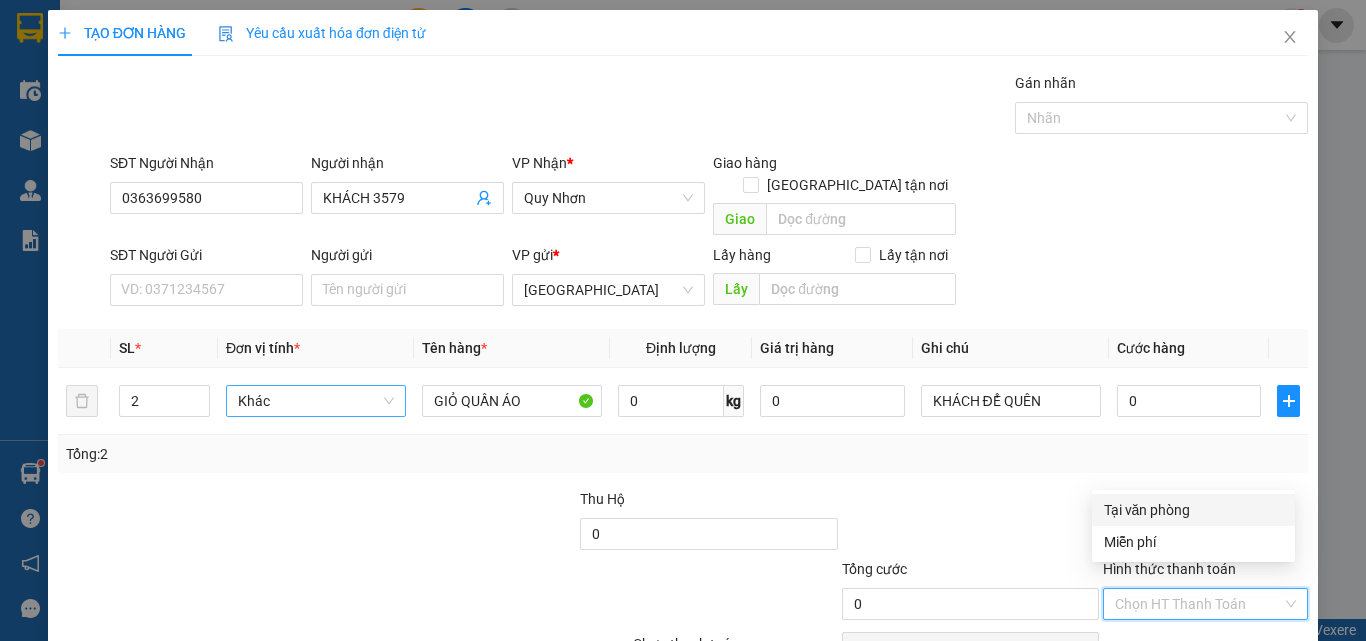click on "Tại văn phòng" at bounding box center [1193, 510] 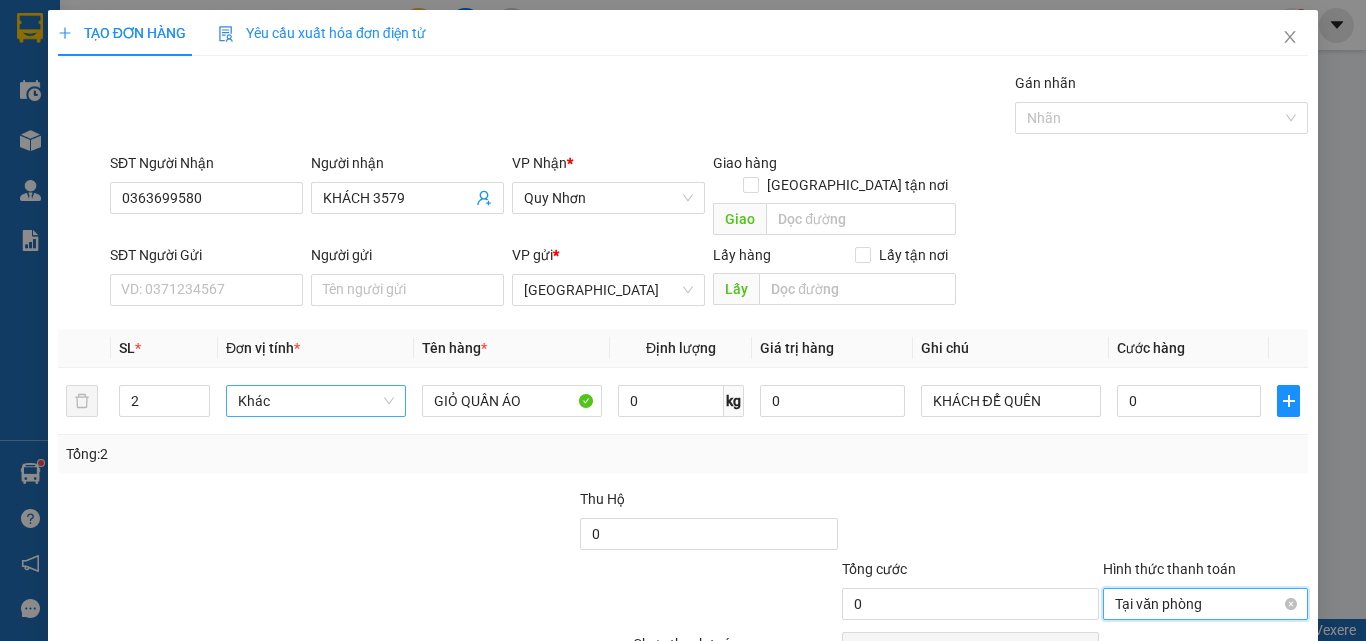 click on "Tại văn phòng" at bounding box center (1205, 604) 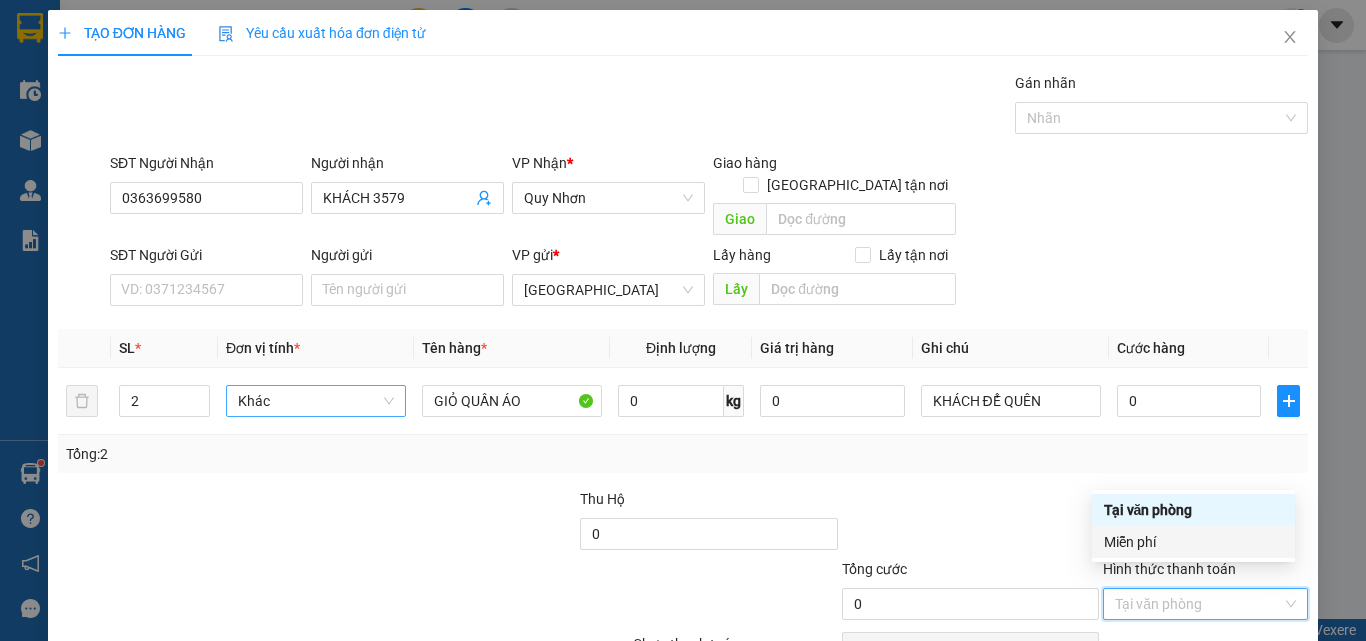 click on "Miễn phí" at bounding box center [1193, 542] 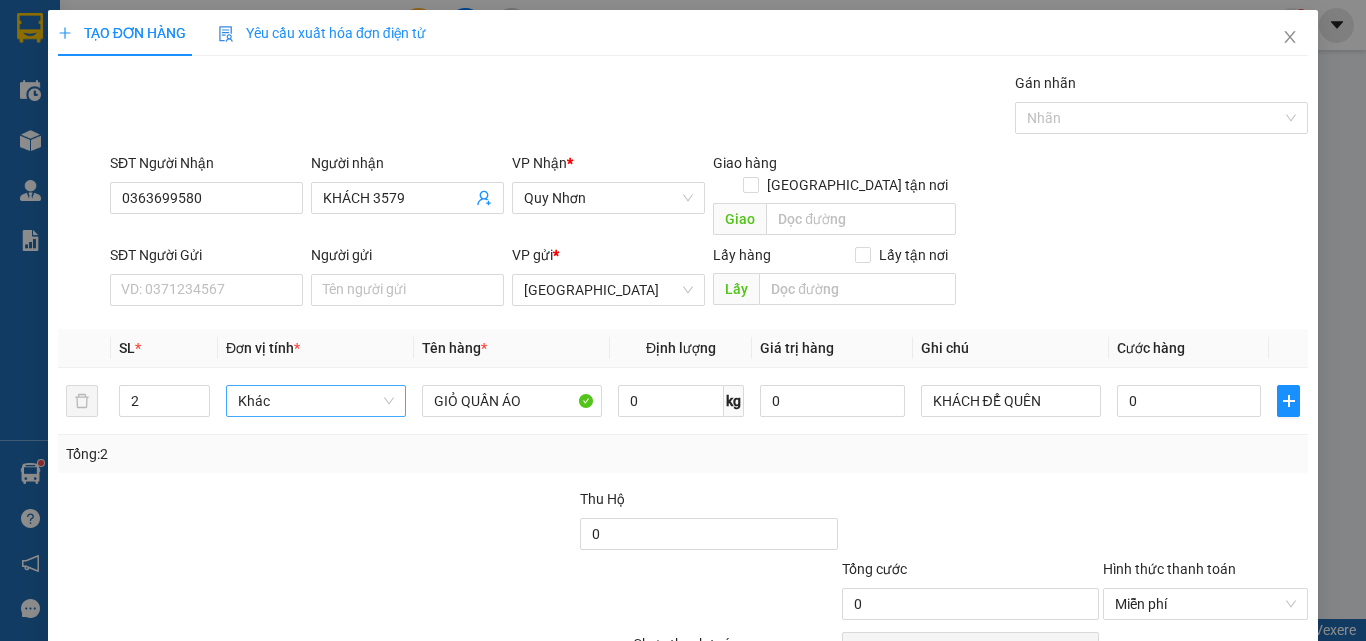 click on "[PERSON_NAME] và In" at bounding box center [1231, 699] 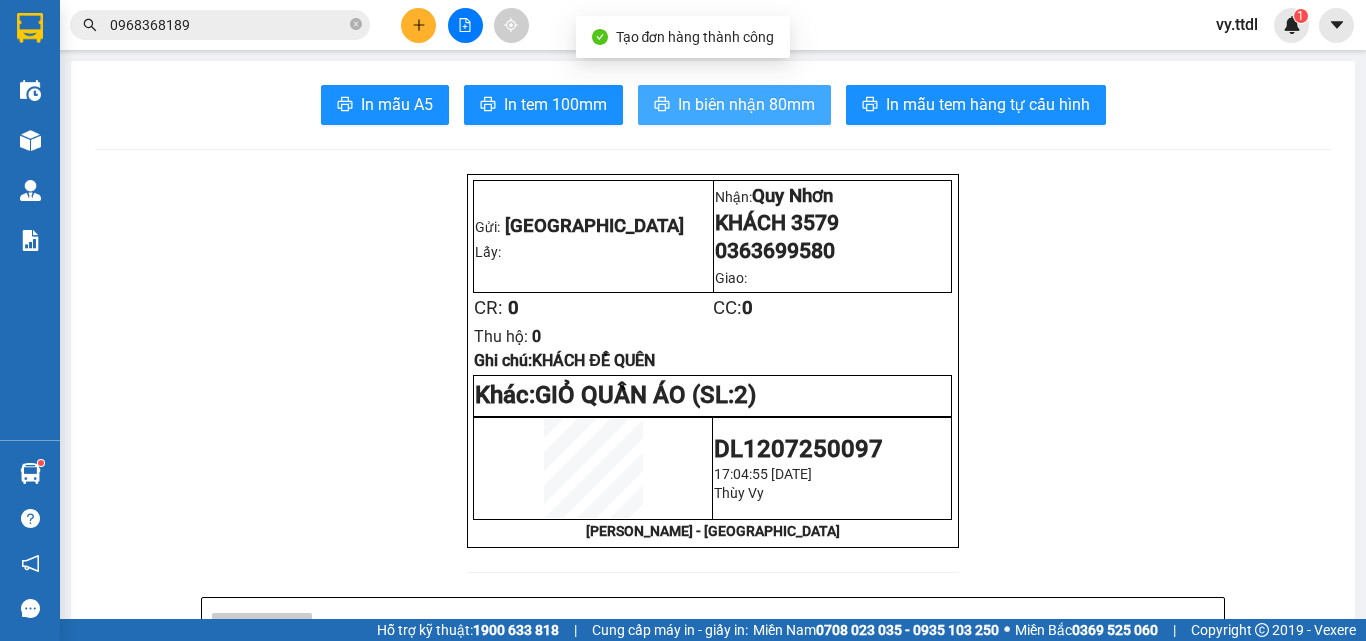 click on "In biên nhận 80mm" at bounding box center (746, 104) 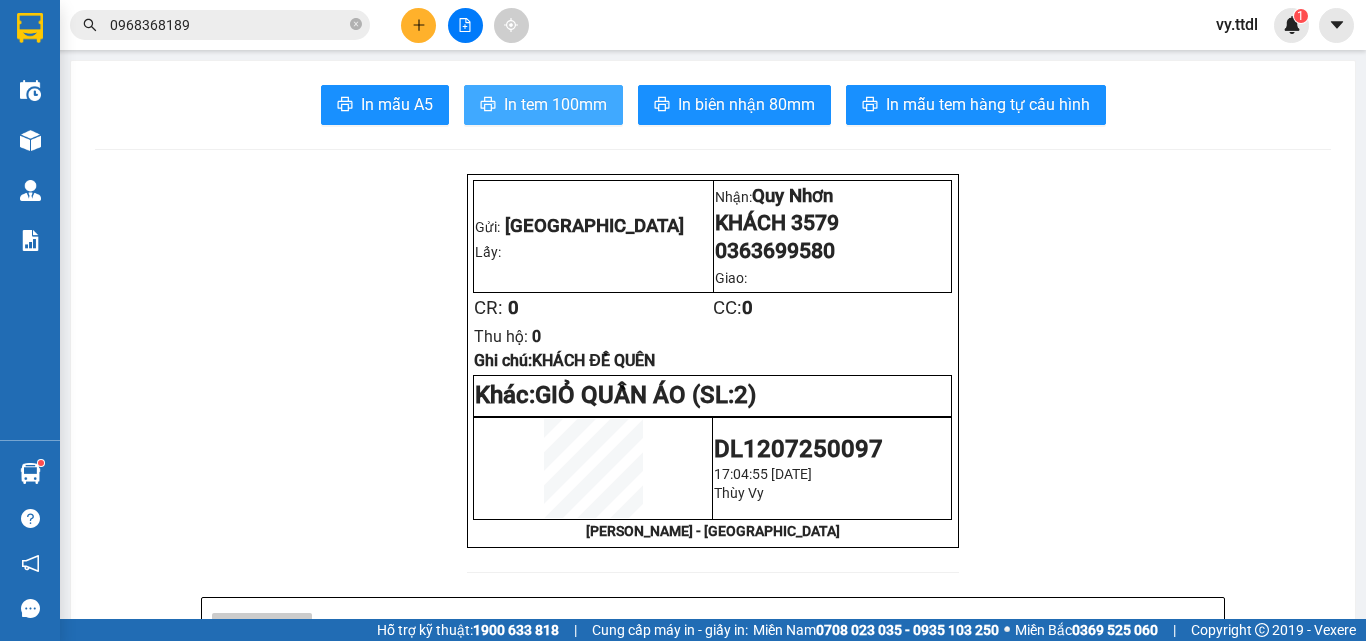 click on "In tem 100mm" at bounding box center (555, 104) 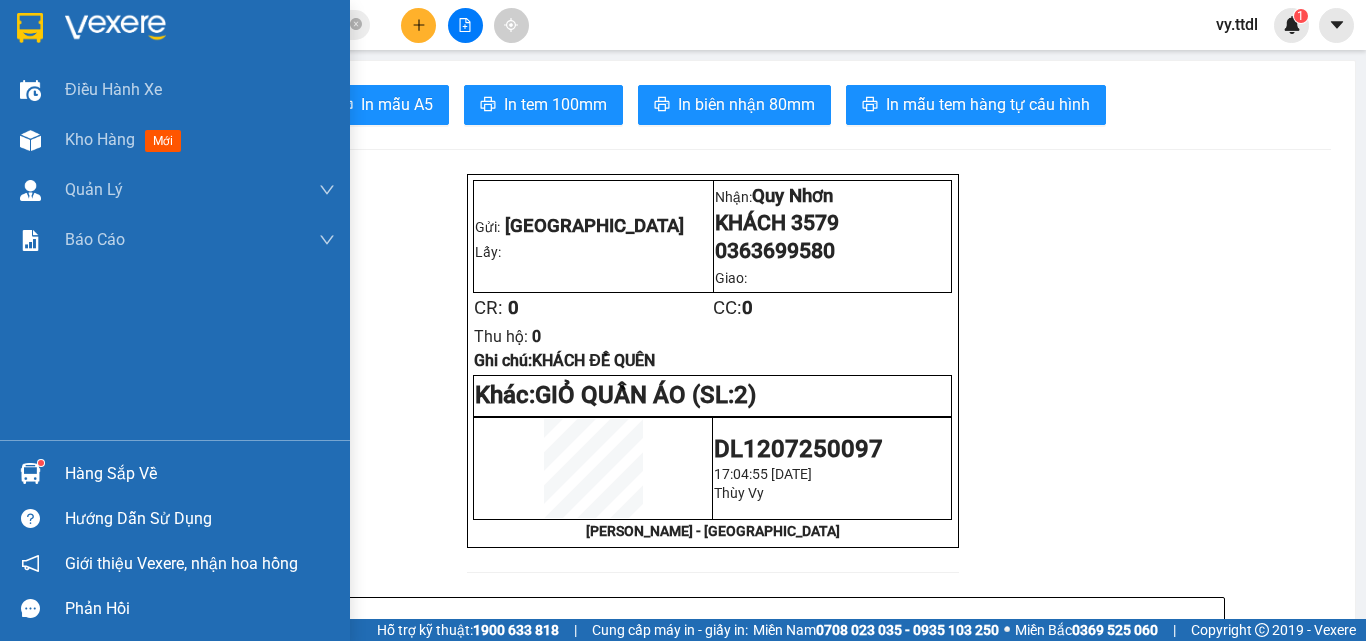 click at bounding box center (175, 32) 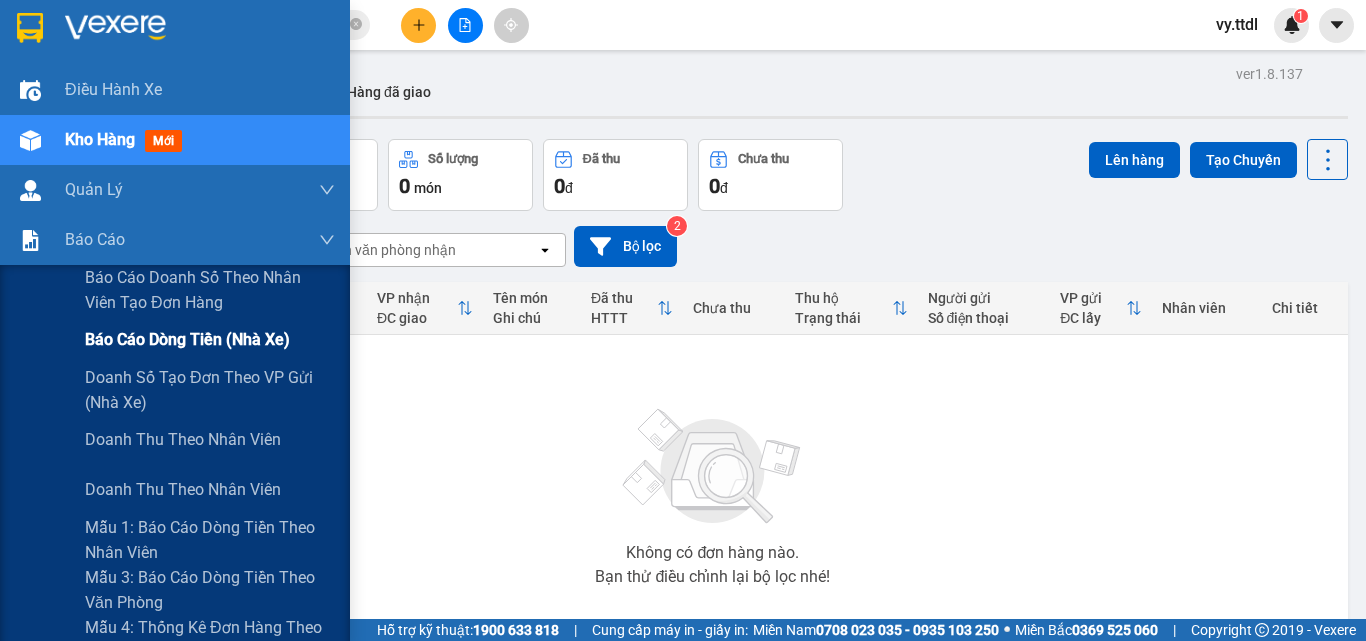 click on "Báo cáo dòng tiền (nhà xe)" at bounding box center (187, 339) 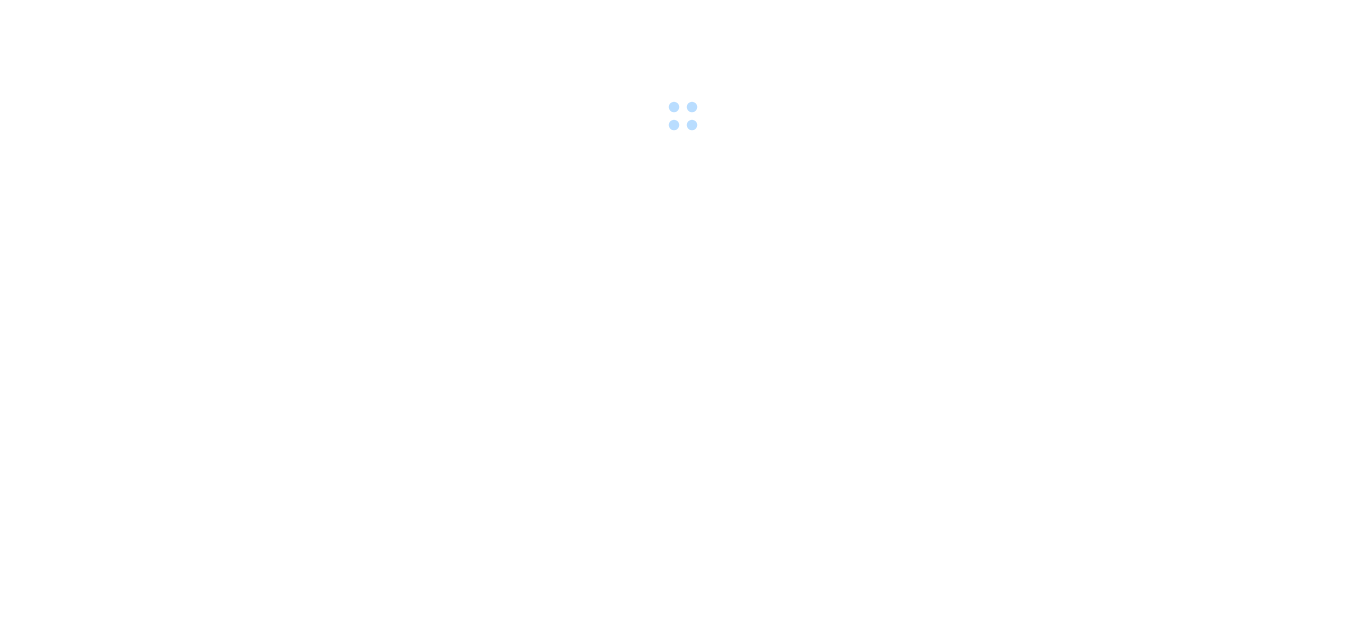 scroll, scrollTop: 0, scrollLeft: 0, axis: both 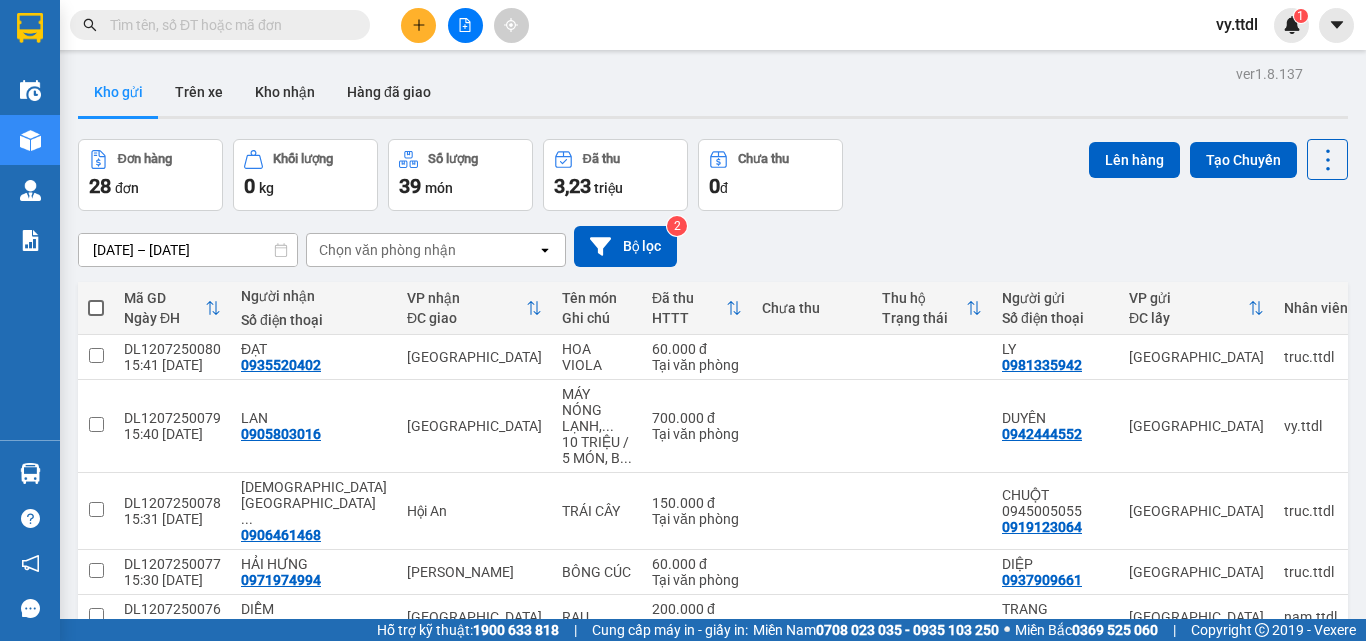 click at bounding box center [465, 25] 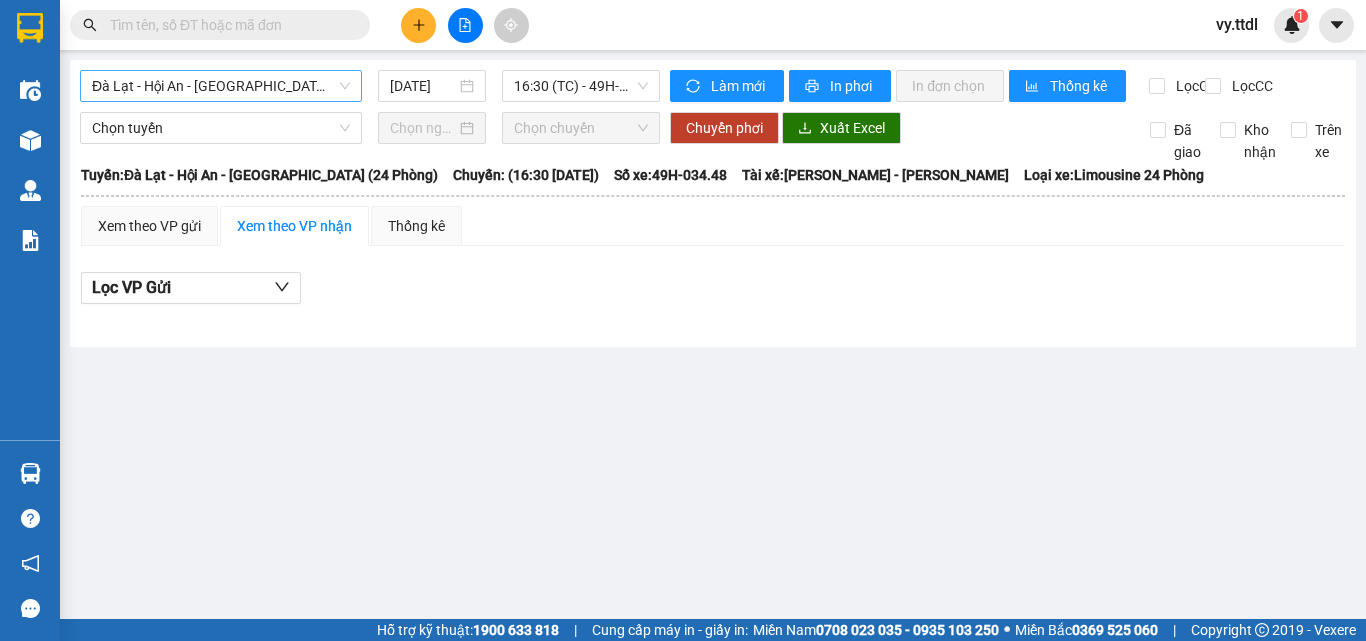 click on "Đà Lạt - Hội An - [GEOGRAPHIC_DATA] (24 [PERSON_NAME])" at bounding box center (221, 86) 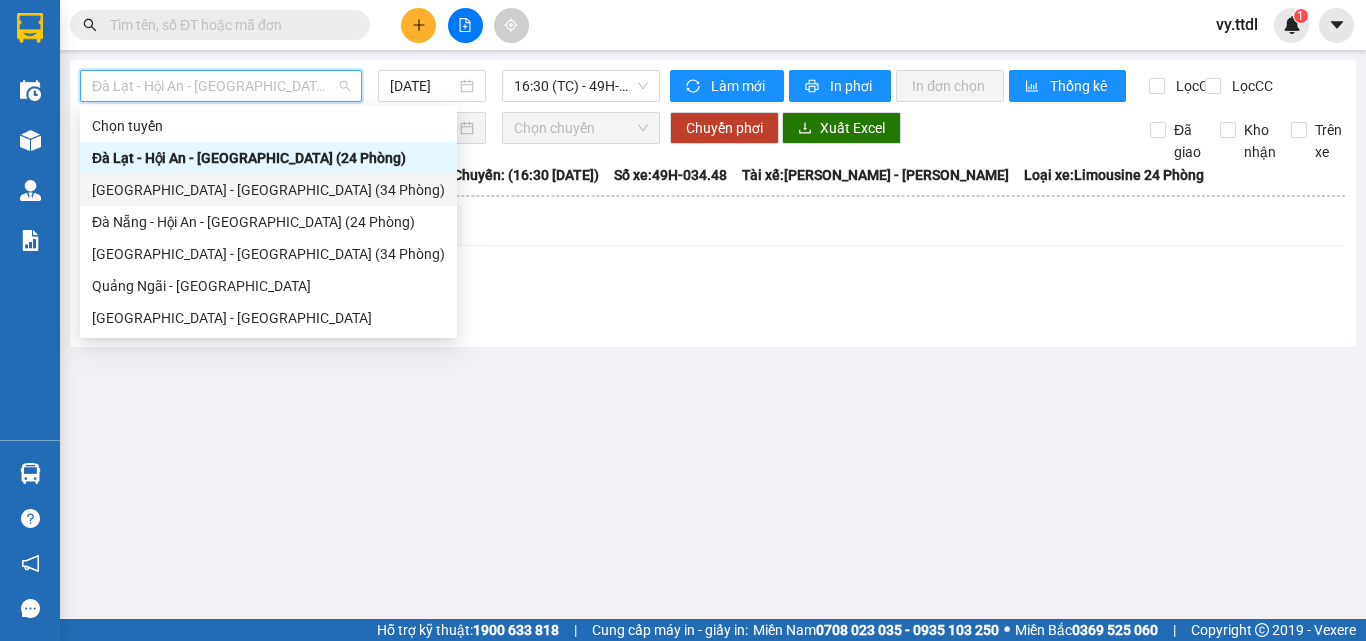 click on "[GEOGRAPHIC_DATA] - [GEOGRAPHIC_DATA] (34 Phòng)" at bounding box center (268, 190) 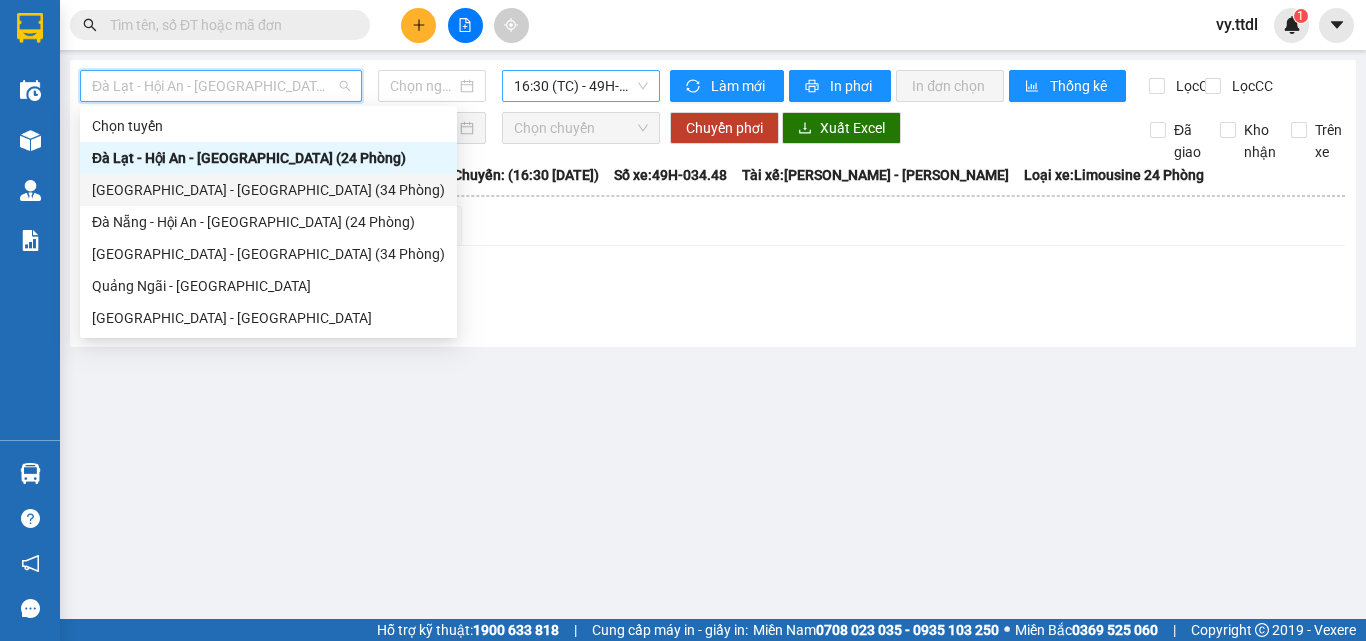 type on "[DATE]" 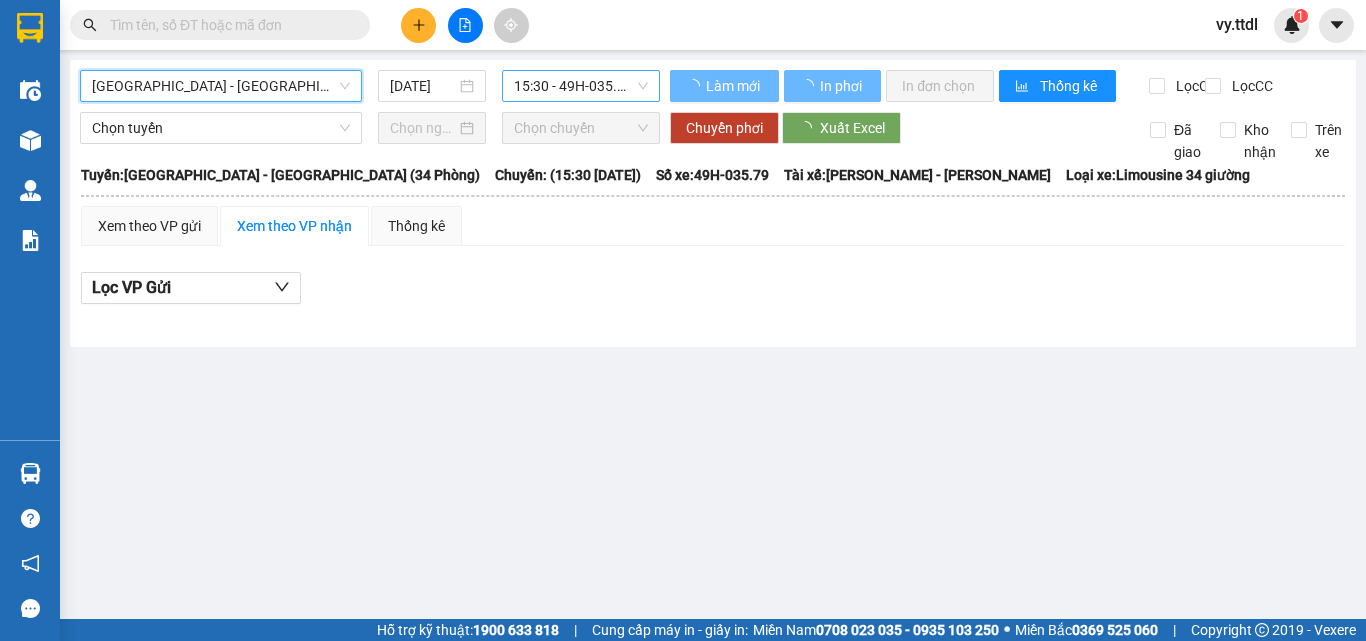 click on "15:30     - 49H-035.79" at bounding box center [581, 86] 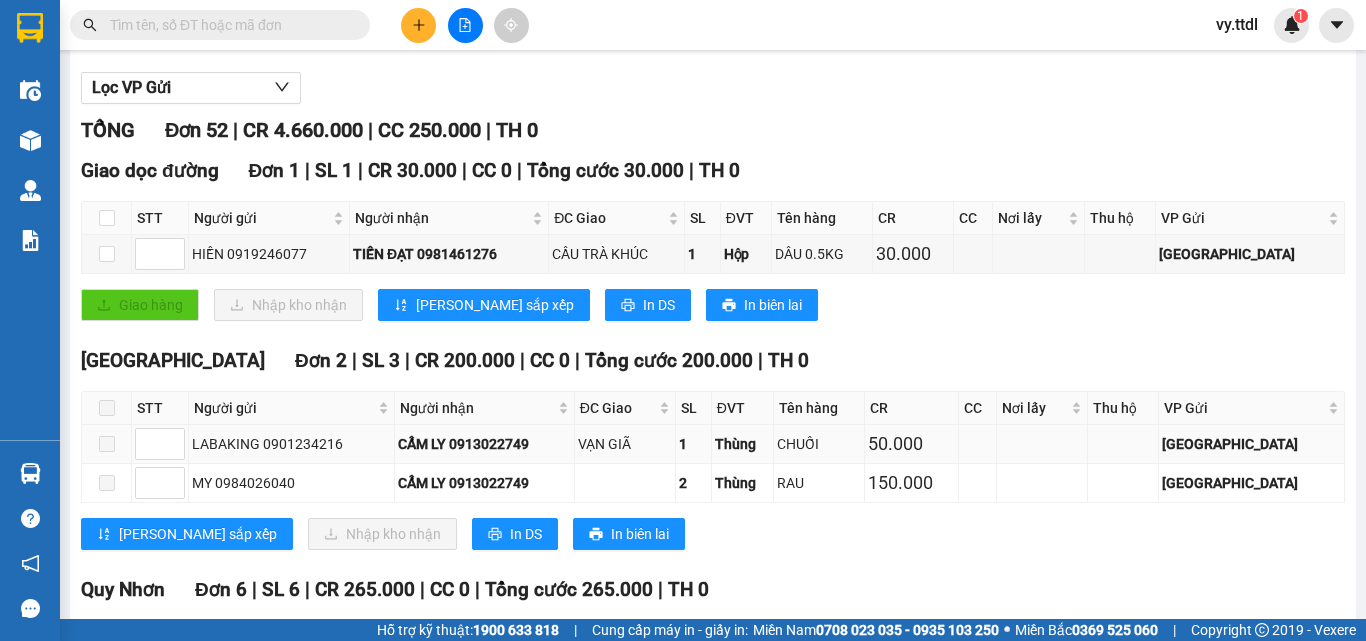 scroll, scrollTop: 0, scrollLeft: 0, axis: both 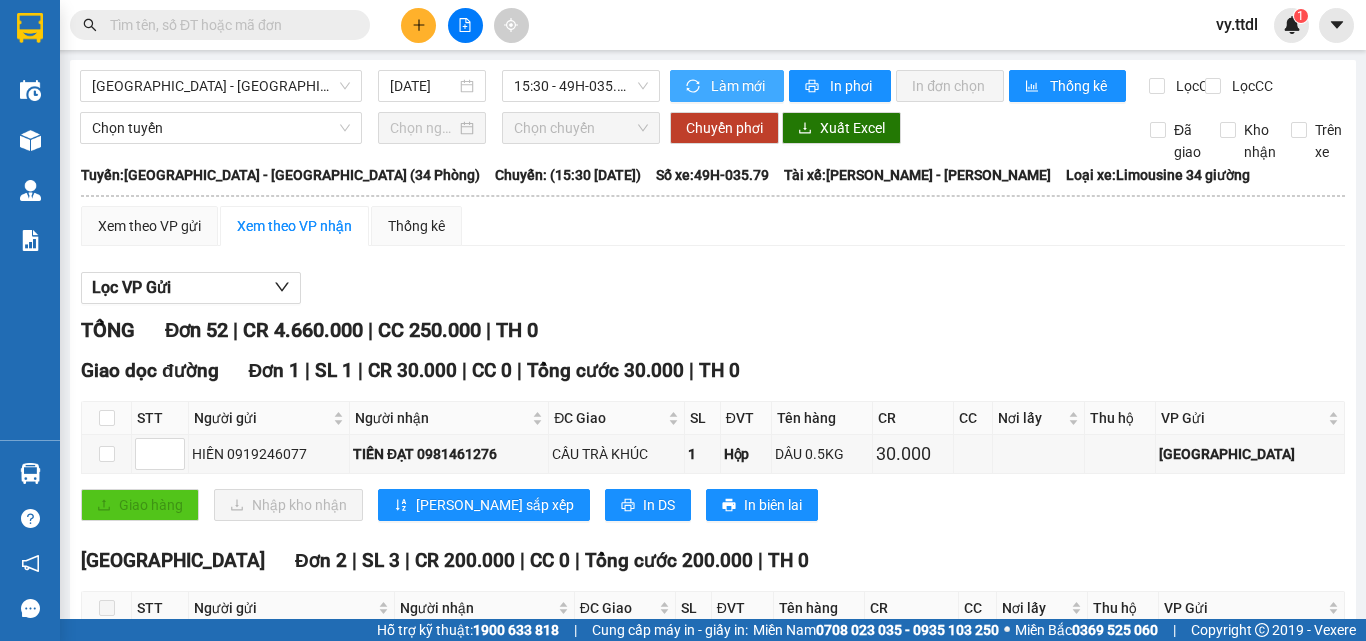 click on "Làm mới" at bounding box center [739, 86] 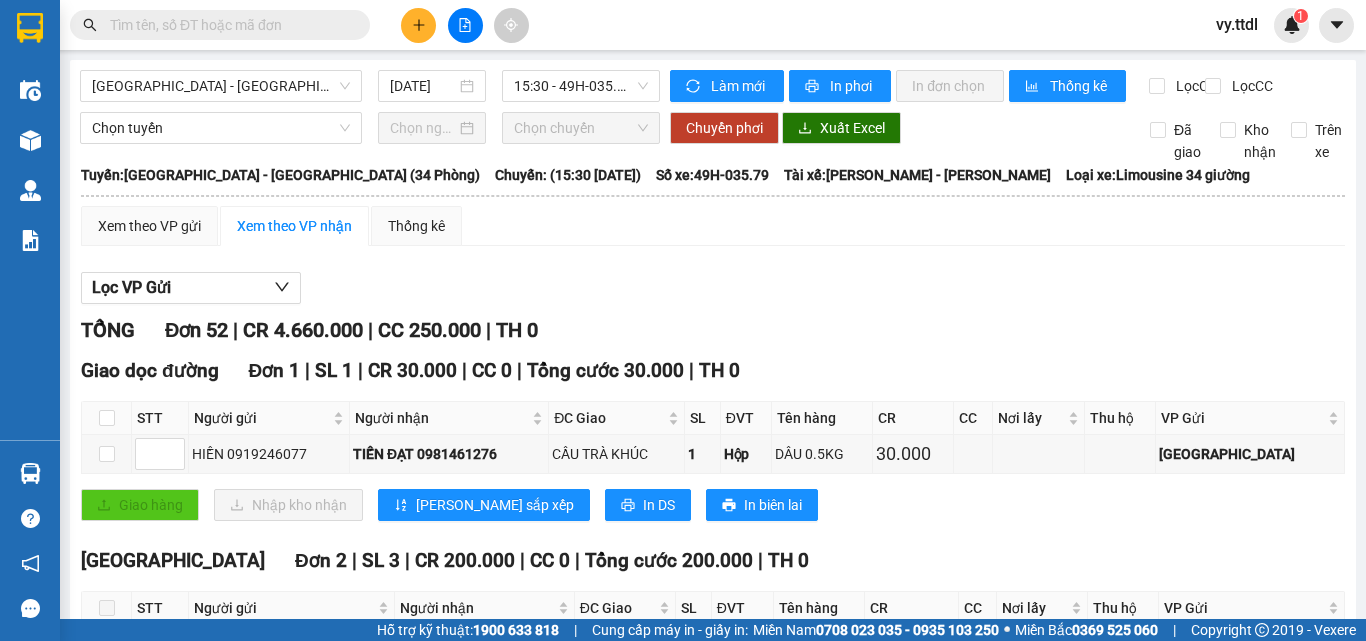 click at bounding box center (228, 25) 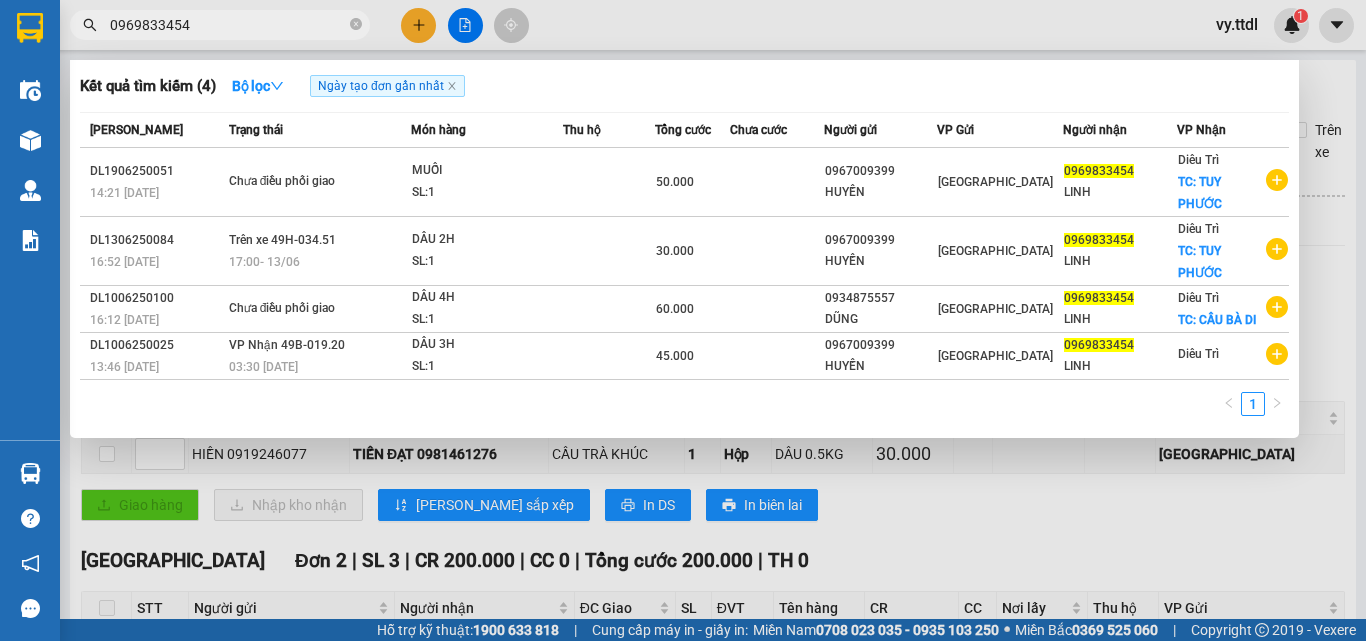 type on "0969833454" 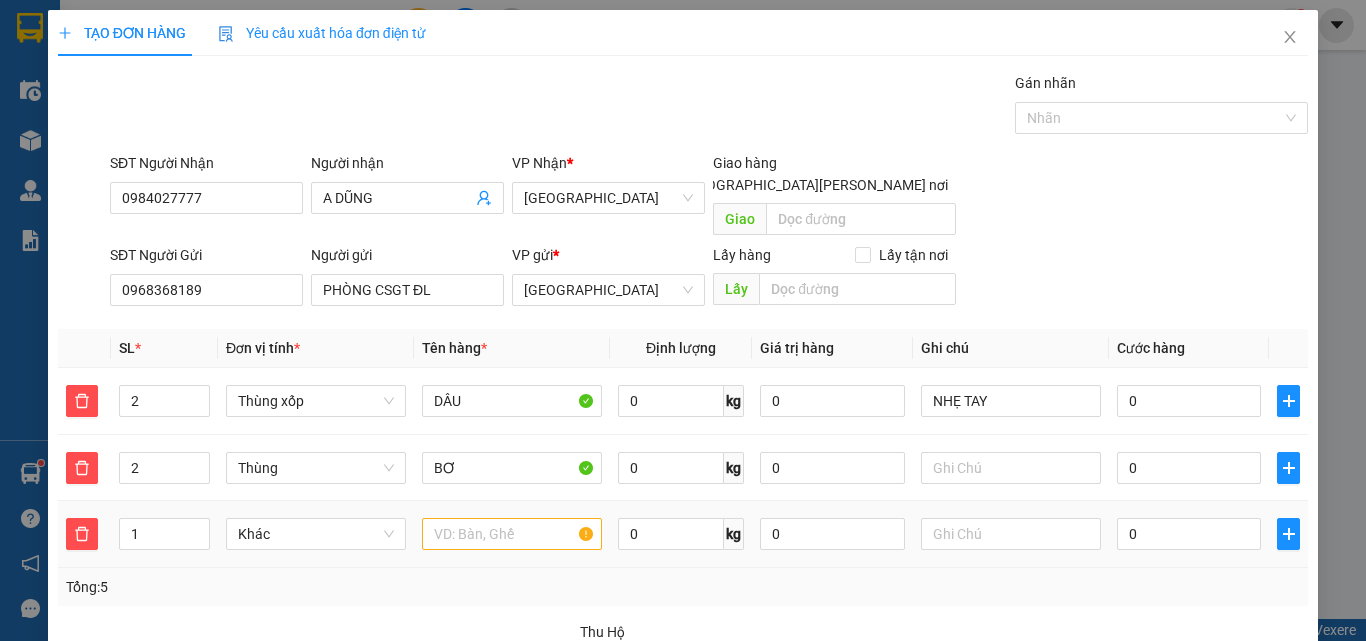 scroll, scrollTop: 0, scrollLeft: 0, axis: both 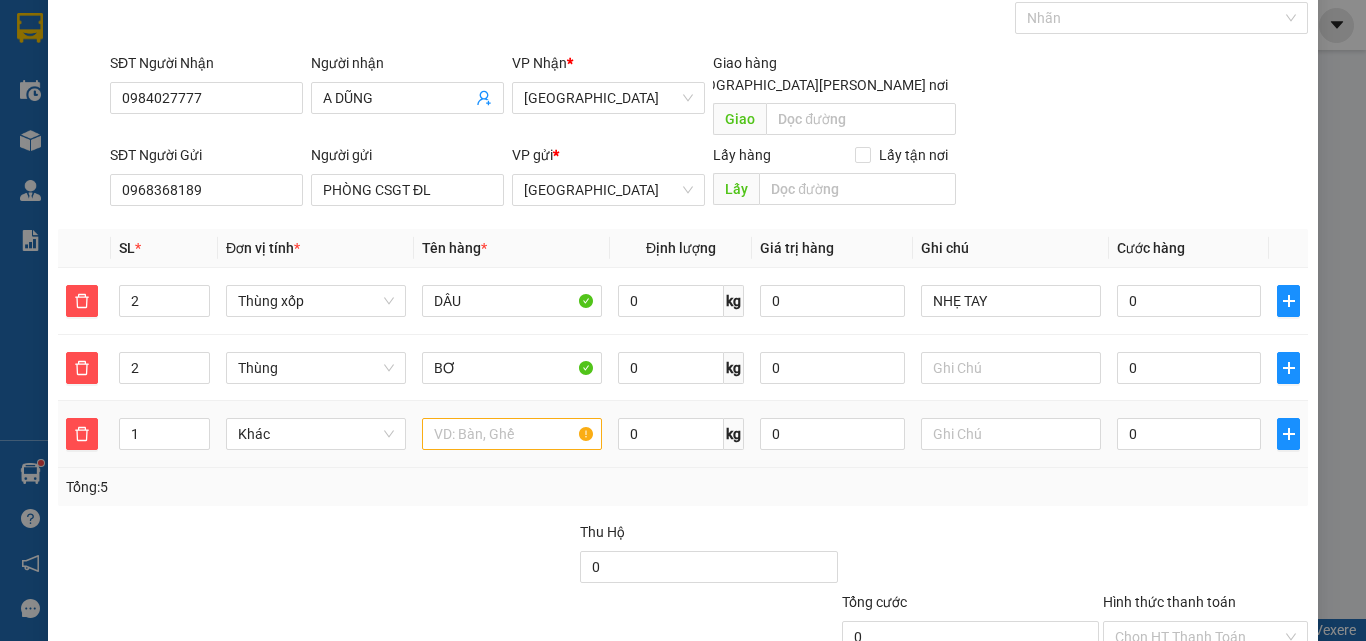 type 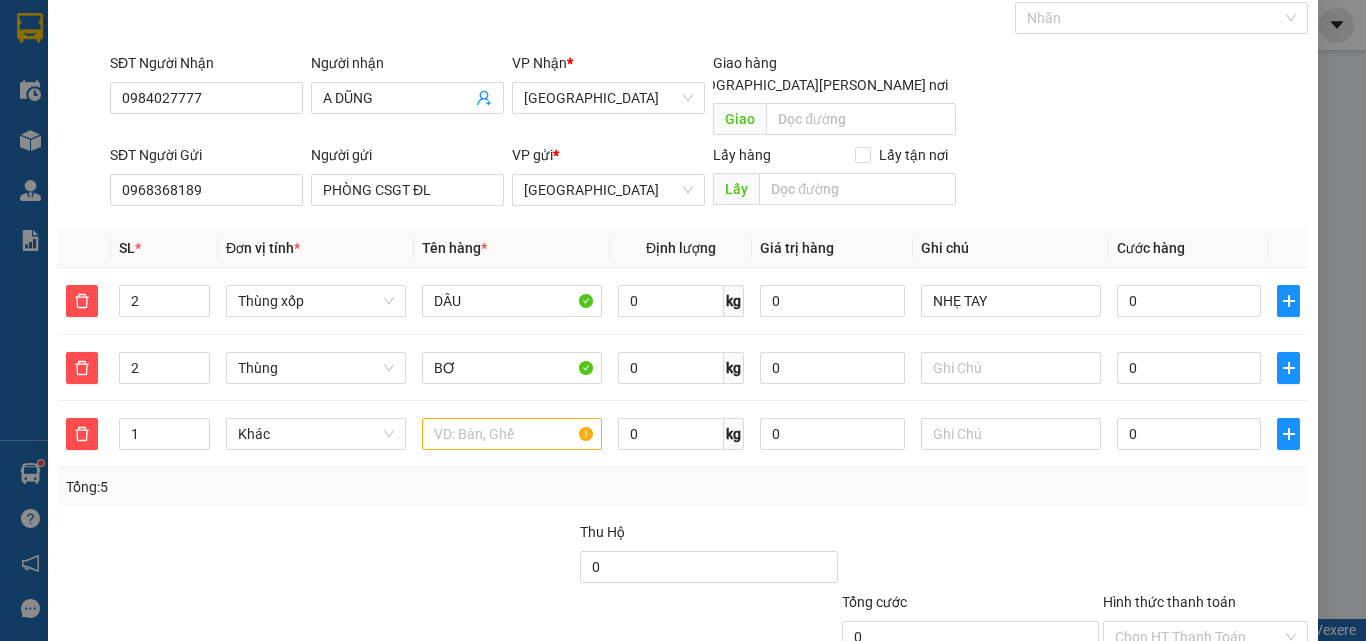 click on "Gói vận chuyển  * Tiêu chuẩn Gán nhãn   Nhãn" at bounding box center (709, 7) 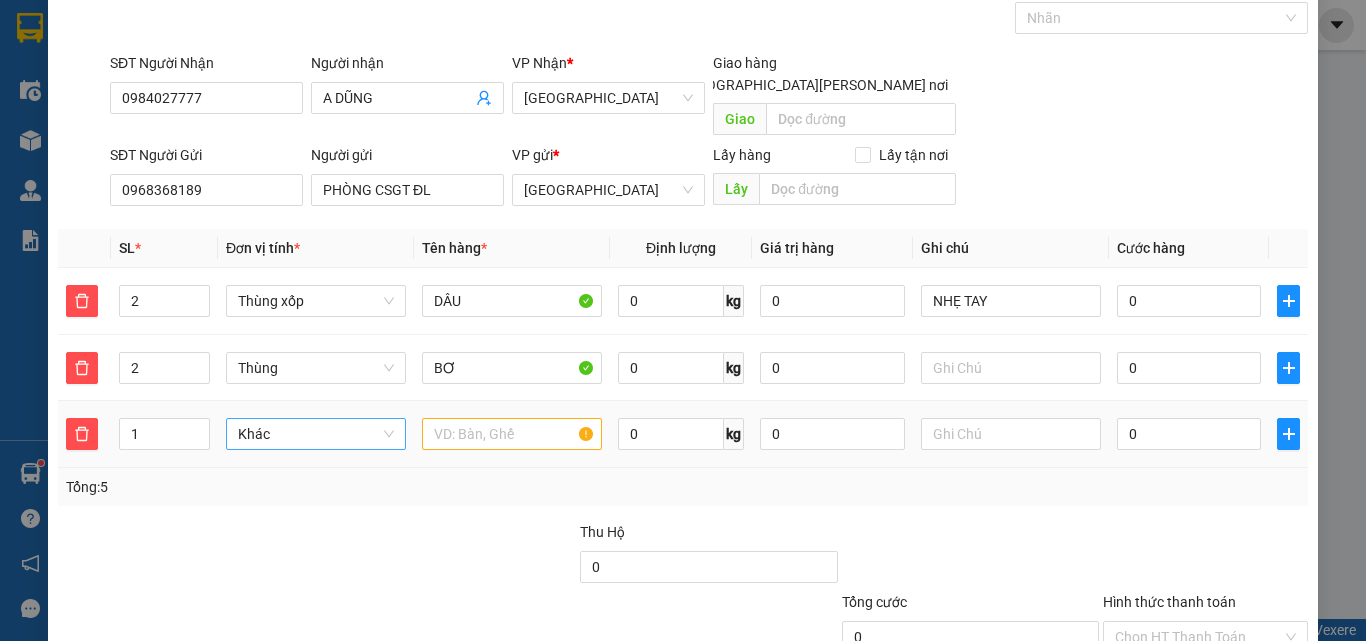 click on "Khác" at bounding box center [316, 434] 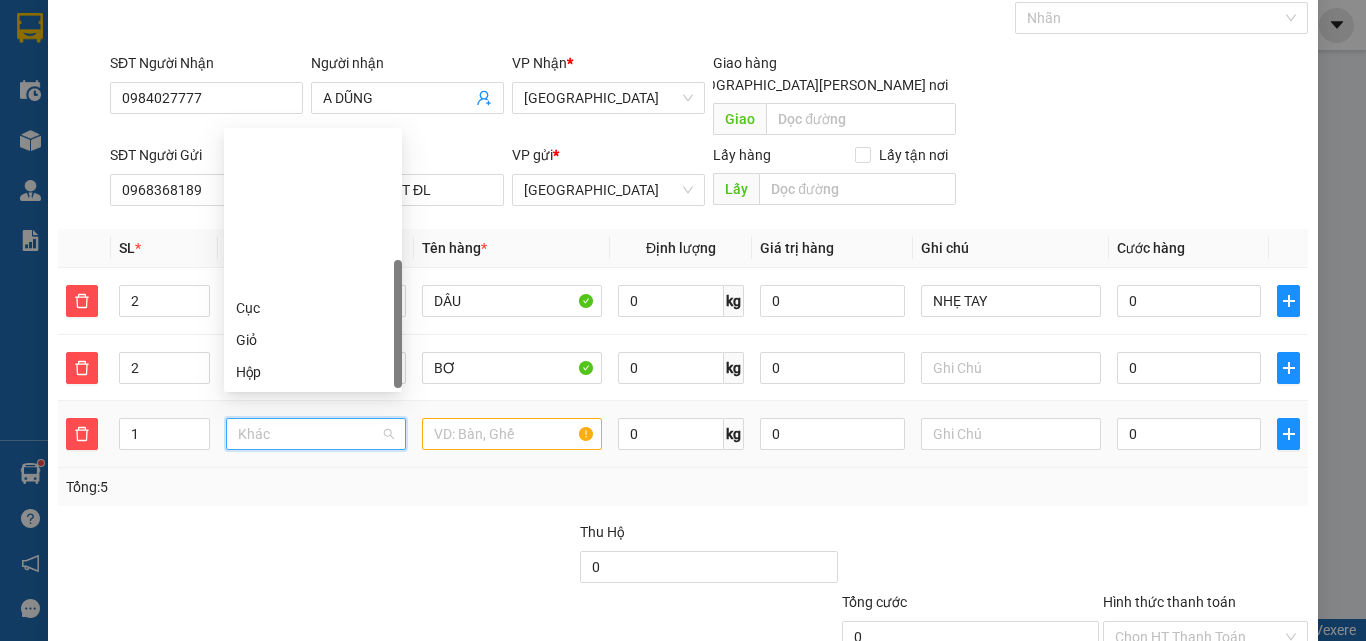 scroll, scrollTop: 192, scrollLeft: 0, axis: vertical 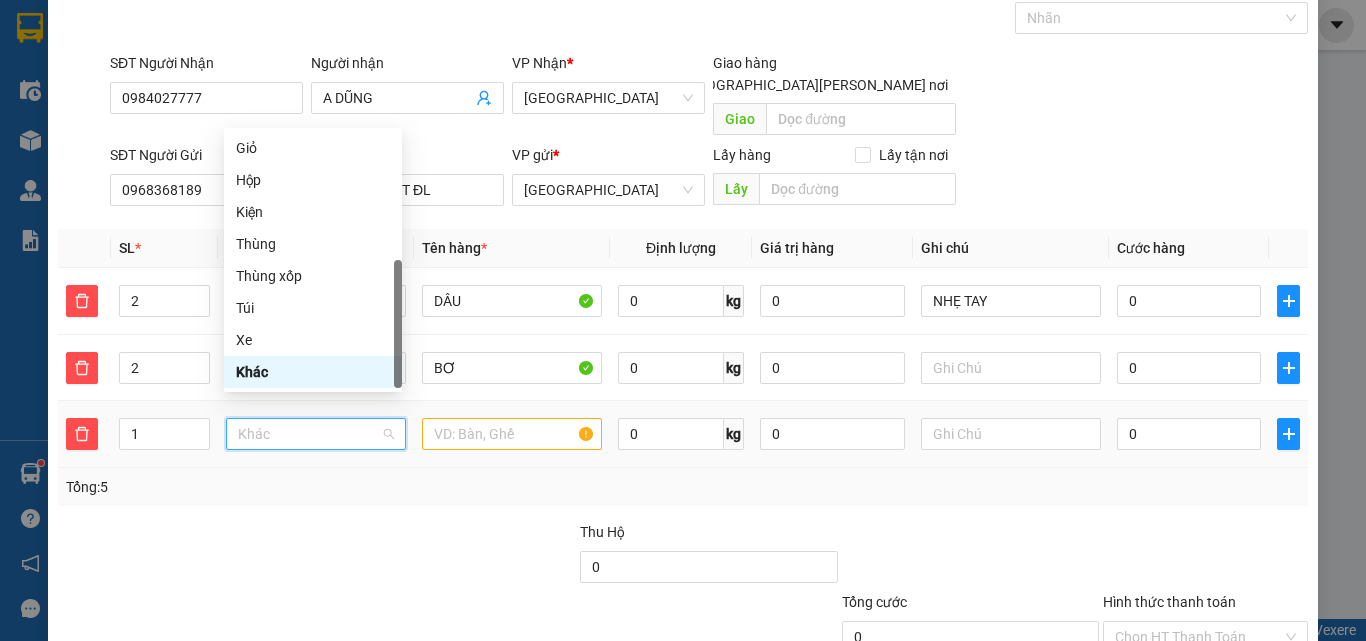 type on "T" 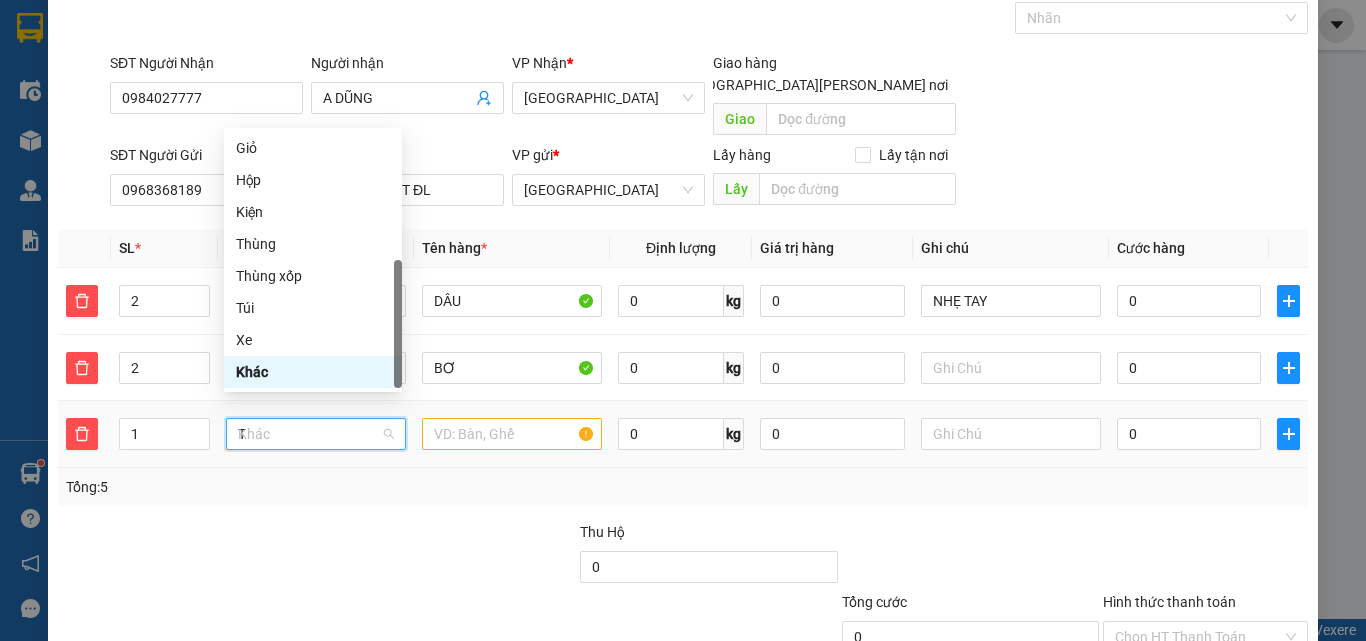 scroll, scrollTop: 0, scrollLeft: 0, axis: both 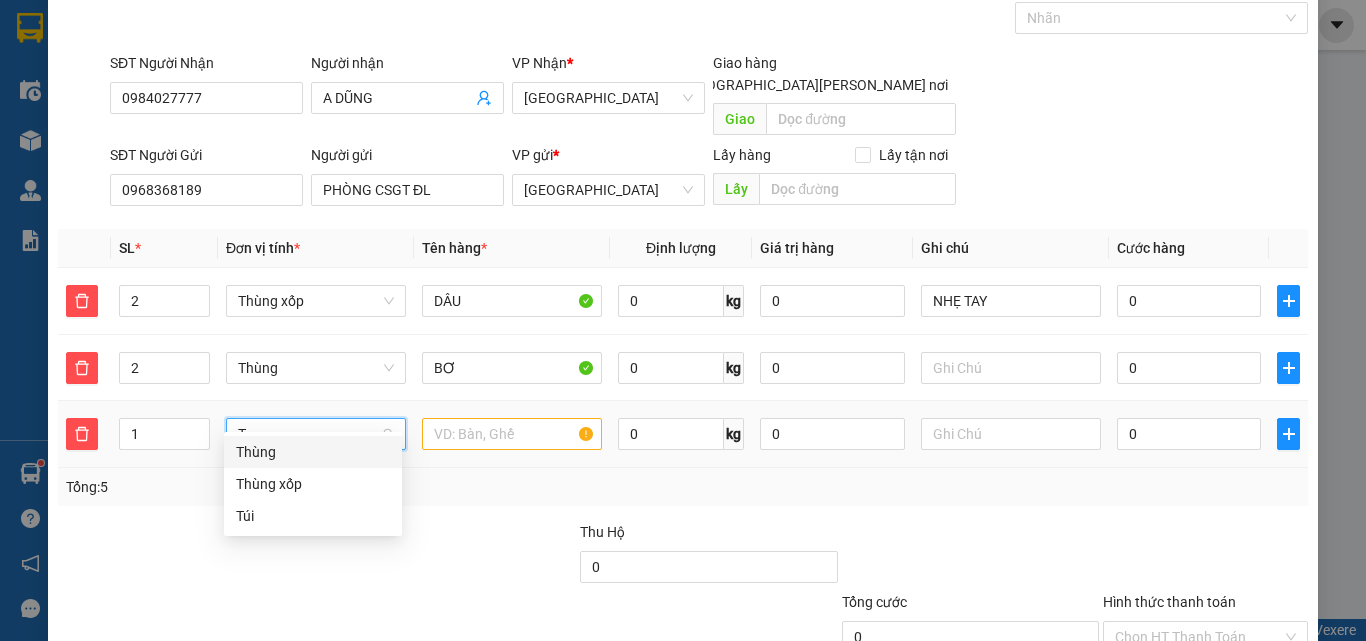click on "Thùng" at bounding box center [313, 452] 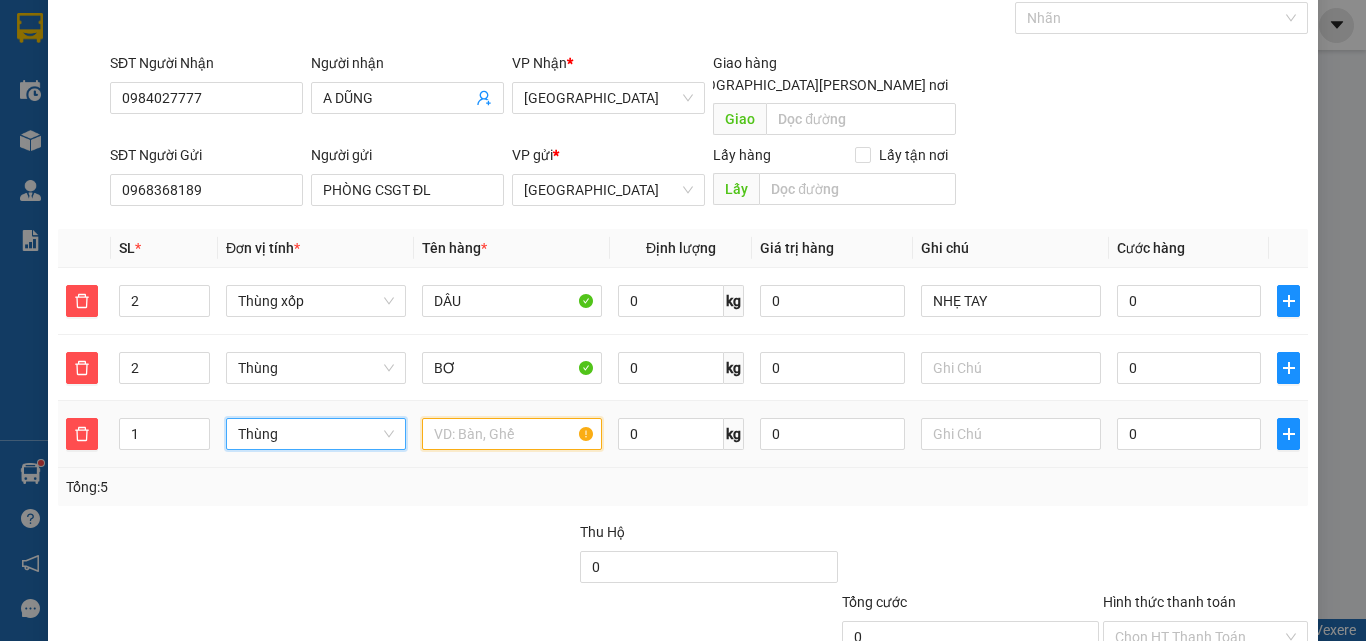 click at bounding box center [512, 434] 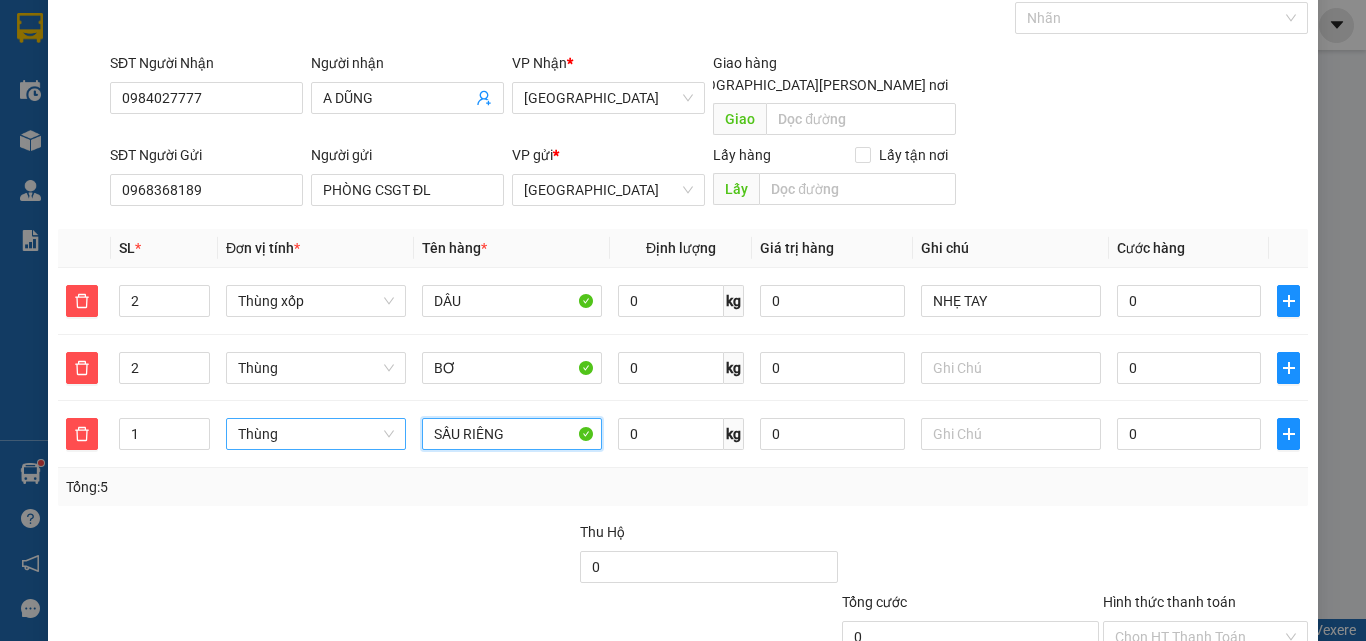 type on "SẦU RIÊNG" 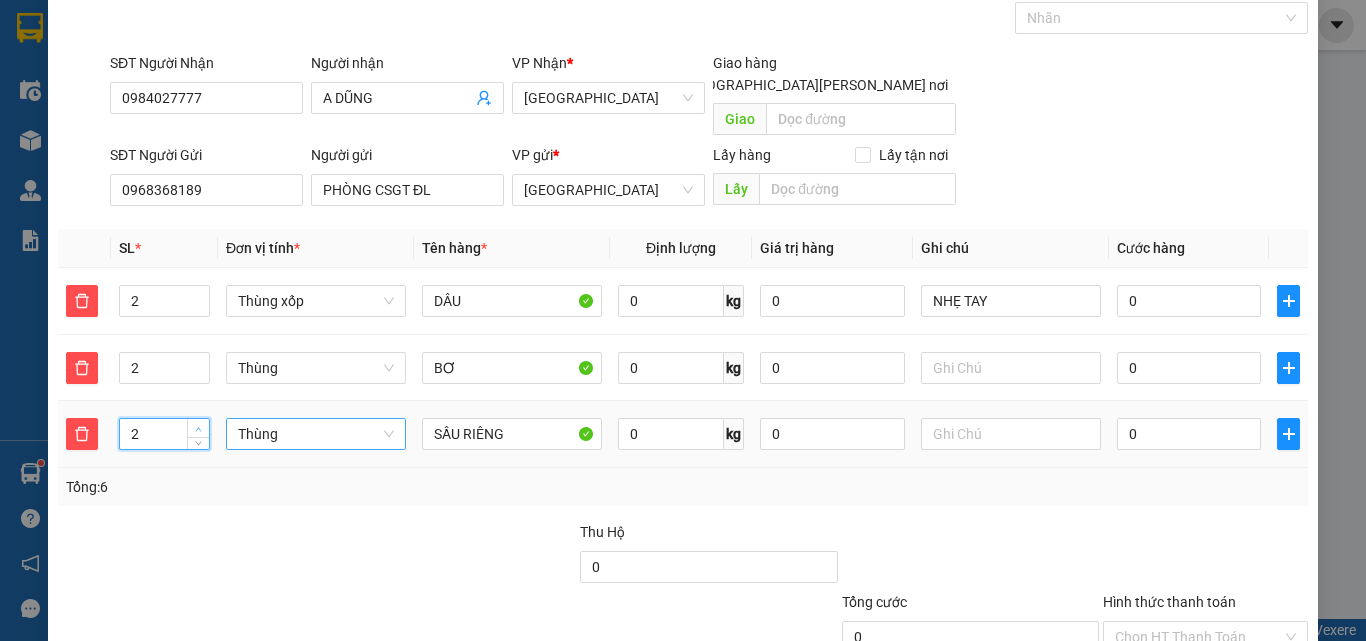 click at bounding box center (199, 429) 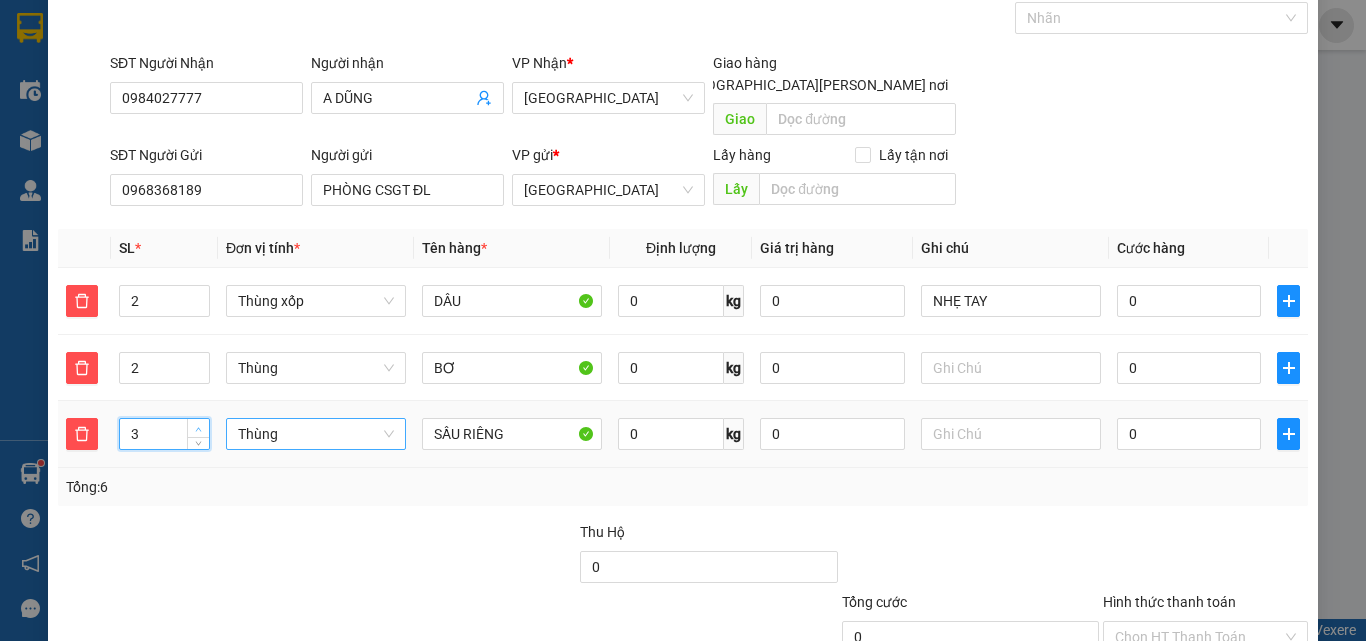 click at bounding box center [199, 429] 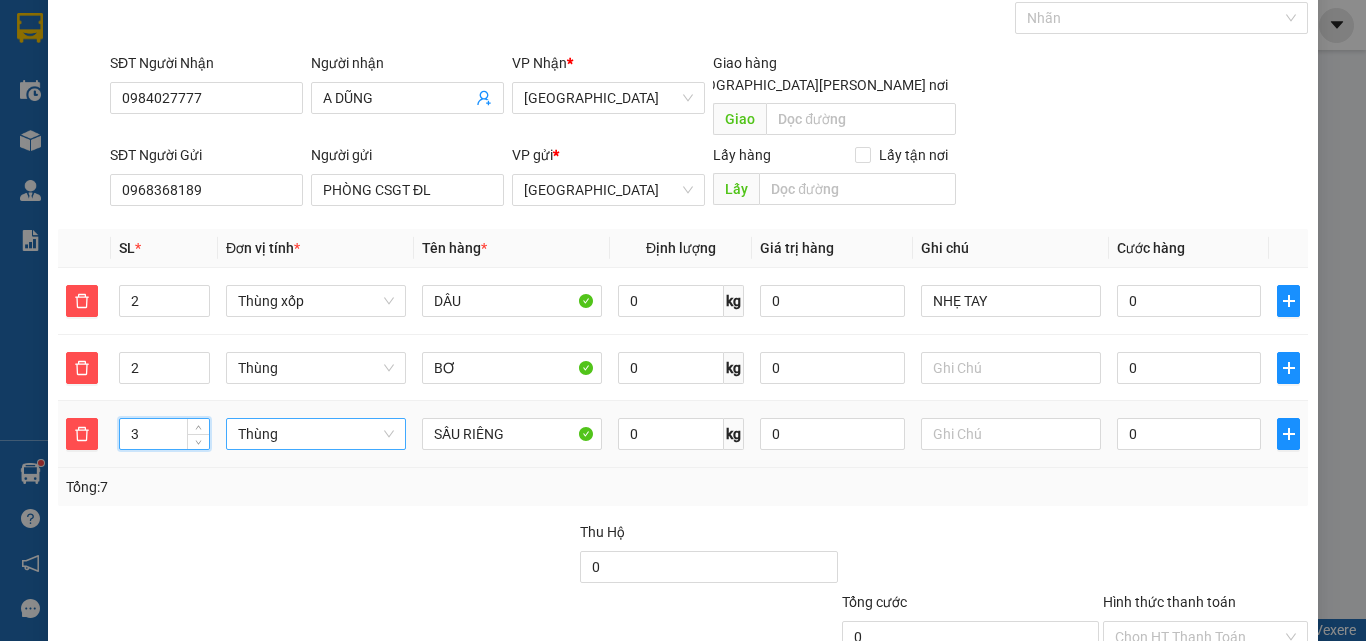 click on "Thùng" at bounding box center [316, 434] 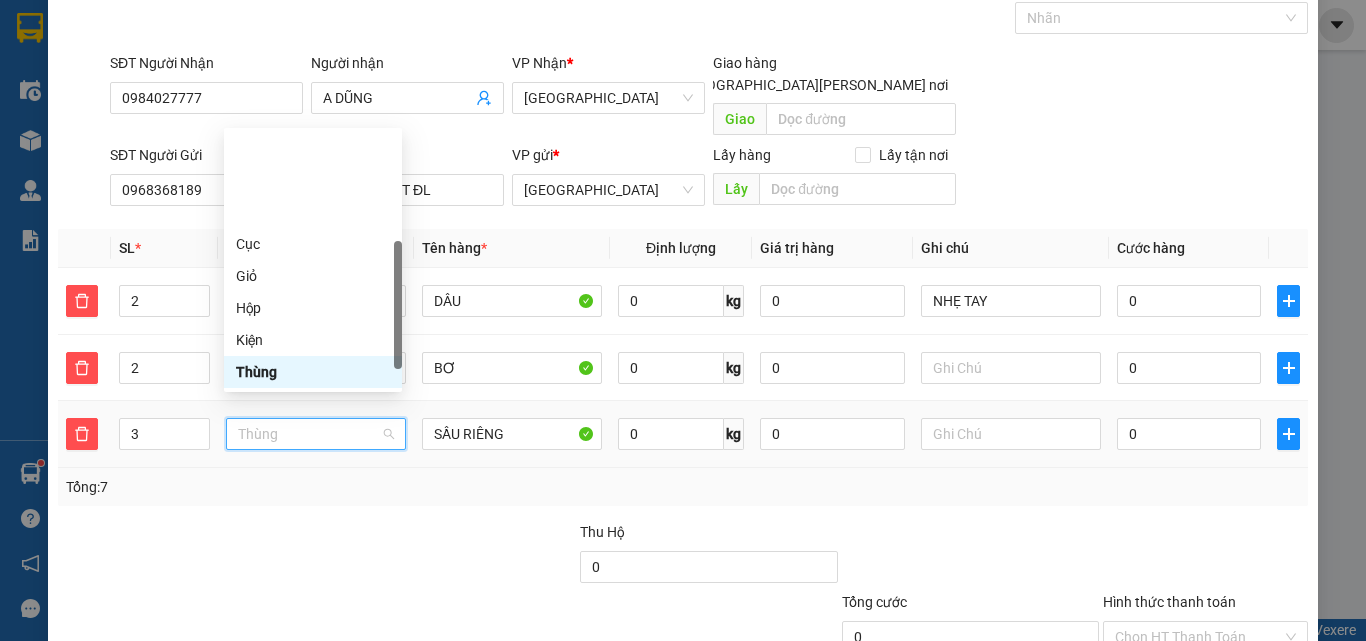 scroll, scrollTop: 164, scrollLeft: 0, axis: vertical 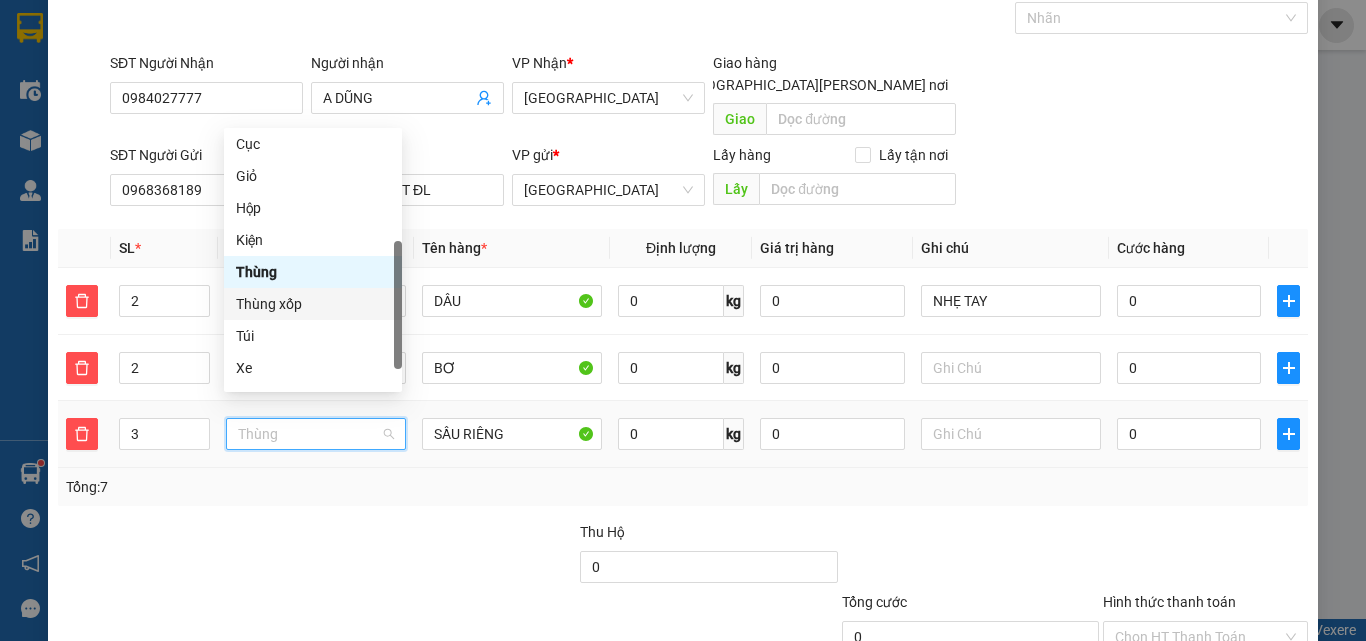 click on "Thùng xốp" at bounding box center [313, 304] 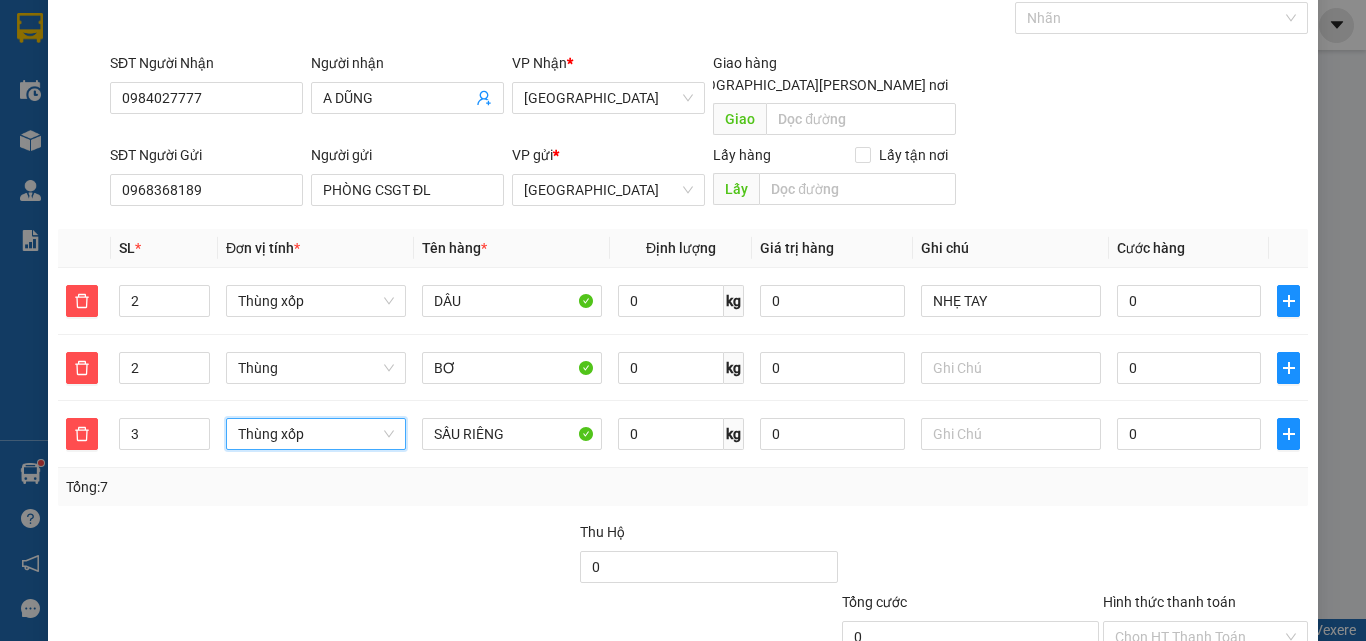 scroll, scrollTop: 224, scrollLeft: 0, axis: vertical 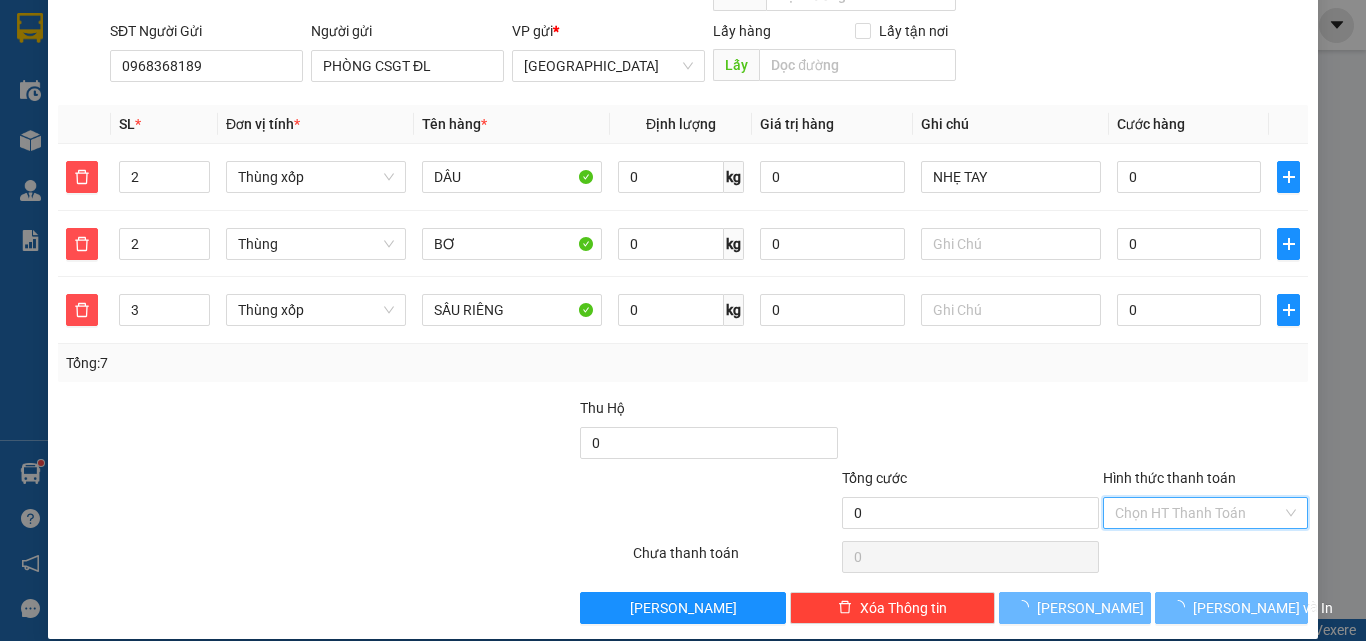 click on "Hình thức thanh toán" at bounding box center [1198, 513] 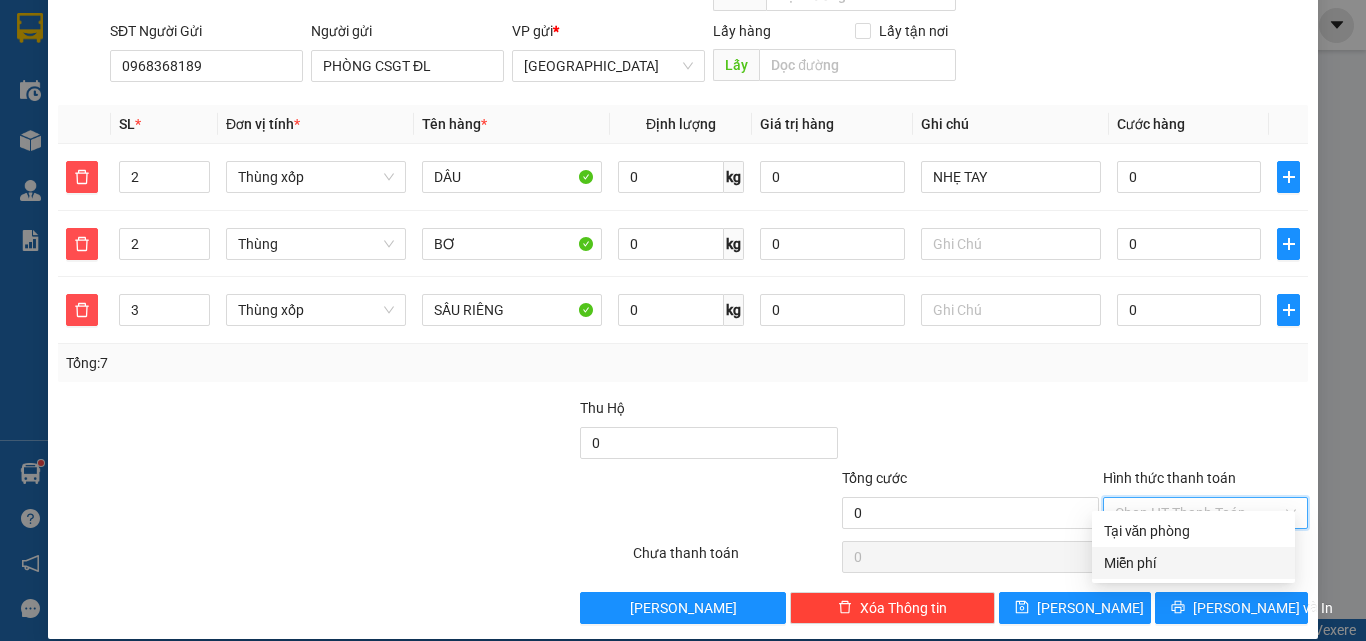 click on "Miễn phí" at bounding box center [1193, 563] 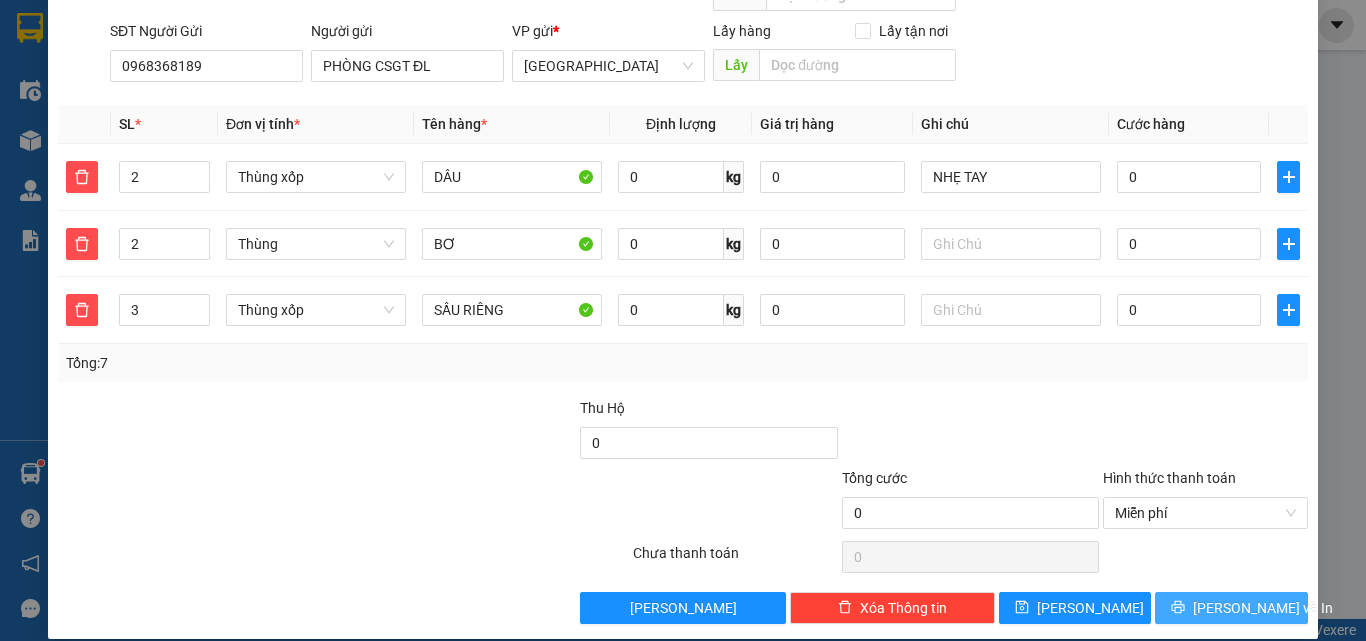 click on "[PERSON_NAME] và In" at bounding box center (1231, 608) 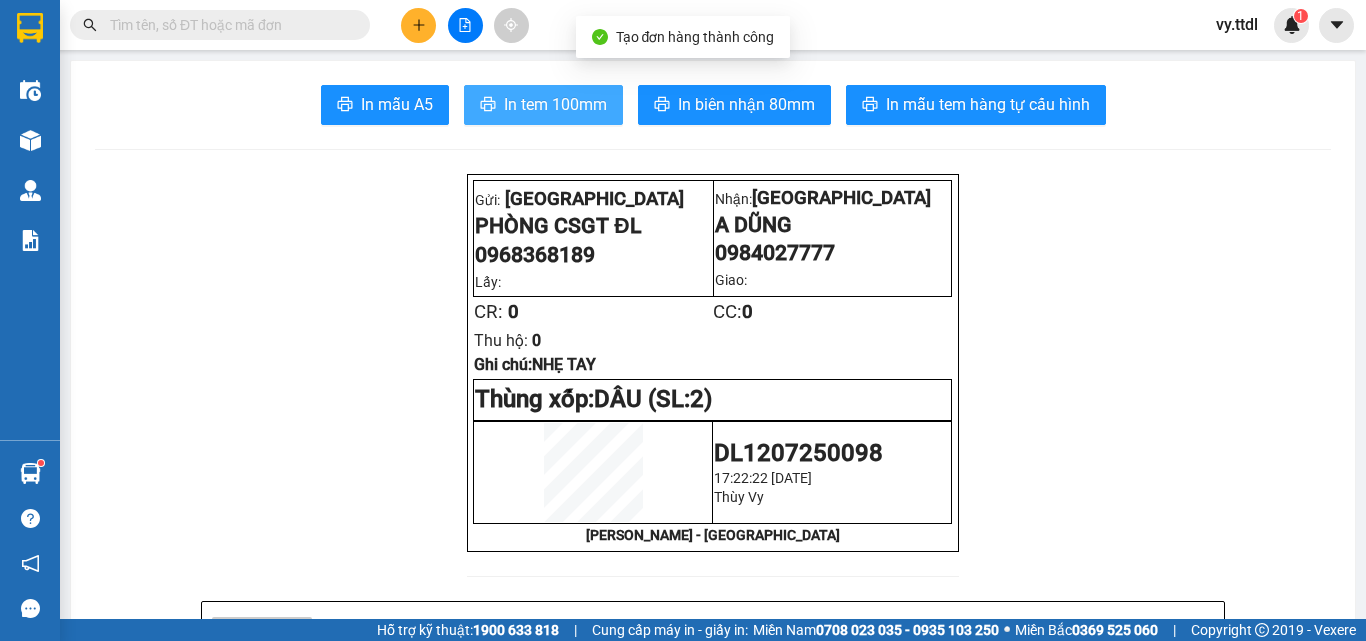 click on "In tem 100mm" at bounding box center [555, 104] 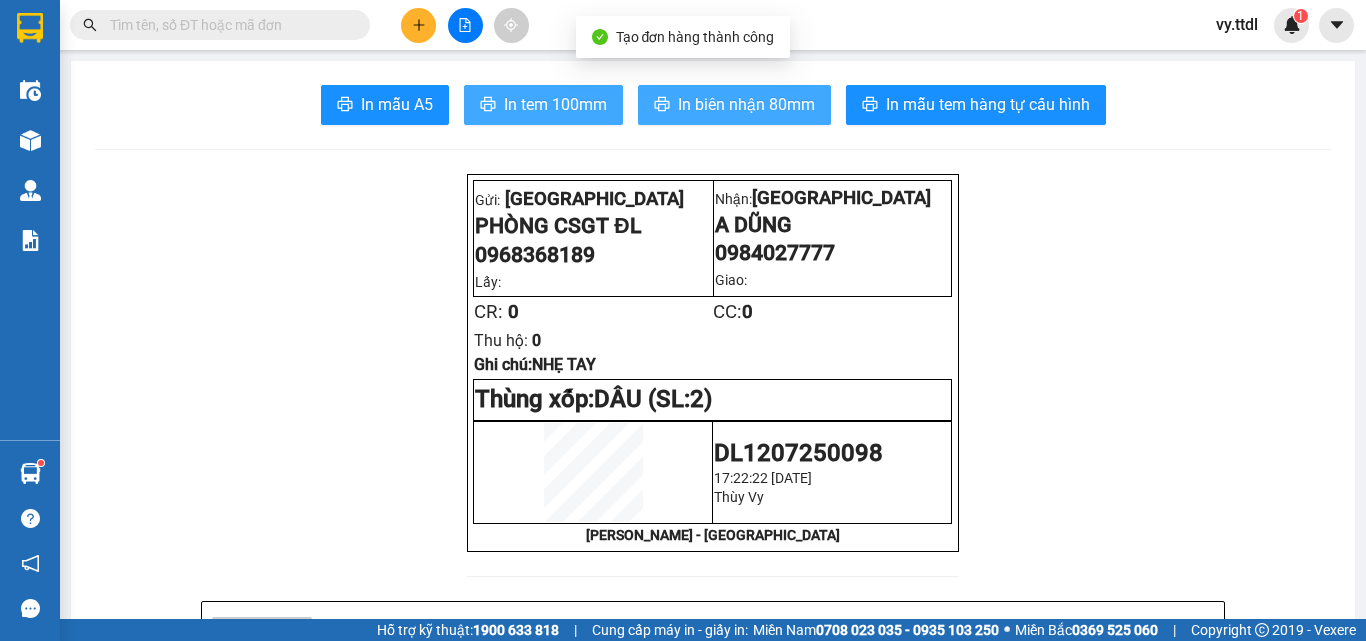 scroll, scrollTop: 0, scrollLeft: 0, axis: both 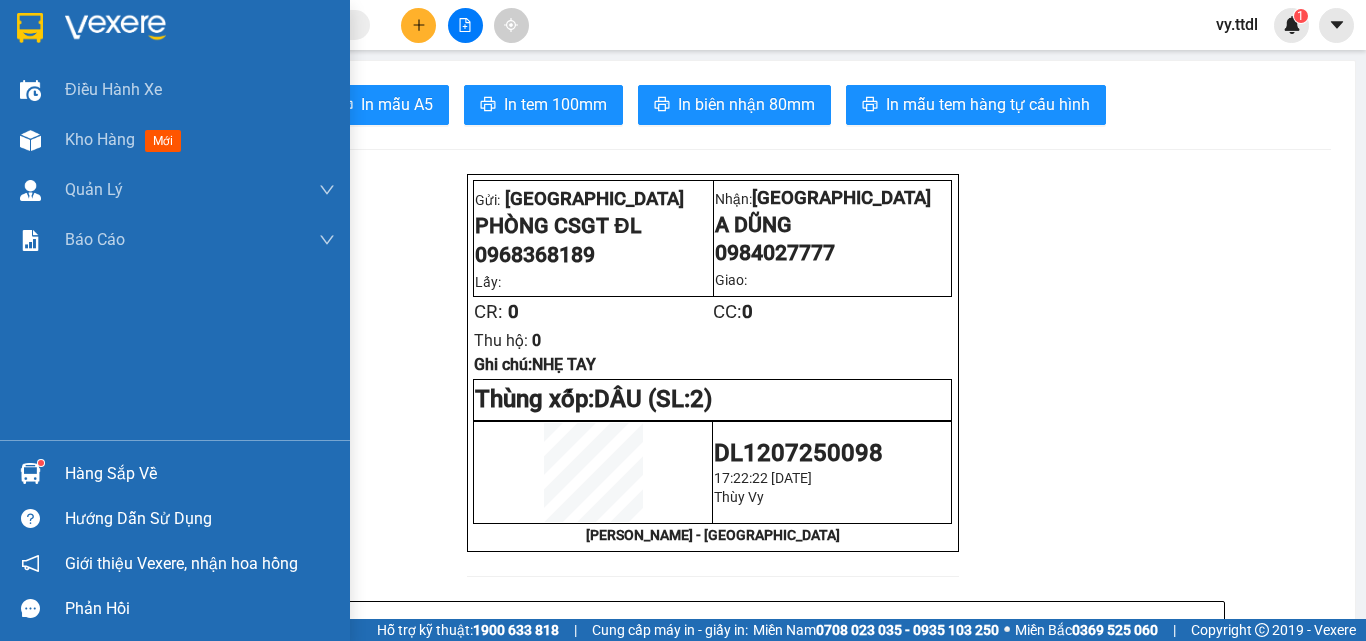 click at bounding box center [175, 32] 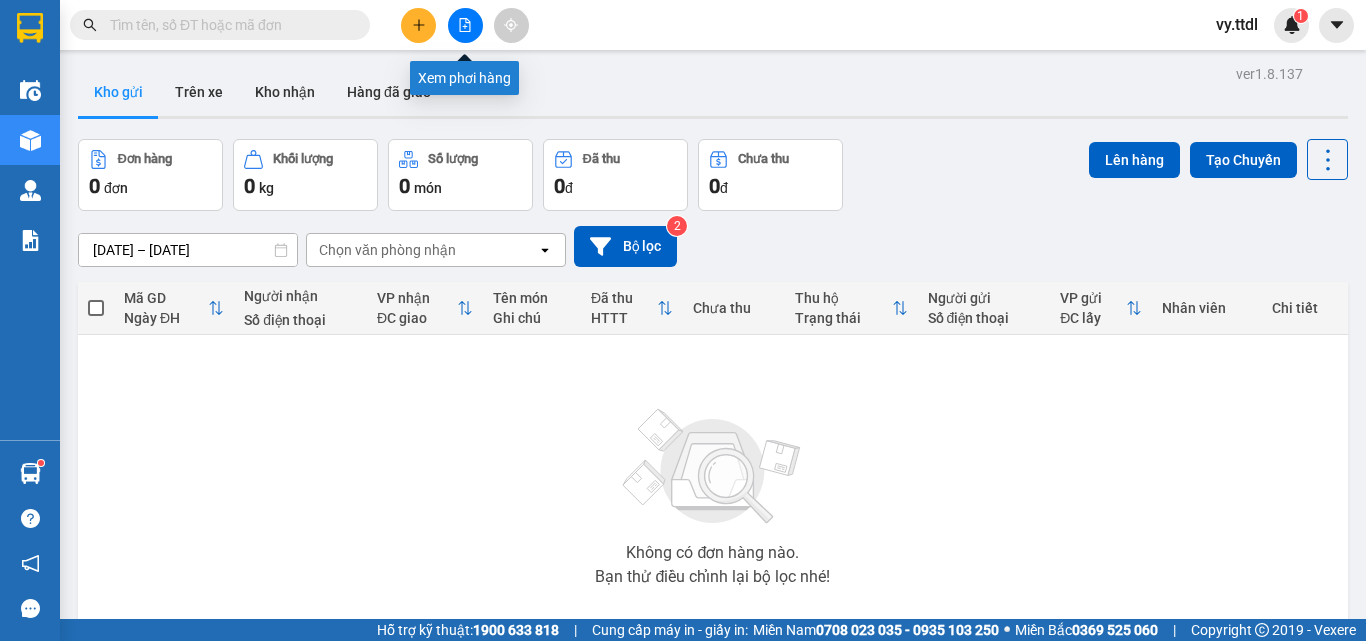 click 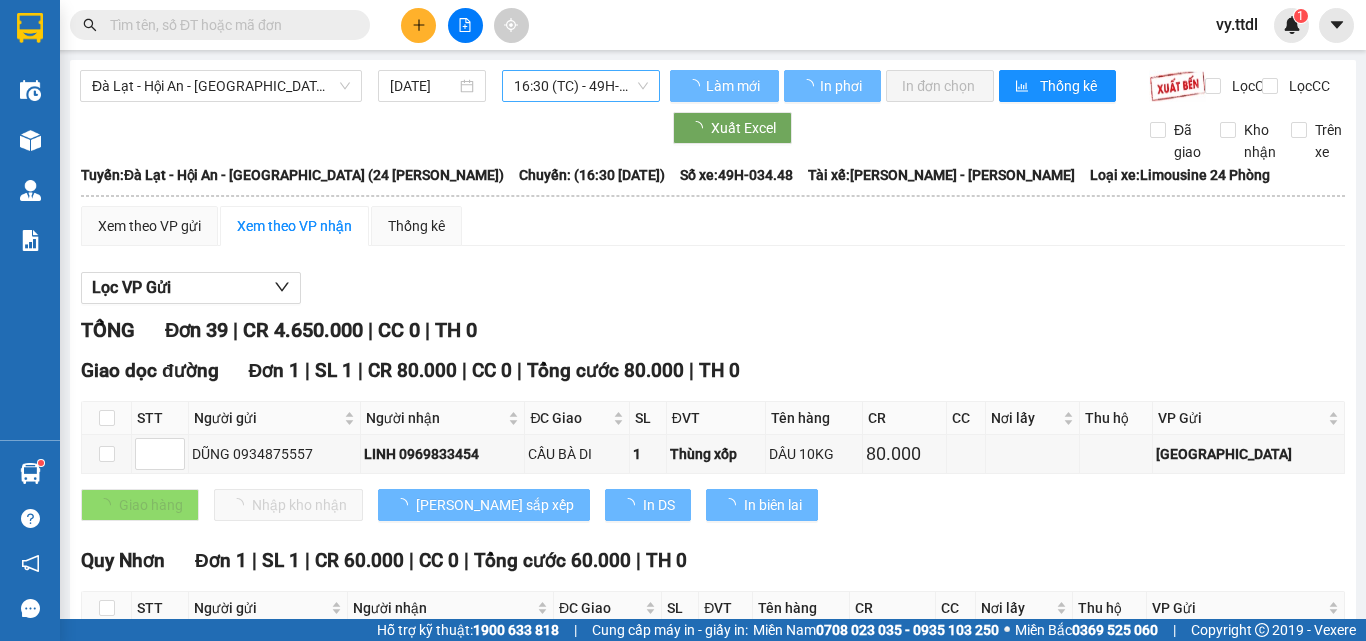 click on "16:30   (TC)   - 49H-034.48" at bounding box center [581, 86] 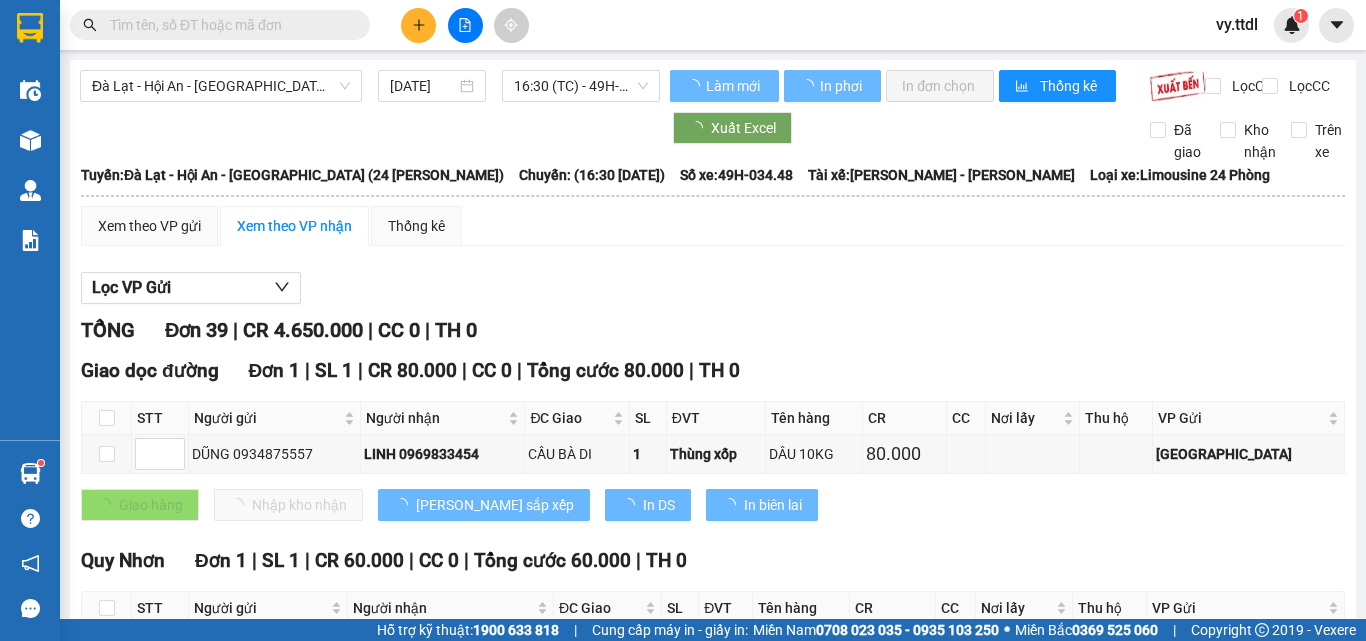 click on "Số xe:  49H-034.48" at bounding box center (736, 175) 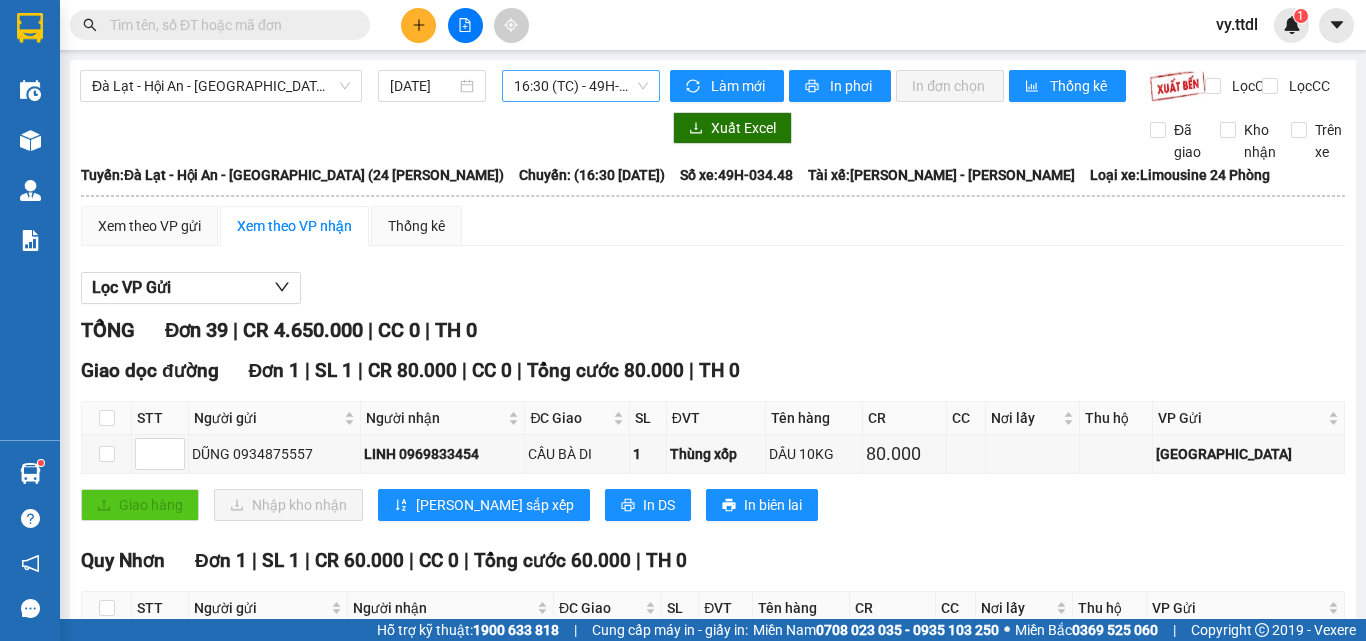 click on "16:30   (TC)   - 49H-034.48" at bounding box center (581, 86) 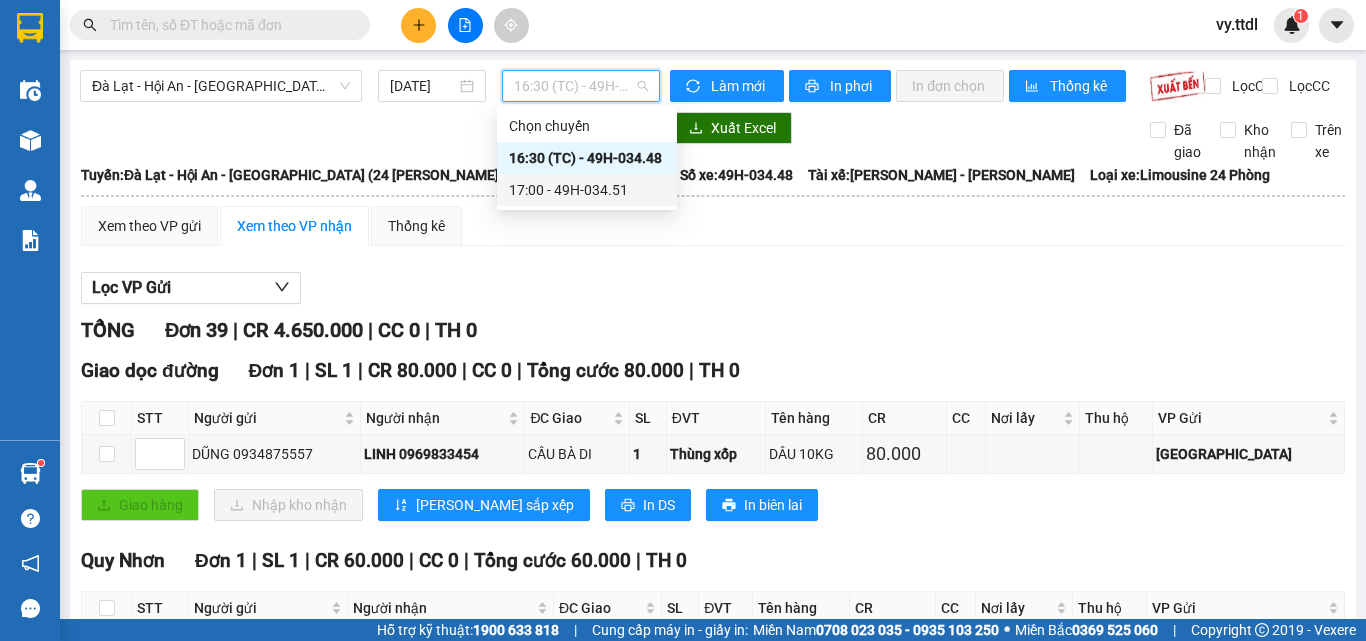 click on "17:00     - 49H-034.51" at bounding box center [587, 190] 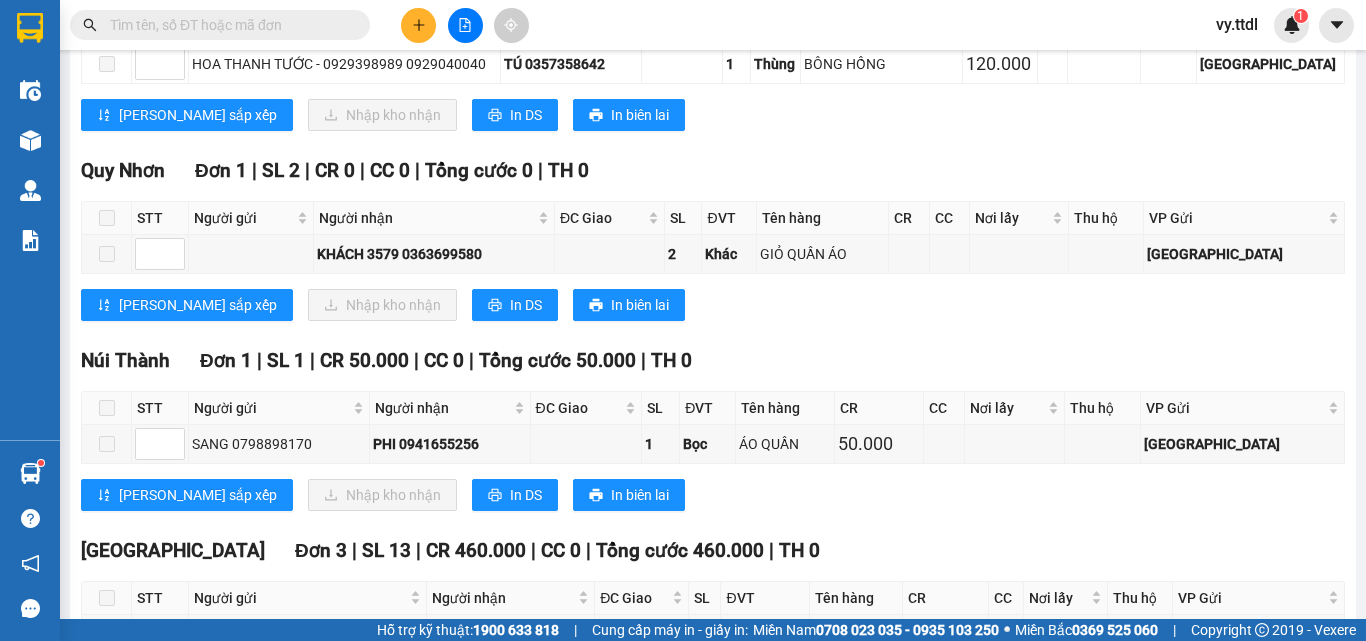 scroll, scrollTop: 129, scrollLeft: 0, axis: vertical 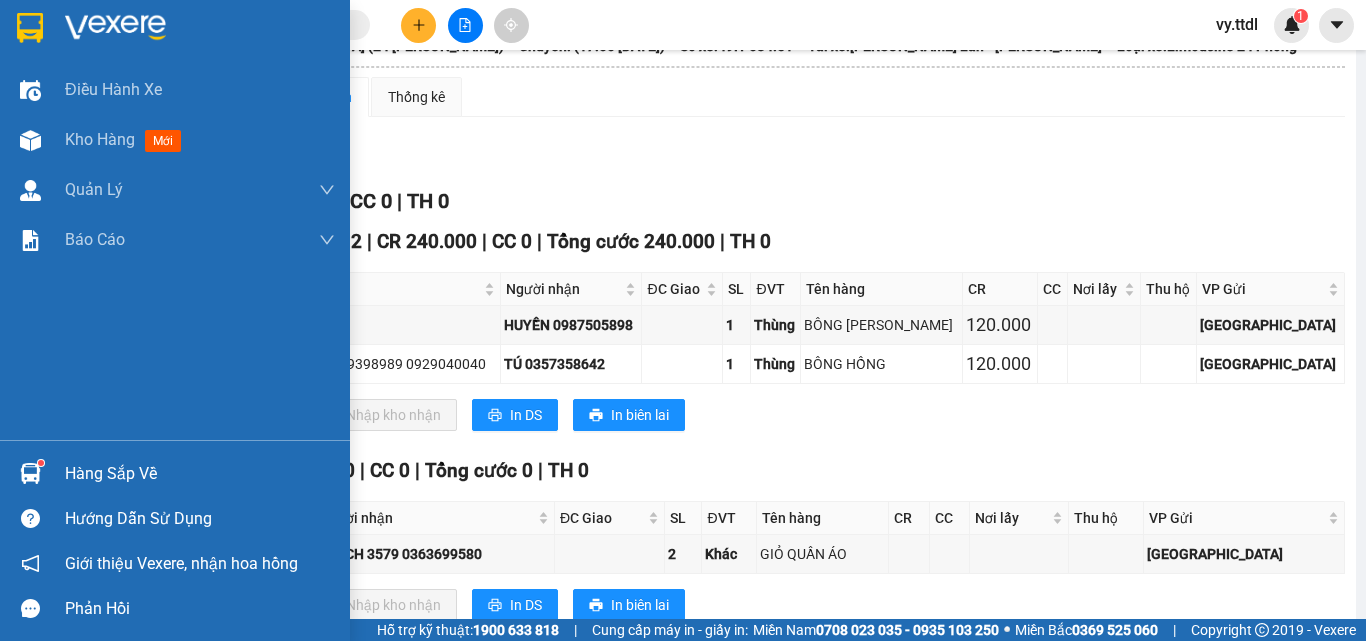 click at bounding box center [30, 28] 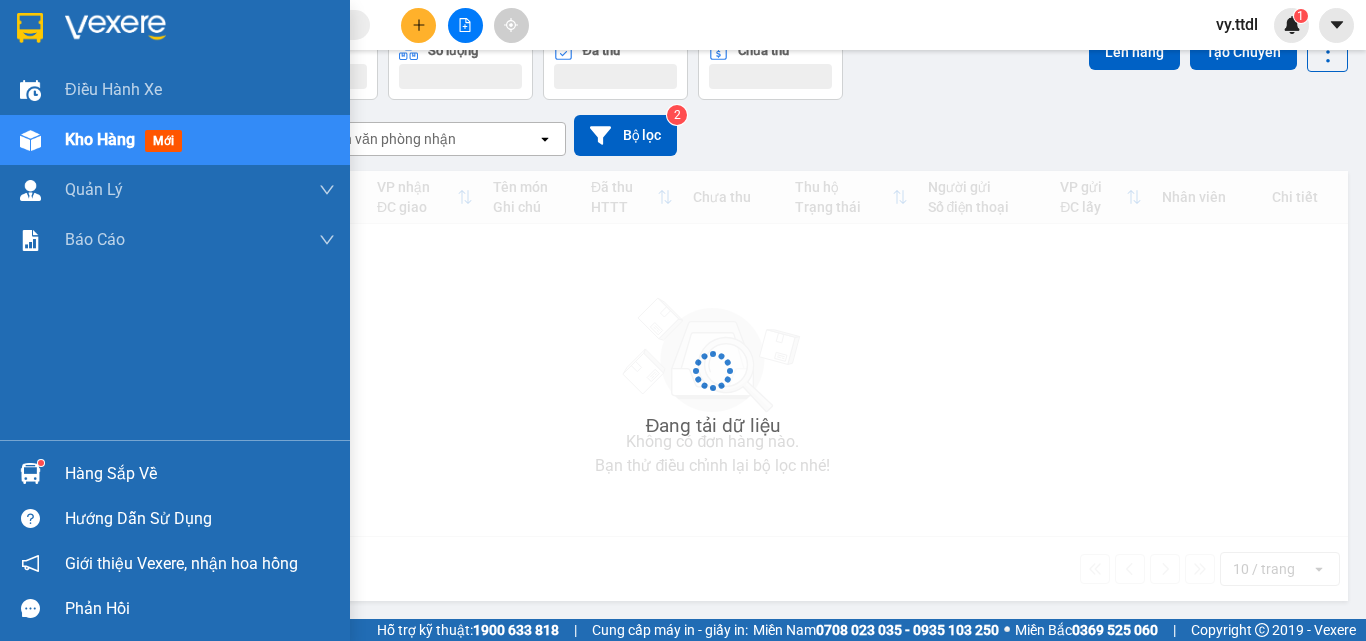 scroll, scrollTop: 111, scrollLeft: 0, axis: vertical 